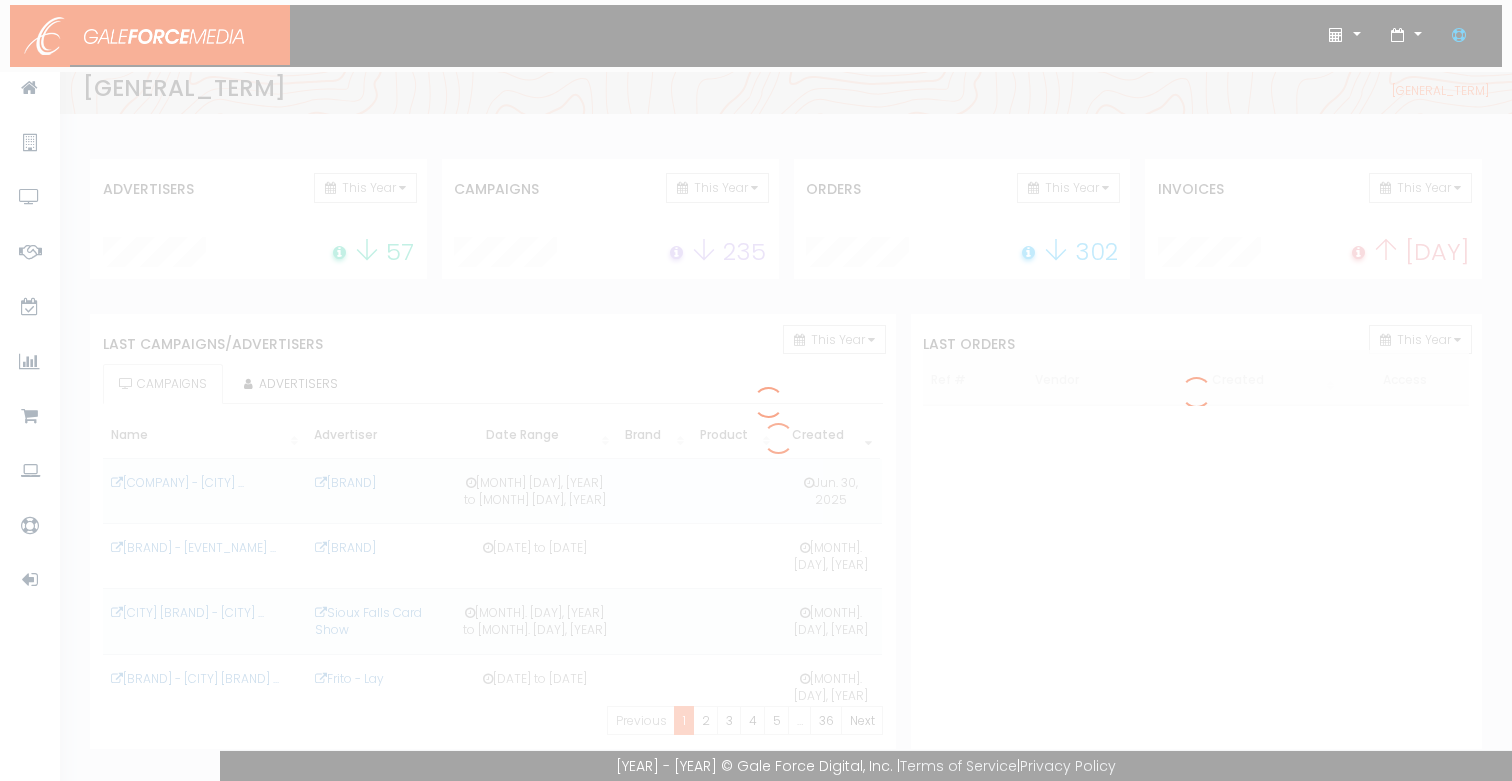 scroll, scrollTop: 0, scrollLeft: 0, axis: both 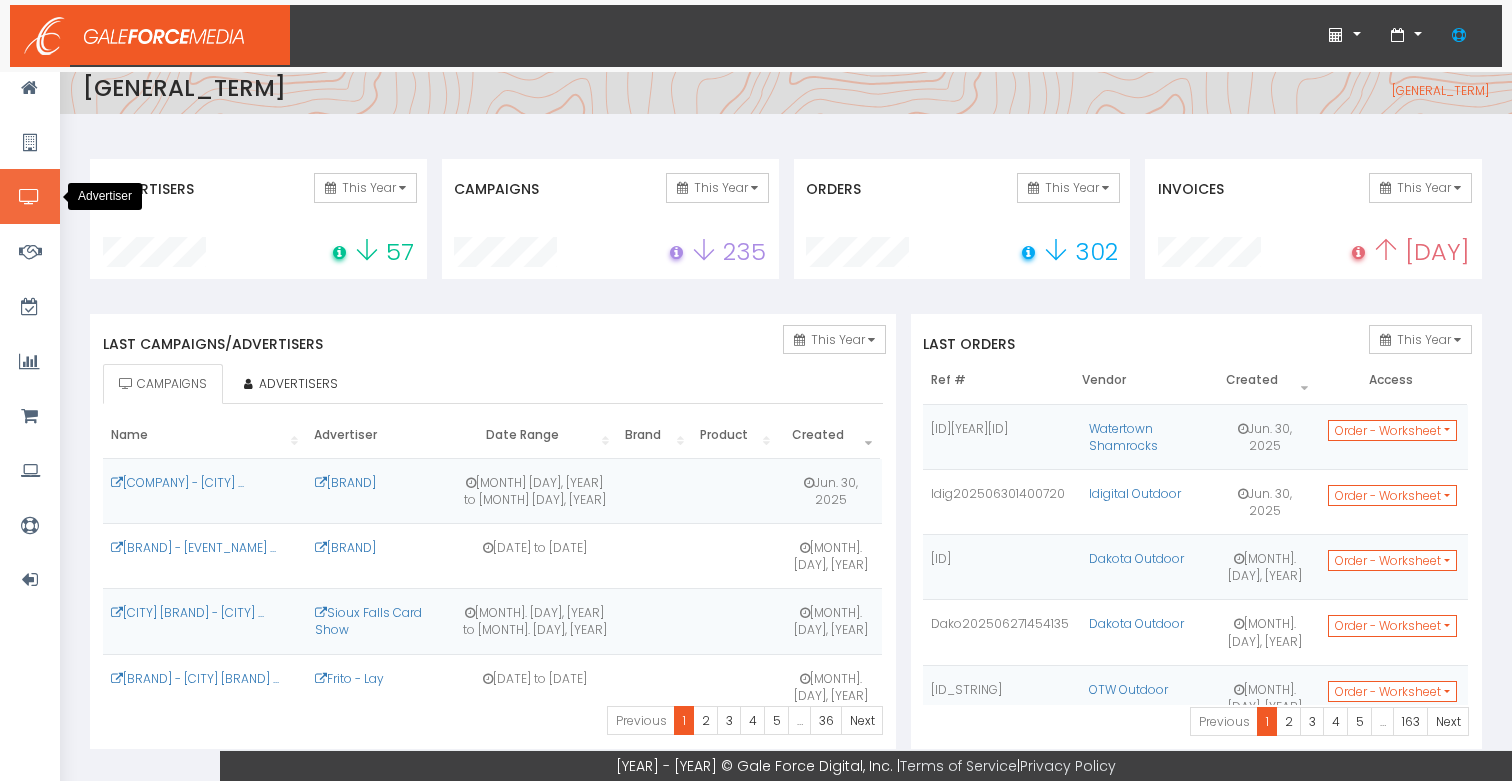 click at bounding box center (29, 197) 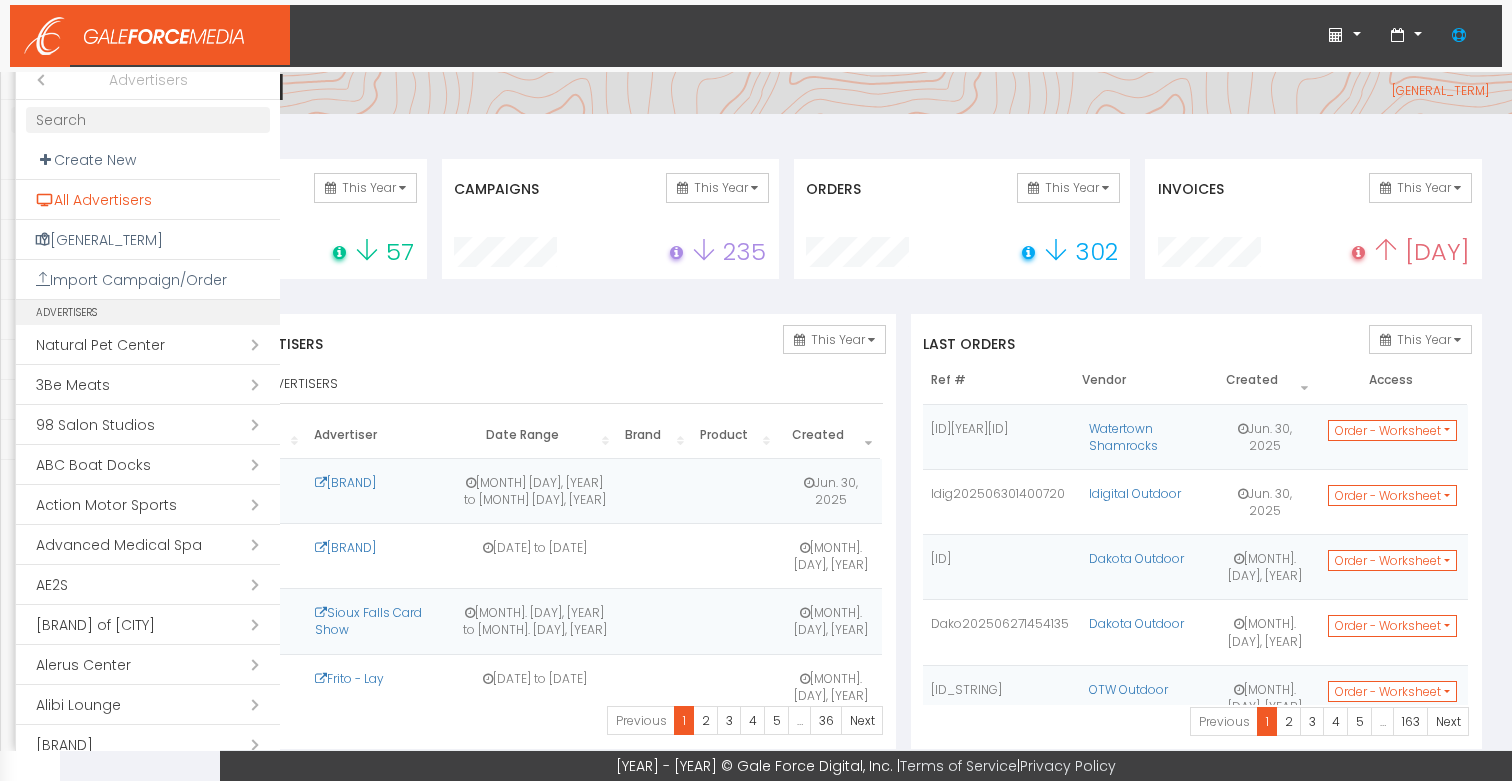 click on "All Advertisers" at bounding box center [148, 200] 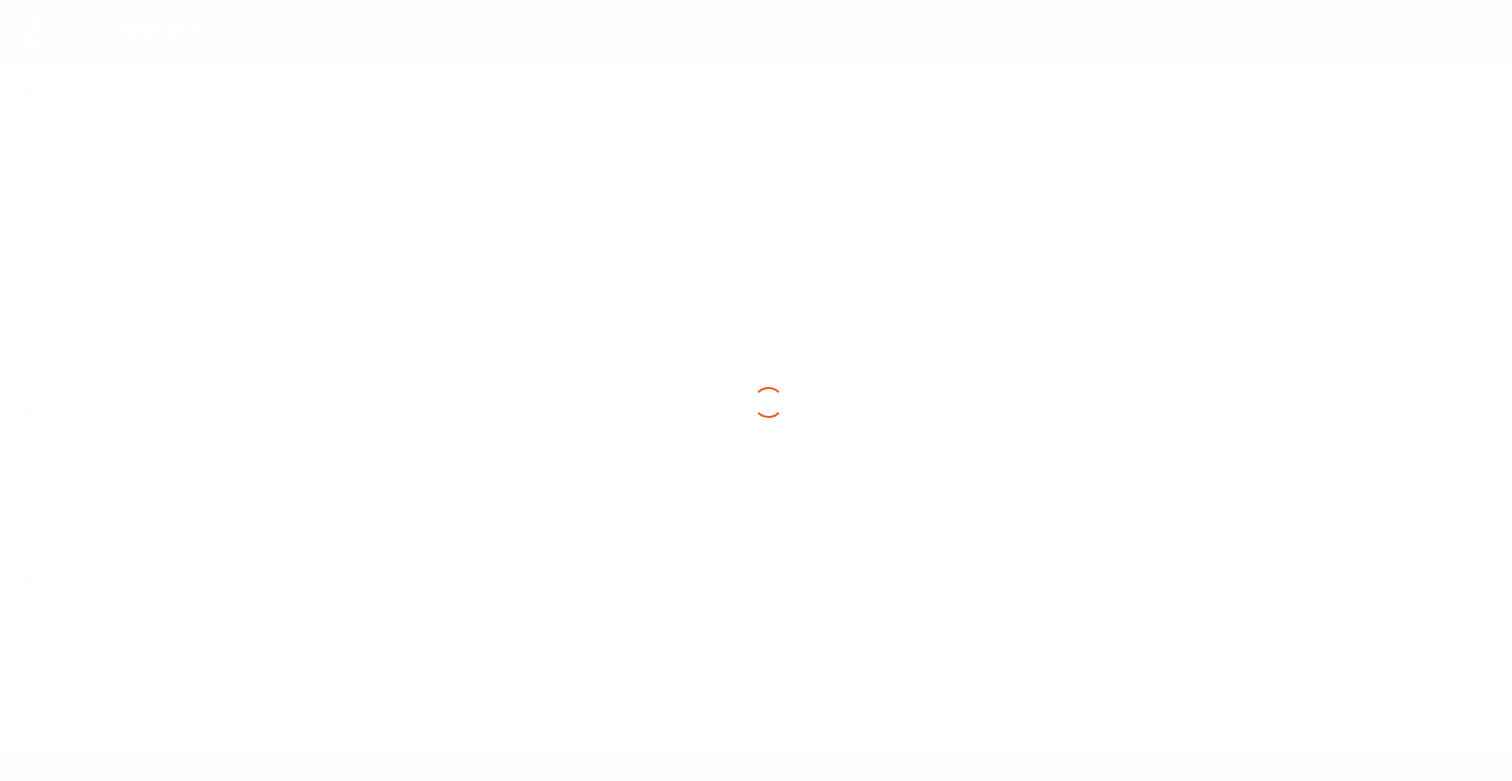 scroll, scrollTop: 0, scrollLeft: 0, axis: both 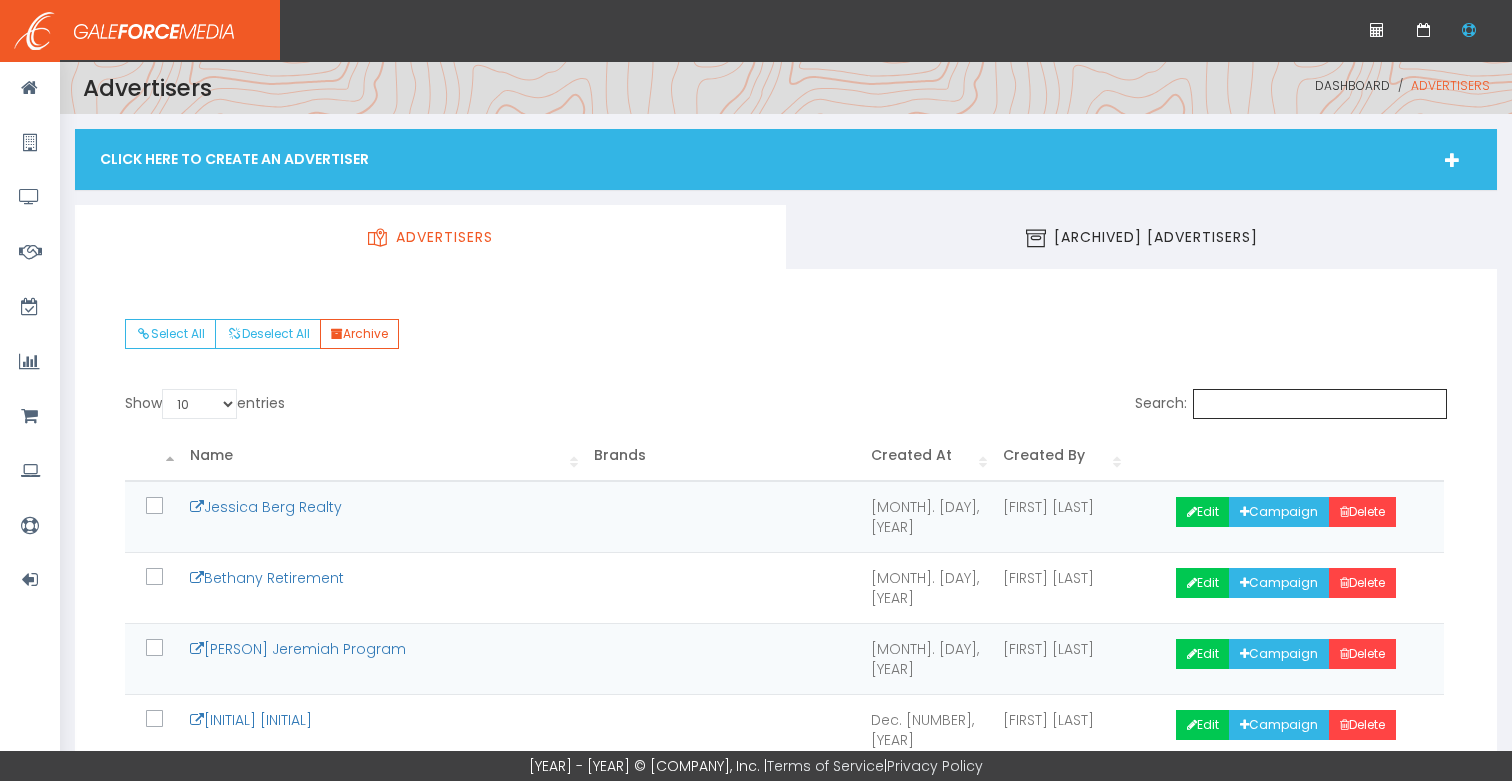 click on "Search:" at bounding box center [1320, 404] 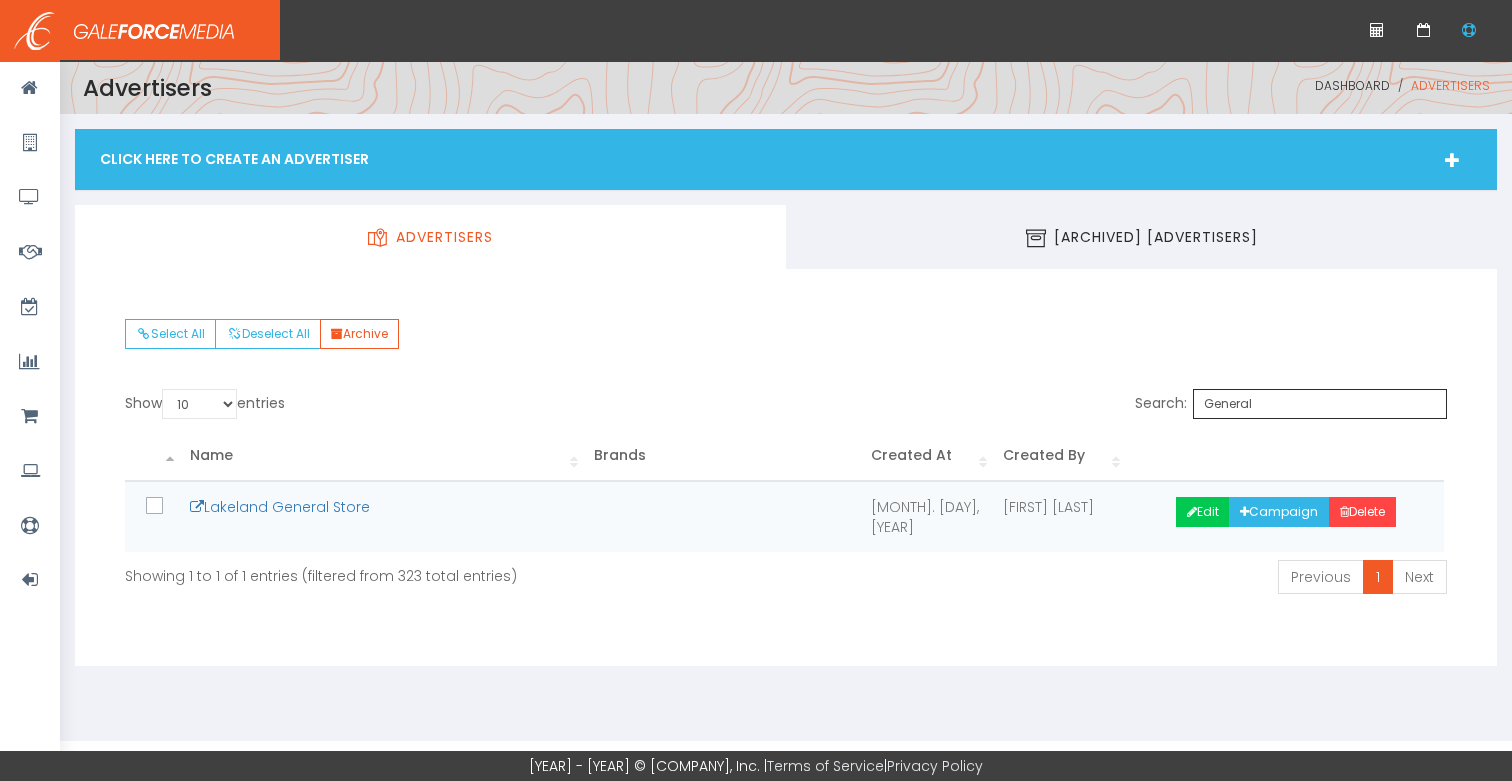 type on "General" 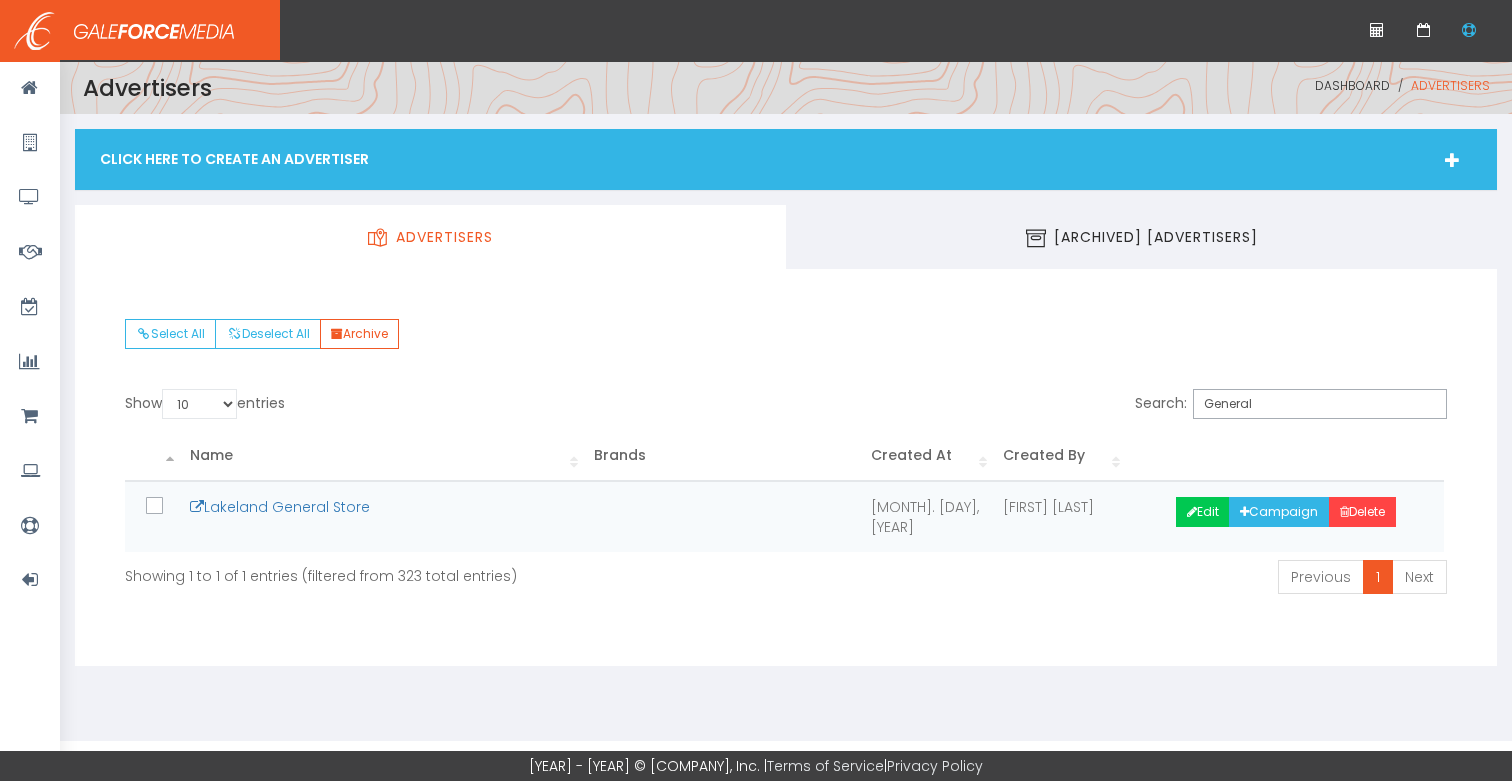 click on "Click Here To Create An Advertiser" at bounding box center [786, 159] 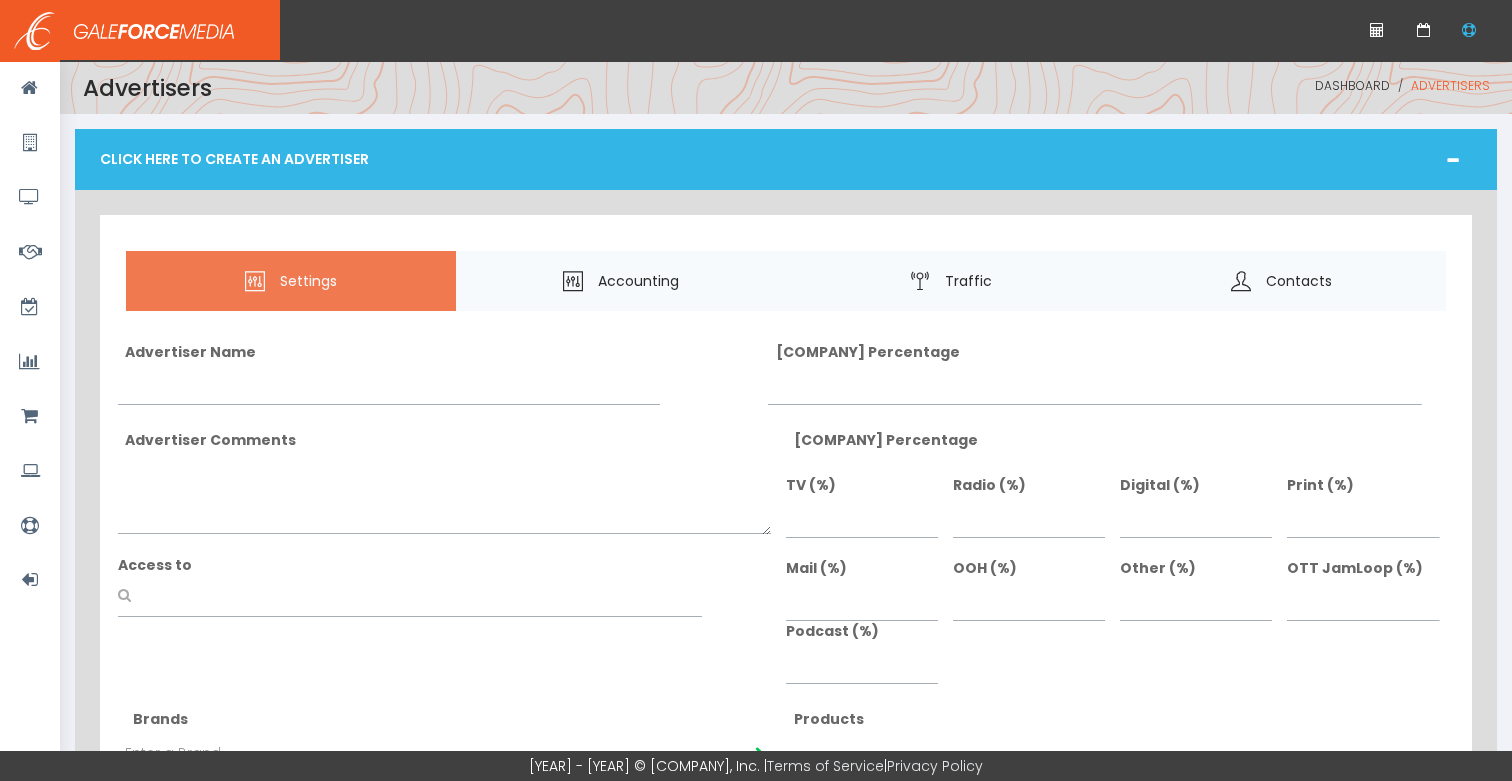 scroll, scrollTop: 5, scrollLeft: 0, axis: vertical 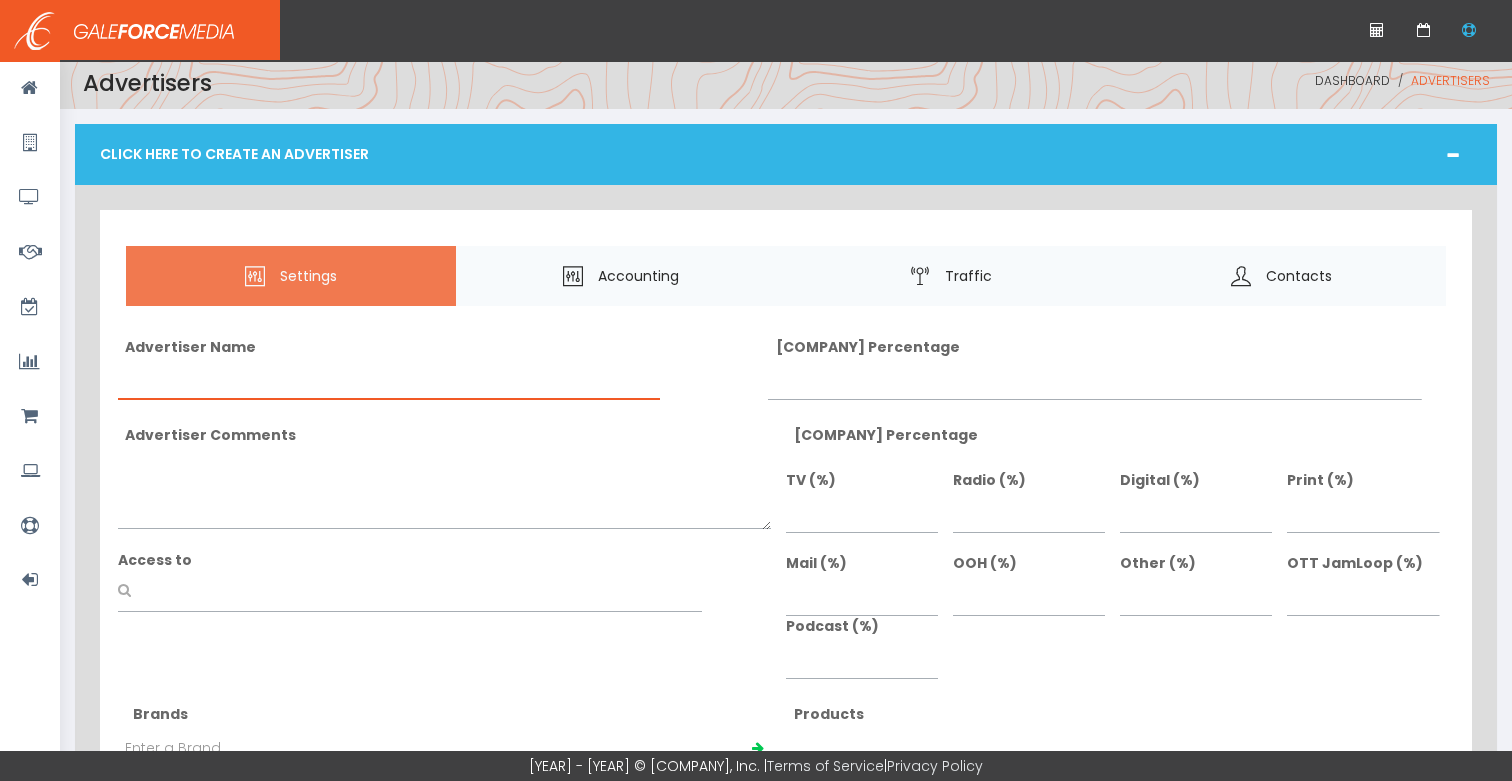 click on "Advertiser Name" at bounding box center (389, 381) 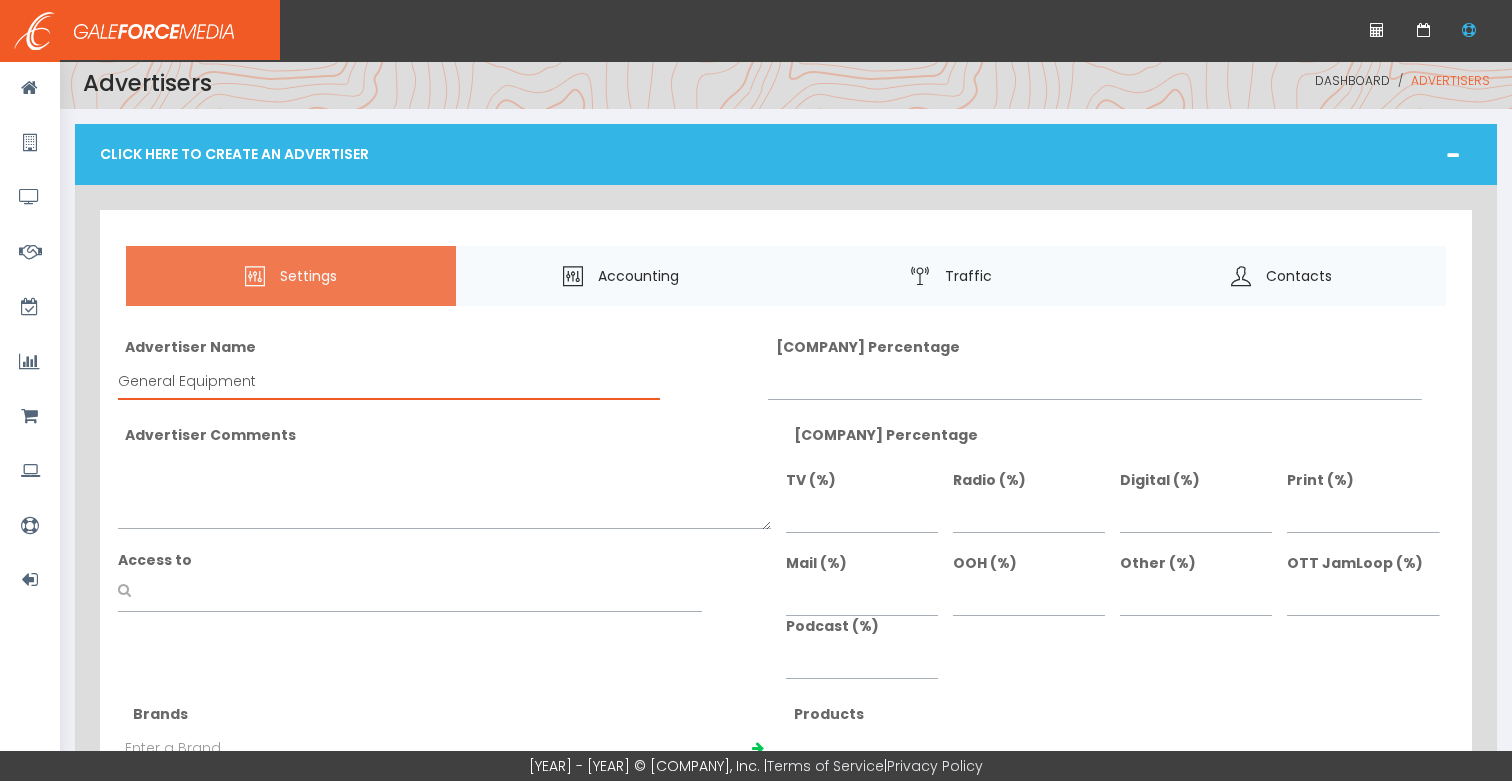 type on "General Equipment" 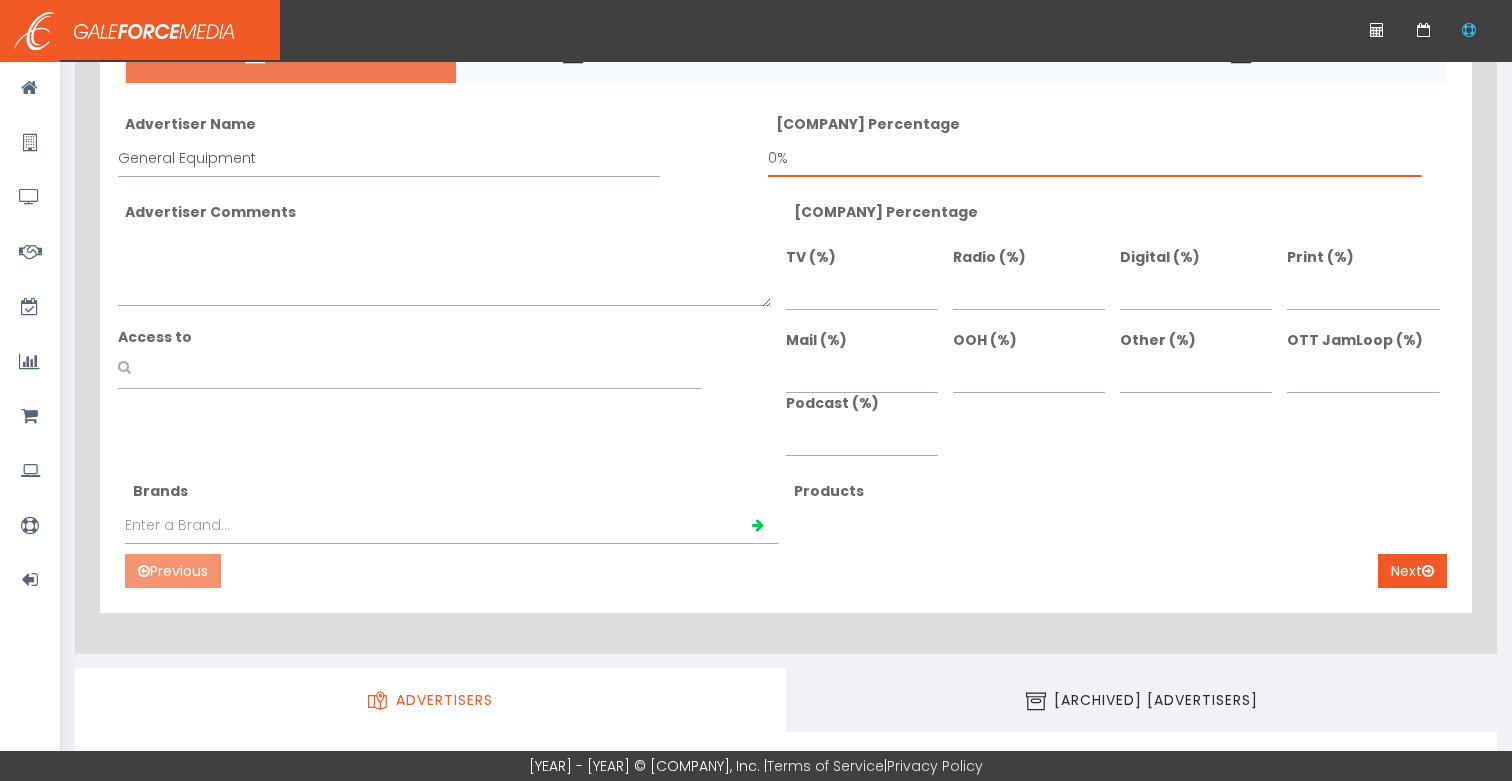 scroll, scrollTop: 334, scrollLeft: 0, axis: vertical 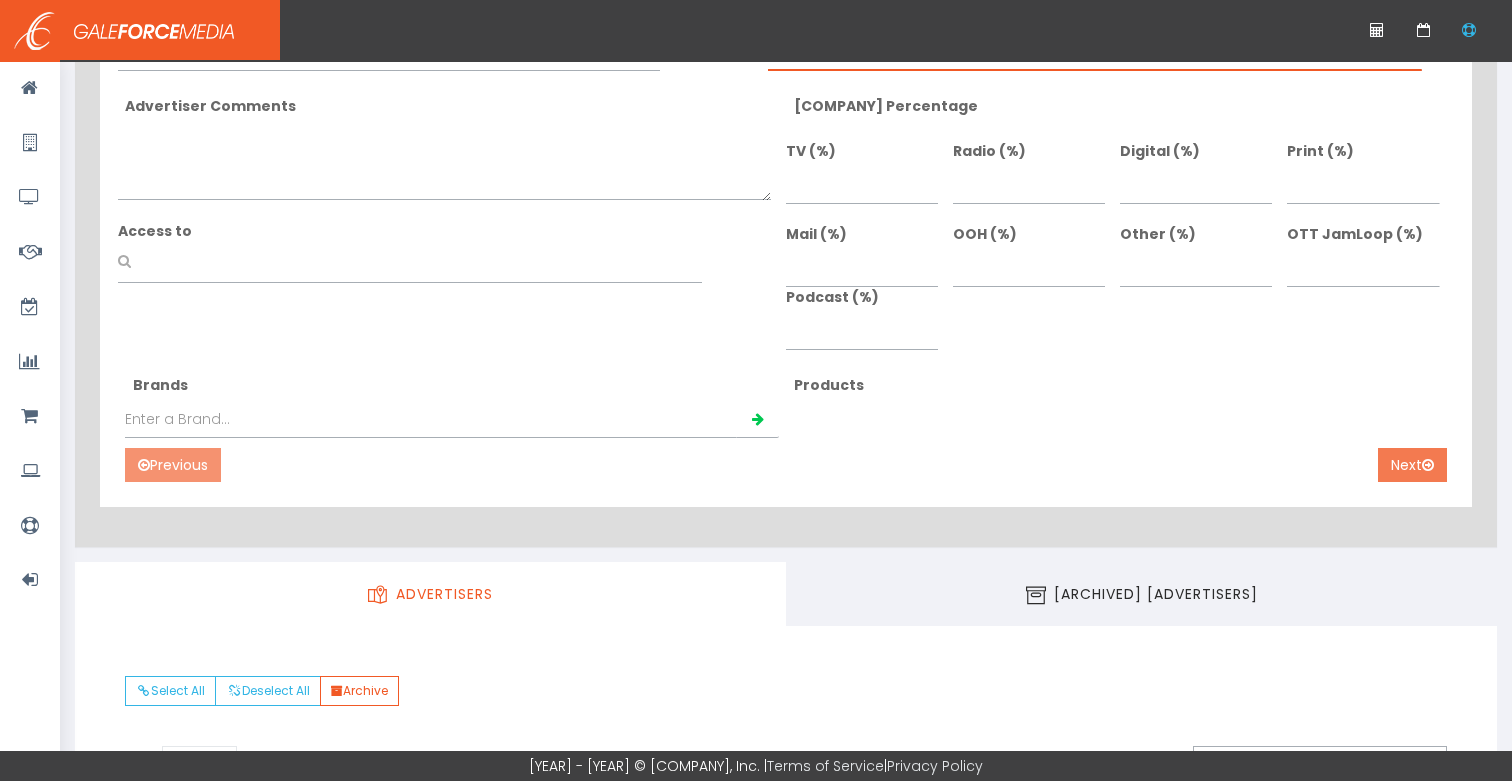 type on "0%" 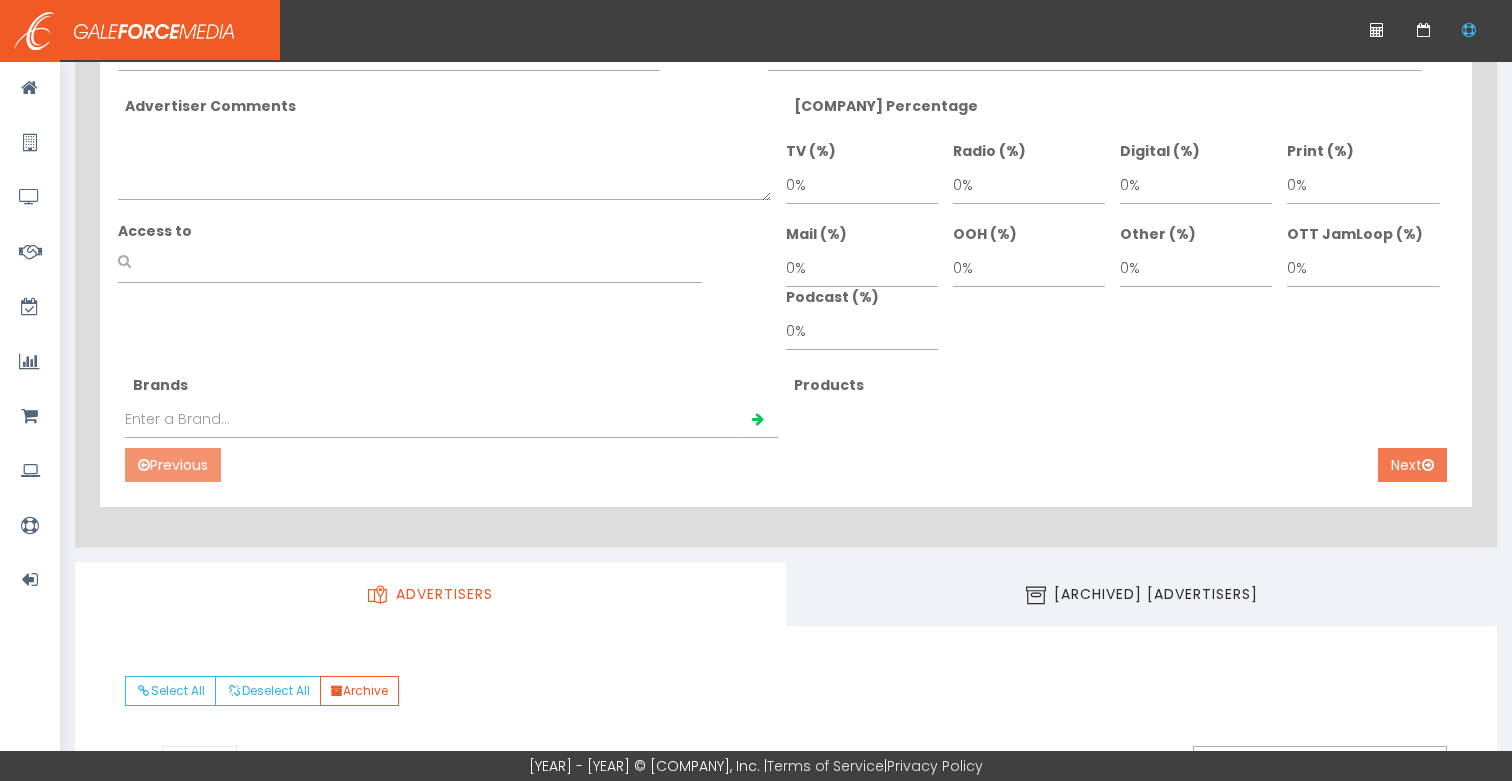 click on "Next" at bounding box center (1412, 465) 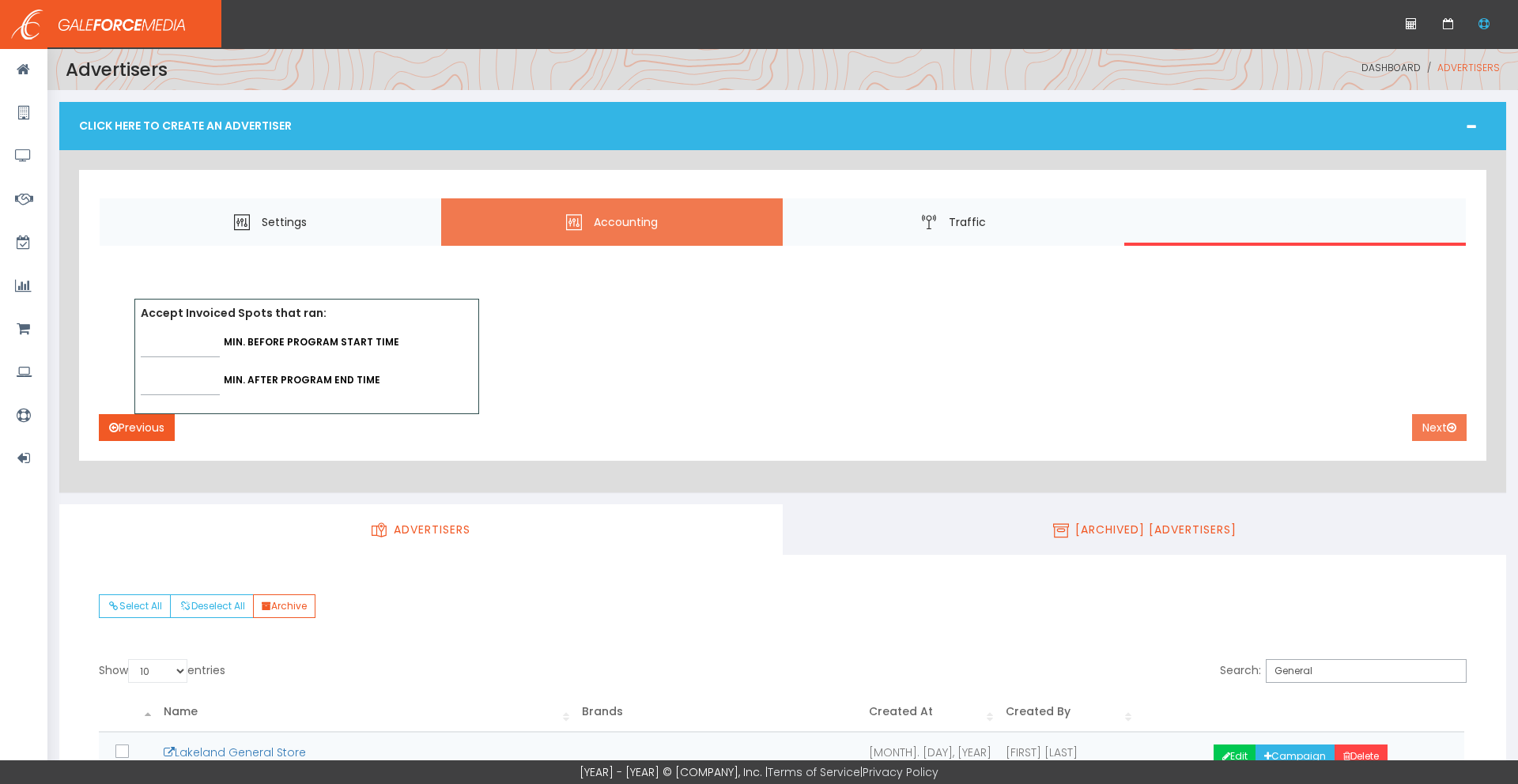 scroll, scrollTop: 81, scrollLeft: 0, axis: vertical 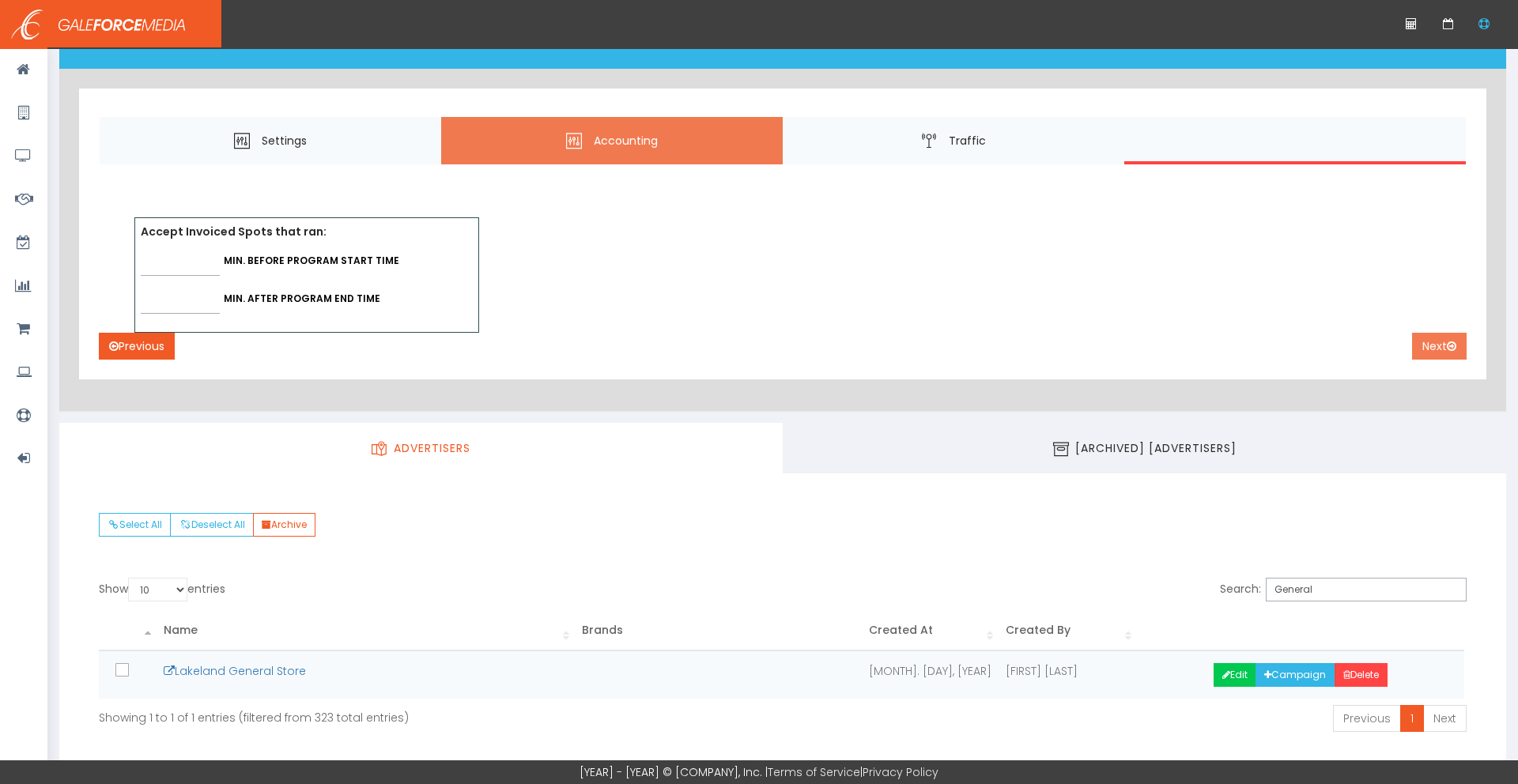 click on "Next" at bounding box center [1439, 346] 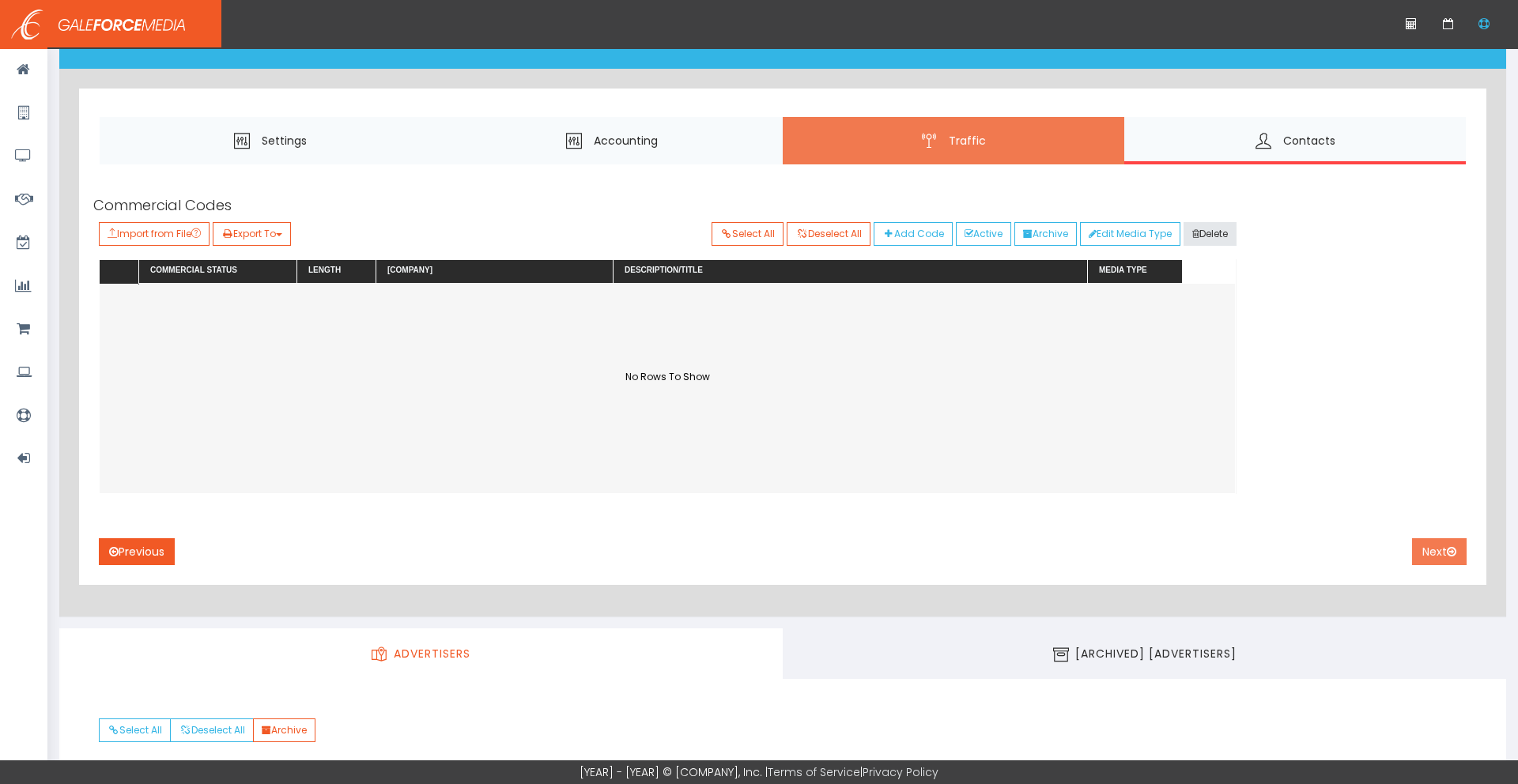 click on "Next" at bounding box center (1439, 552) 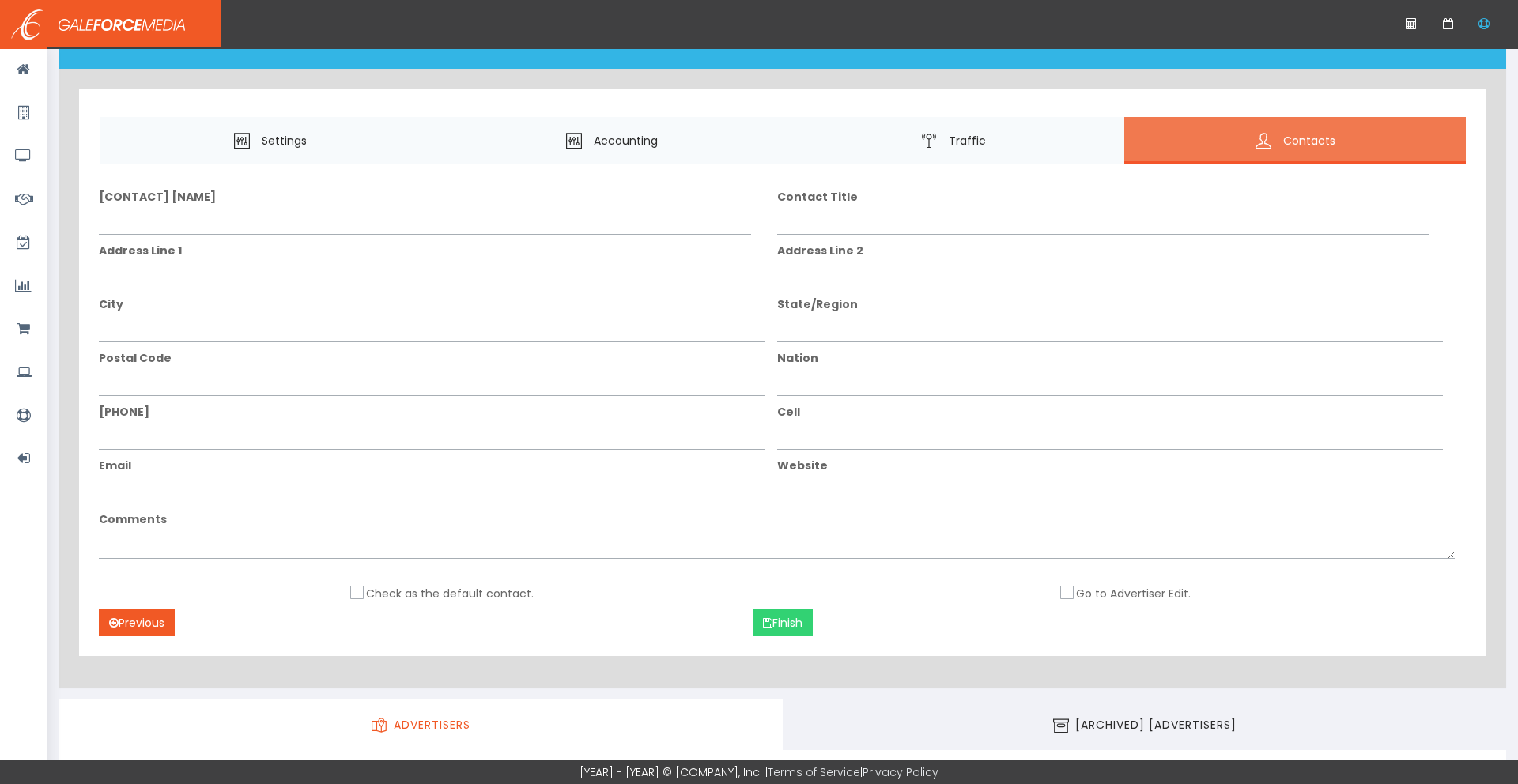 click on "Finish" at bounding box center (783, 623) 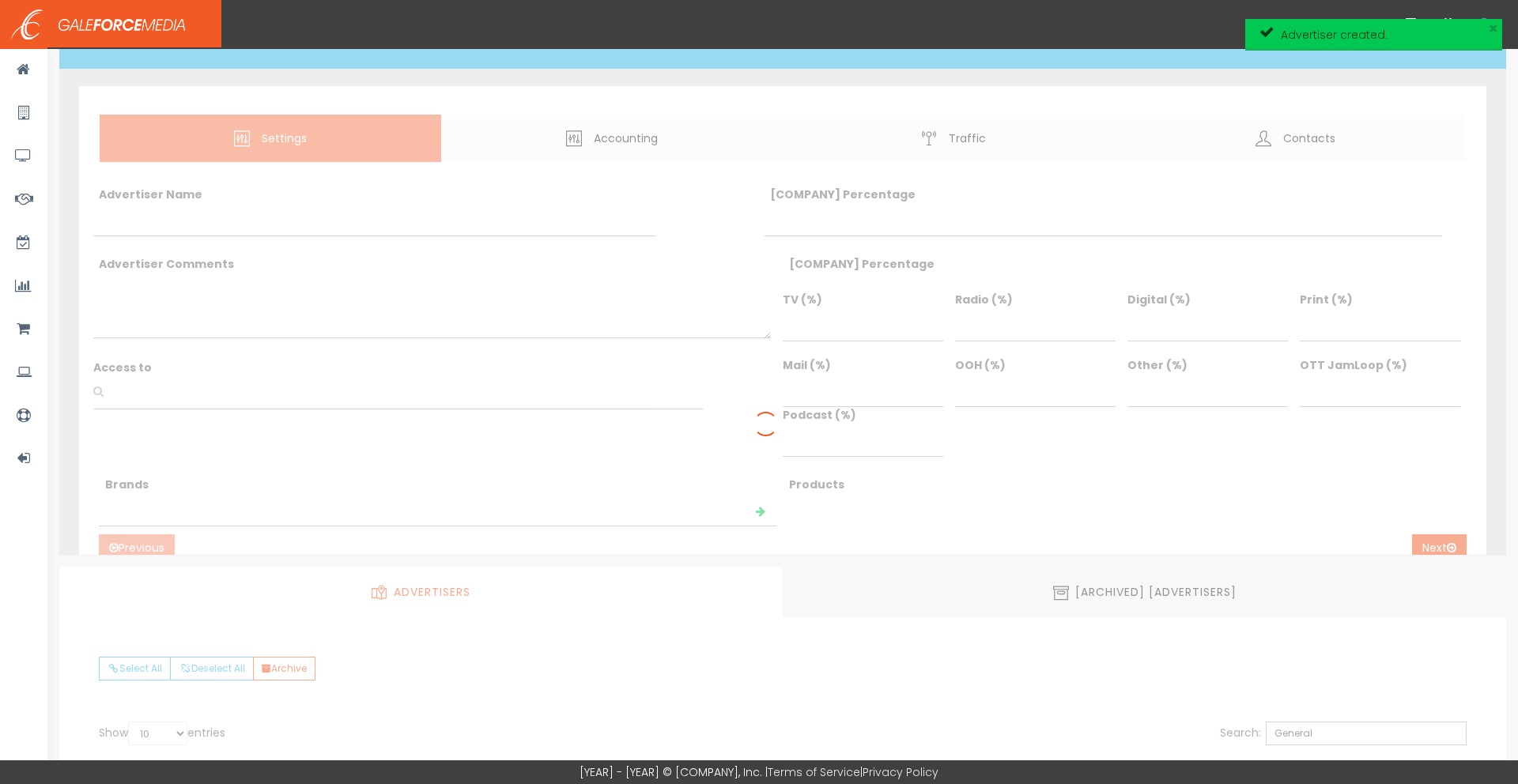 scroll, scrollTop: 0, scrollLeft: 0, axis: both 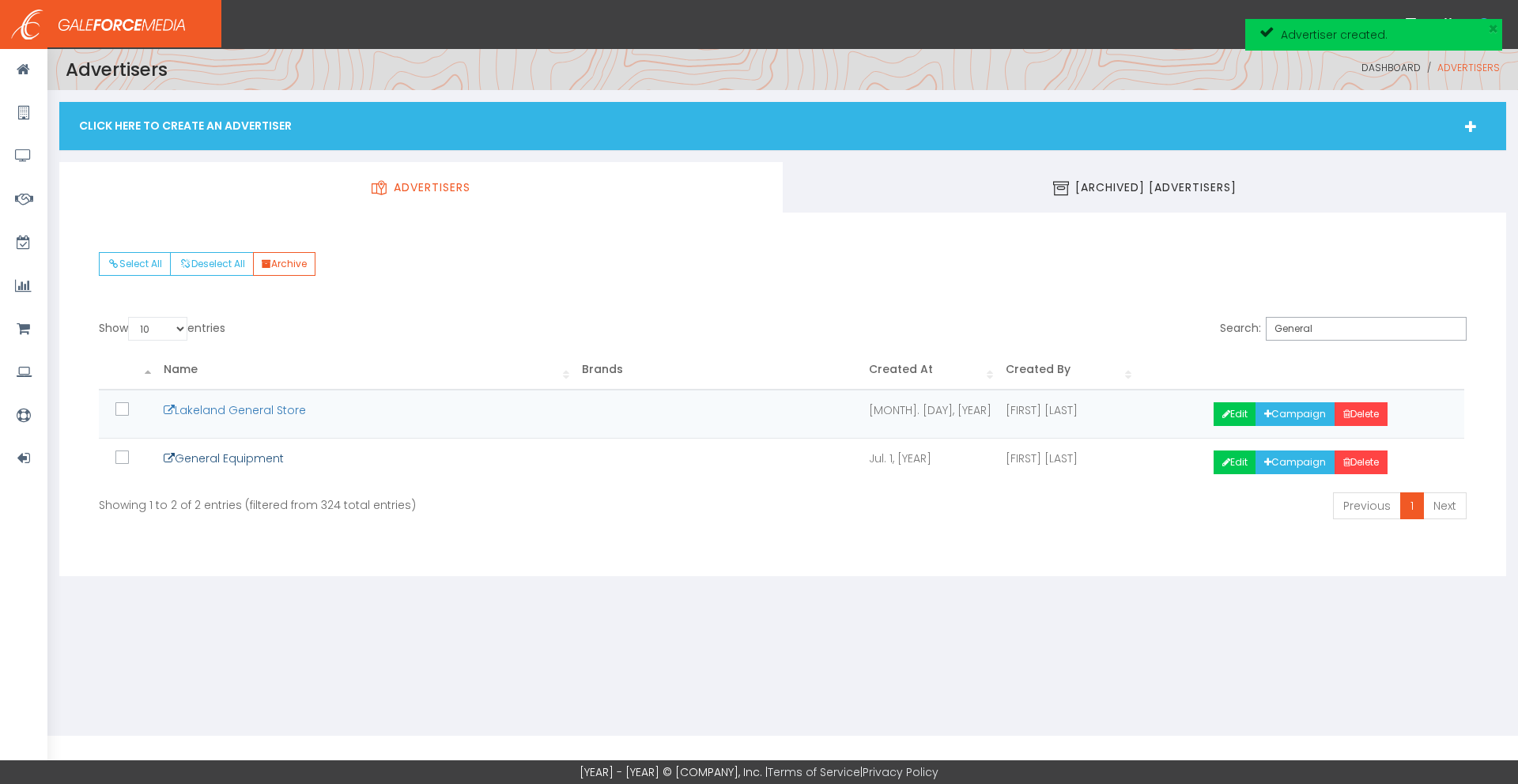 click on "[COMPANY] [COMPANY]" at bounding box center [224, 458] 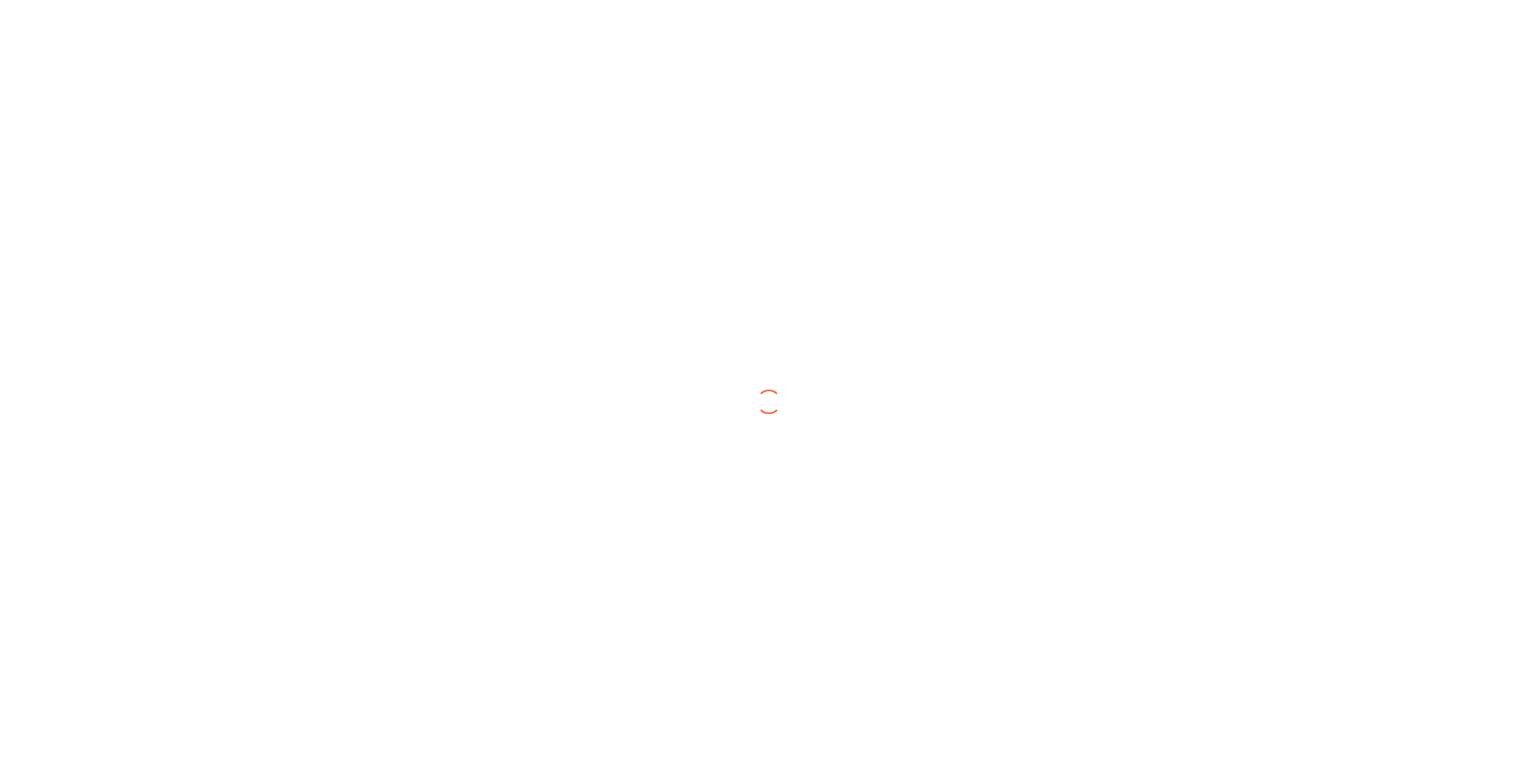 scroll, scrollTop: 0, scrollLeft: 0, axis: both 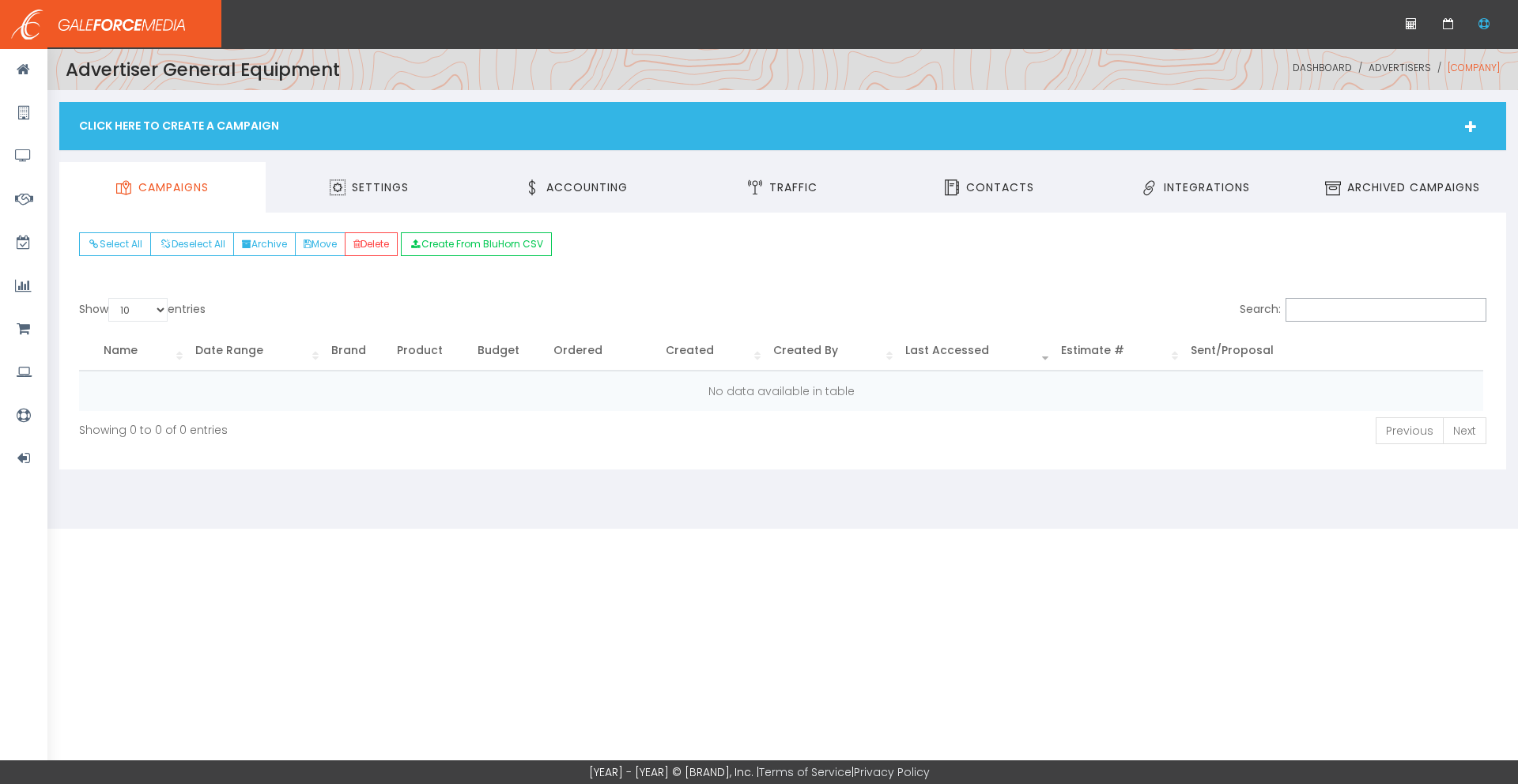 click on "Click Here To Create A Campaign" at bounding box center (783, 126) 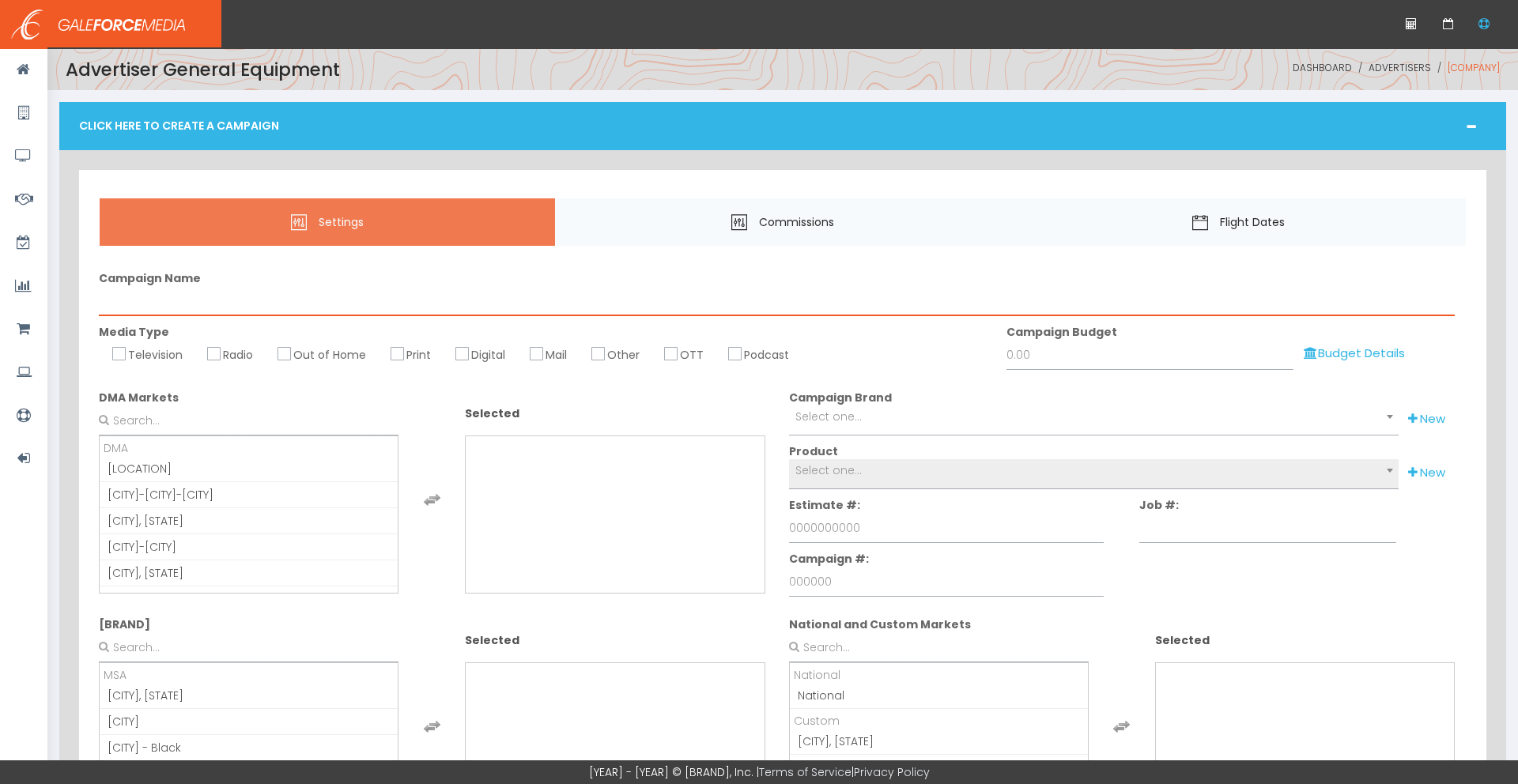 click on "Campaign Name" at bounding box center [776, 301] 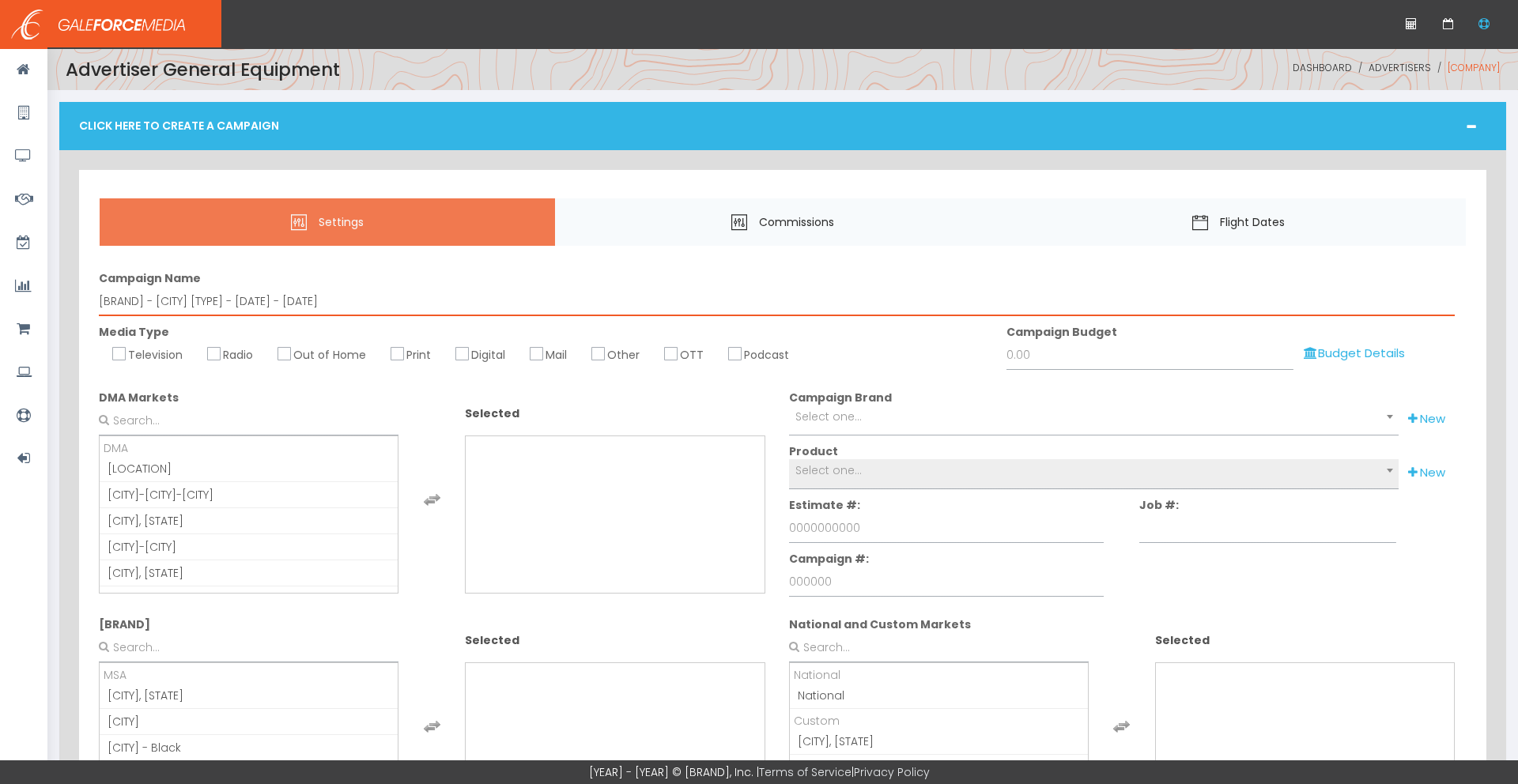 type on "General Equipment - Detroit Lakes Outdoor - 8.4.25 - 8.10.25" 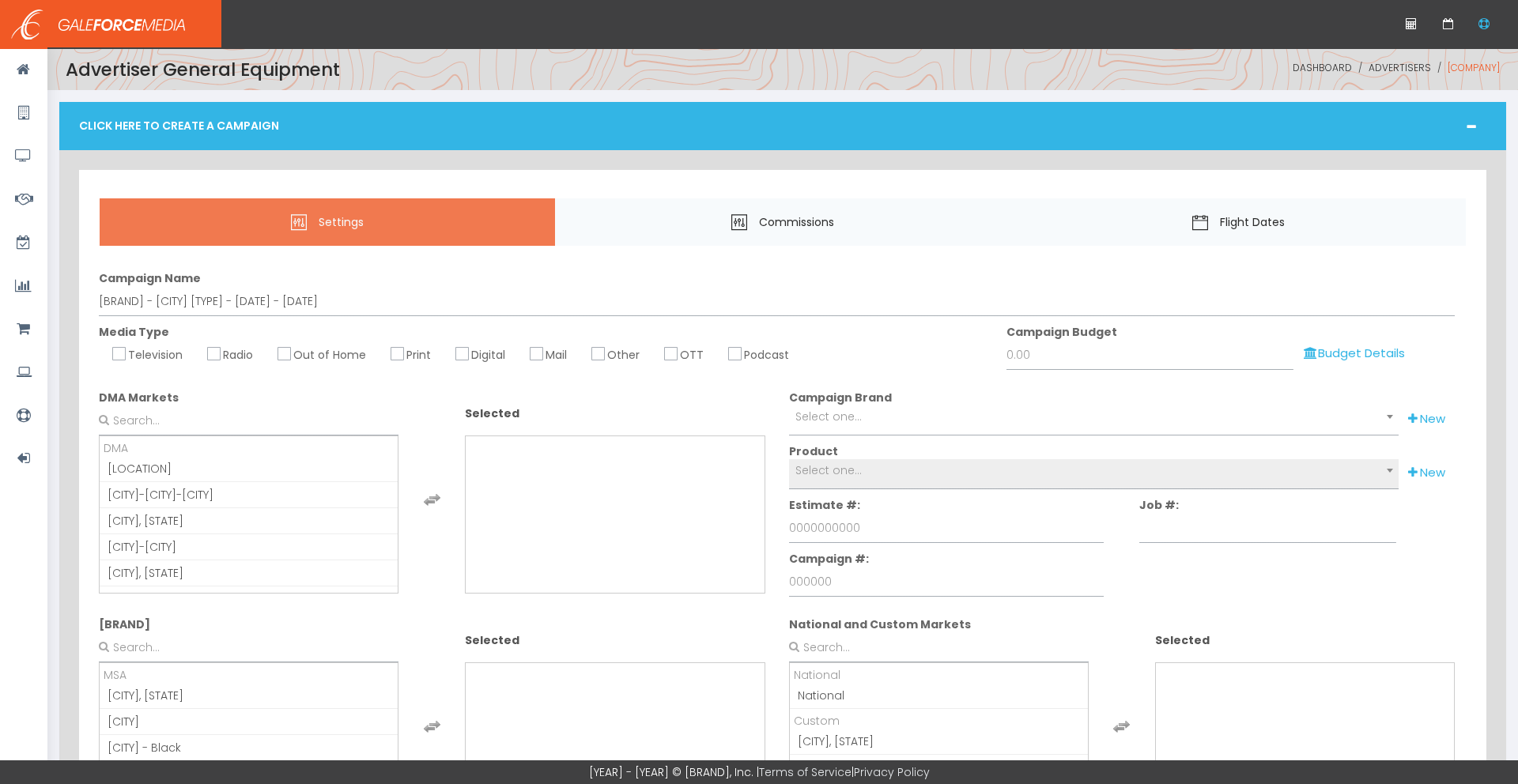 click on "Out of Home" at bounding box center [285, 353] 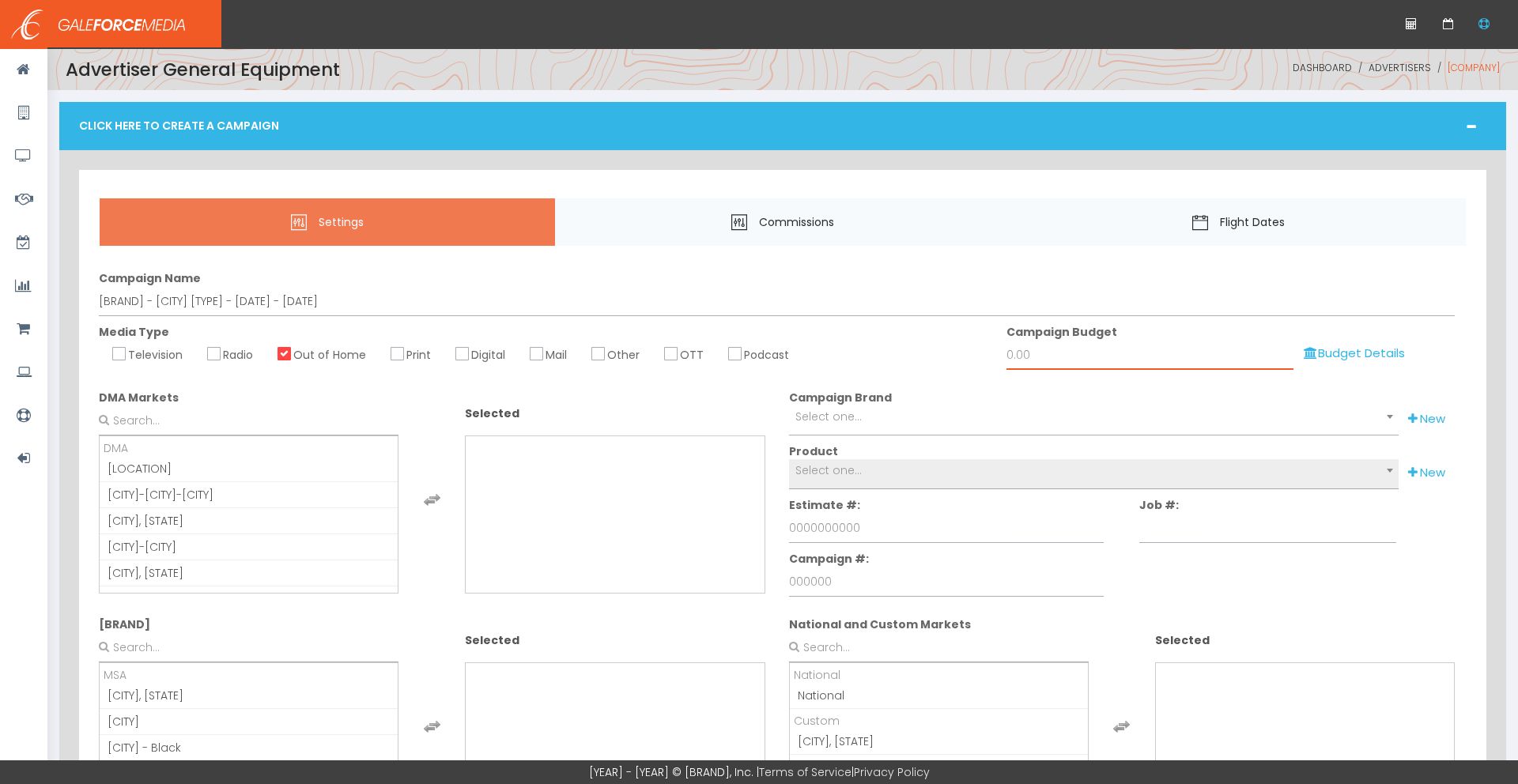 click on "Campaign Budget" at bounding box center [1150, 355] 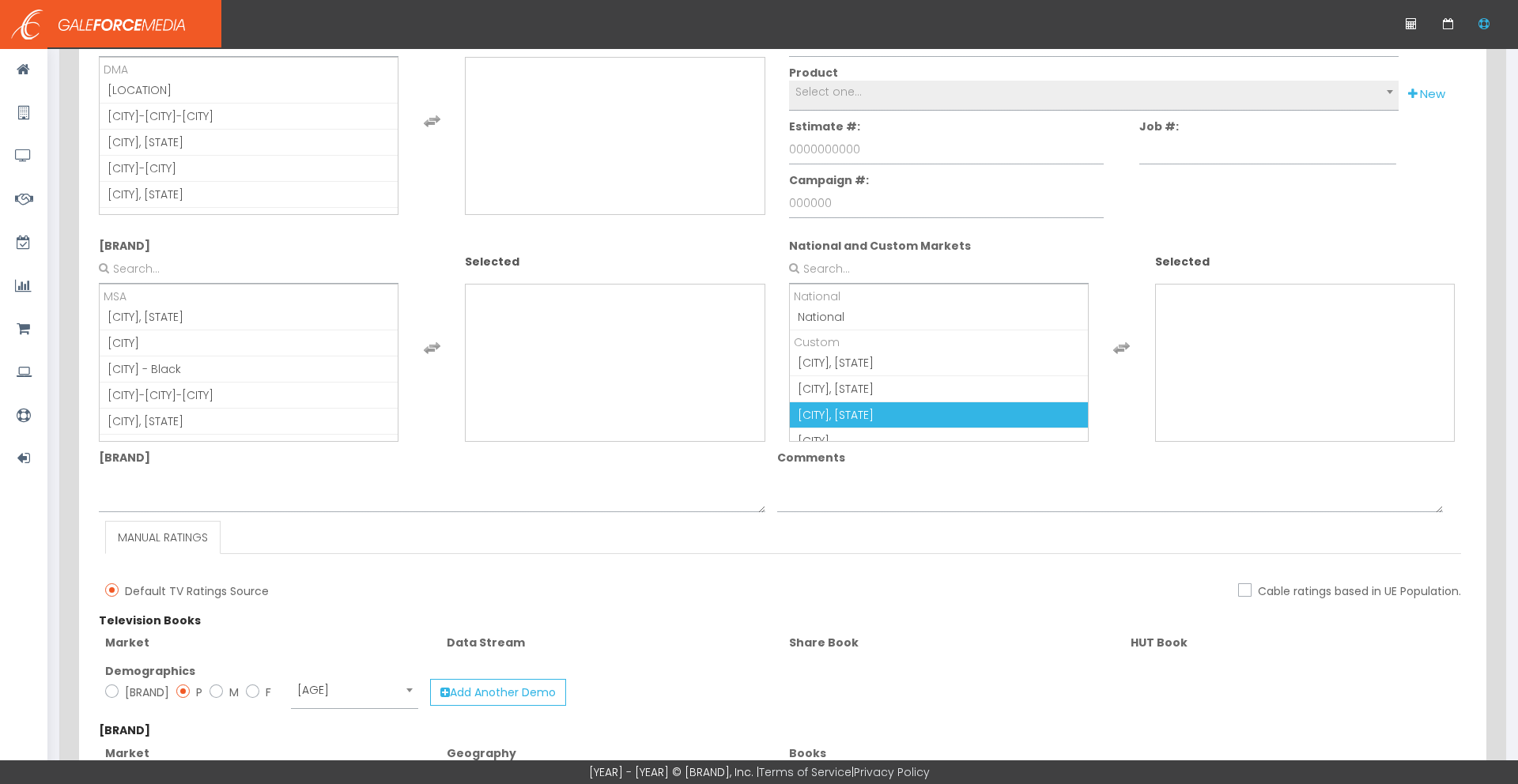 scroll, scrollTop: 385, scrollLeft: 0, axis: vertical 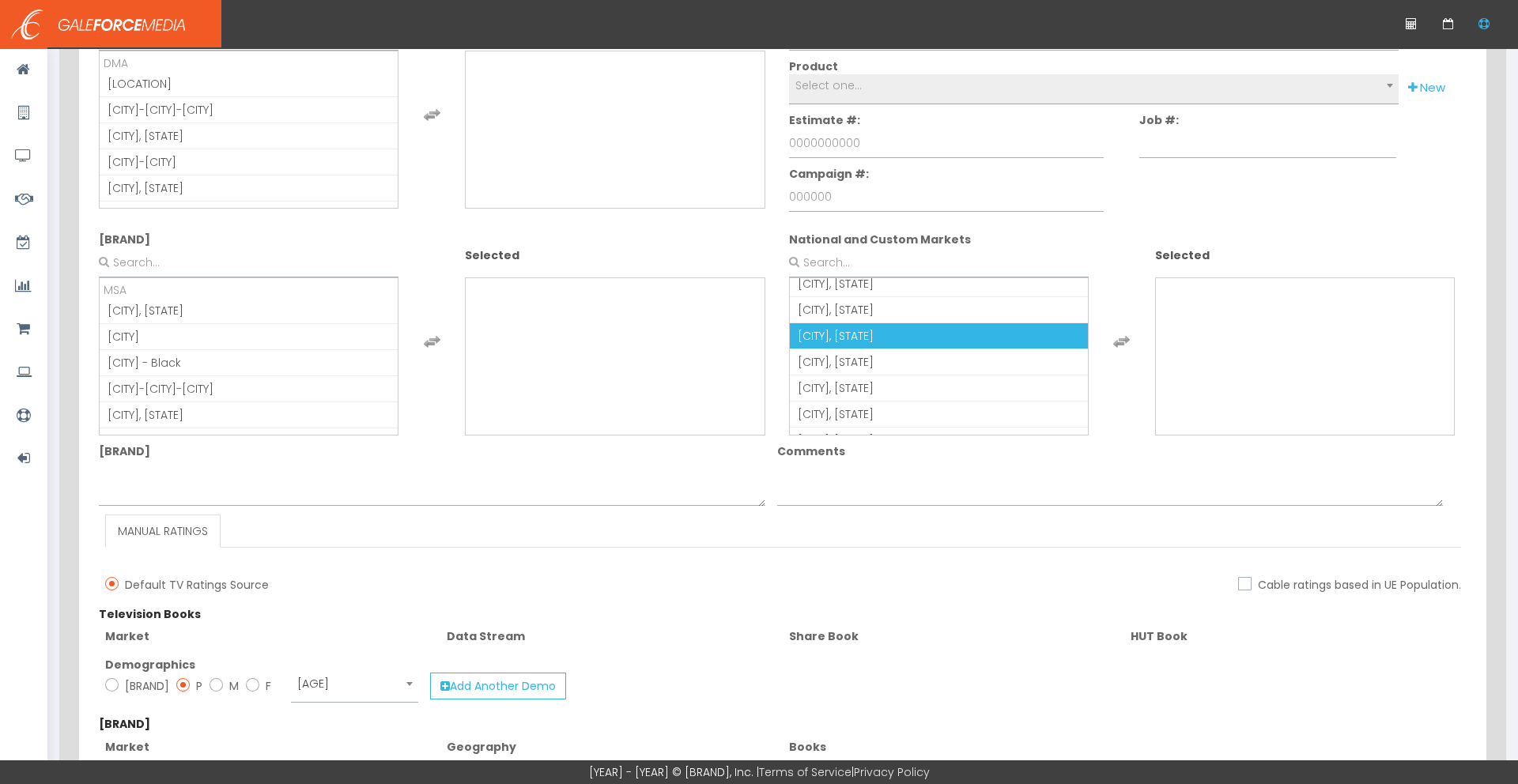 type on "375.00" 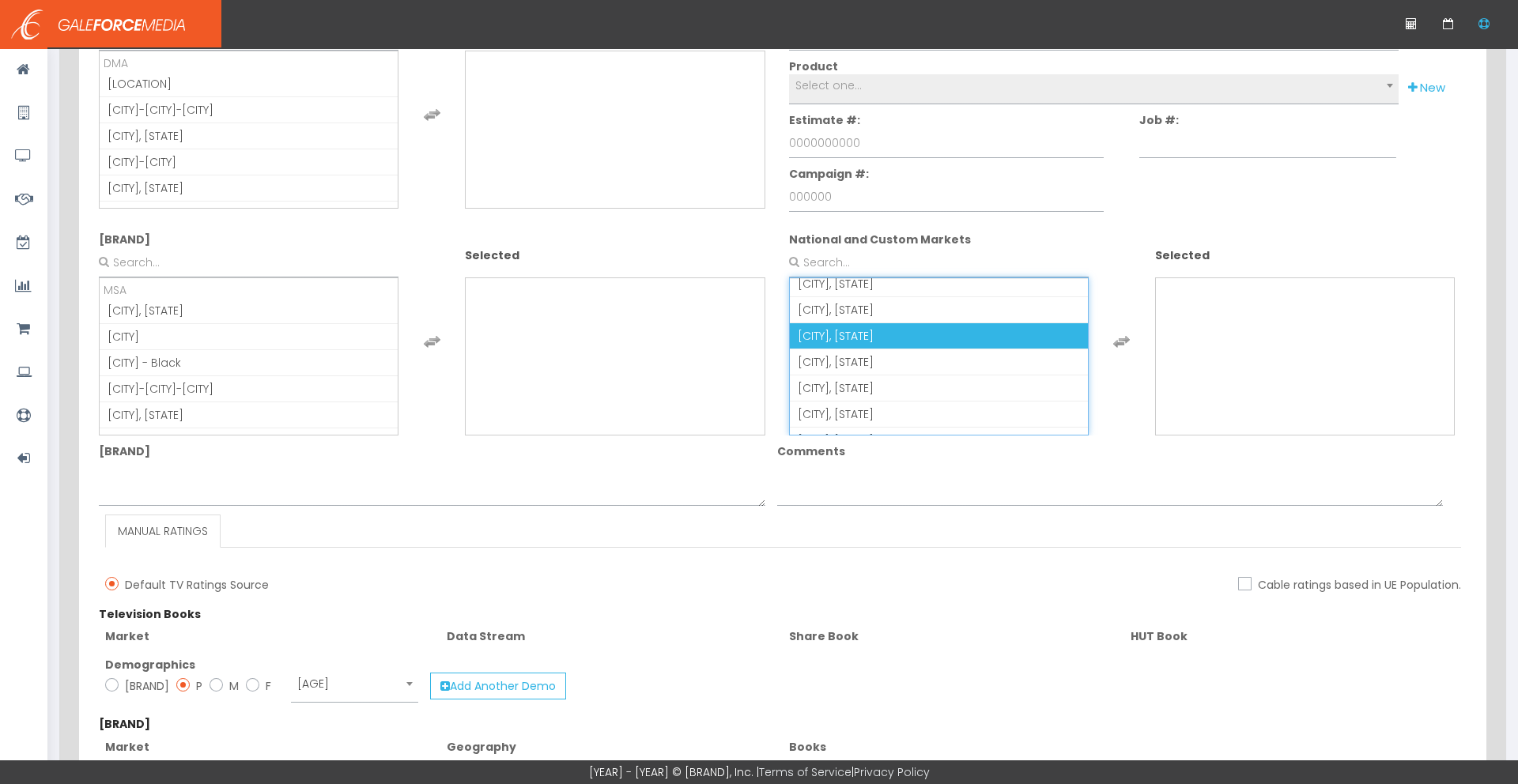 click on "[CITY], [STATE]" at bounding box center (836, 336) 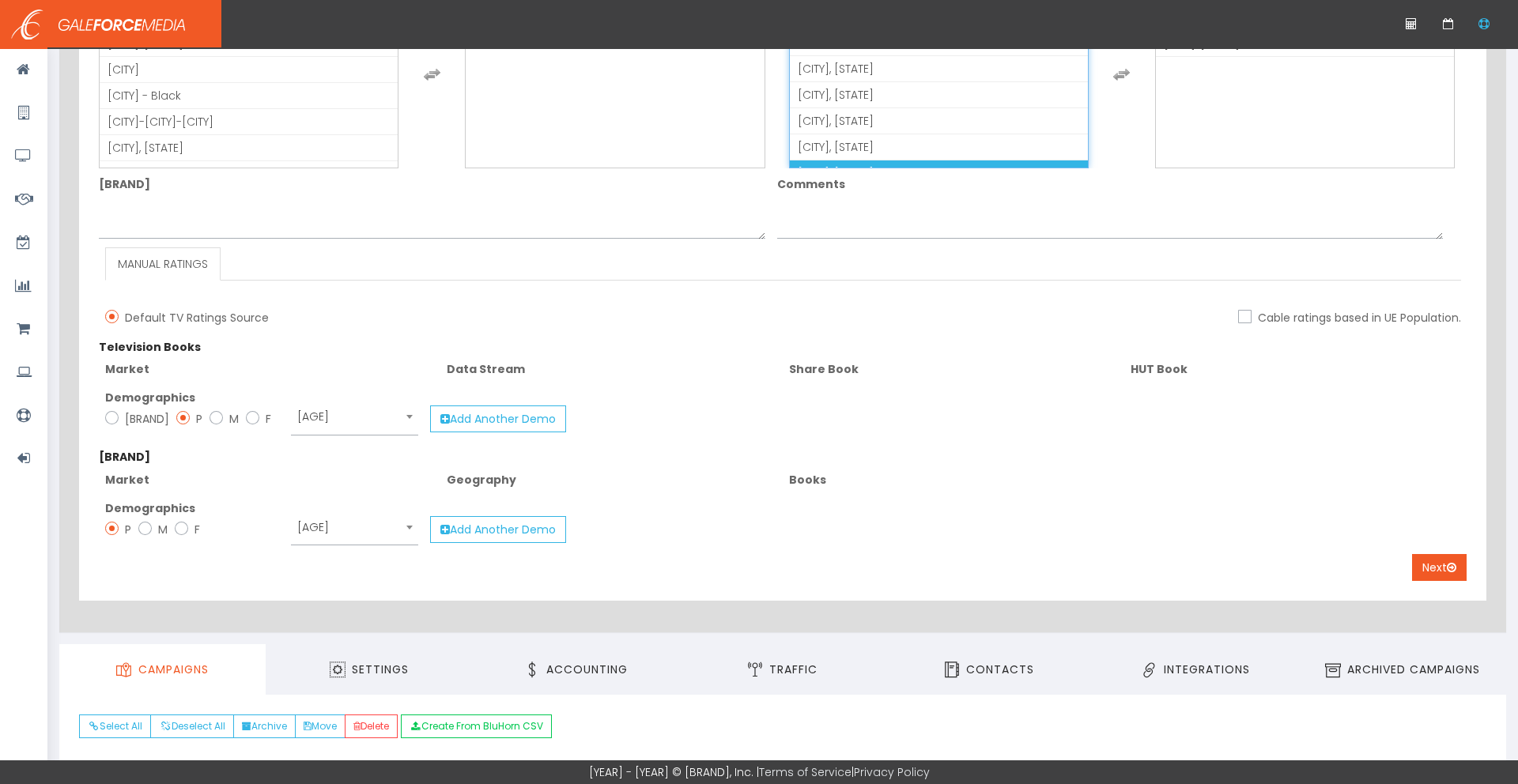 scroll, scrollTop: 692, scrollLeft: 0, axis: vertical 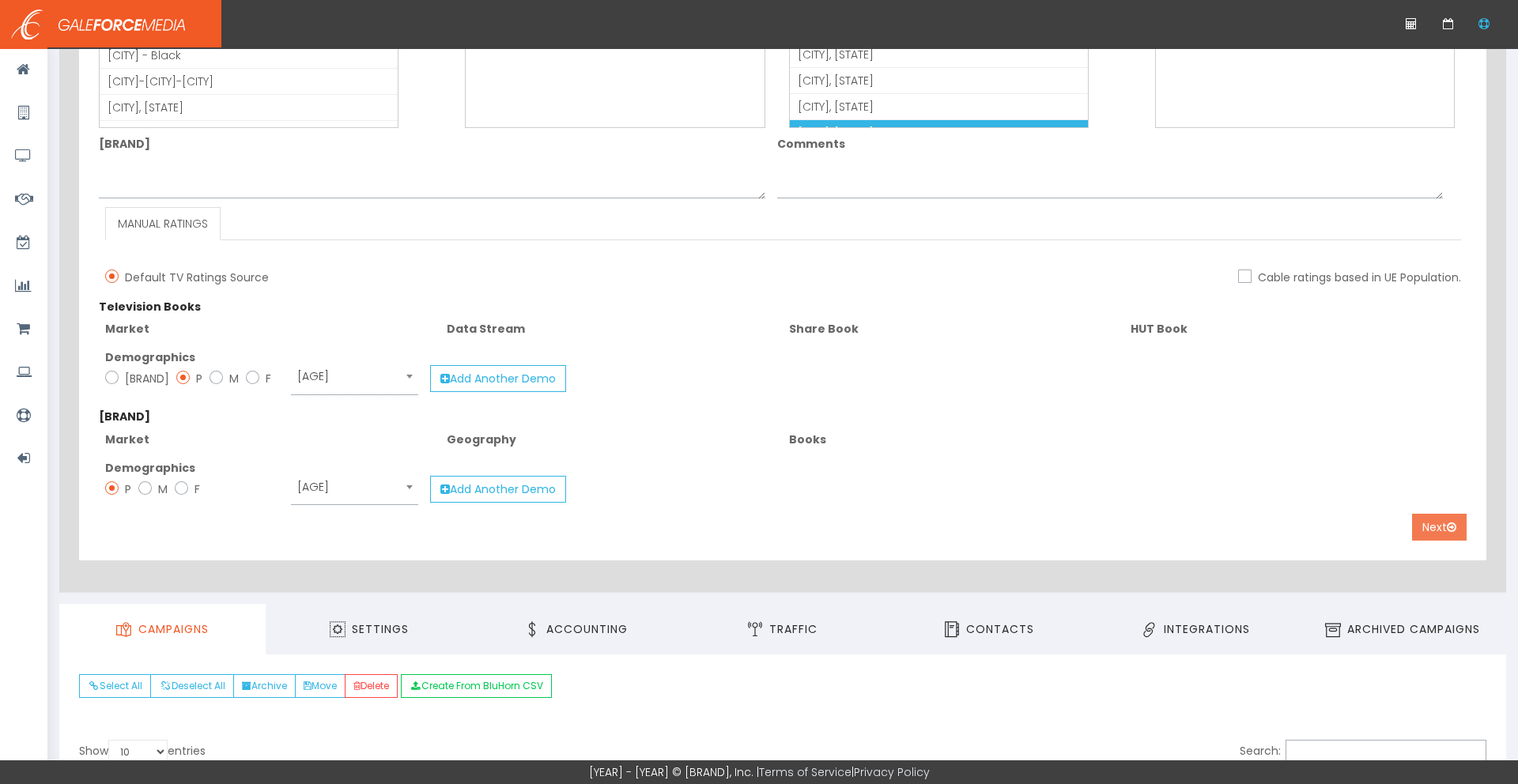 click on "Next" at bounding box center [1439, 527] 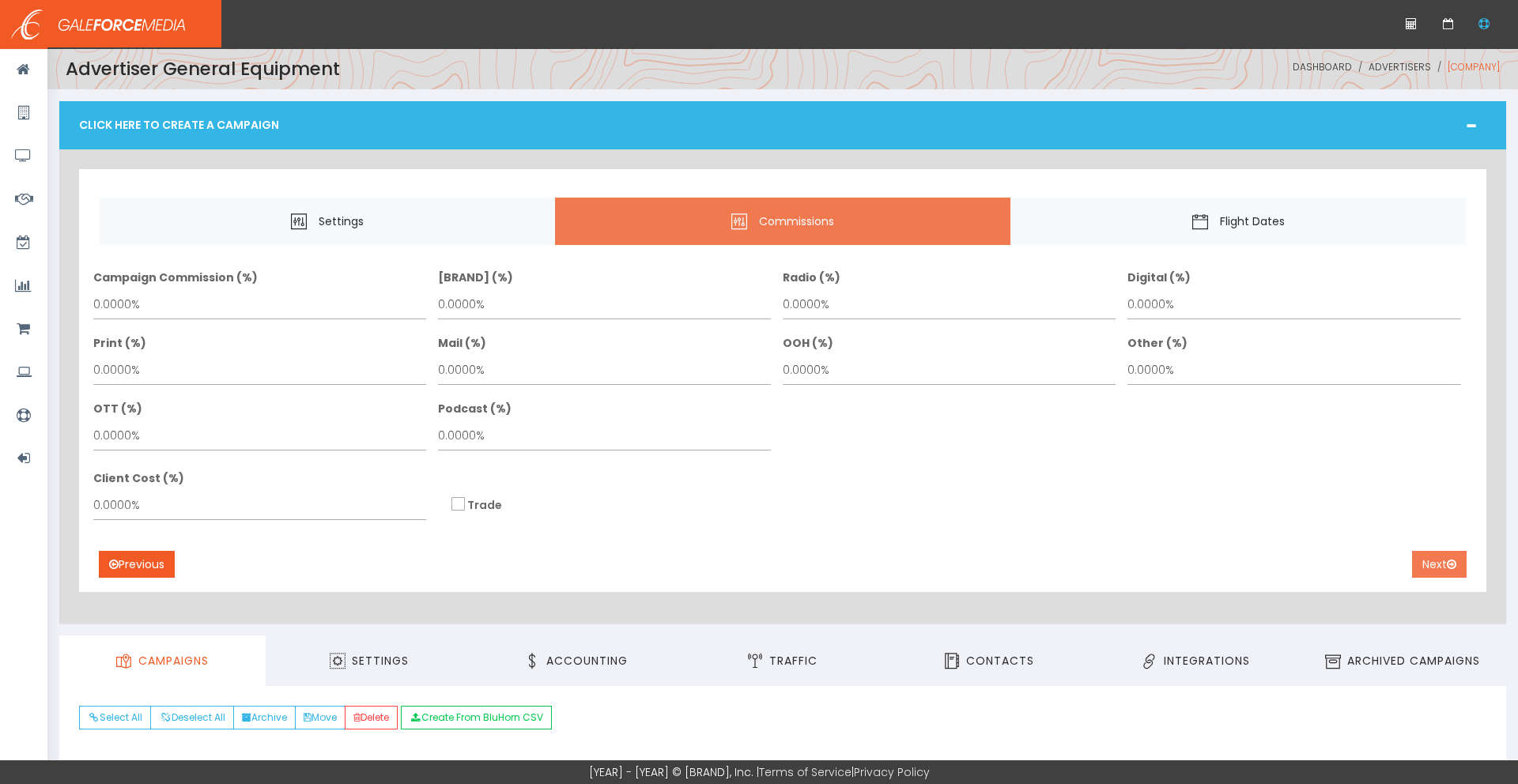 scroll, scrollTop: 0, scrollLeft: 0, axis: both 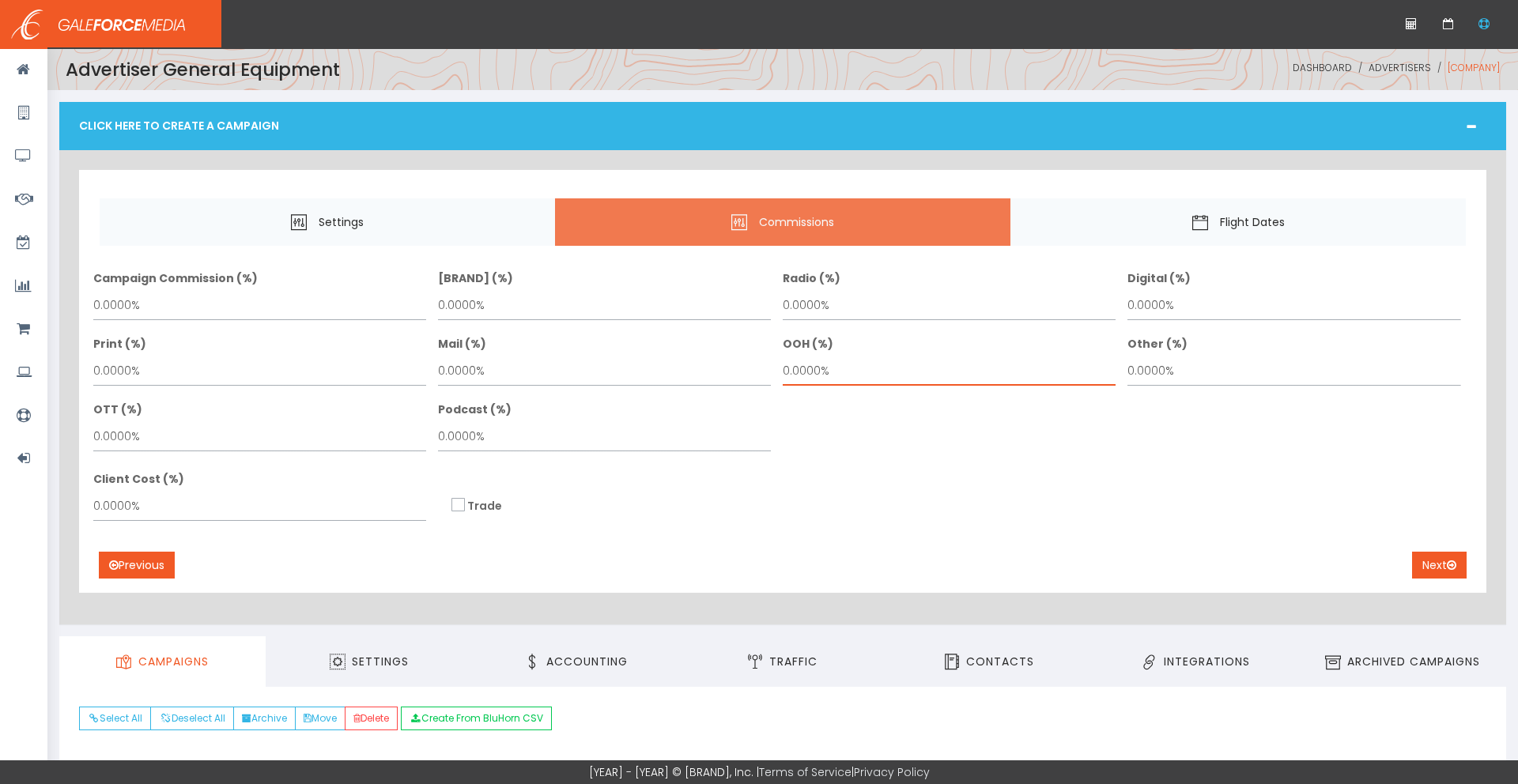 drag, startPoint x: 841, startPoint y: 373, endPoint x: 742, endPoint y: 361, distance: 99.72462 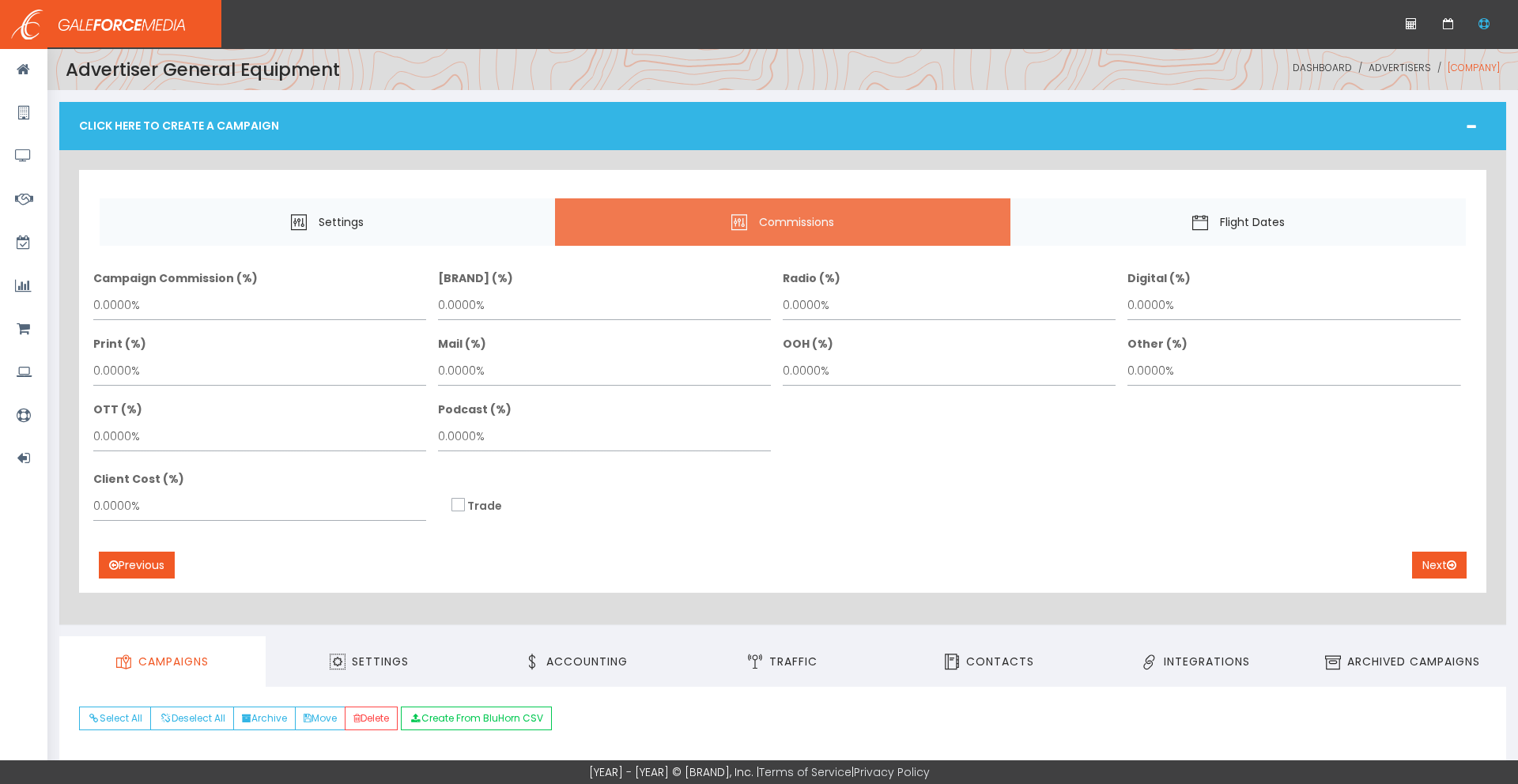 drag, startPoint x: 1399, startPoint y: 479, endPoint x: 1428, endPoint y: 494, distance: 32.649655 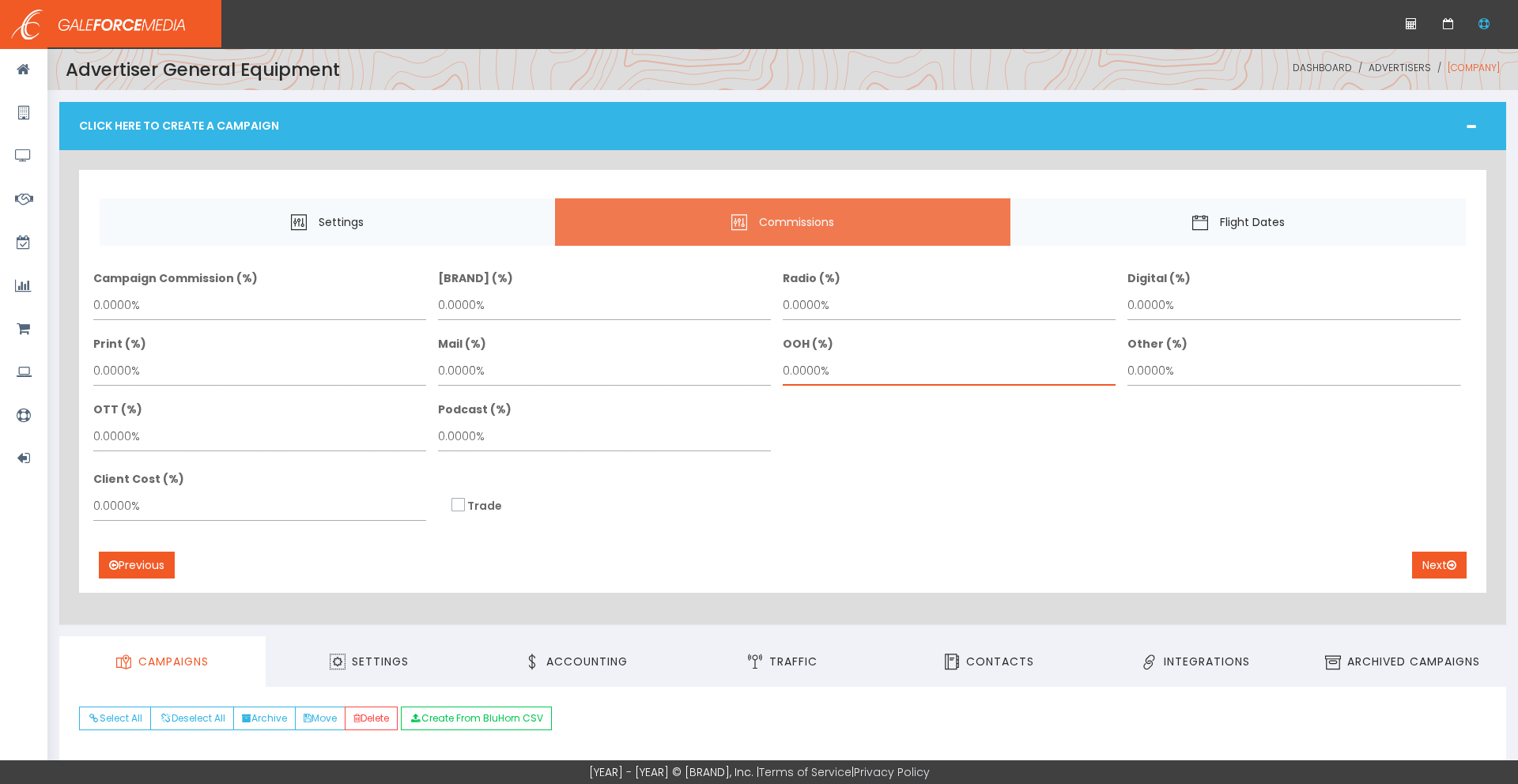 drag, startPoint x: 834, startPoint y: 368, endPoint x: 673, endPoint y: 352, distance: 161.79308 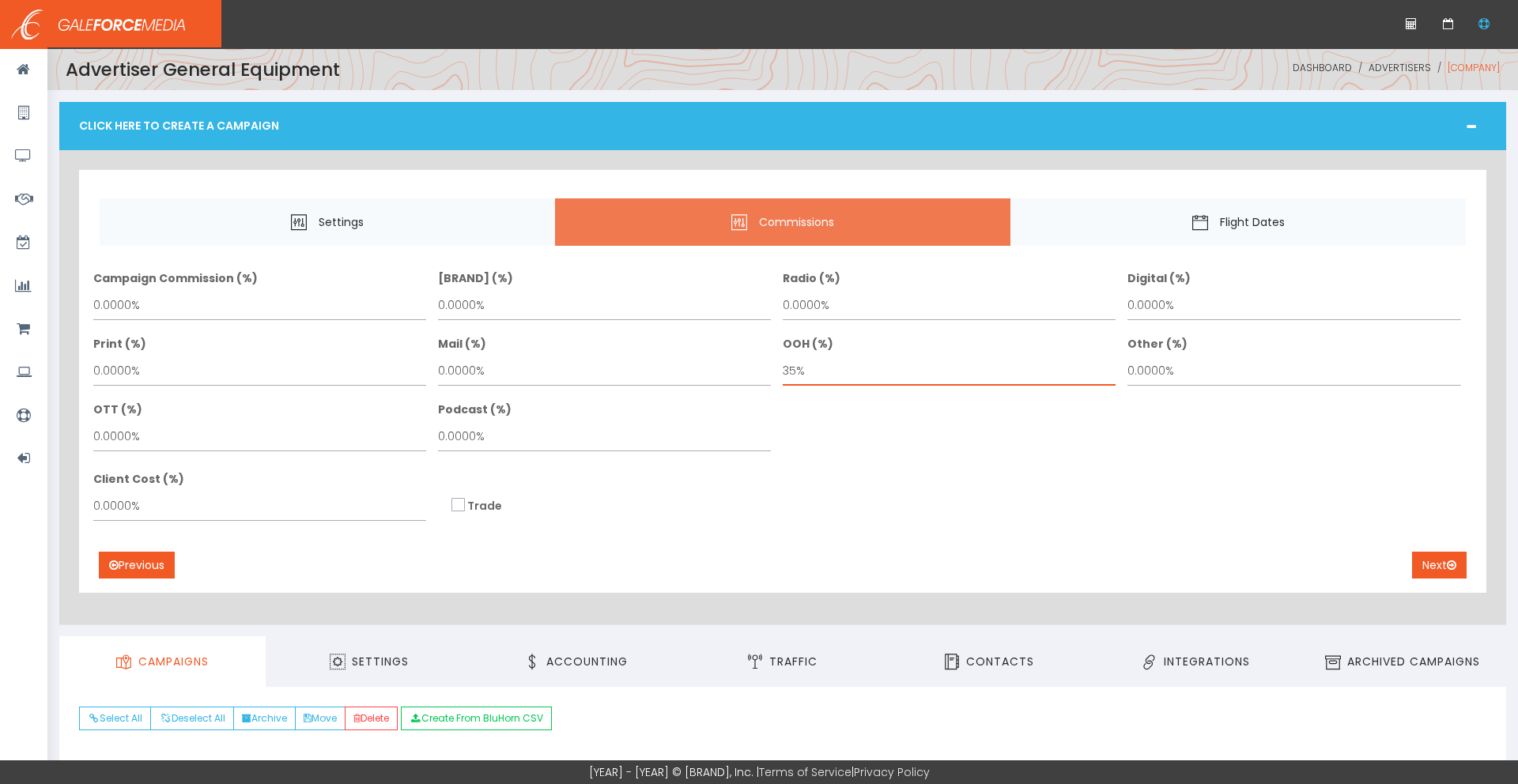 type on "35%" 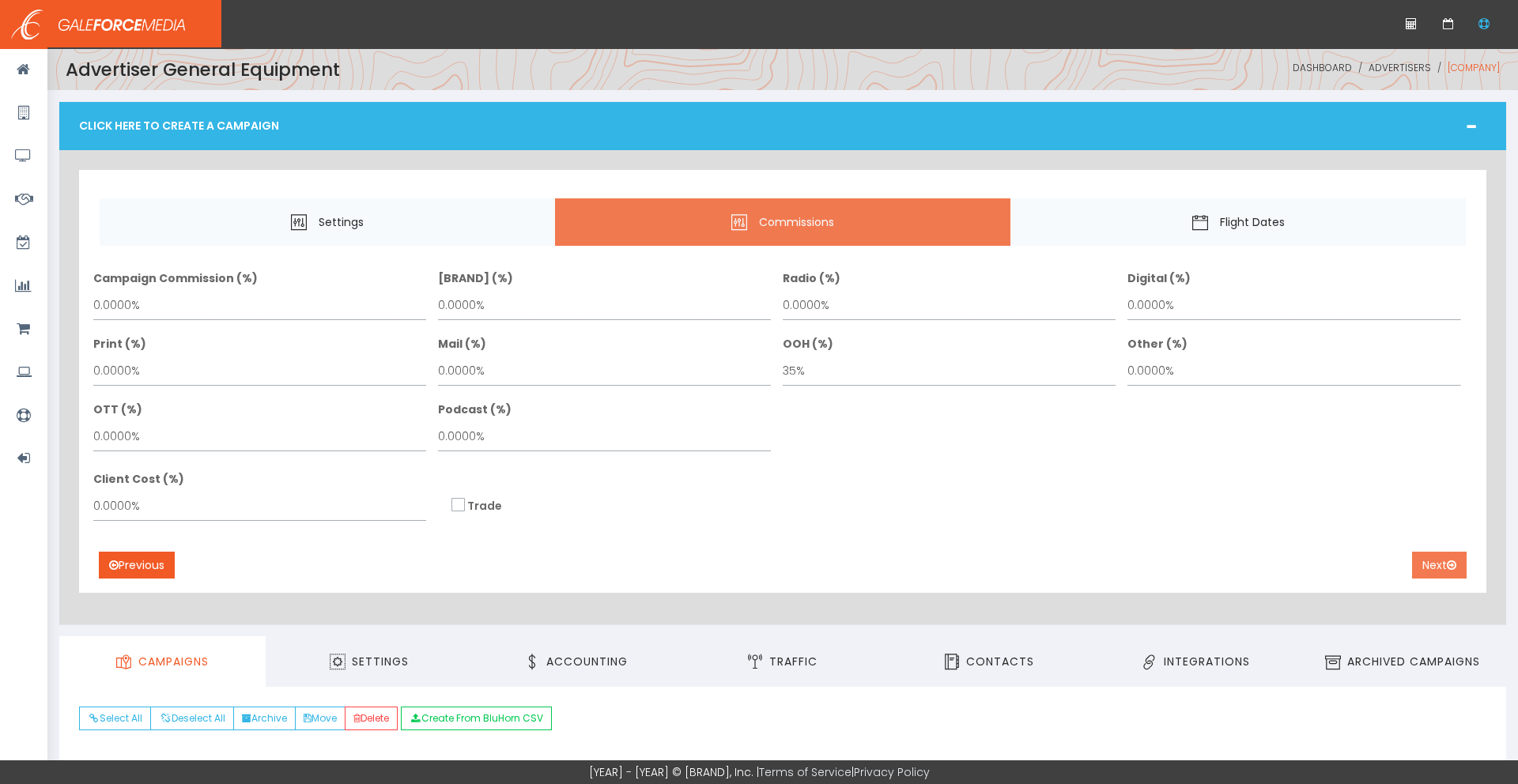 click on "Next" at bounding box center [1439, 565] 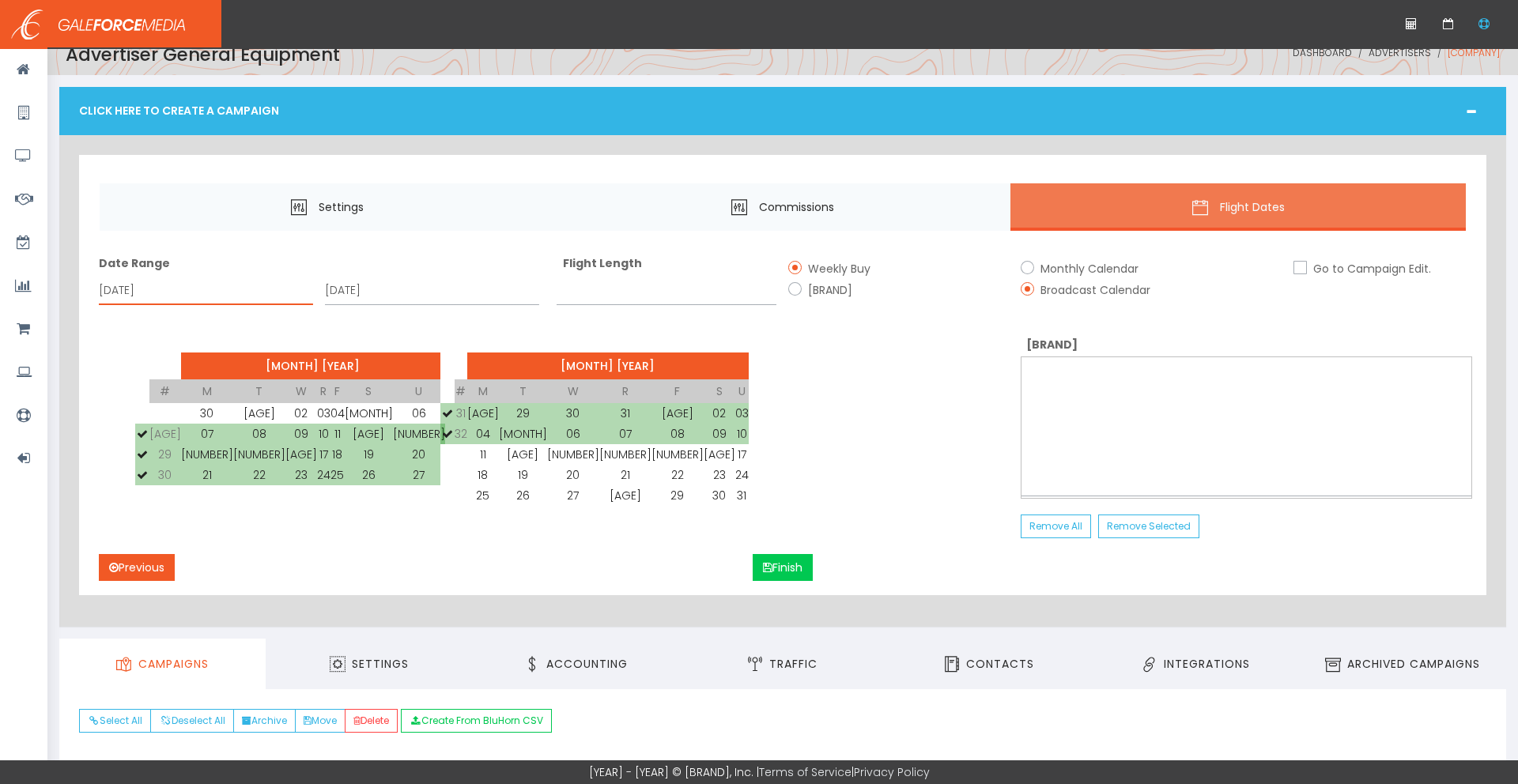 click on "07/07/2025" at bounding box center [206, 290] 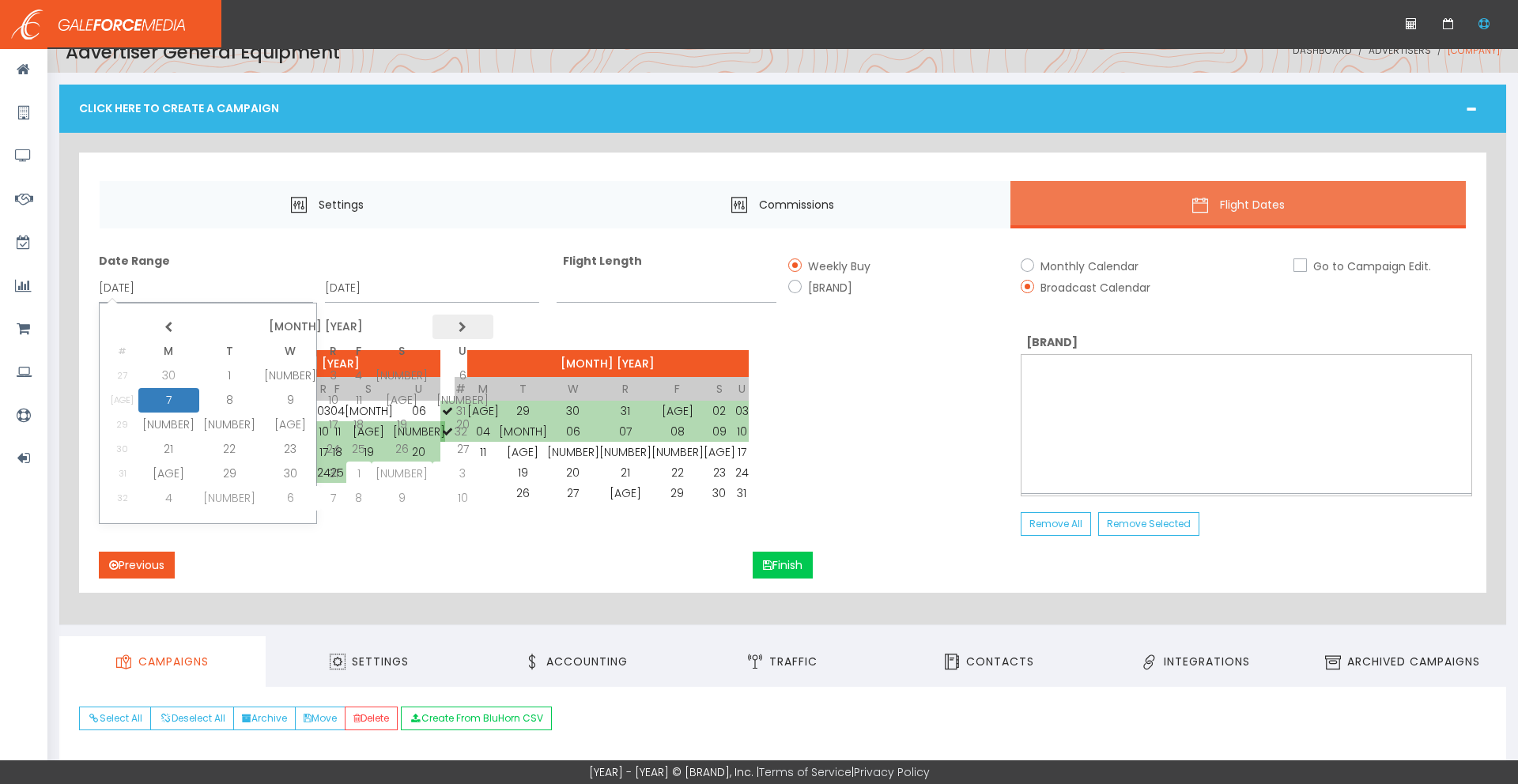 click at bounding box center (463, 327) 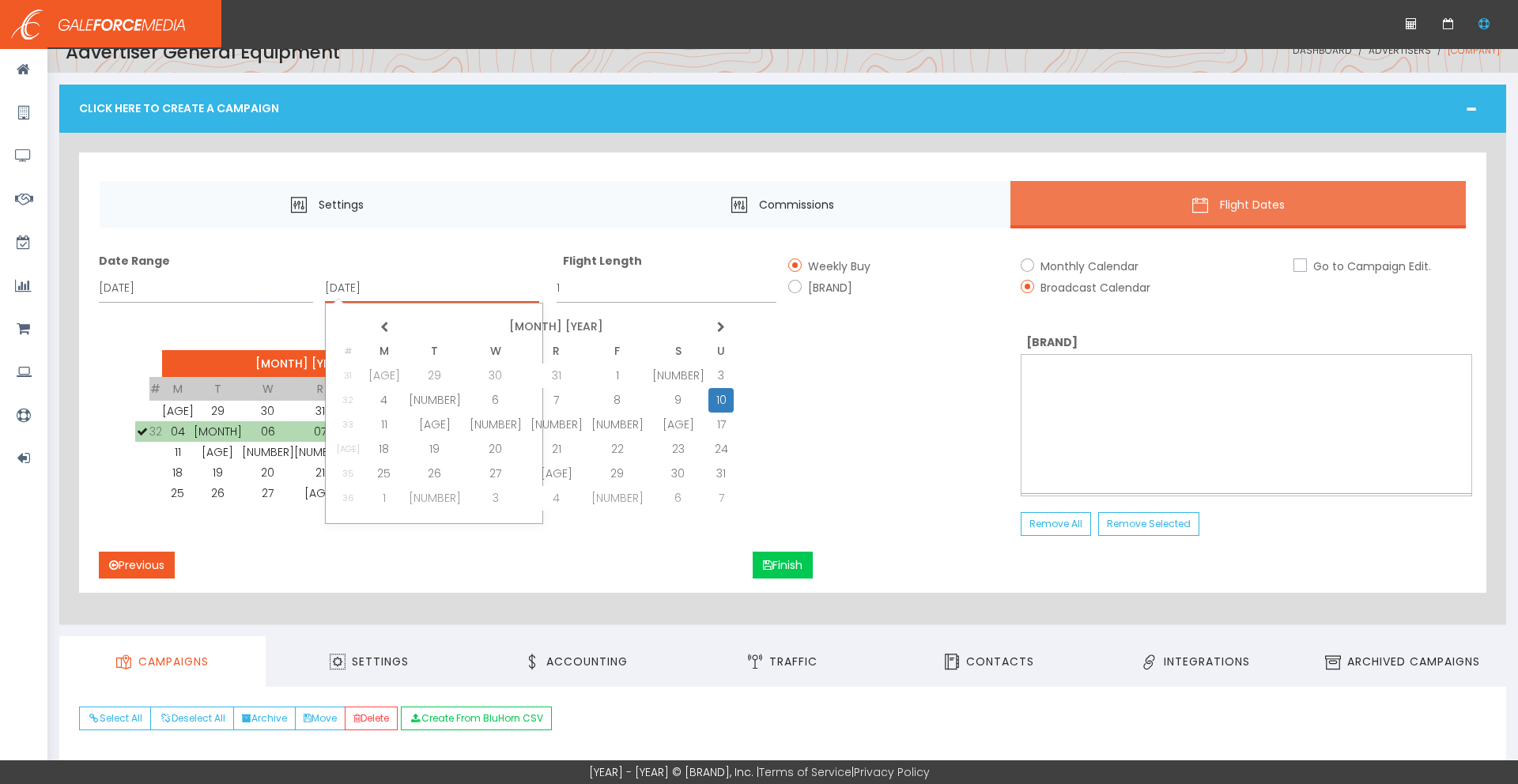 click on "08/10/2025" at bounding box center (432, 288) 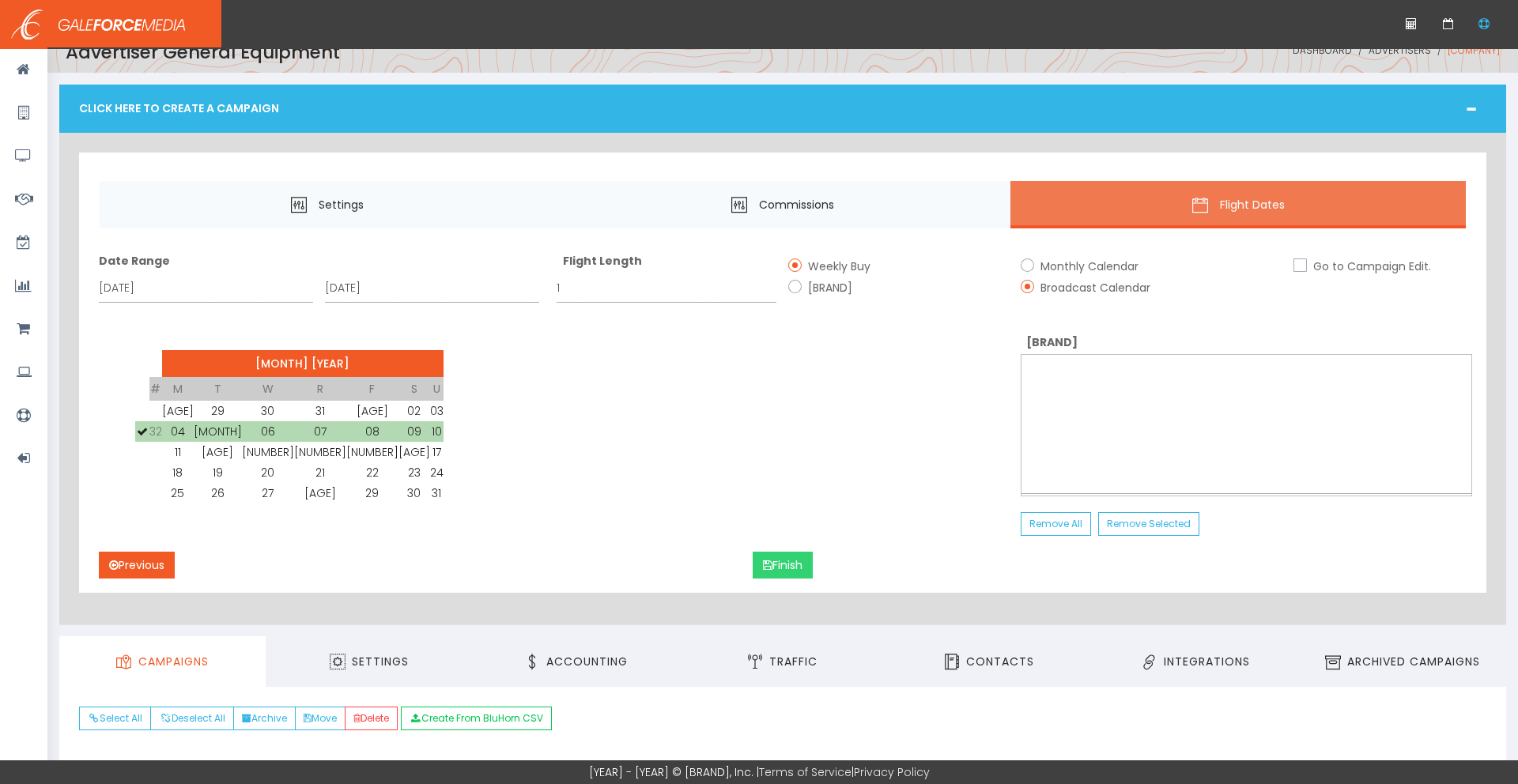 click on "Finish" at bounding box center [783, 565] 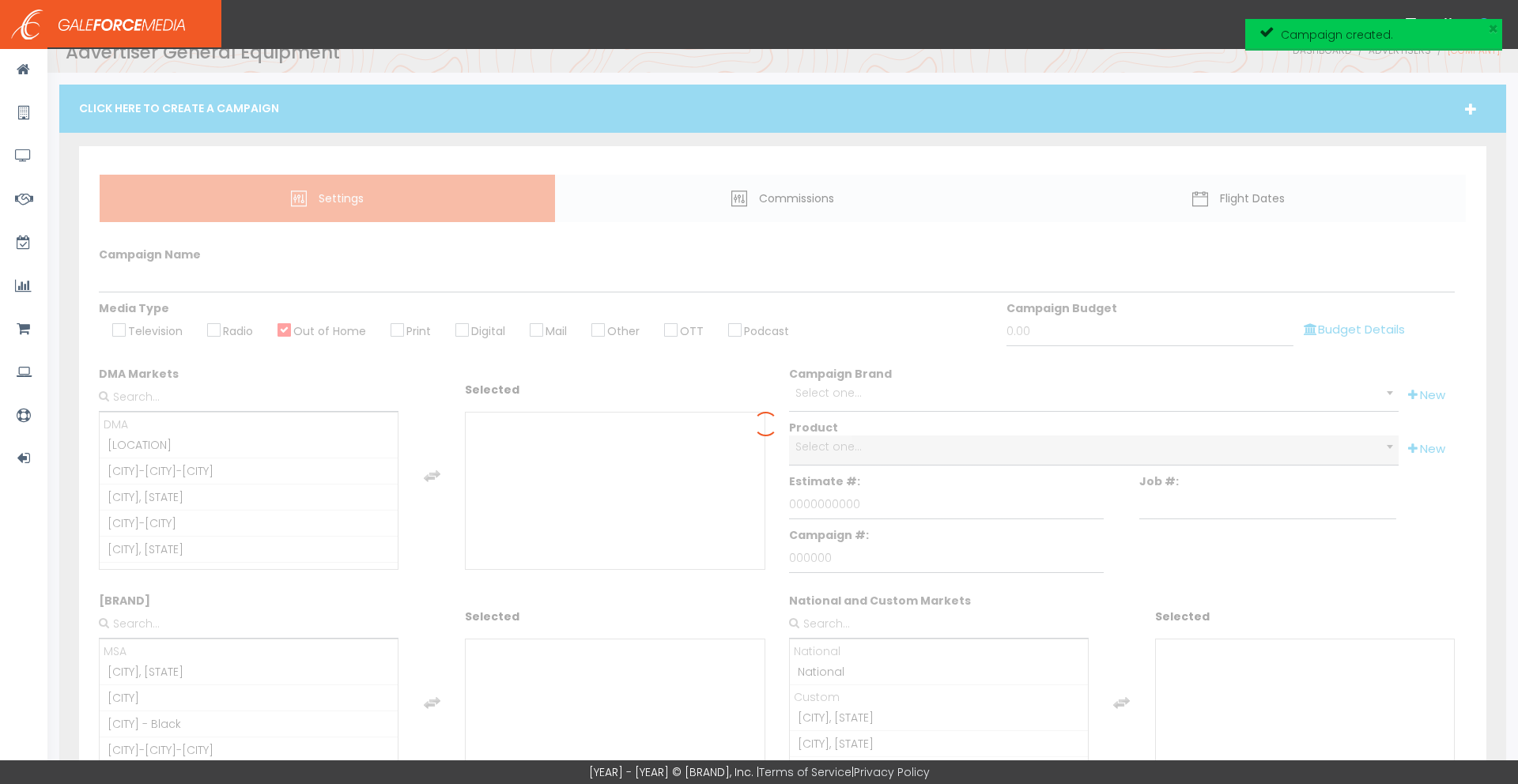 scroll, scrollTop: 0, scrollLeft: 0, axis: both 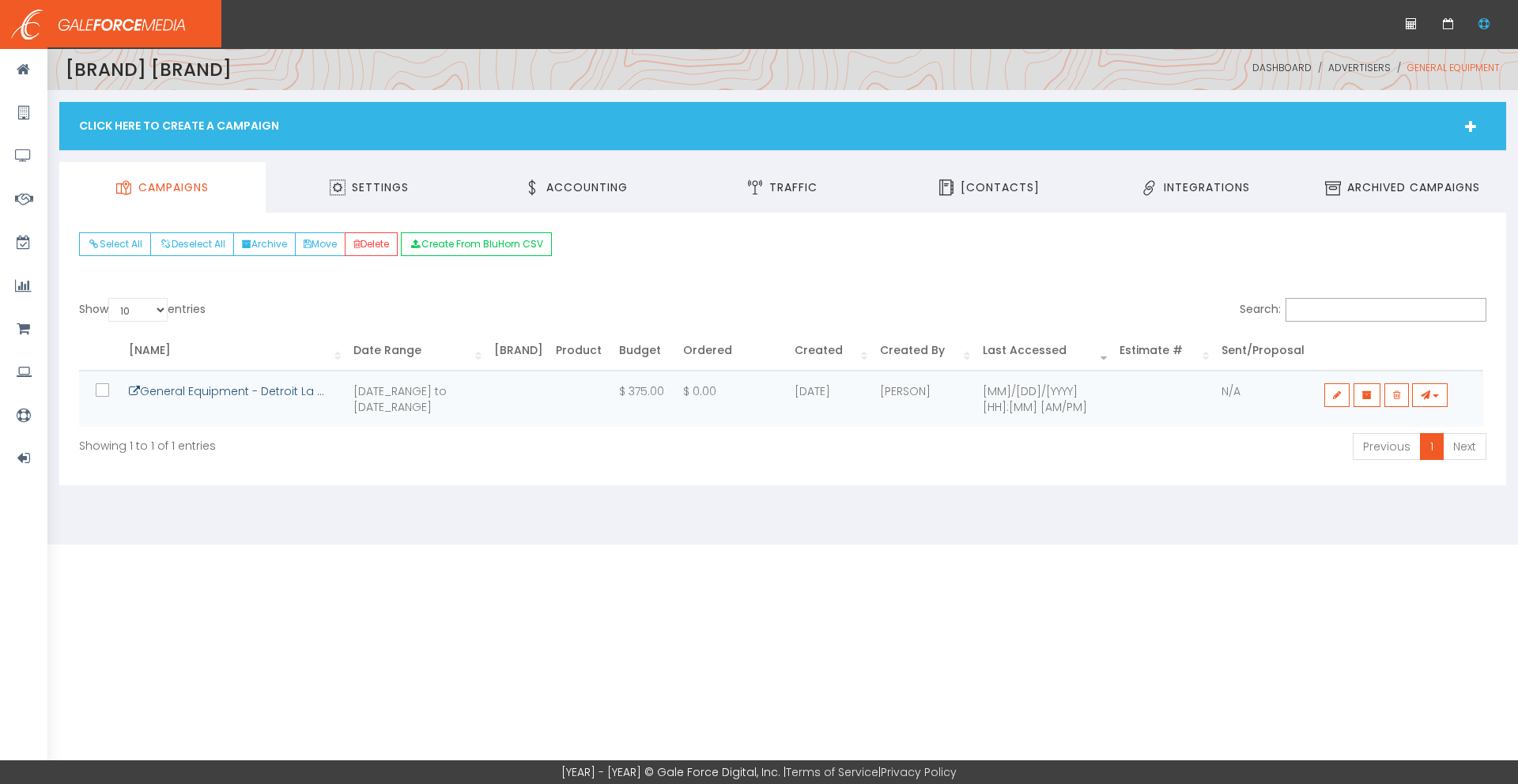 click on "General Equipment - Detroit La ..." at bounding box center [226, 391] 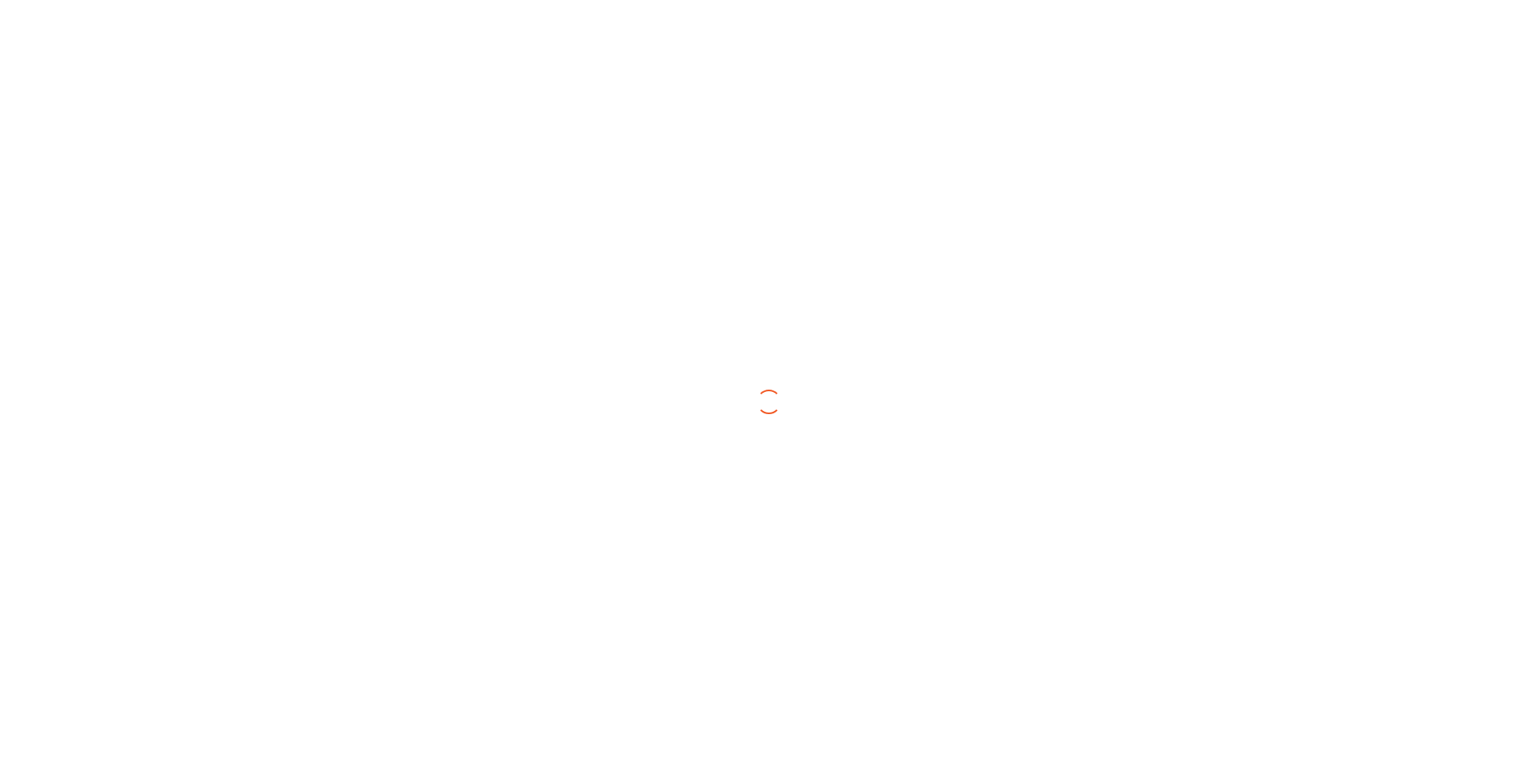 scroll, scrollTop: 0, scrollLeft: 0, axis: both 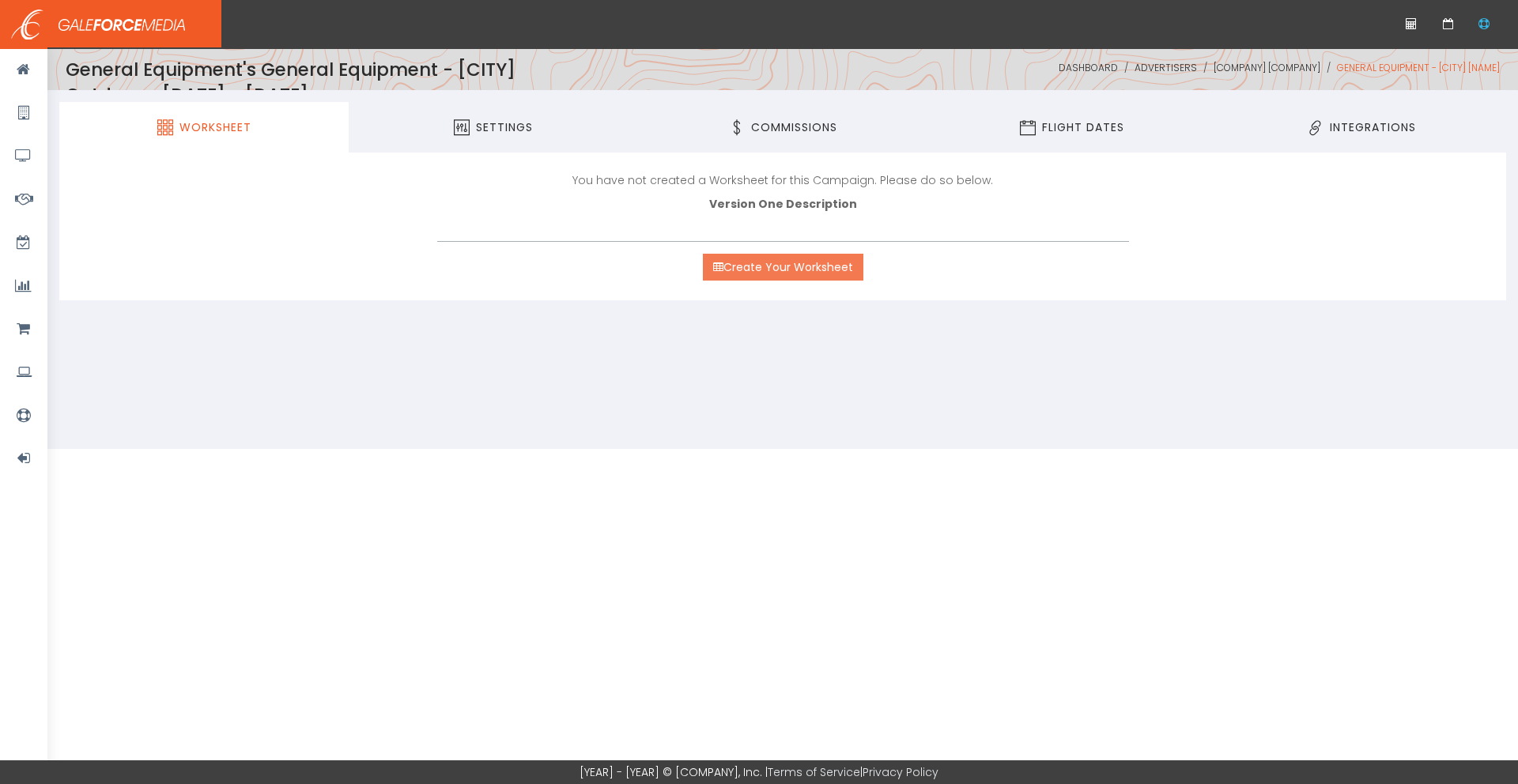 click on "Create Your Worksheet" at bounding box center [783, 267] 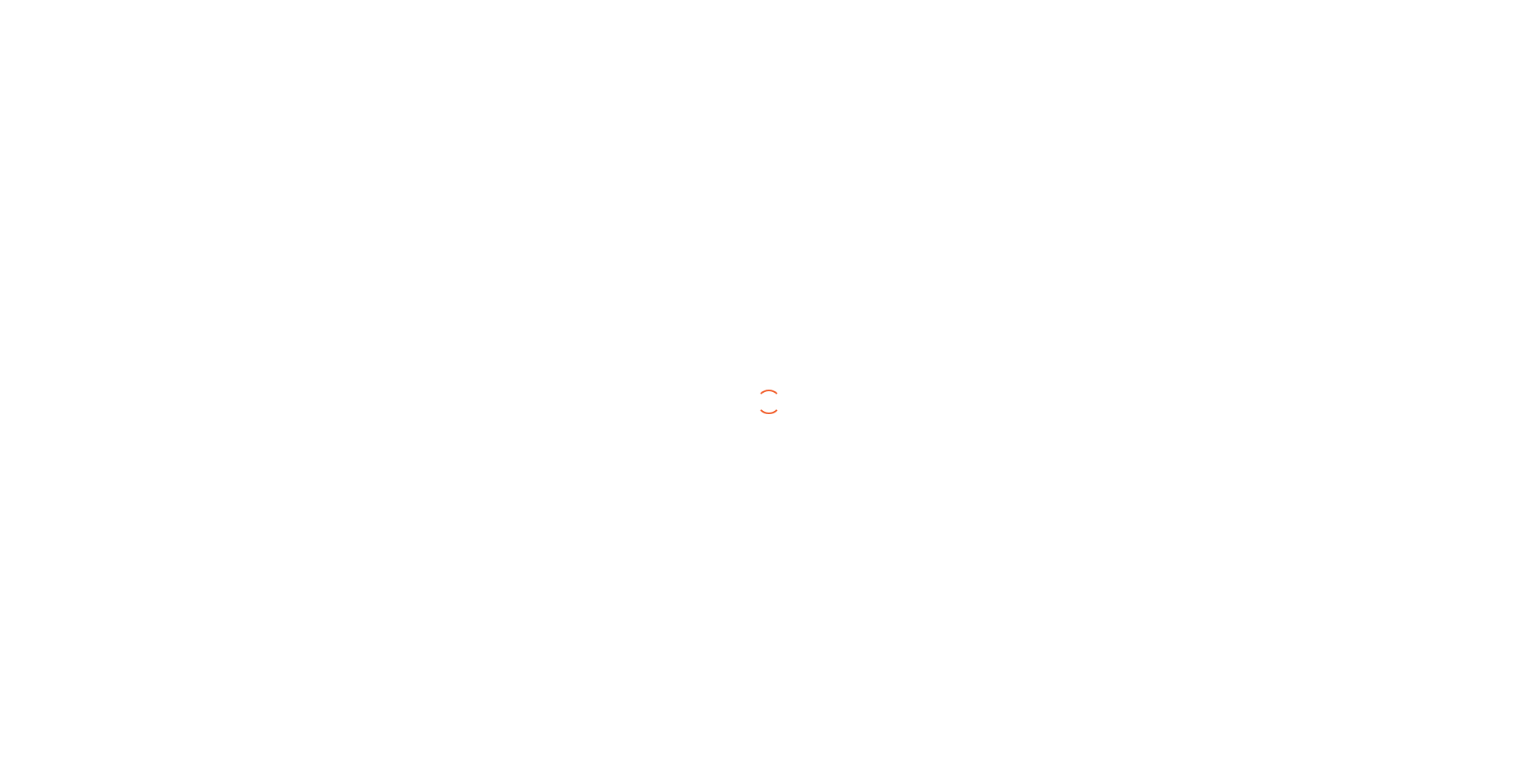 scroll, scrollTop: 0, scrollLeft: 0, axis: both 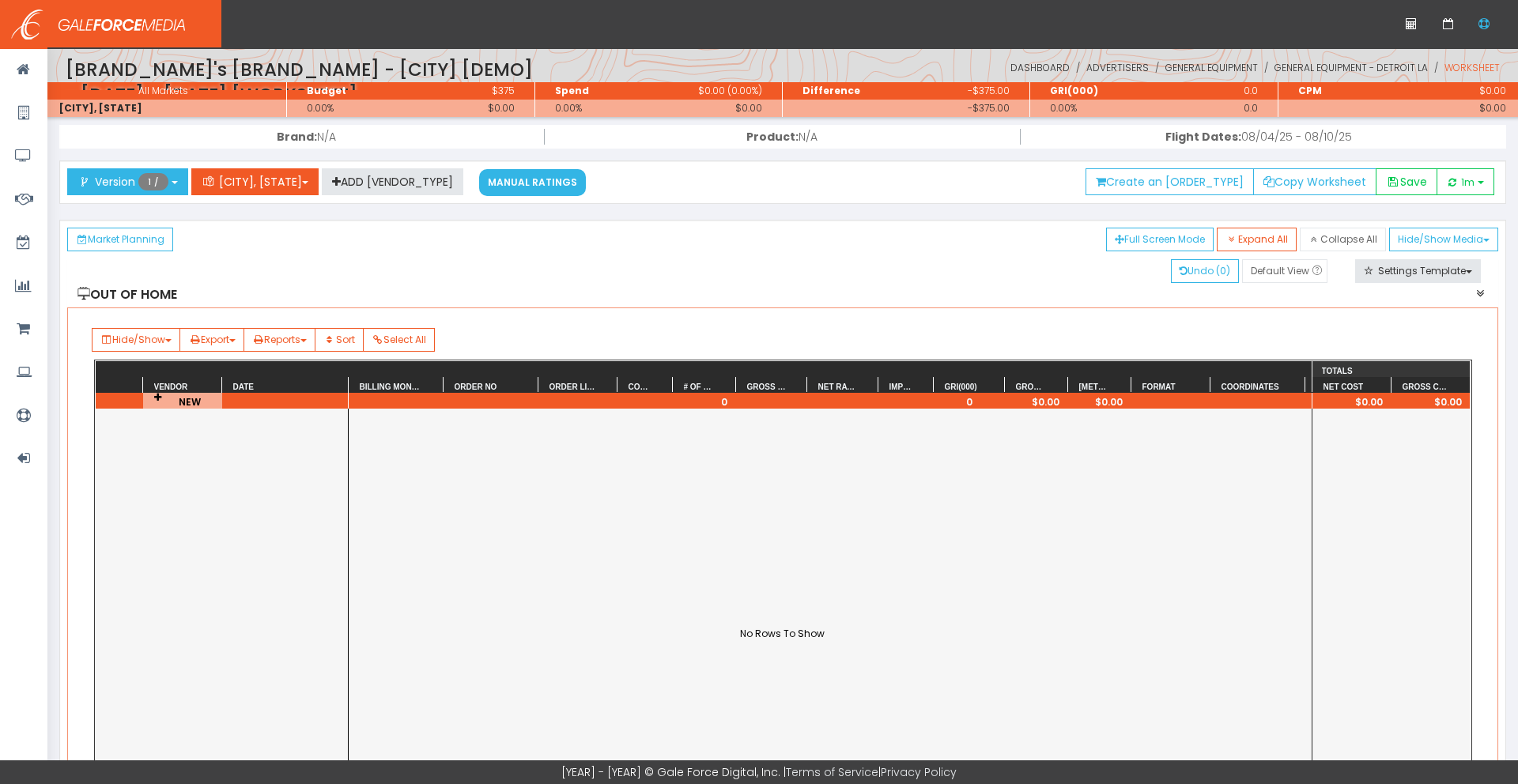 click on "NEW" at bounding box center (183, 401) 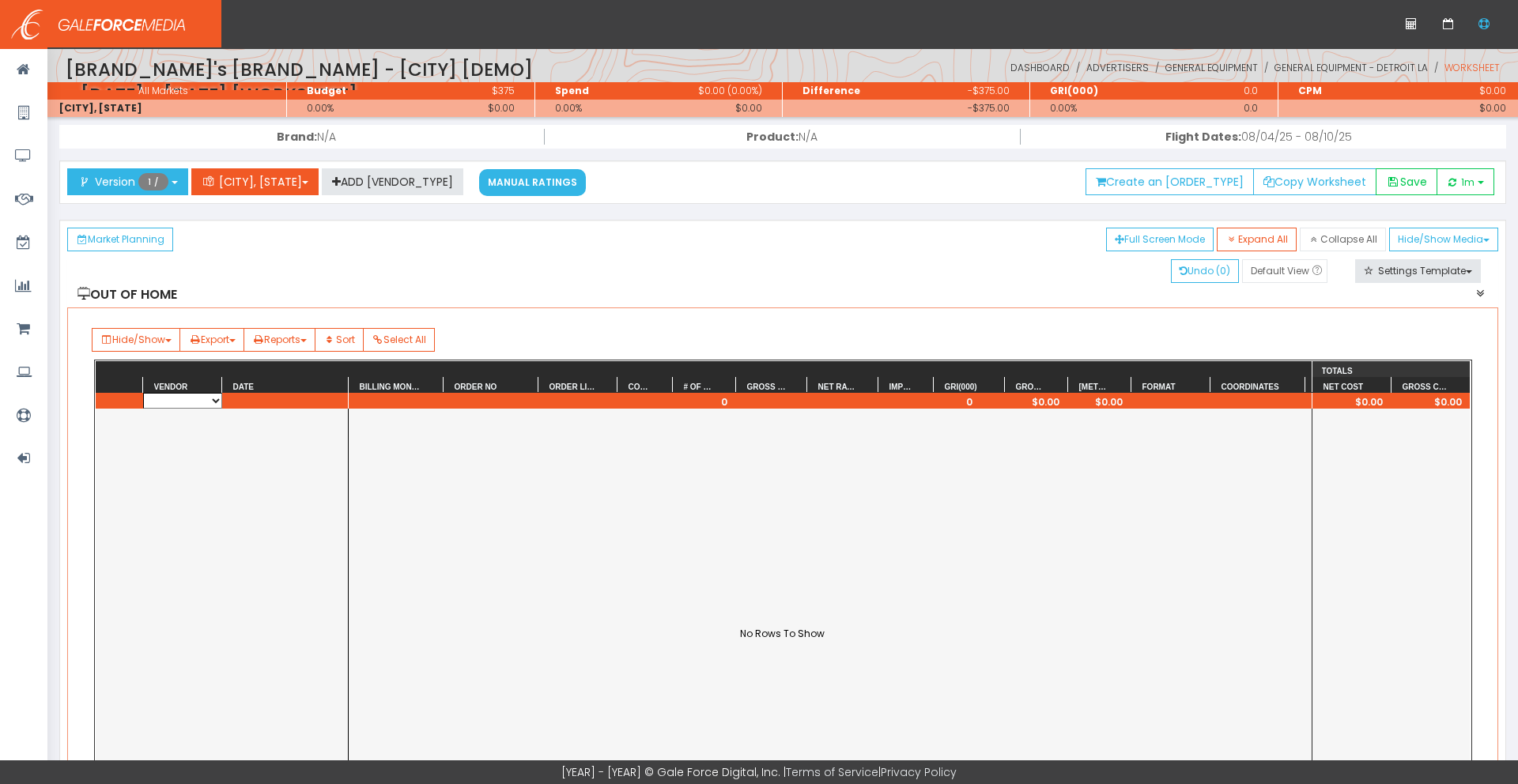 click on "Idigital Outdoor Newman" at bounding box center (183, 401) 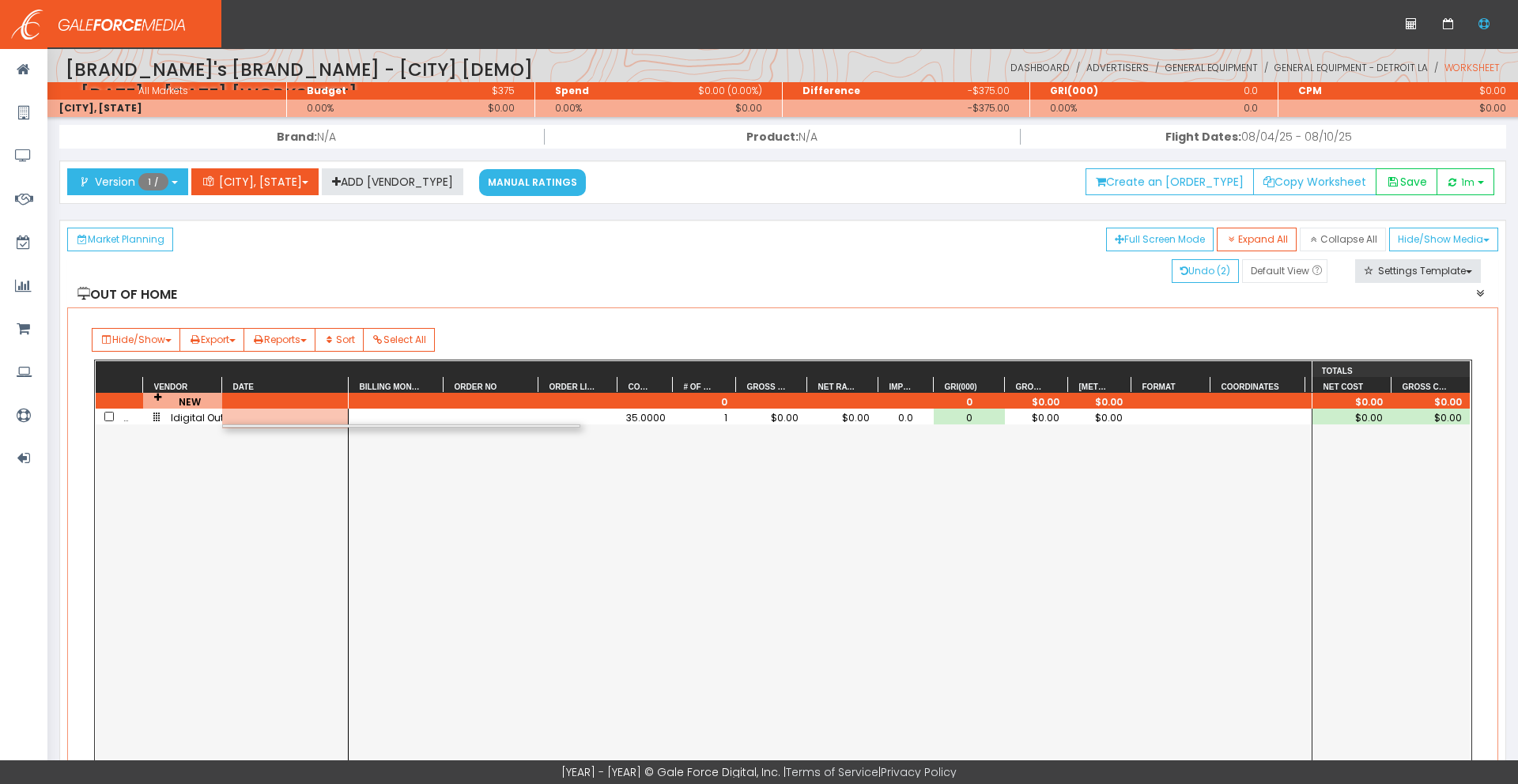 scroll, scrollTop: 0, scrollLeft: 22, axis: horizontal 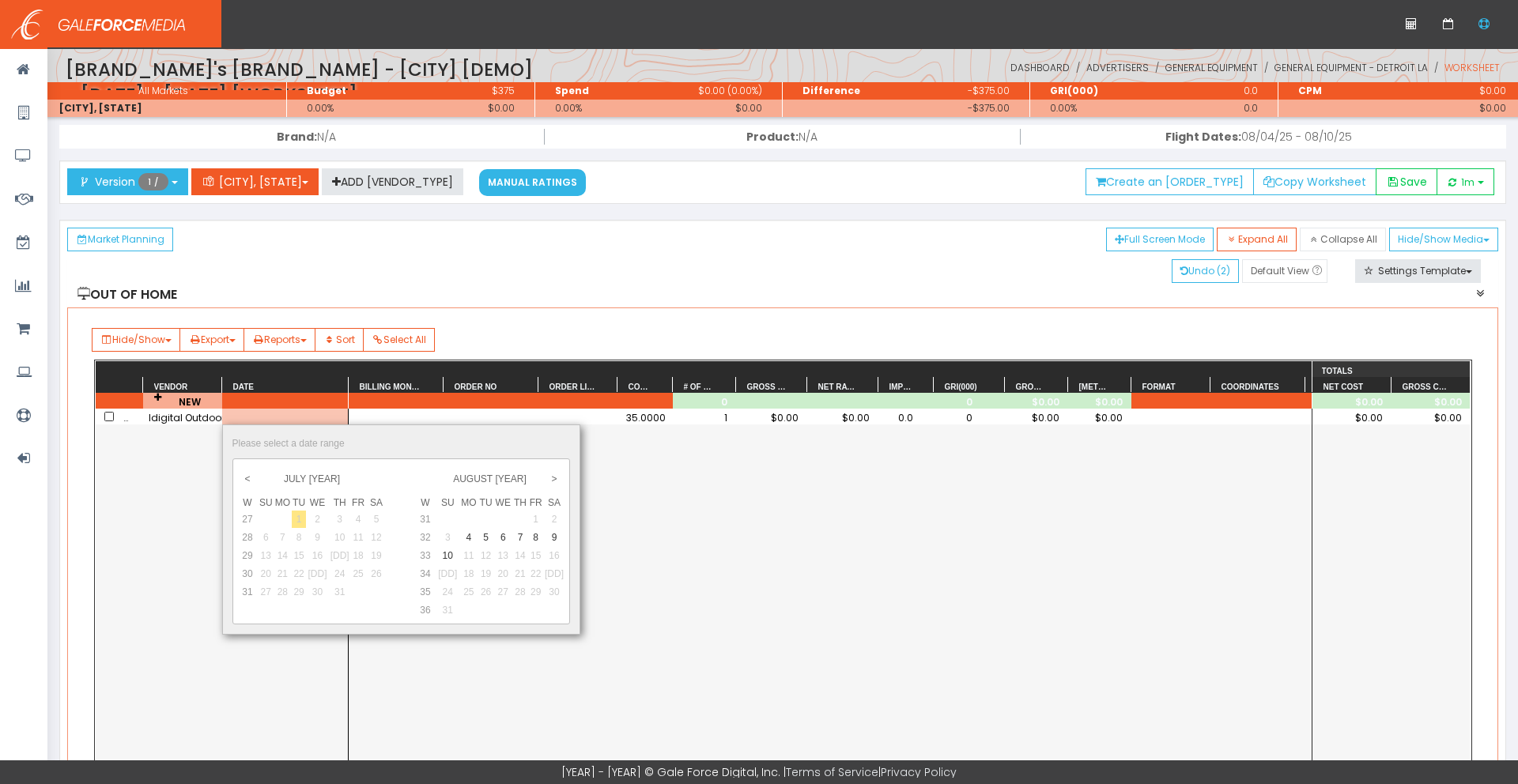 drag, startPoint x: 461, startPoint y: 541, endPoint x: 440, endPoint y: 561, distance: 29 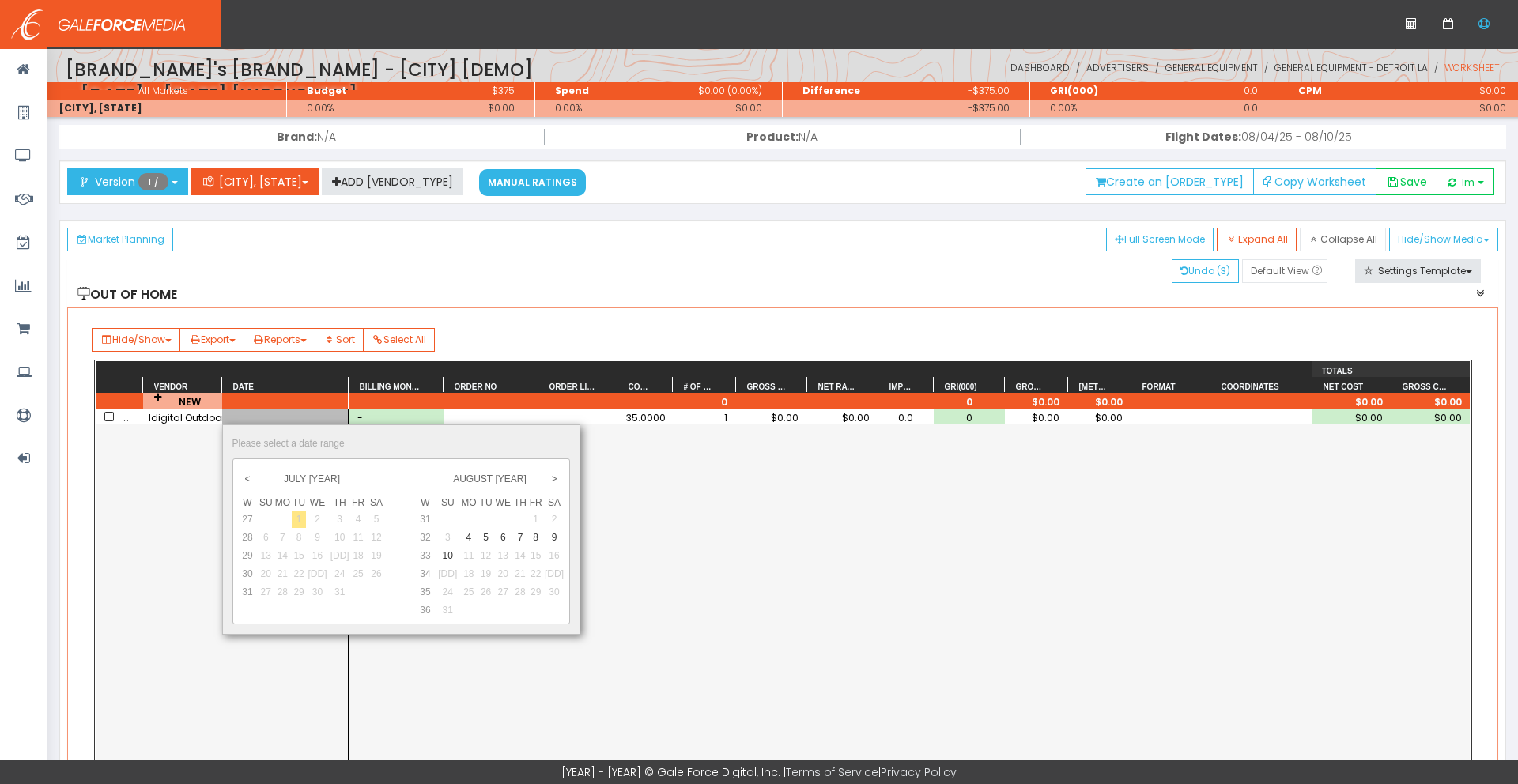 drag, startPoint x: 447, startPoint y: 555, endPoint x: 485, endPoint y: 533, distance: 43.908997 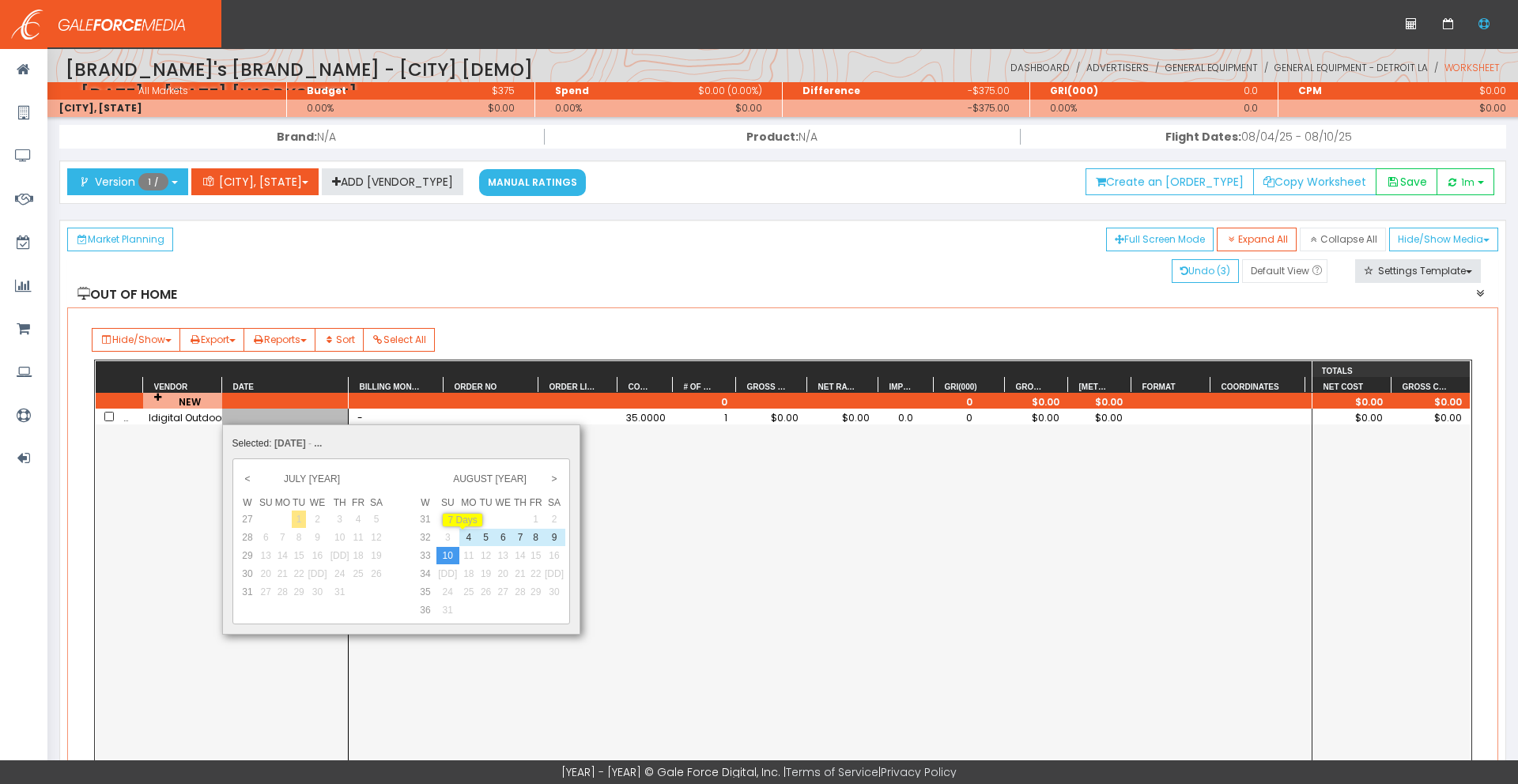 click on "[NUMBER]" at bounding box center [469, 537] 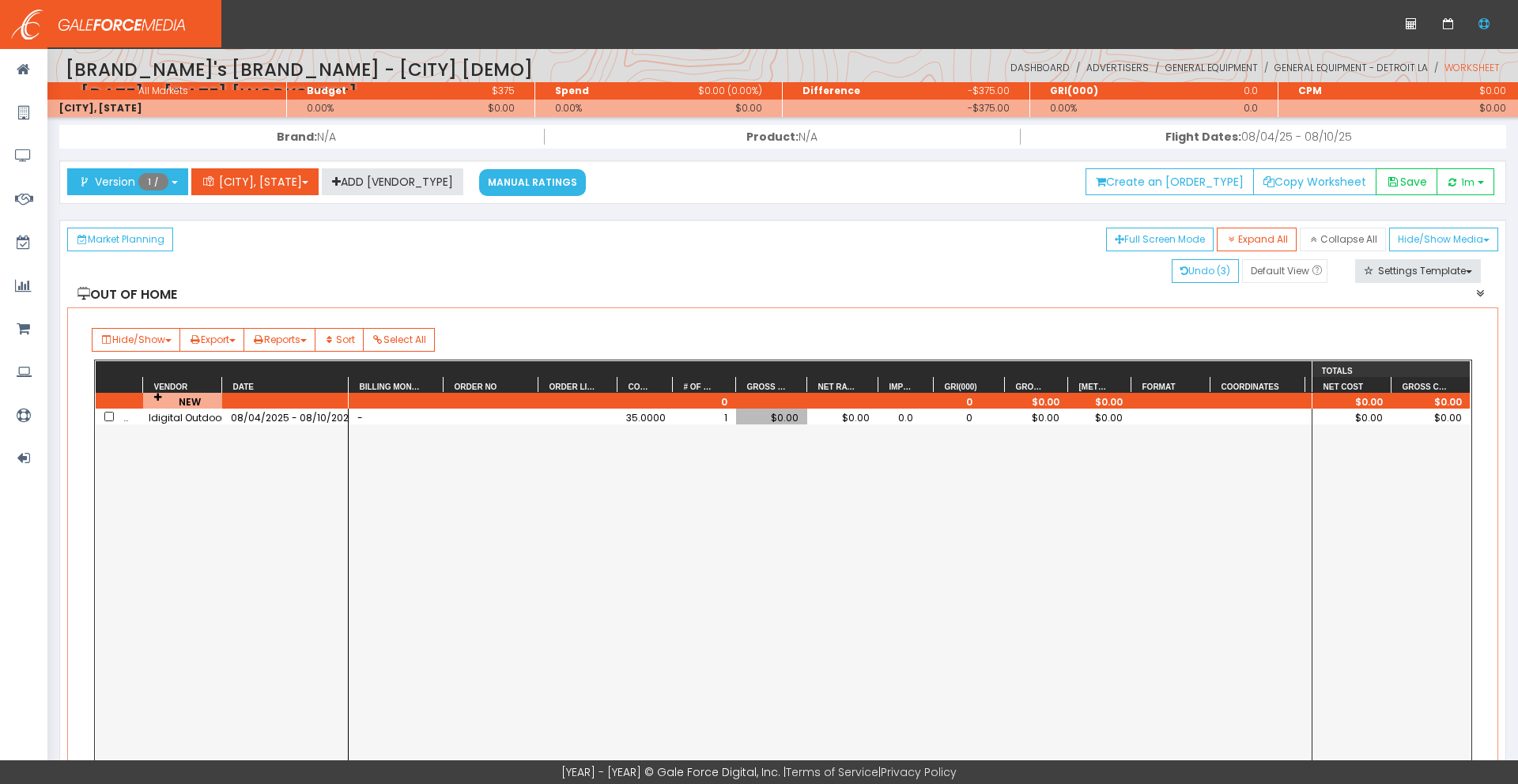 click on "$0.00" at bounding box center (772, 417) 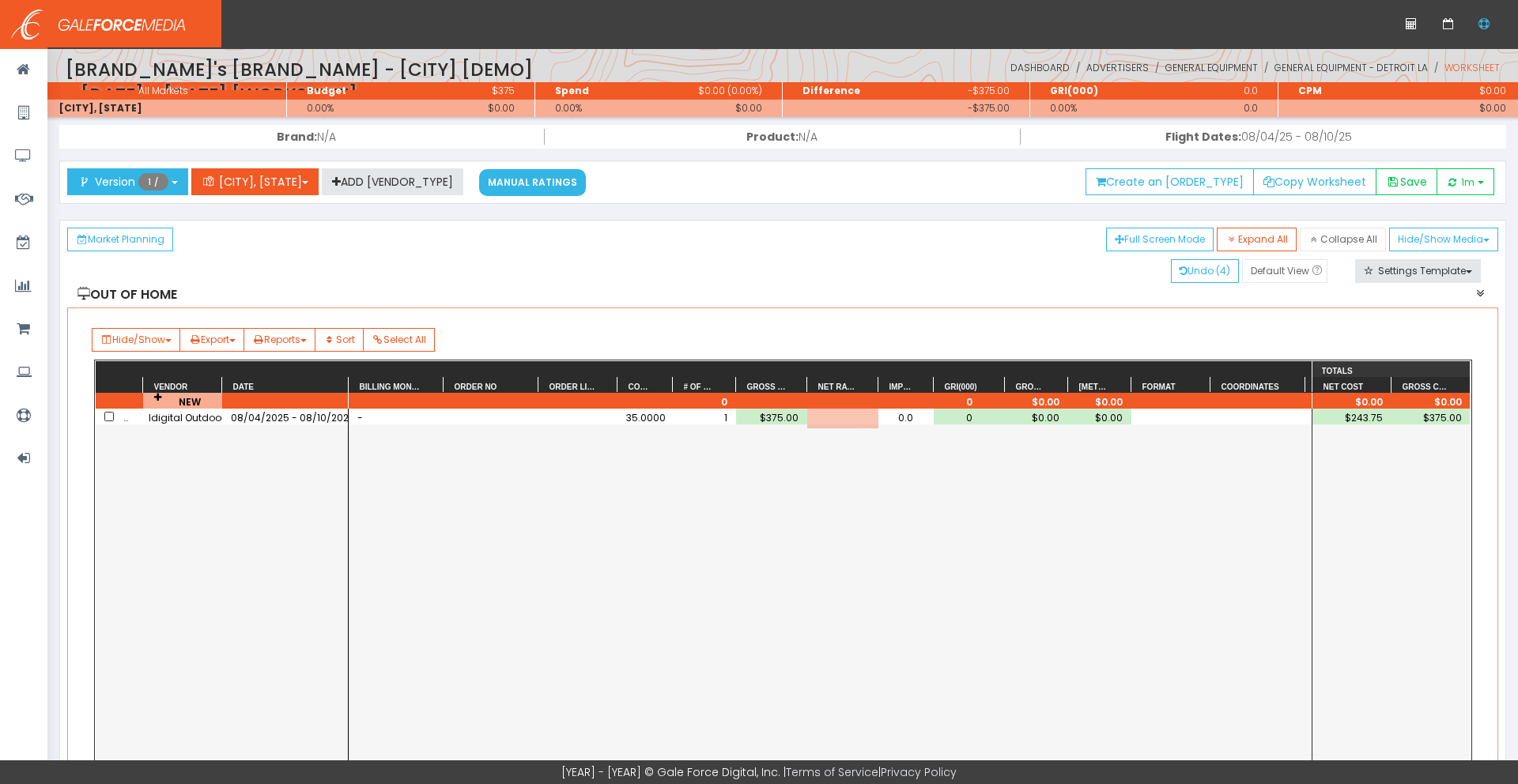 scroll, scrollTop: 0, scrollLeft: 38, axis: horizontal 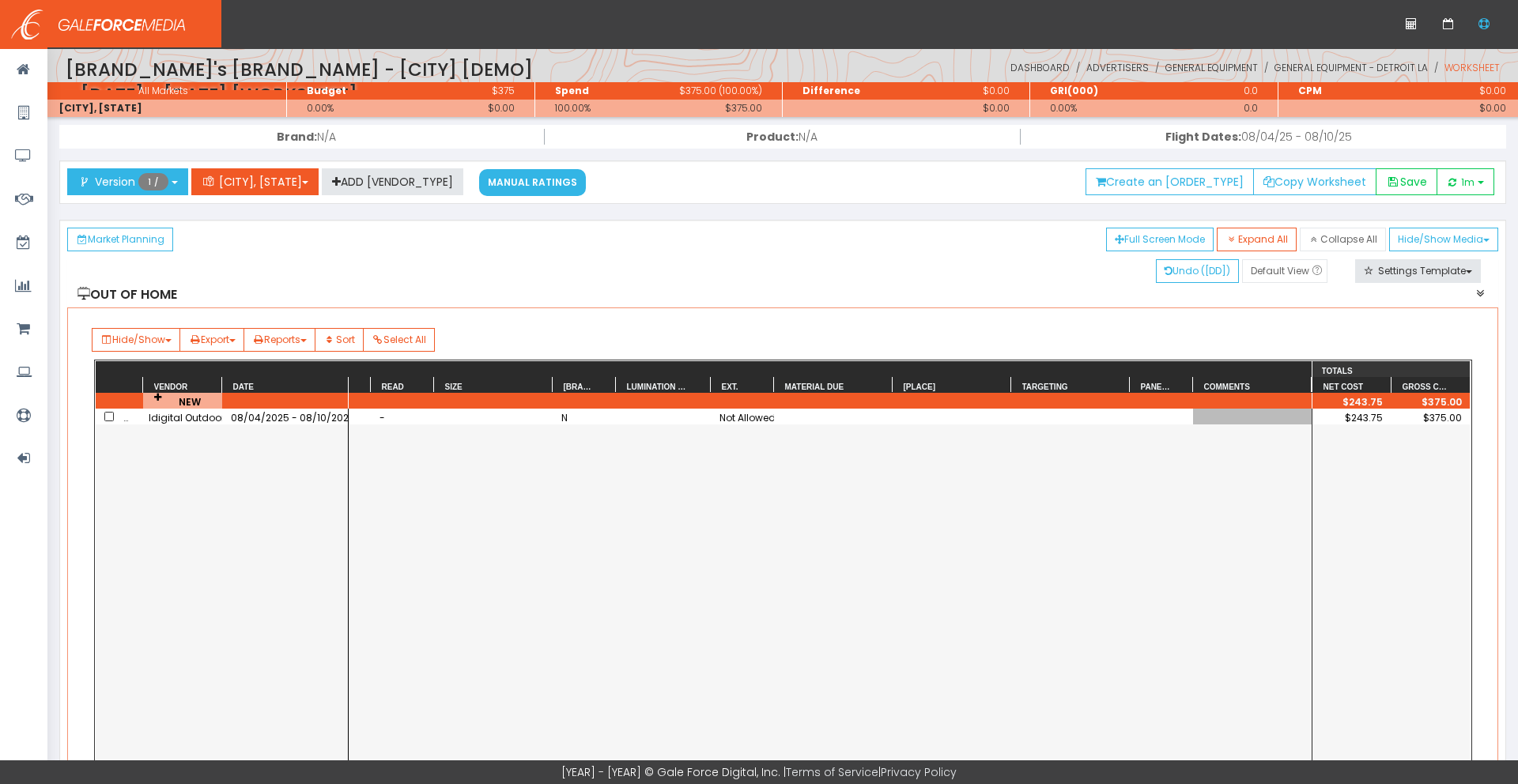 click at bounding box center (1252, 416) 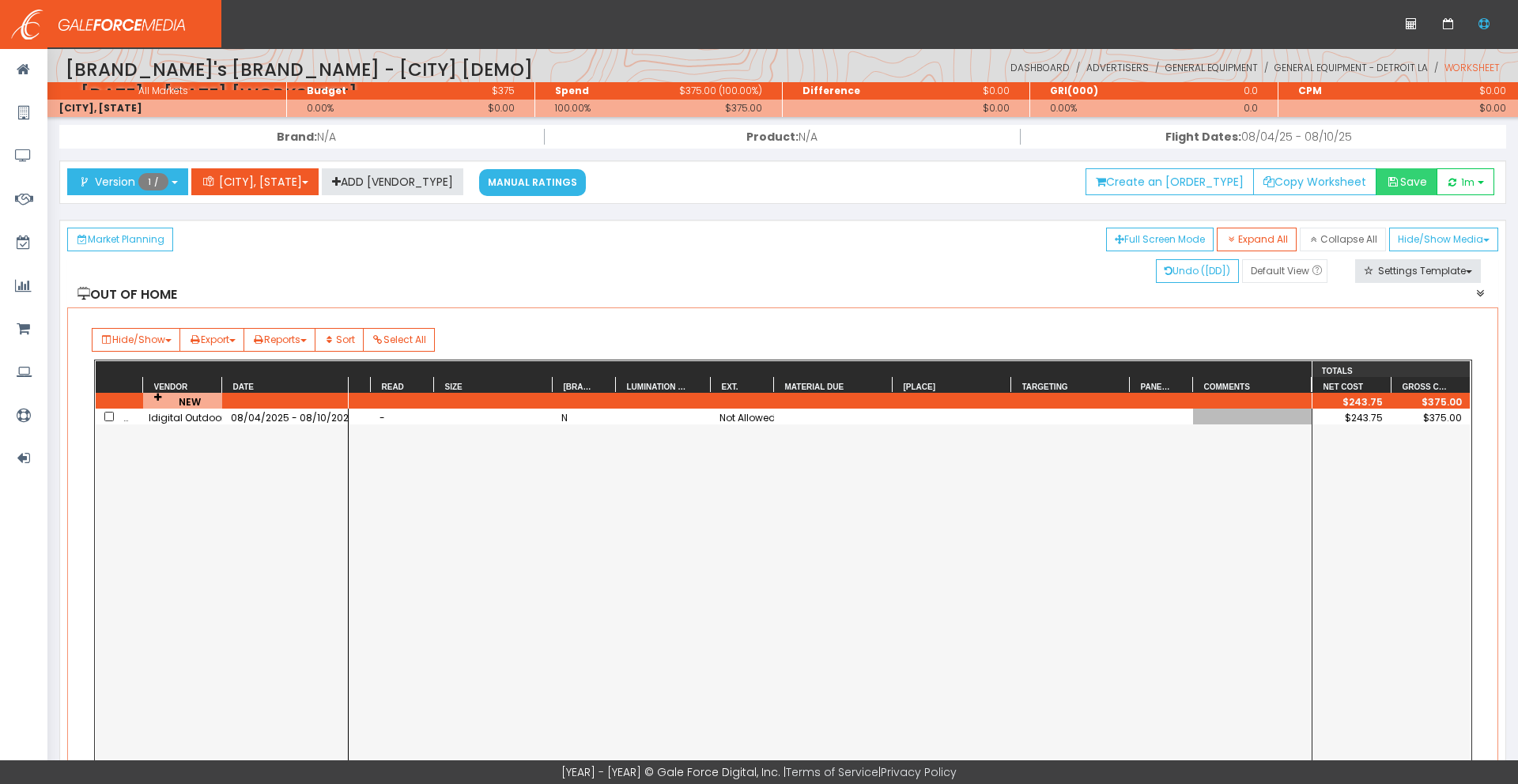 click on "Save" at bounding box center [1407, 182] 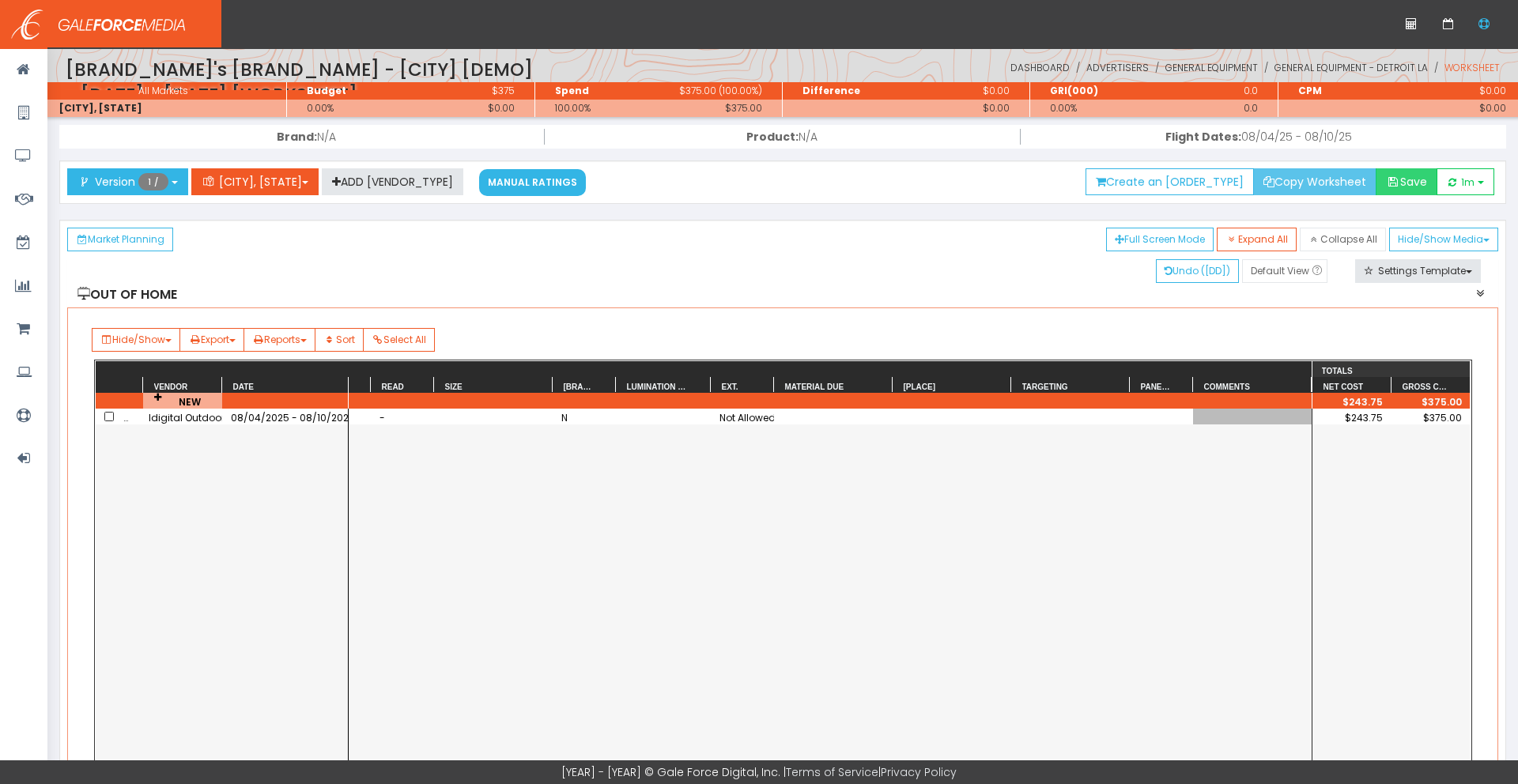 drag, startPoint x: 1414, startPoint y: 187, endPoint x: 1305, endPoint y: 183, distance: 109.07337 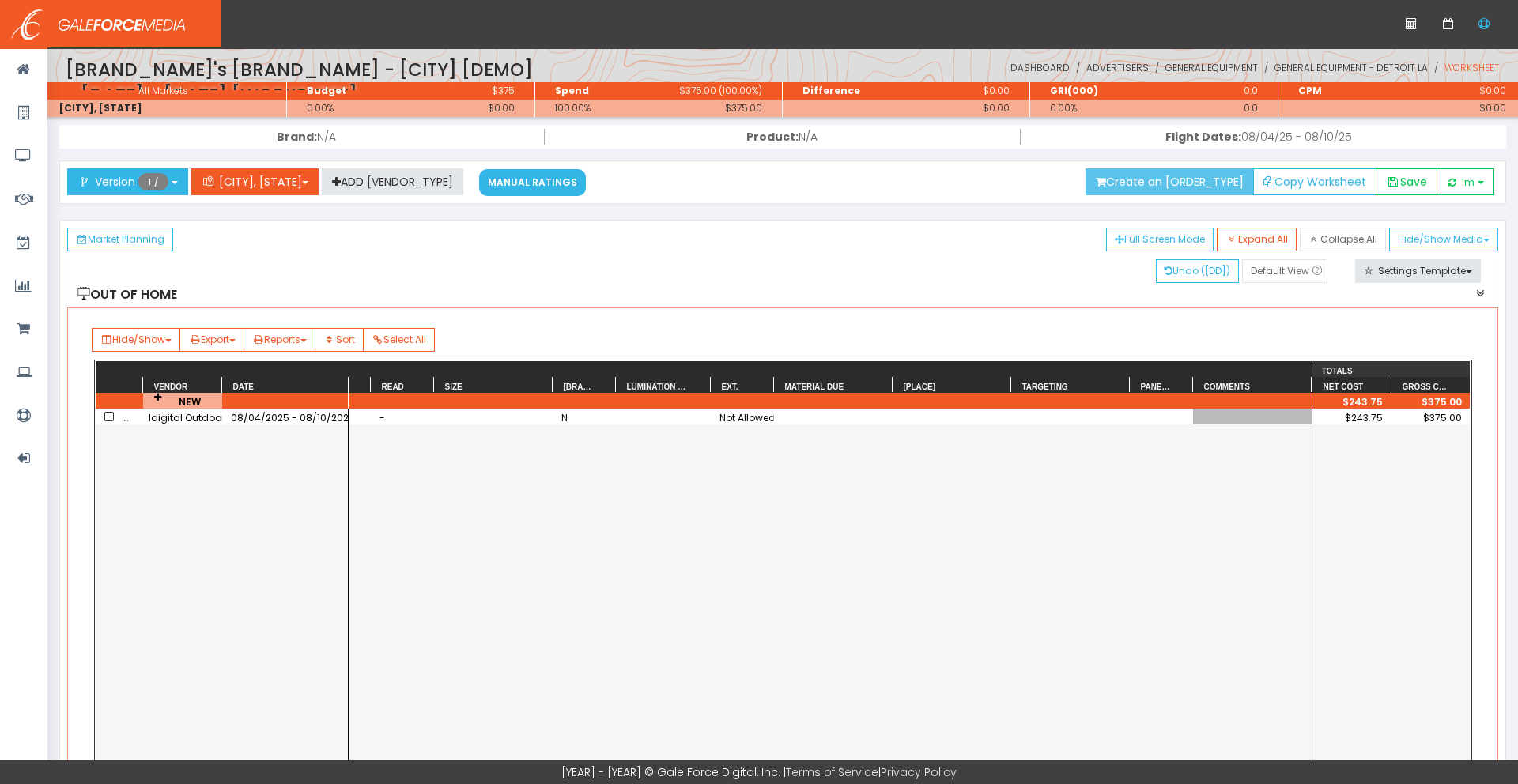 click on "Create an Order" at bounding box center (1169, 182) 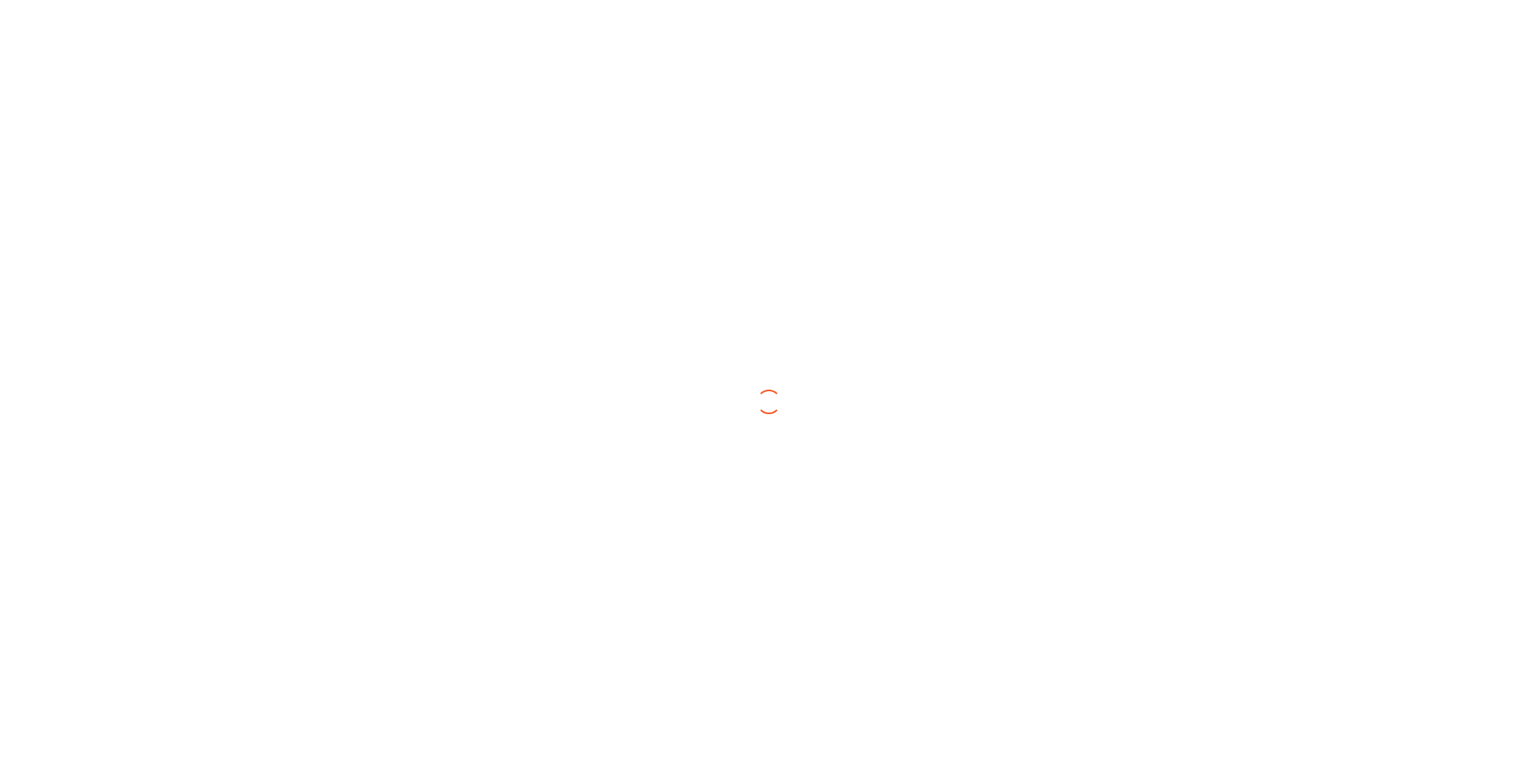 scroll, scrollTop: 0, scrollLeft: 0, axis: both 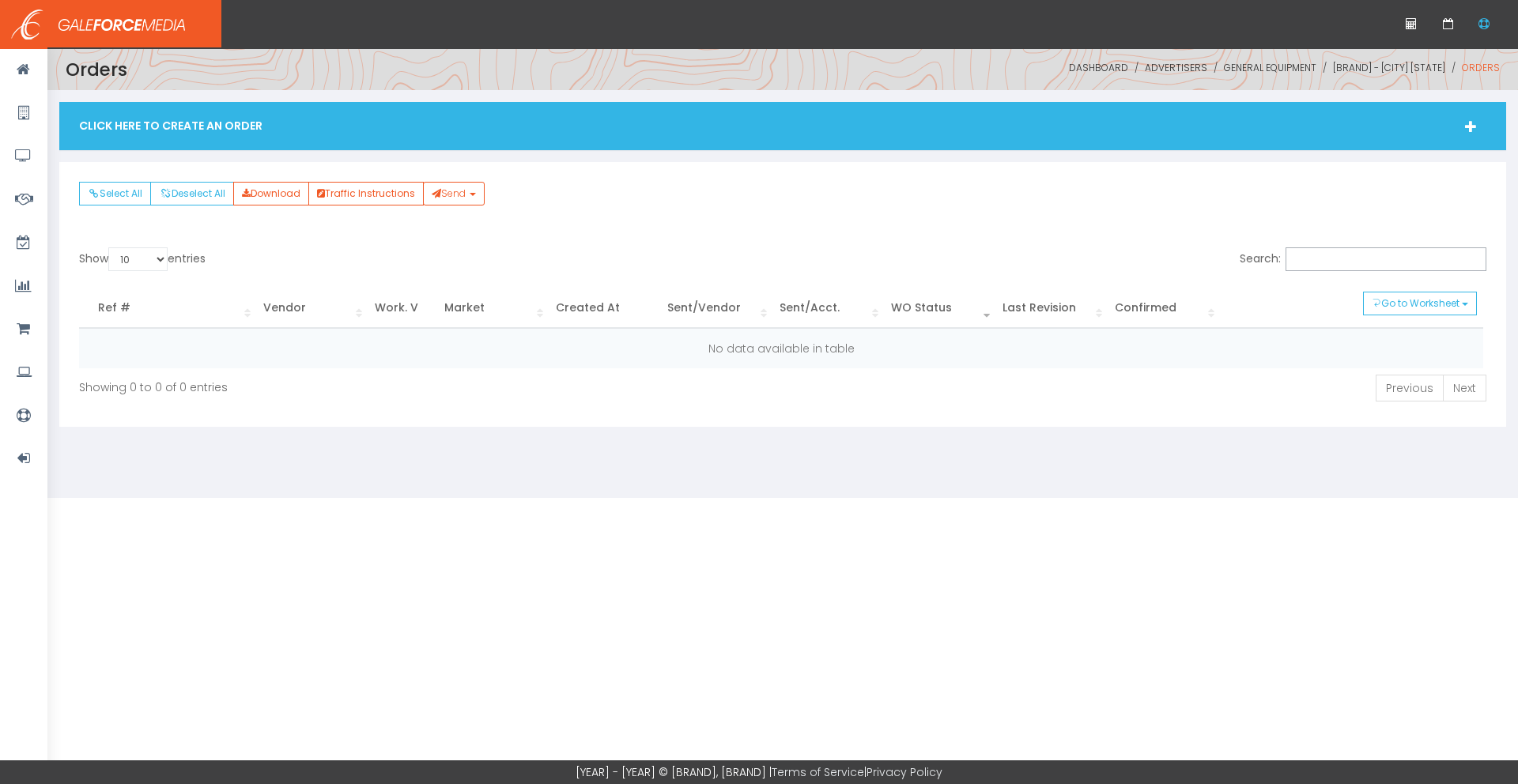 click on "Click Here To Create An Order" at bounding box center (783, 126) 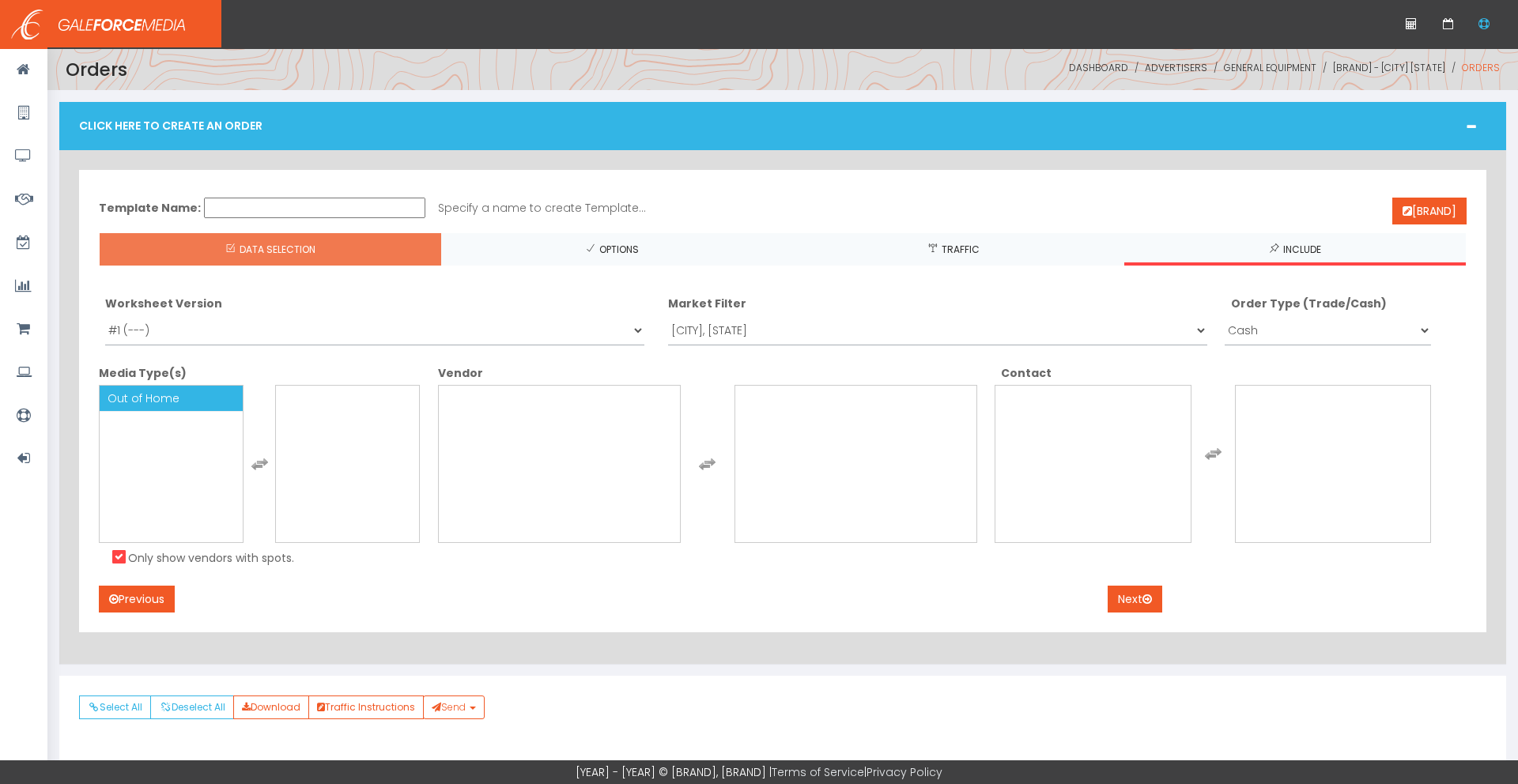 drag, startPoint x: 149, startPoint y: 398, endPoint x: 165, endPoint y: 398, distance: 16 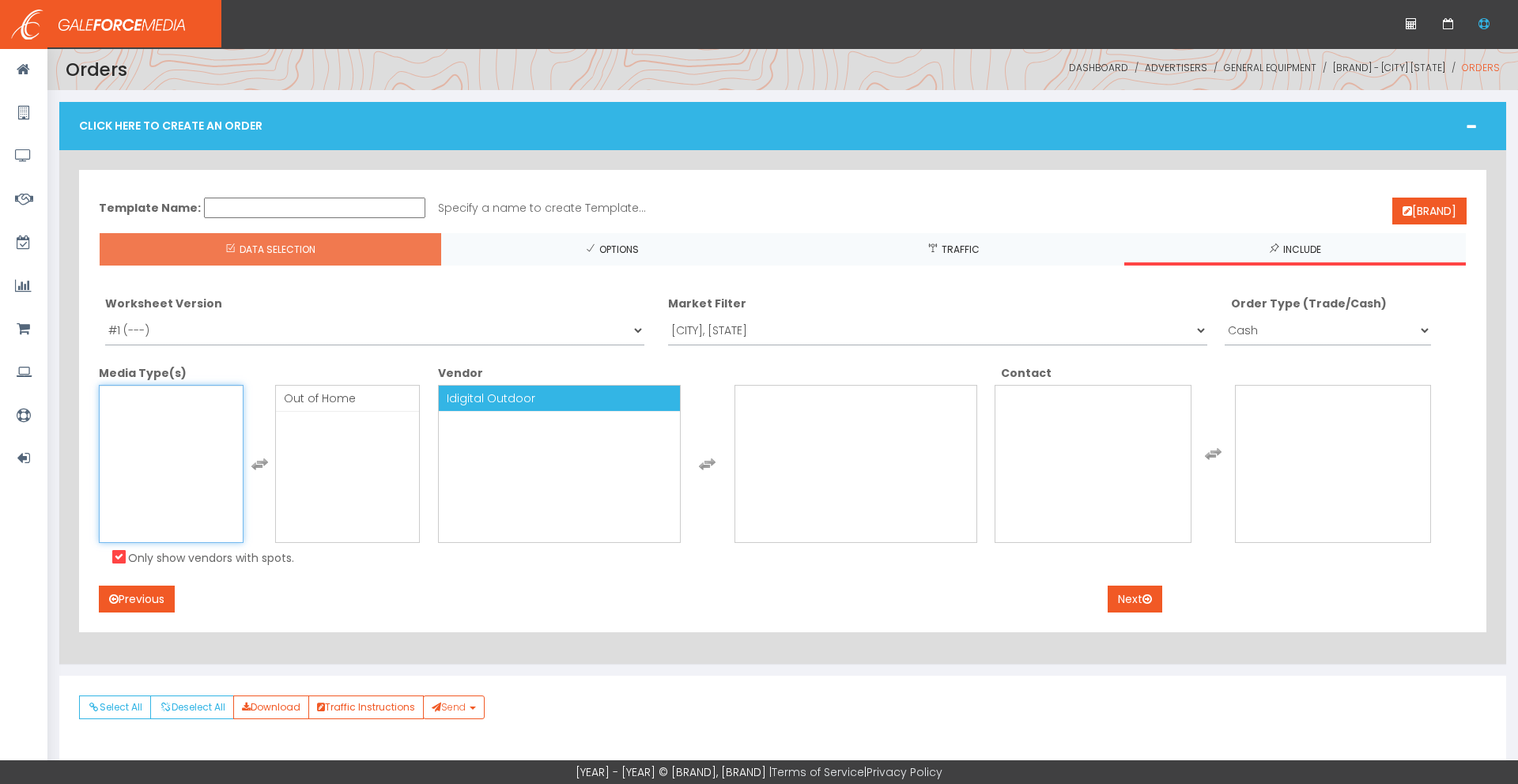 click on "Idigital Outdoor" at bounding box center (491, 398) 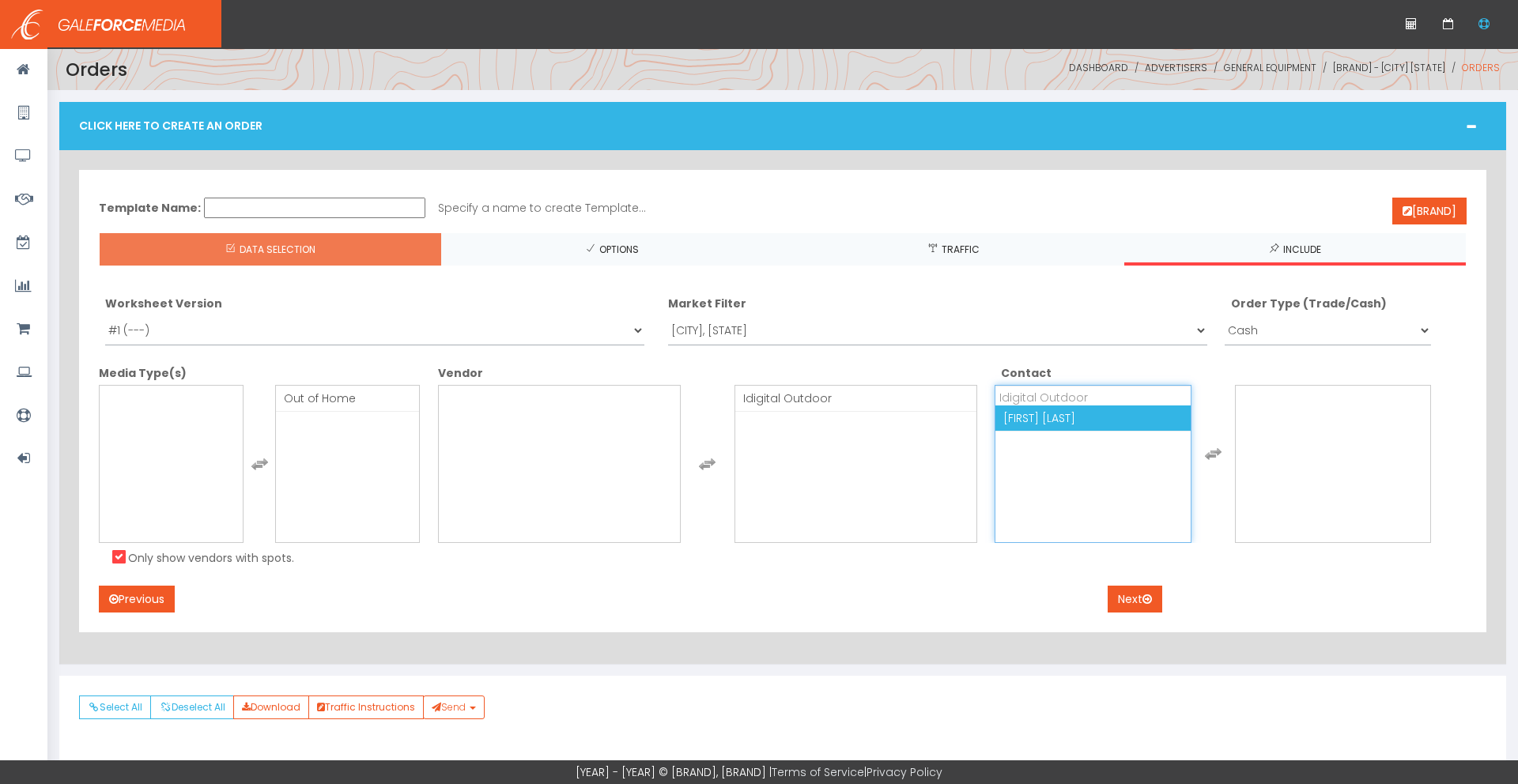 click on "Julie Halverson" at bounding box center (1039, 418) 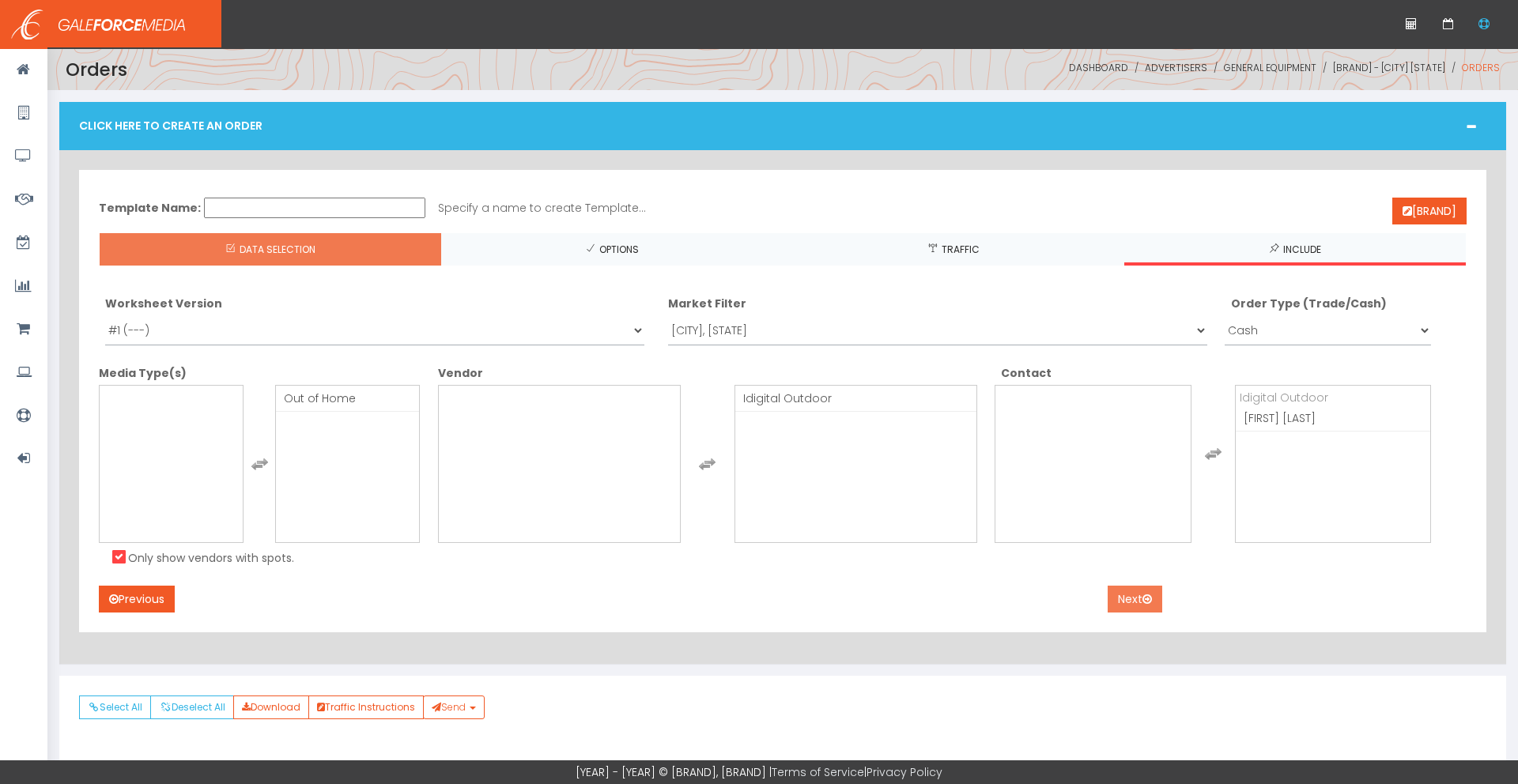 click on "Next" at bounding box center (1135, 599) 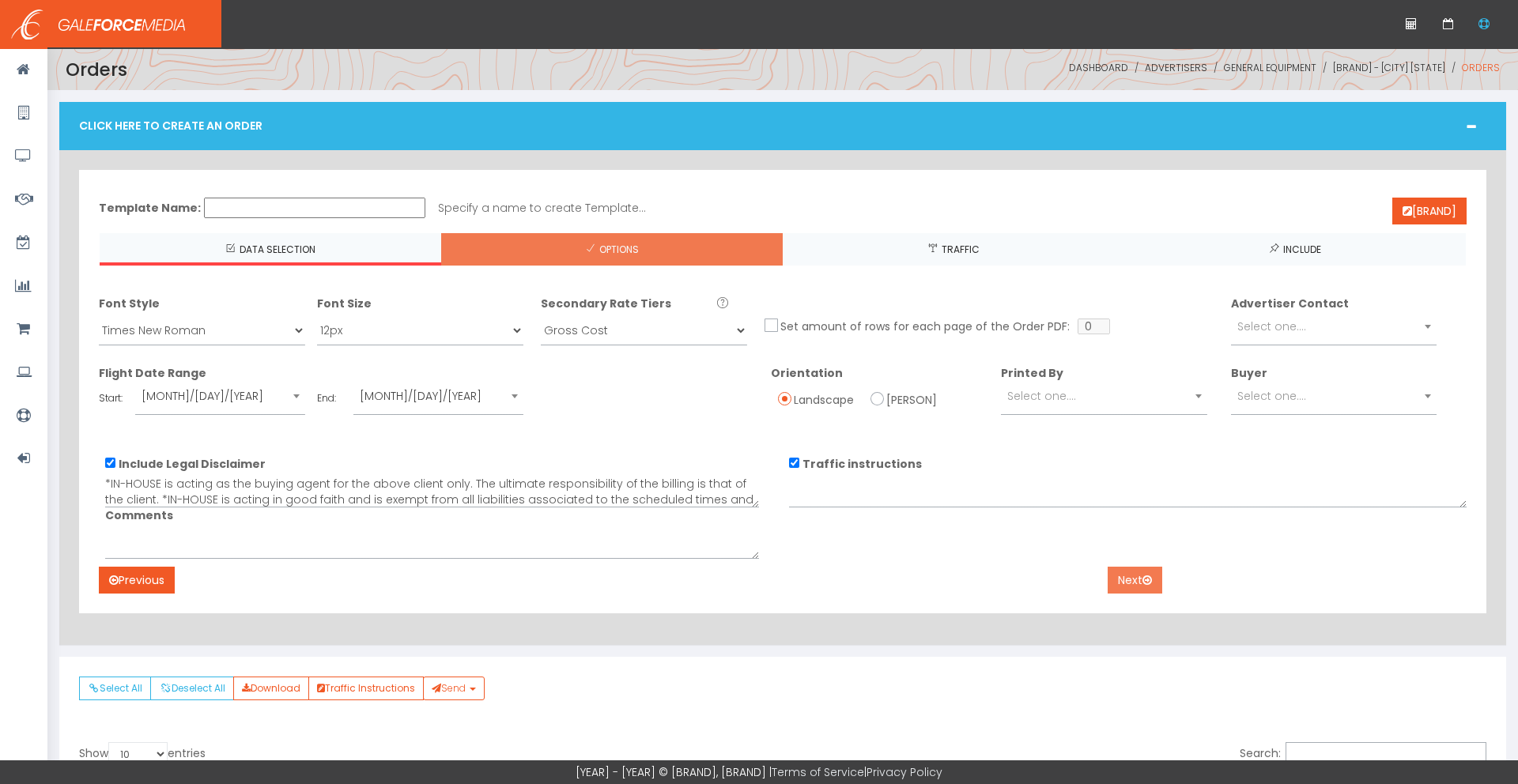 click on "Next" at bounding box center [1135, 580] 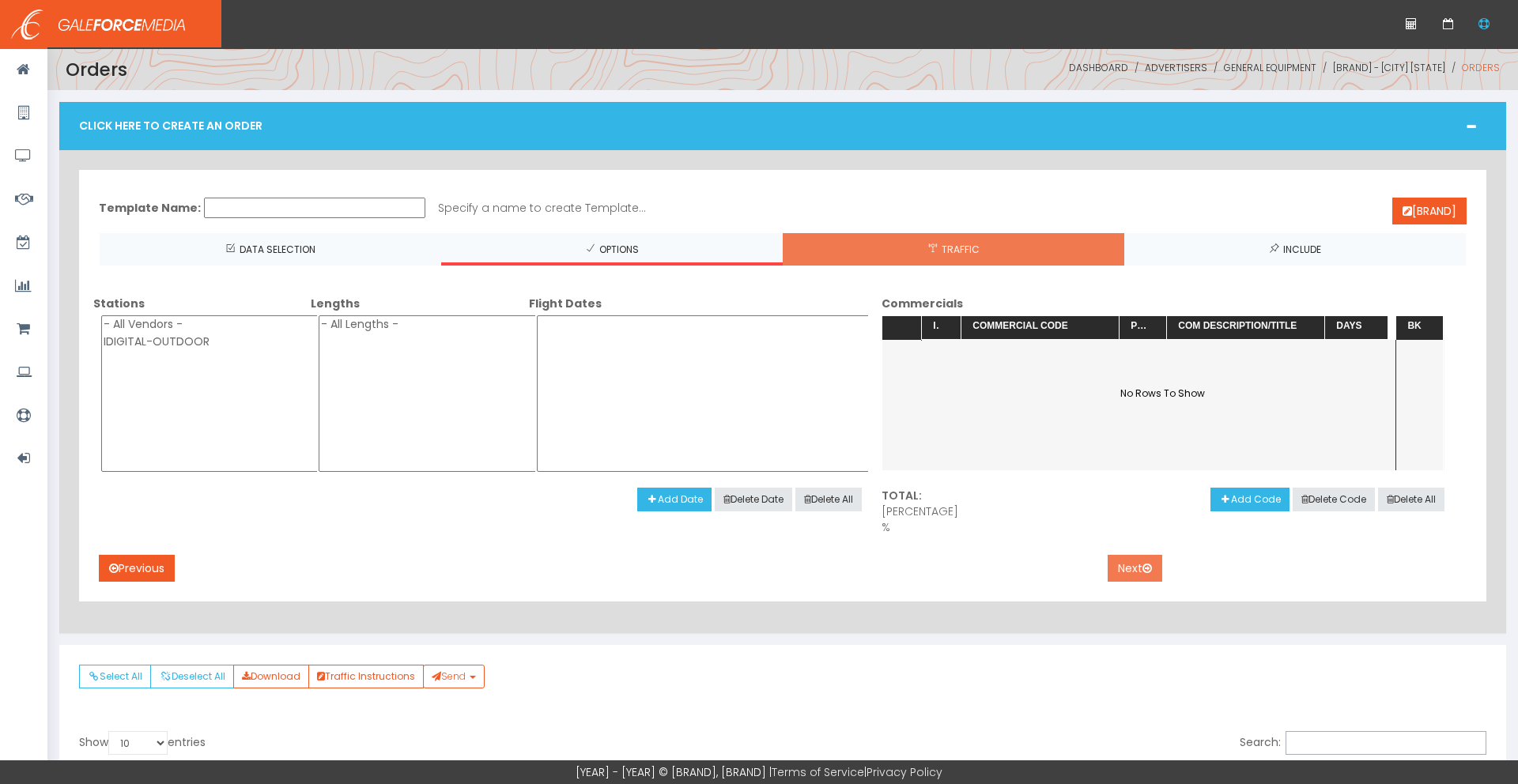 drag, startPoint x: 1127, startPoint y: 533, endPoint x: 1122, endPoint y: 543, distance: 11.18034 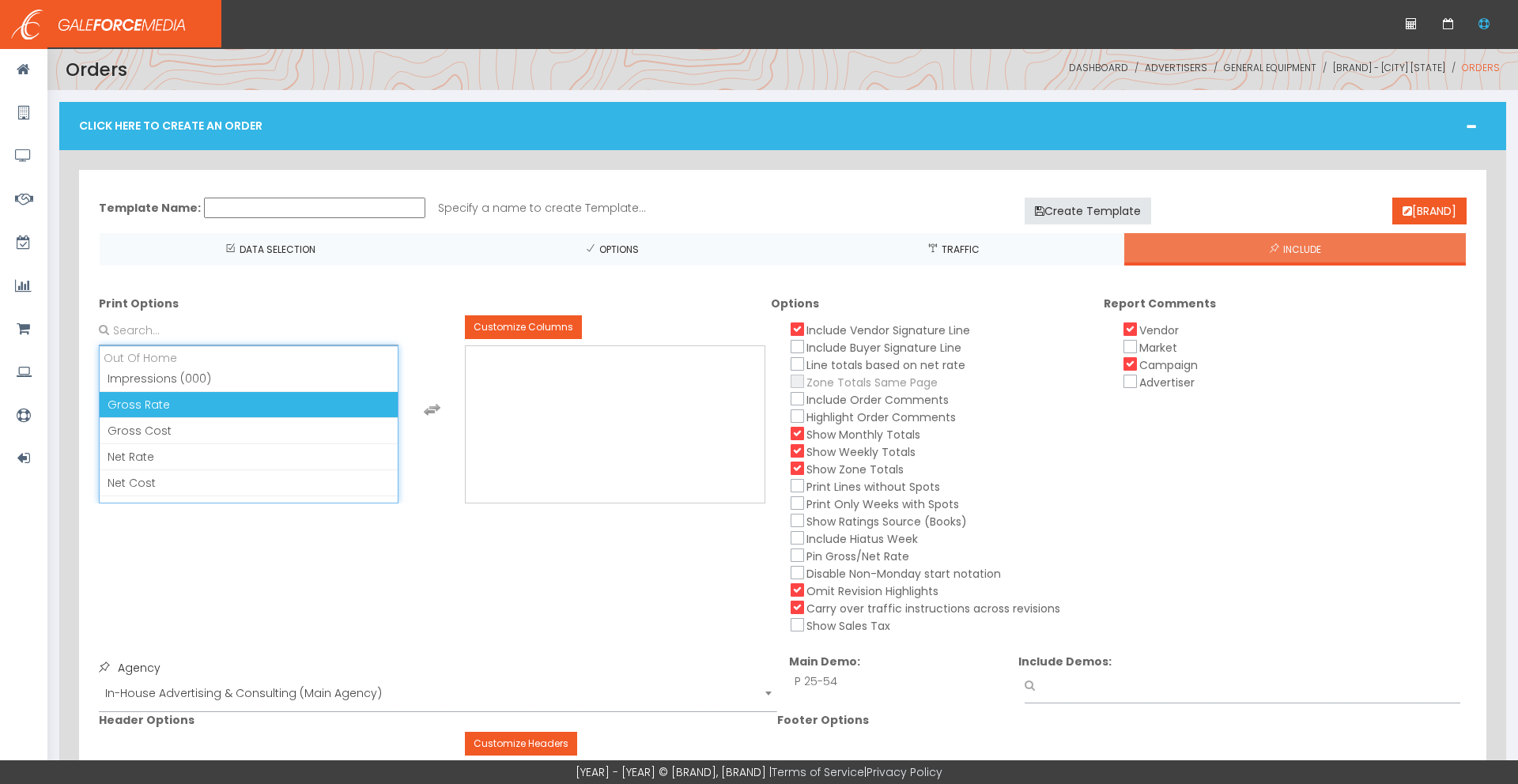 click on "Gross Rate" at bounding box center [248, 405] 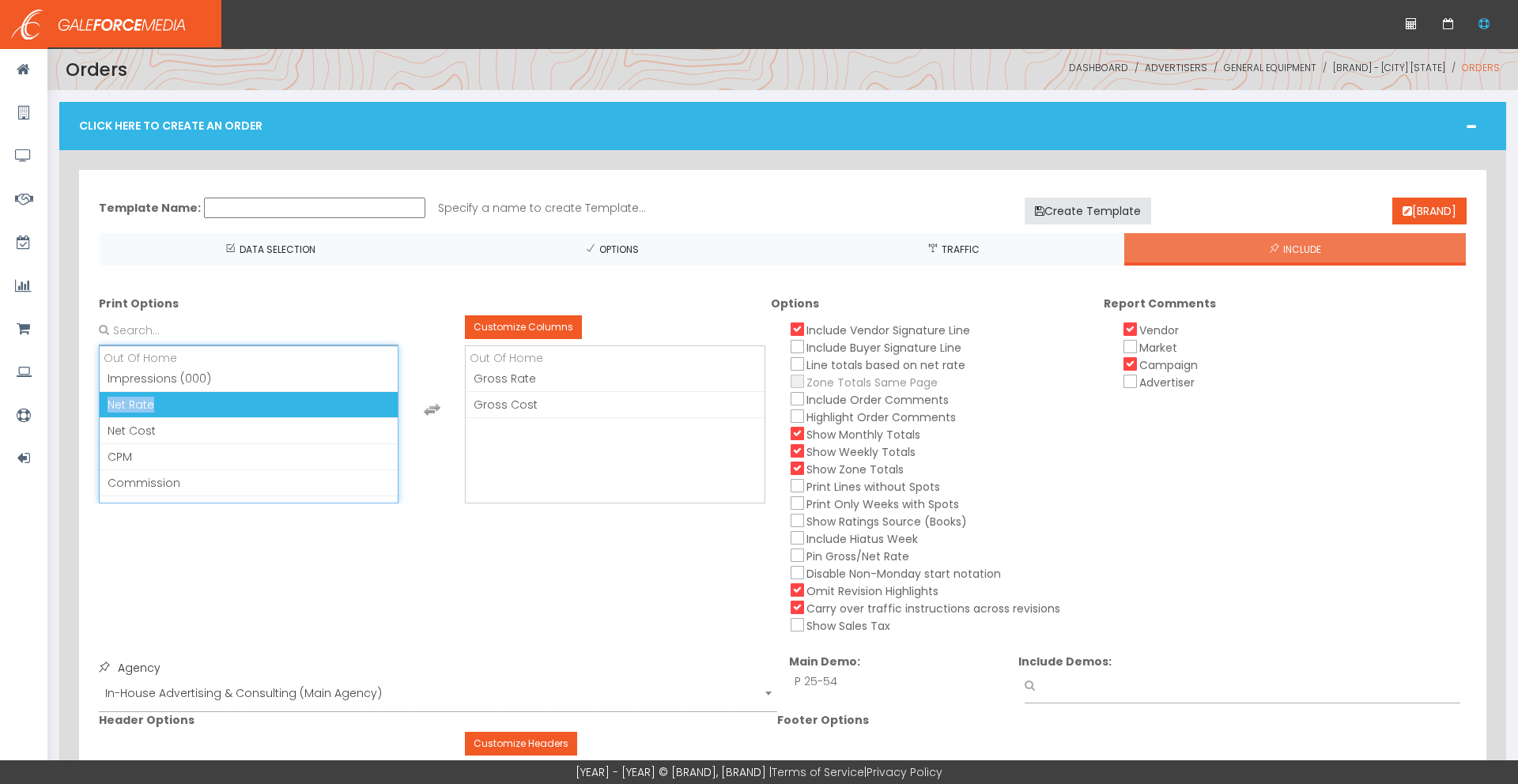 click on "Net Rate" at bounding box center (248, 405) 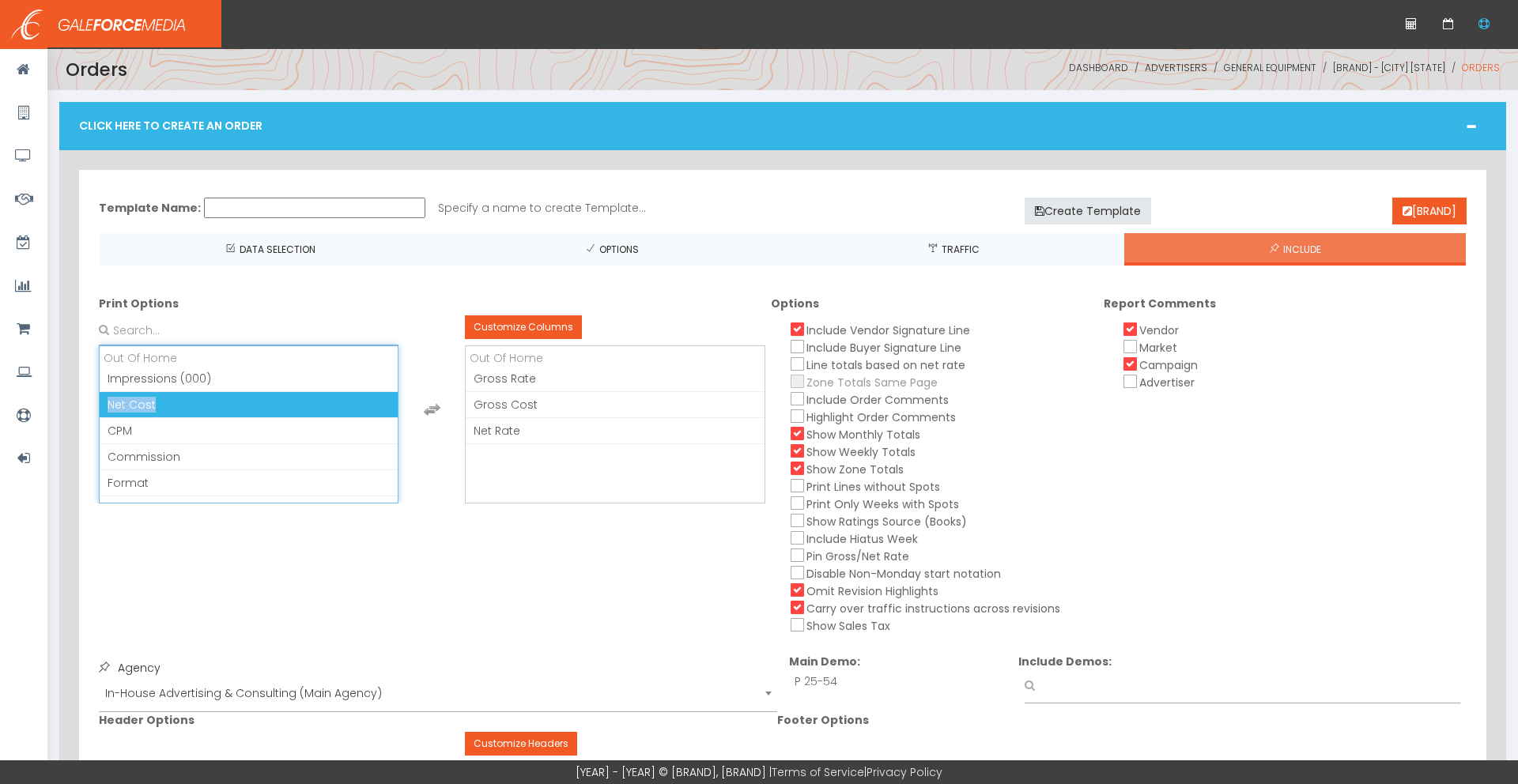 click on "Net Cost" at bounding box center [248, 405] 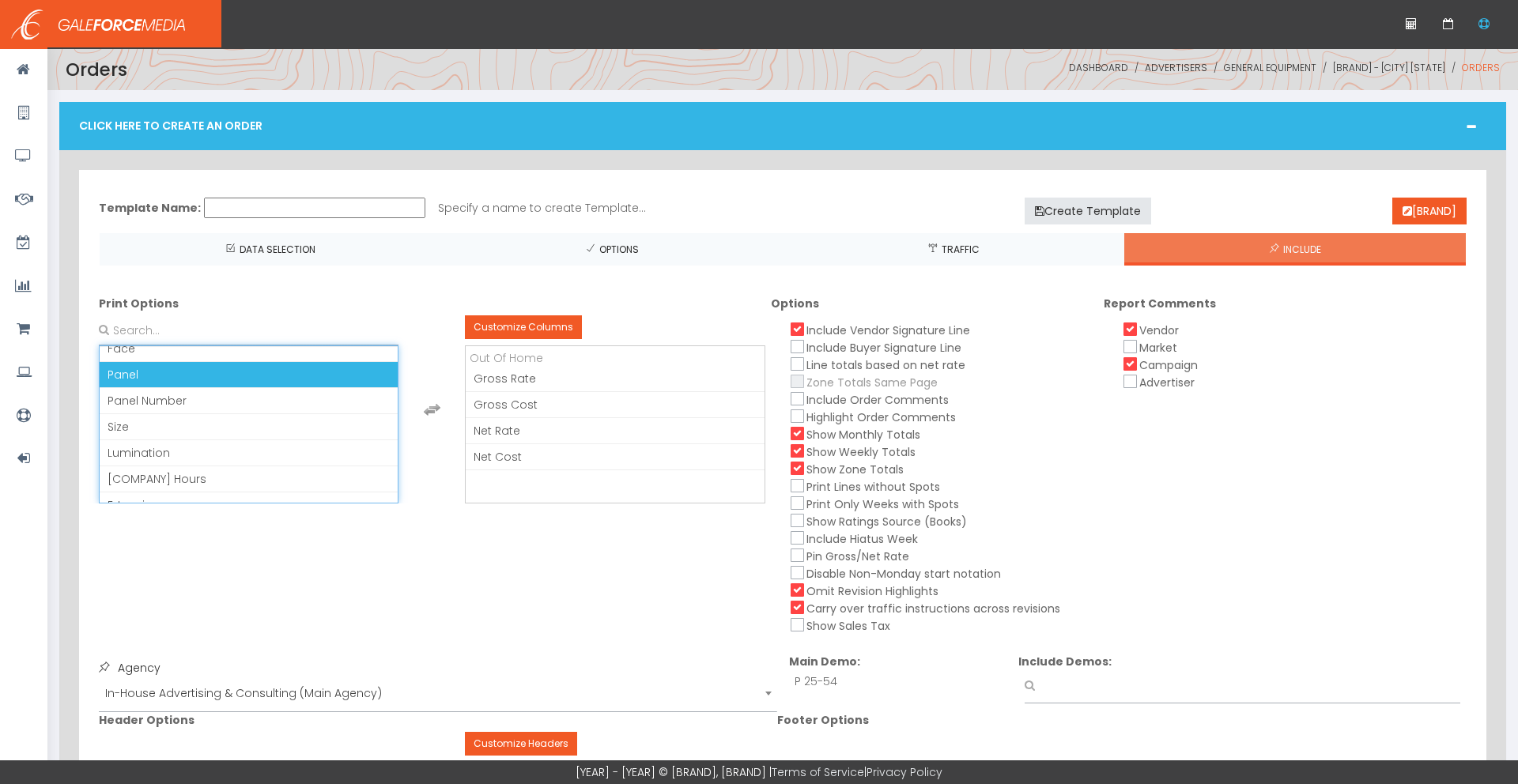 scroll, scrollTop: 229, scrollLeft: 0, axis: vertical 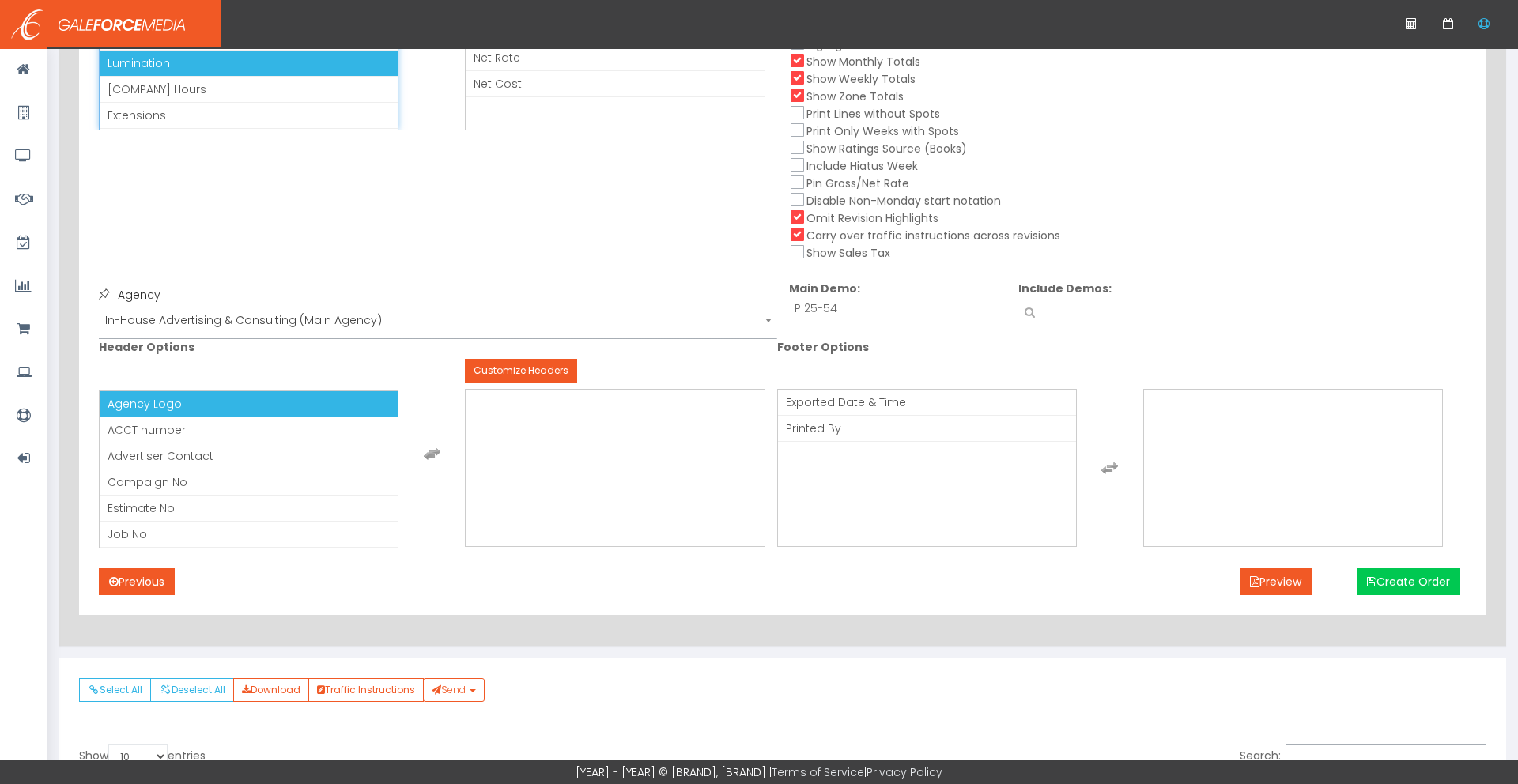 click on "[PLACE] Logo" at bounding box center [248, 404] 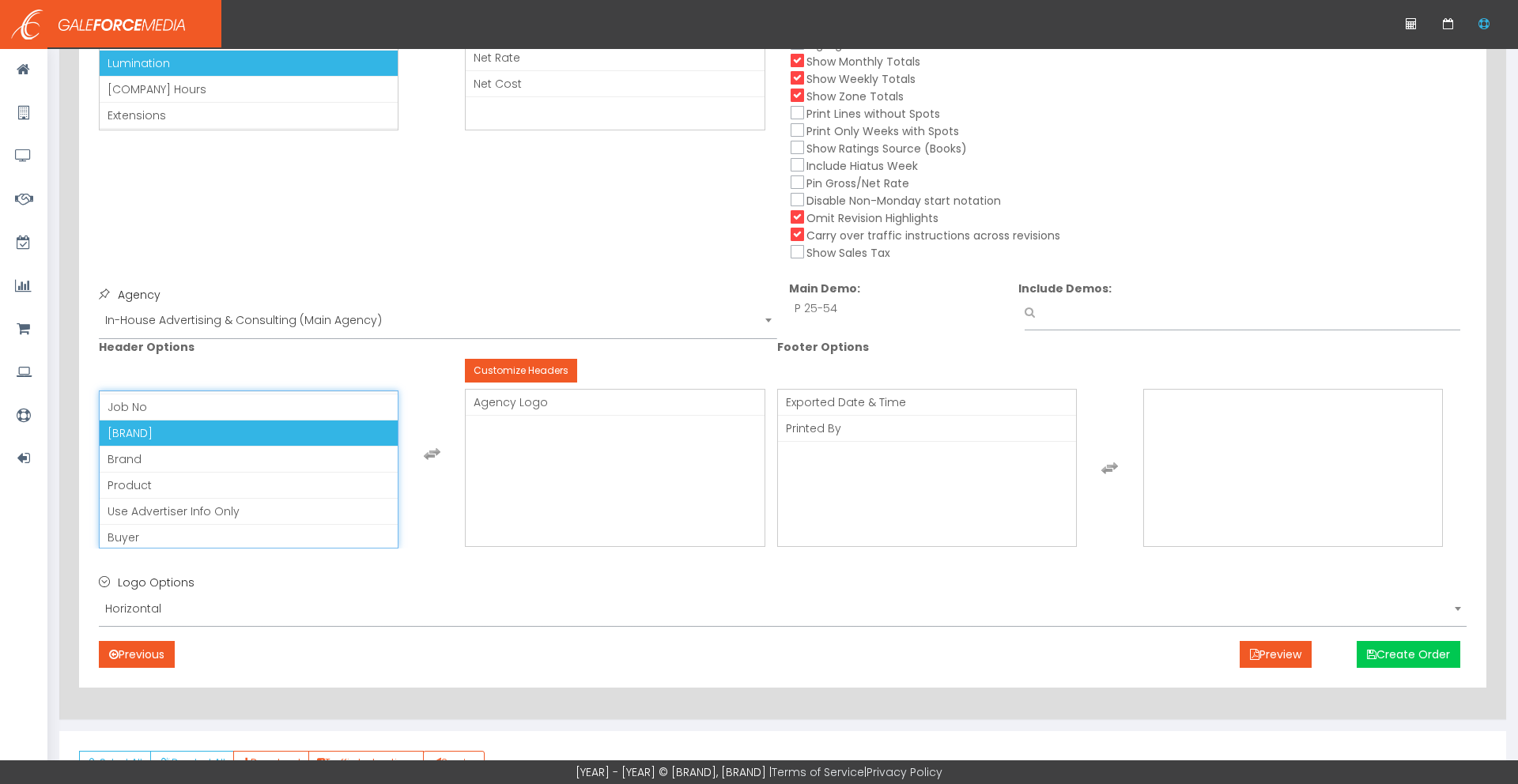 click on "Agency Info" at bounding box center [130, 433] 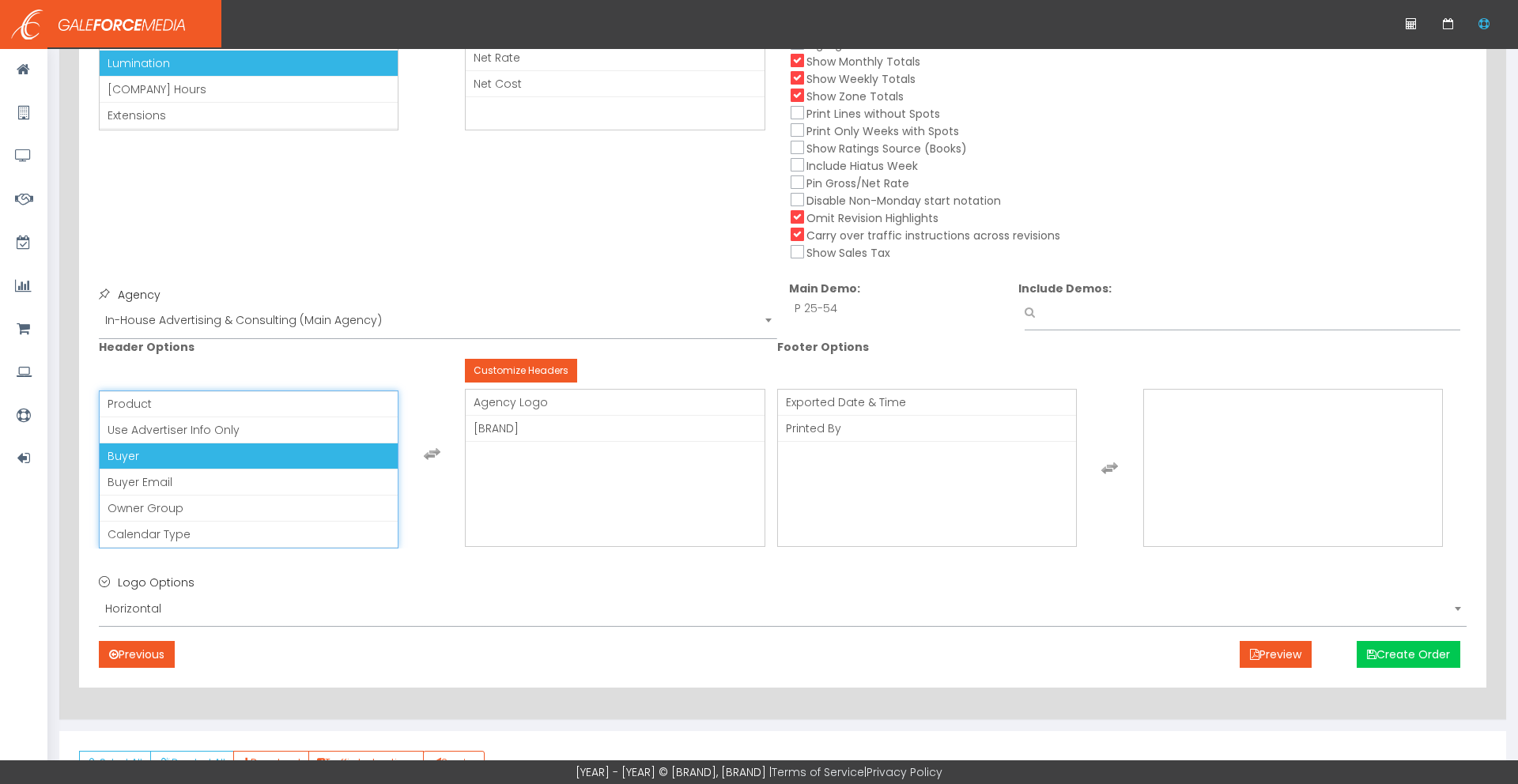 click on "Buyer" at bounding box center [123, 456] 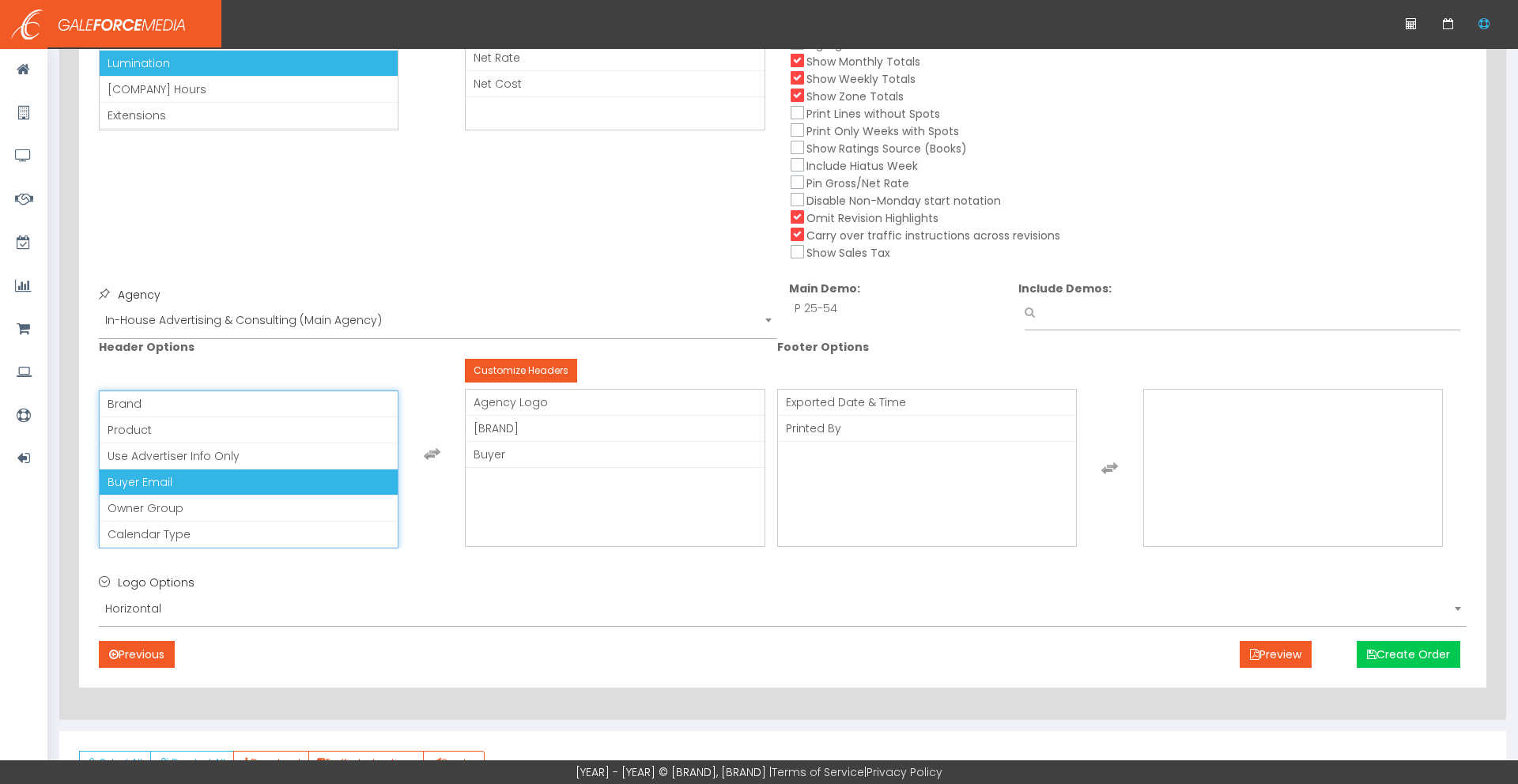 click on "Buyer Email" at bounding box center [140, 482] 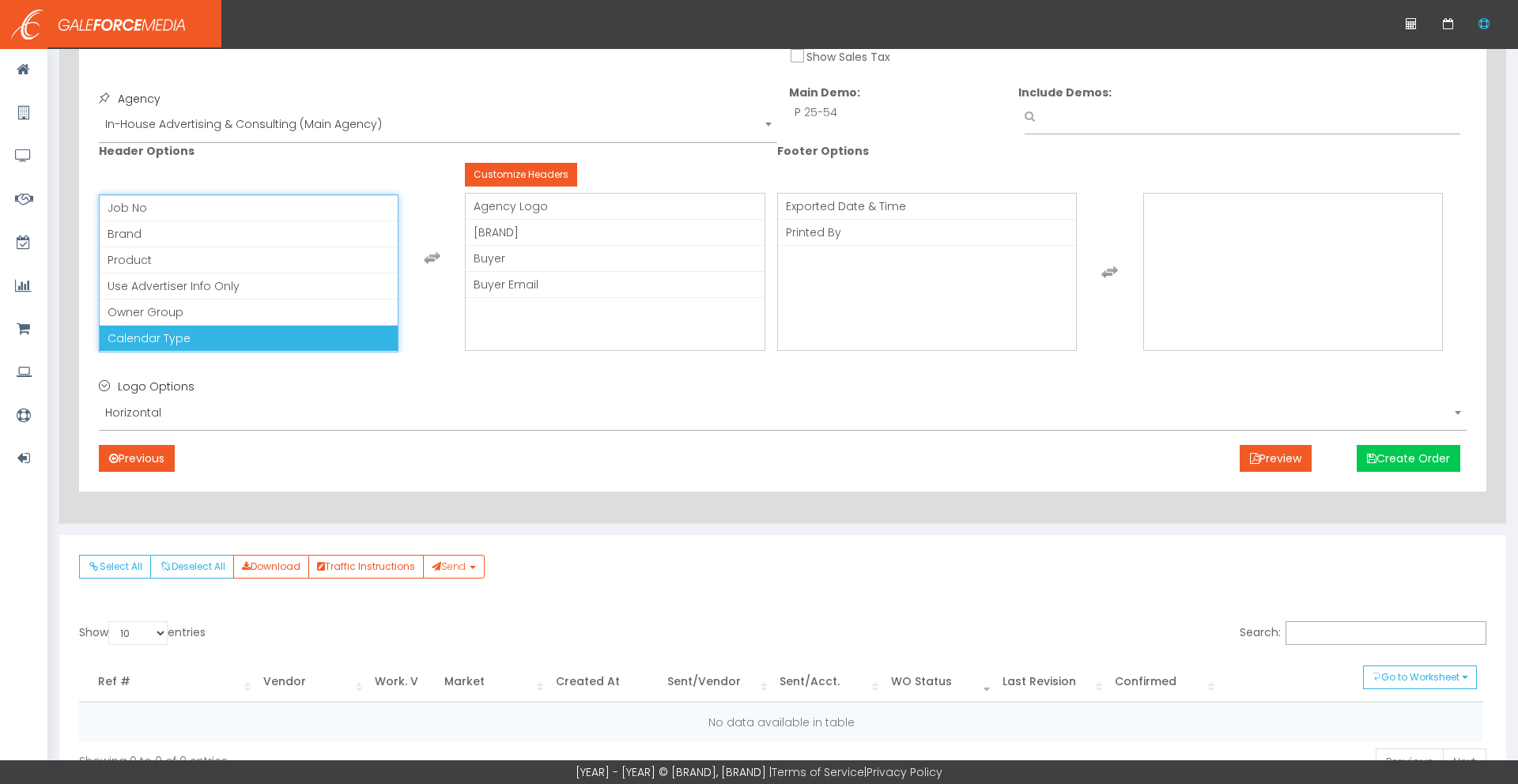 scroll, scrollTop: 609, scrollLeft: 0, axis: vertical 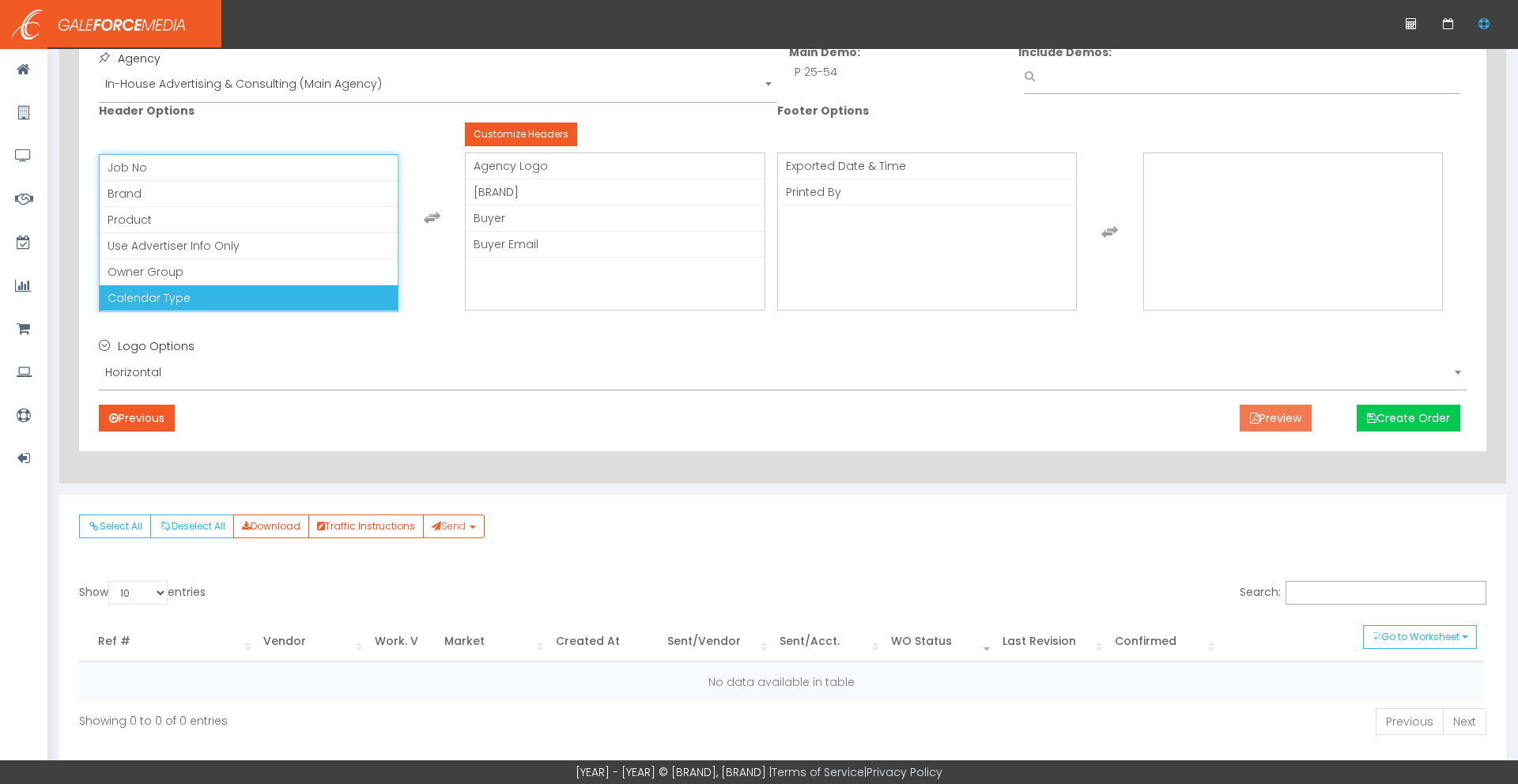 click on "Preview" at bounding box center [1275, 418] 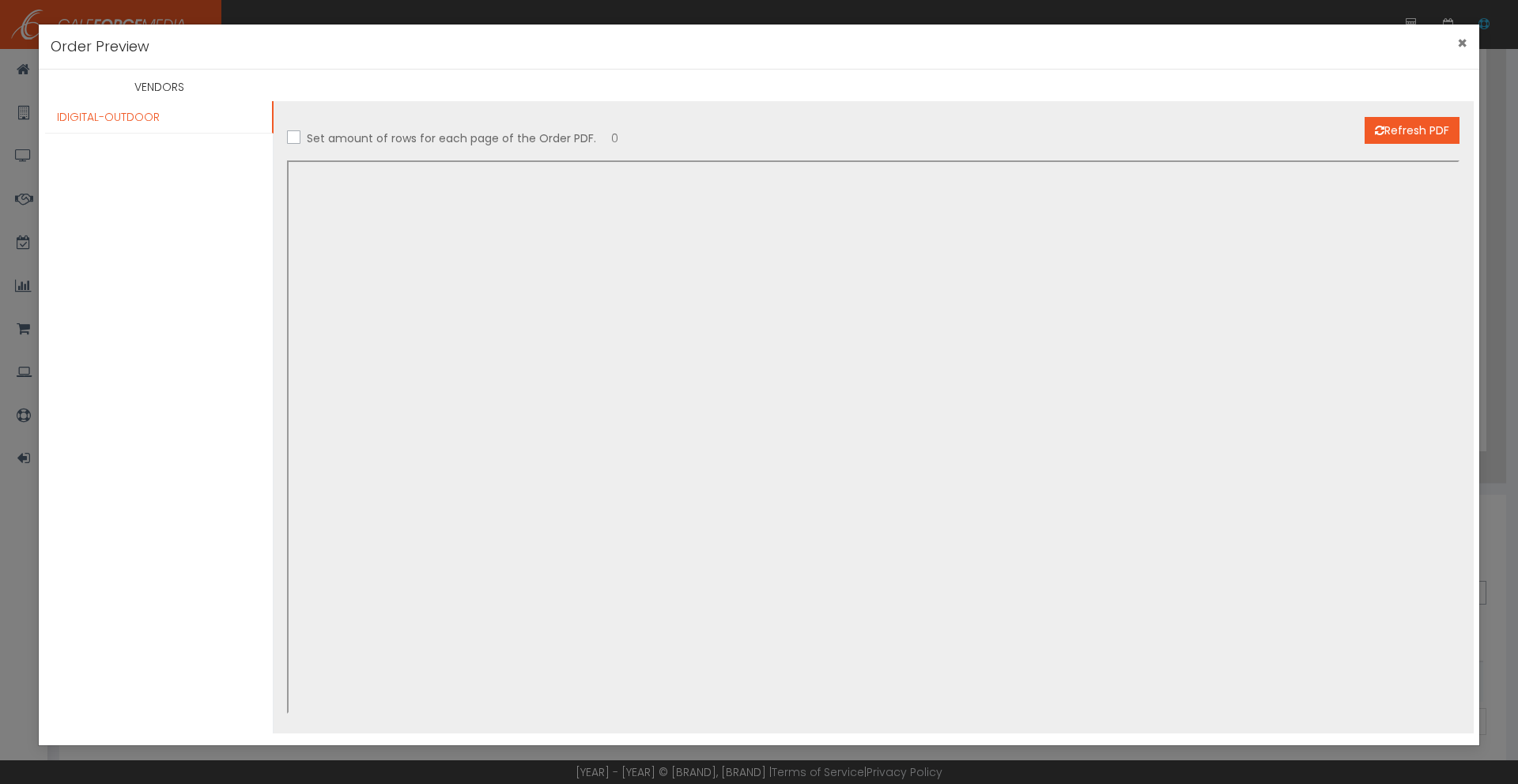click on "×" at bounding box center (1462, 43) 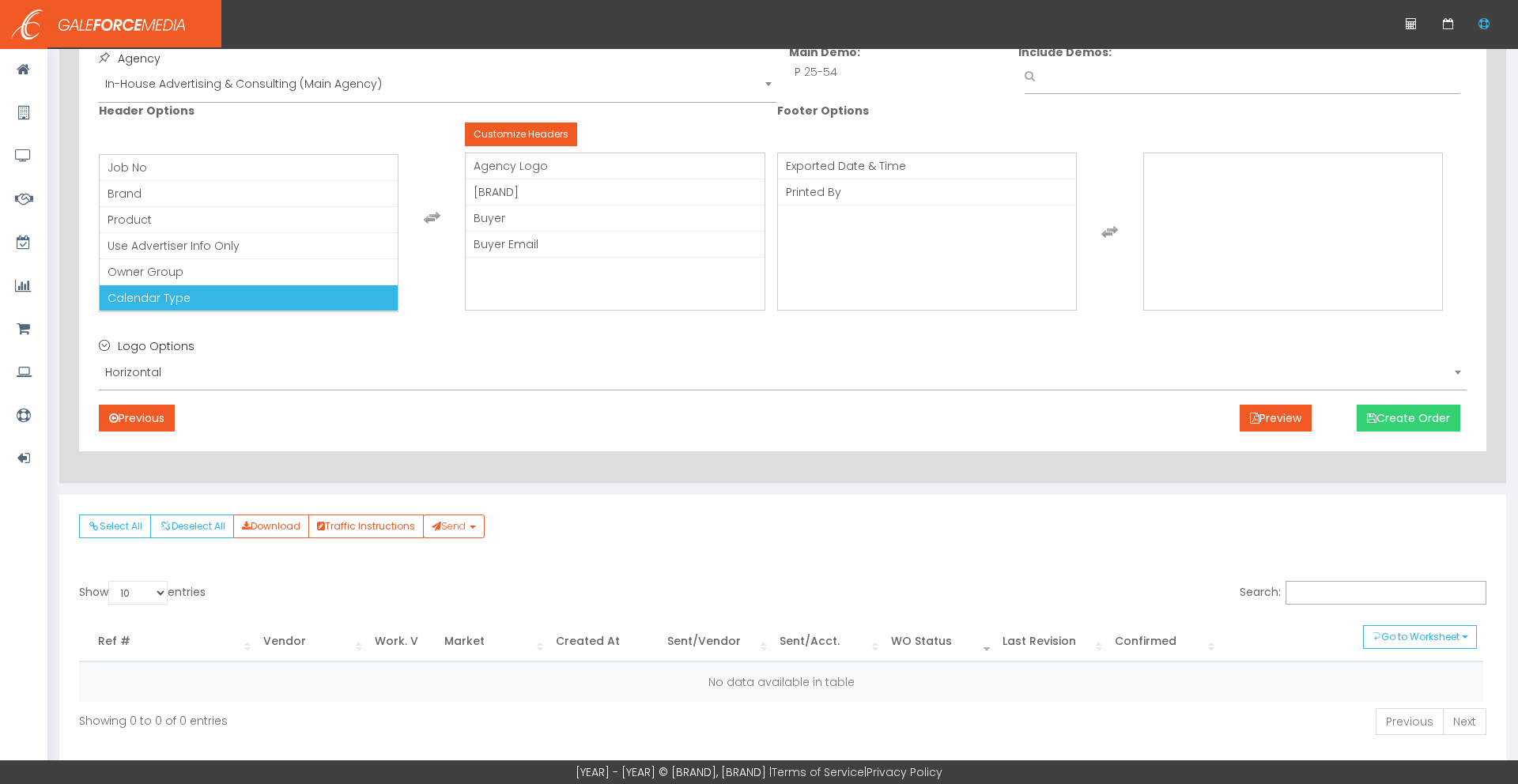 click on "Create Order" at bounding box center [1408, 418] 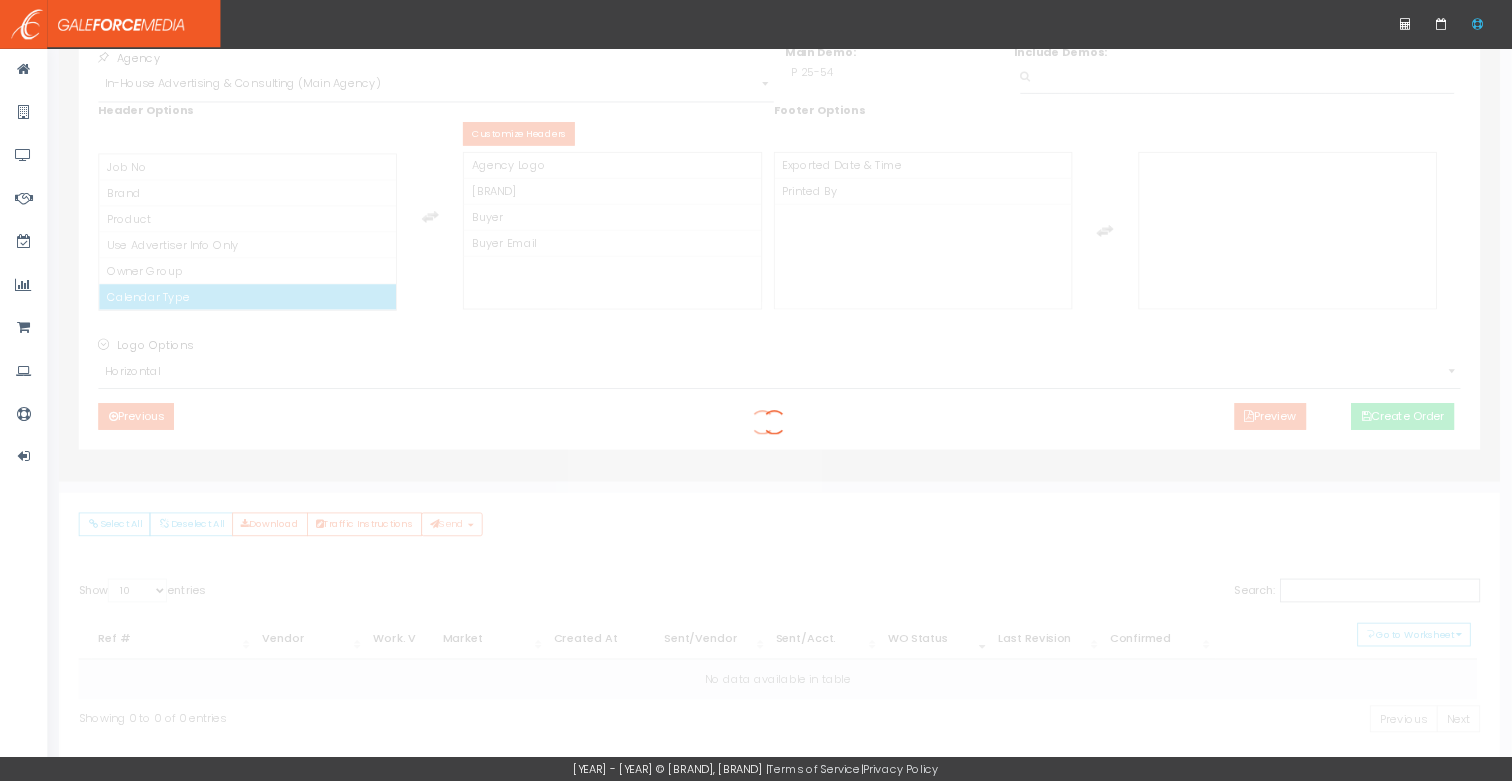 scroll, scrollTop: 0, scrollLeft: 0, axis: both 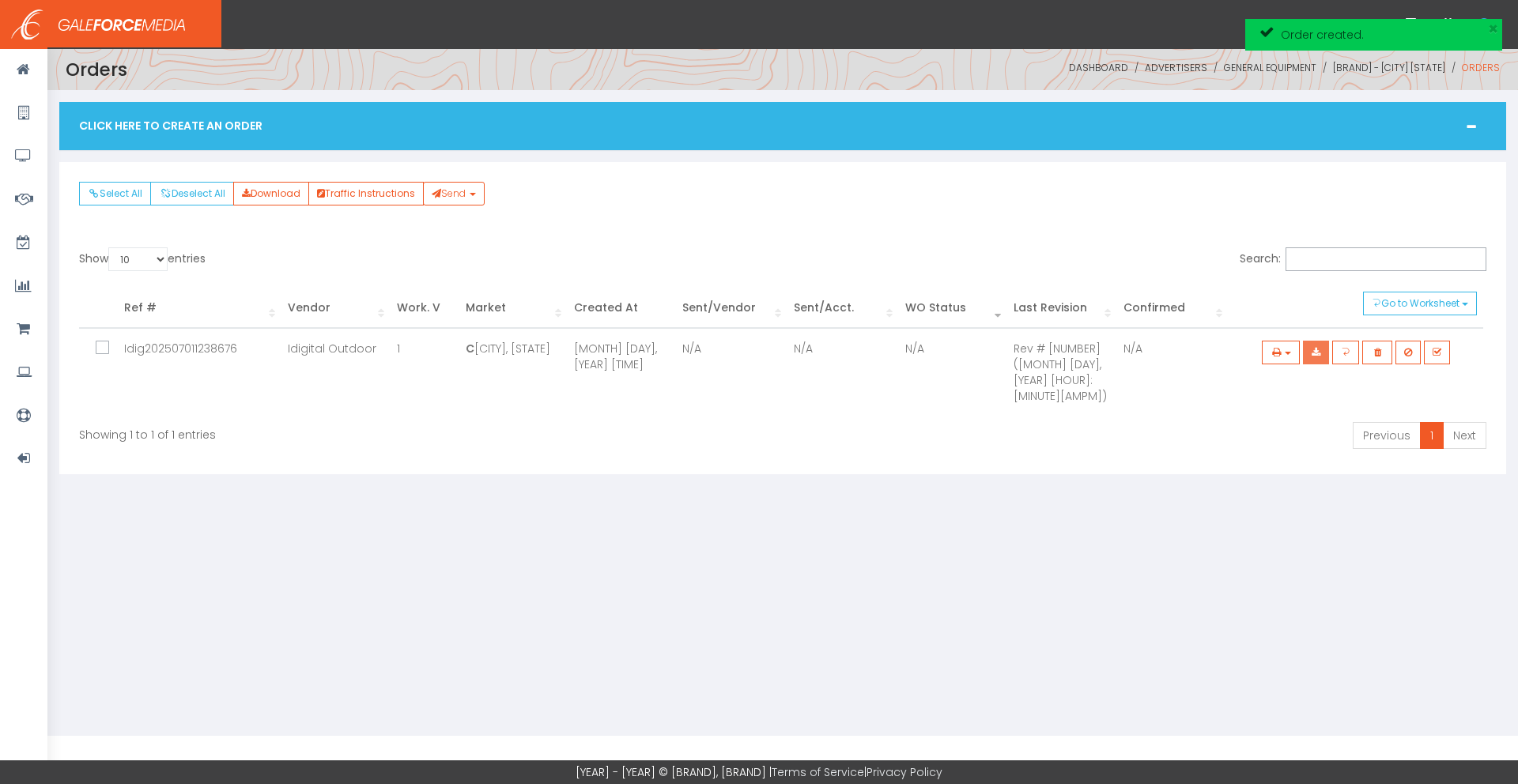 click at bounding box center [1316, 352] 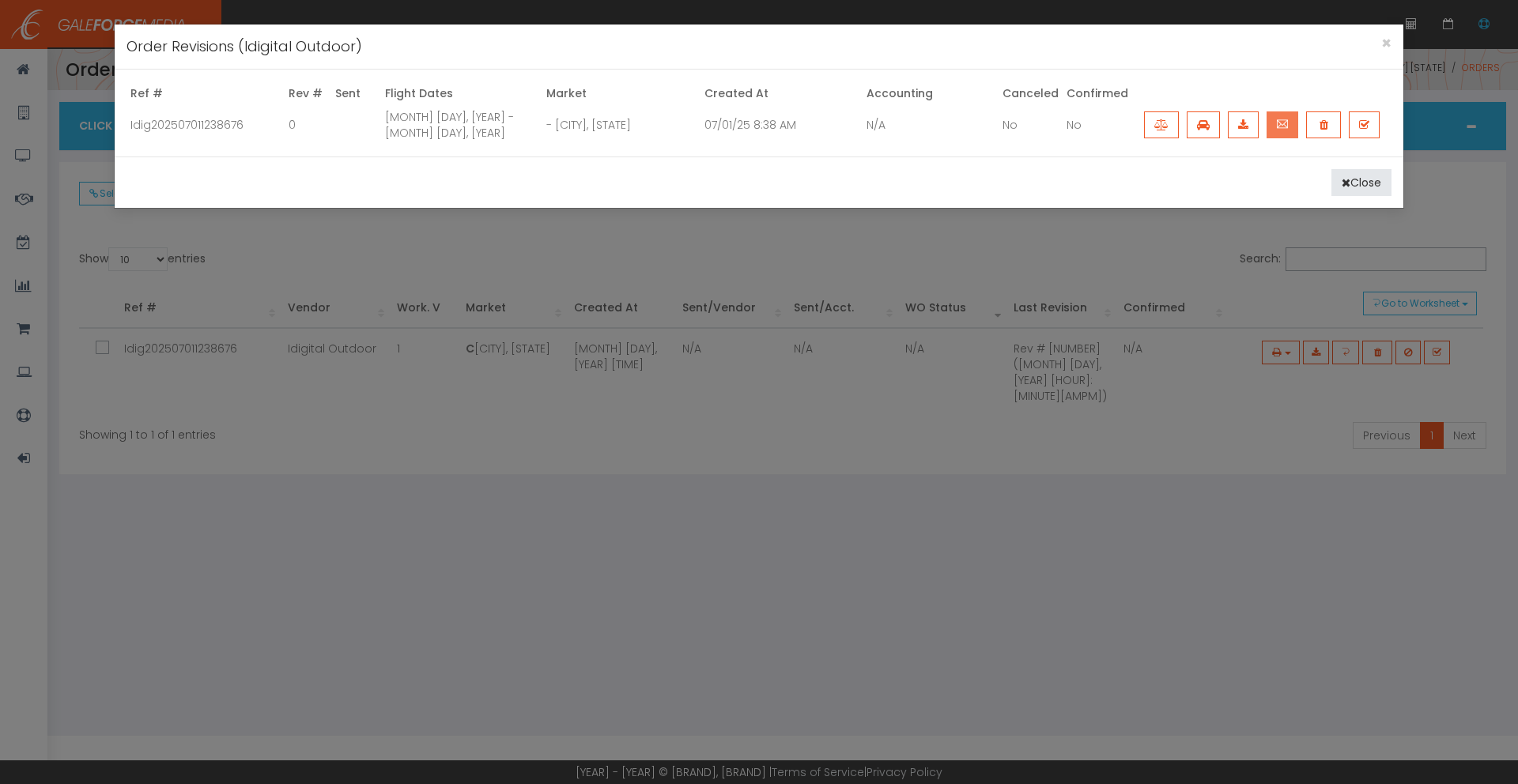 click at bounding box center [1282, 124] 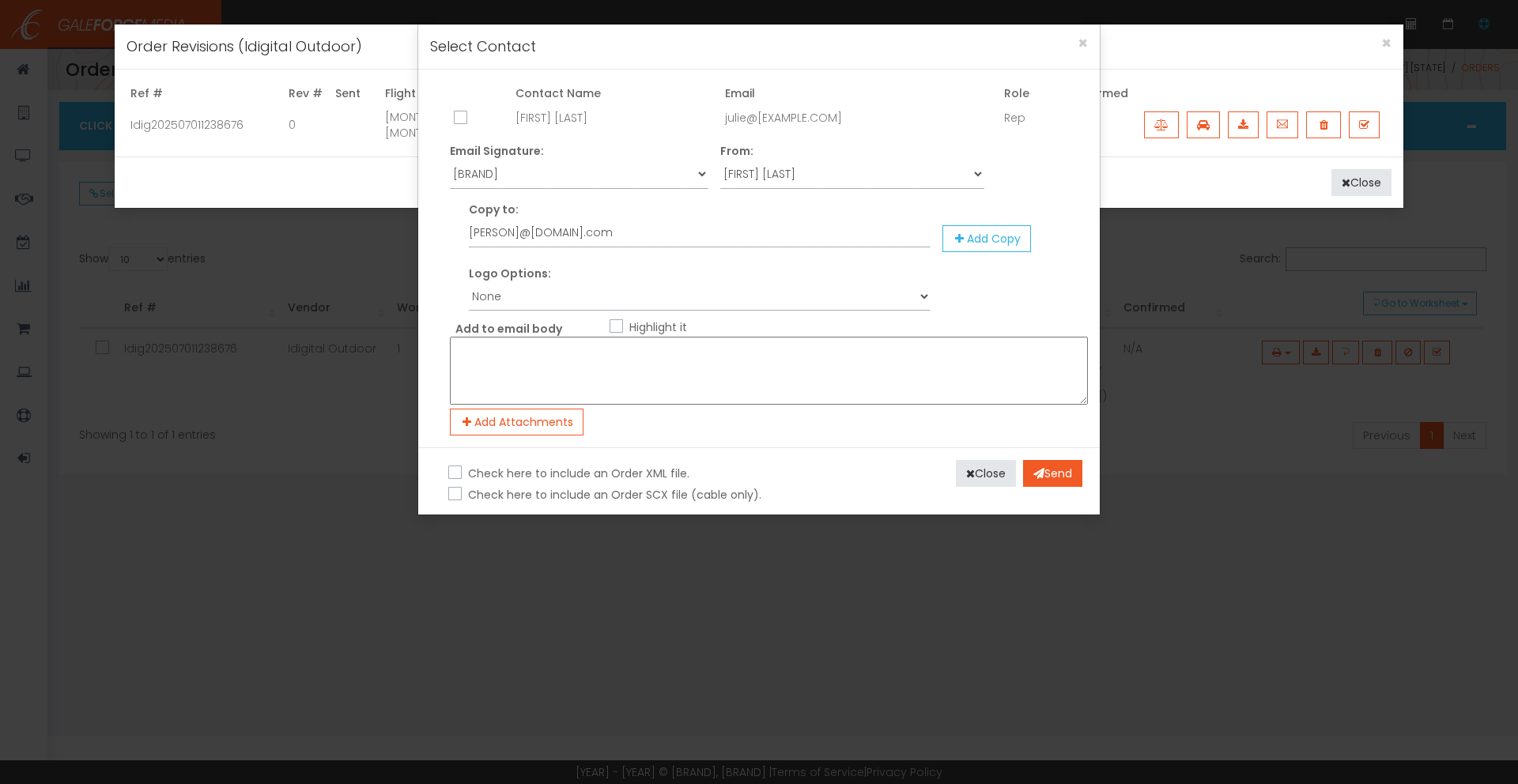 drag, startPoint x: 459, startPoint y: 117, endPoint x: 481, endPoint y: 127, distance: 24.166092 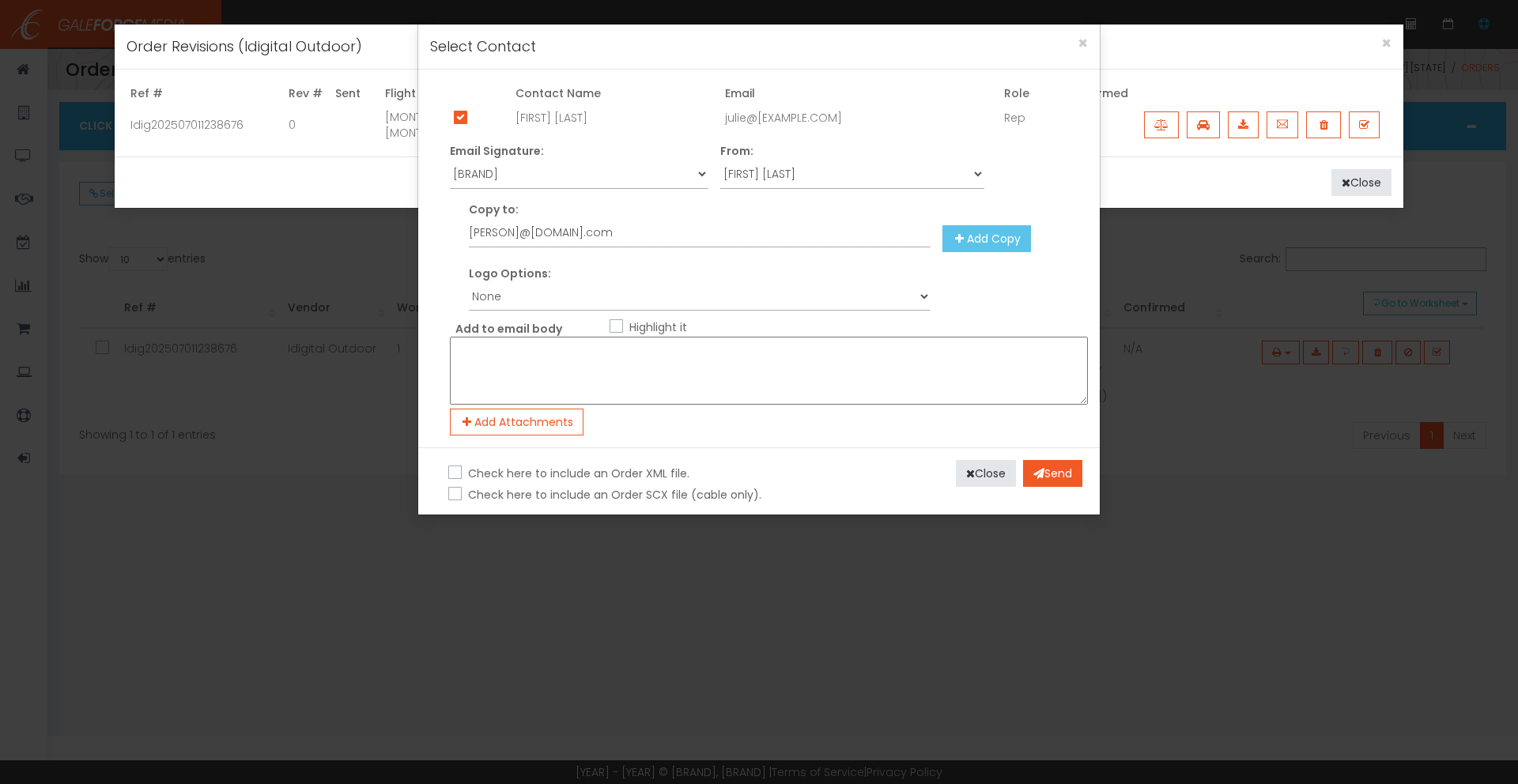 drag, startPoint x: 993, startPoint y: 237, endPoint x: 973, endPoint y: 249, distance: 23.32381 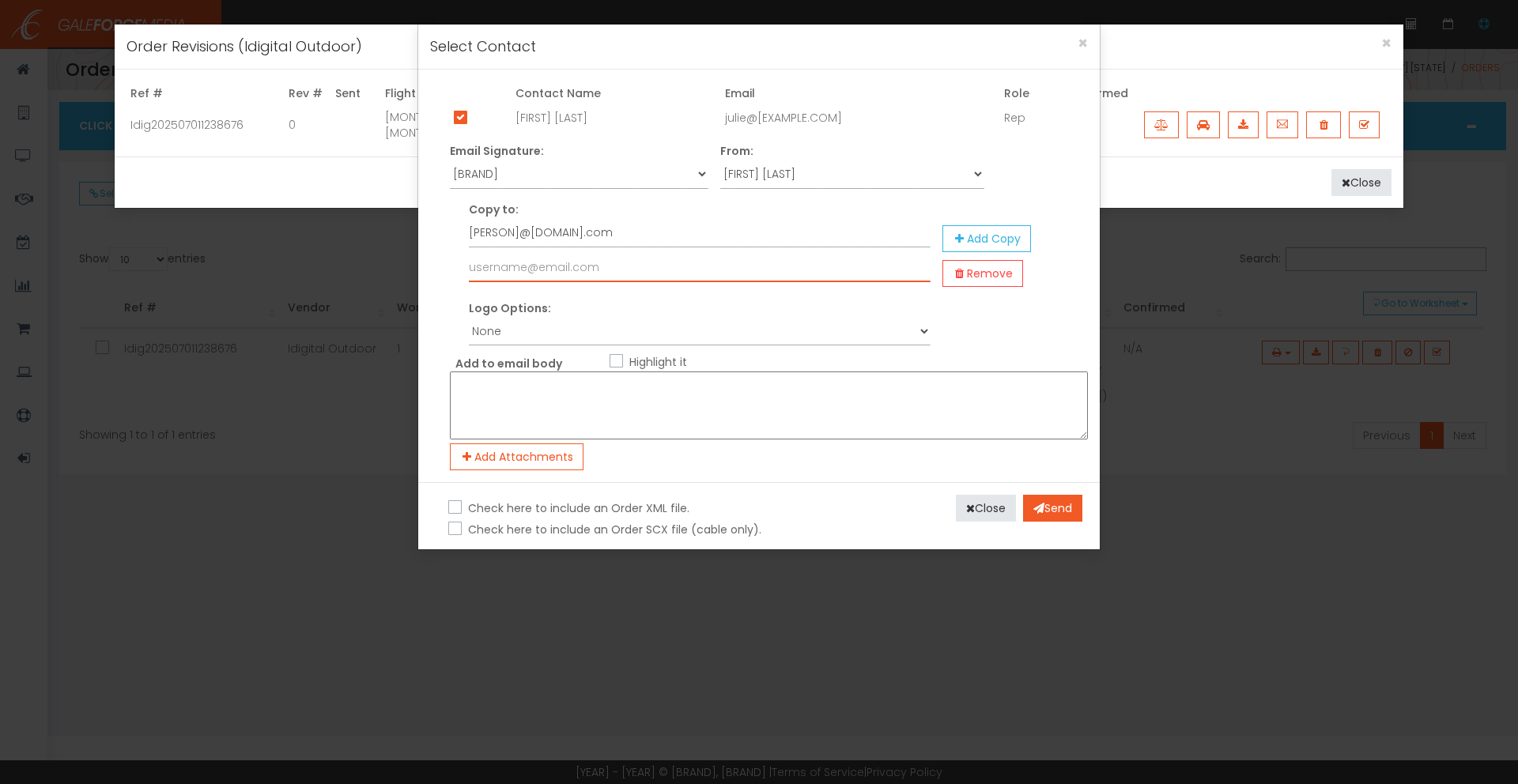 click at bounding box center [699, 267] 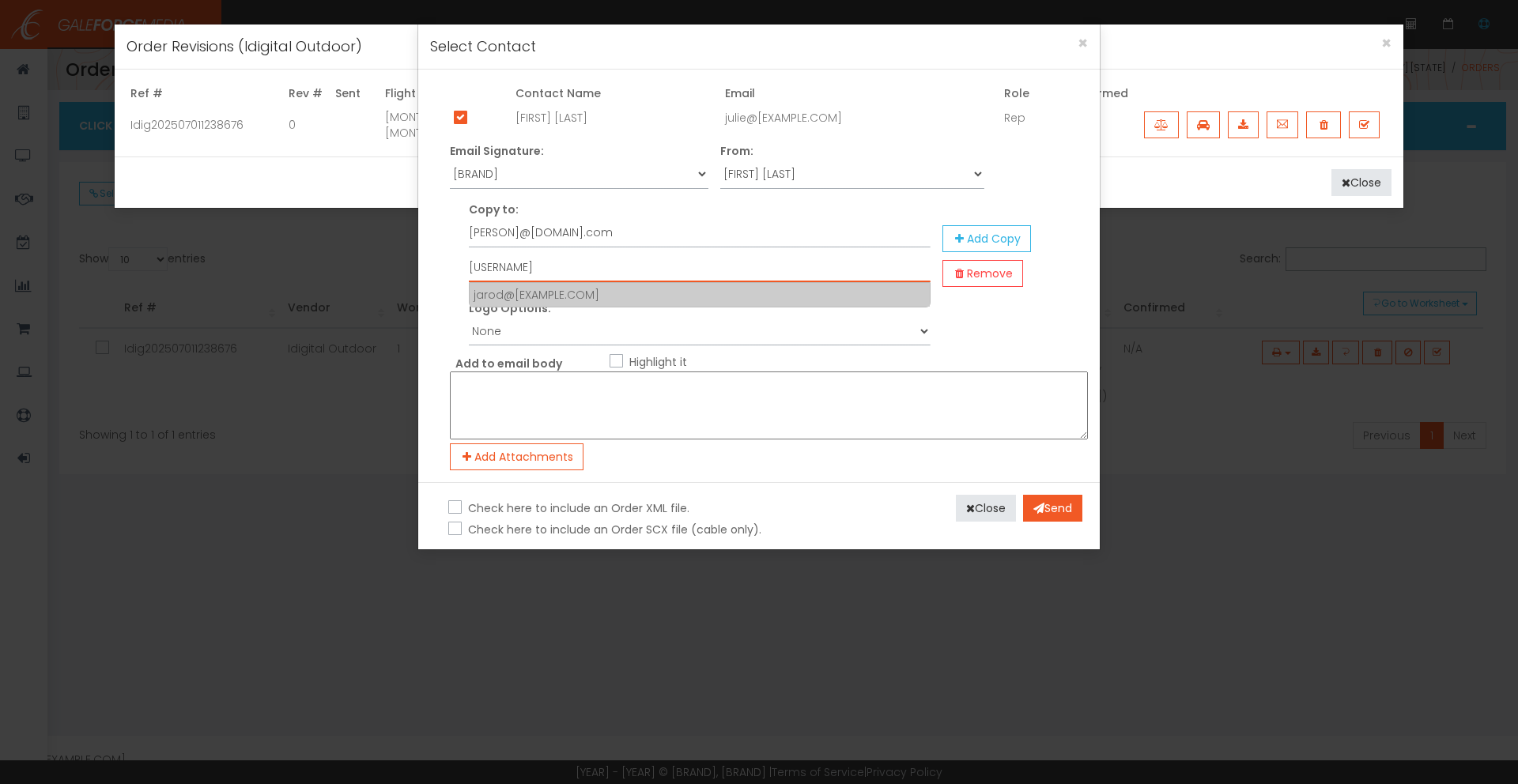 click on "jarod@inhouseadvertising.com" at bounding box center [699, 295] 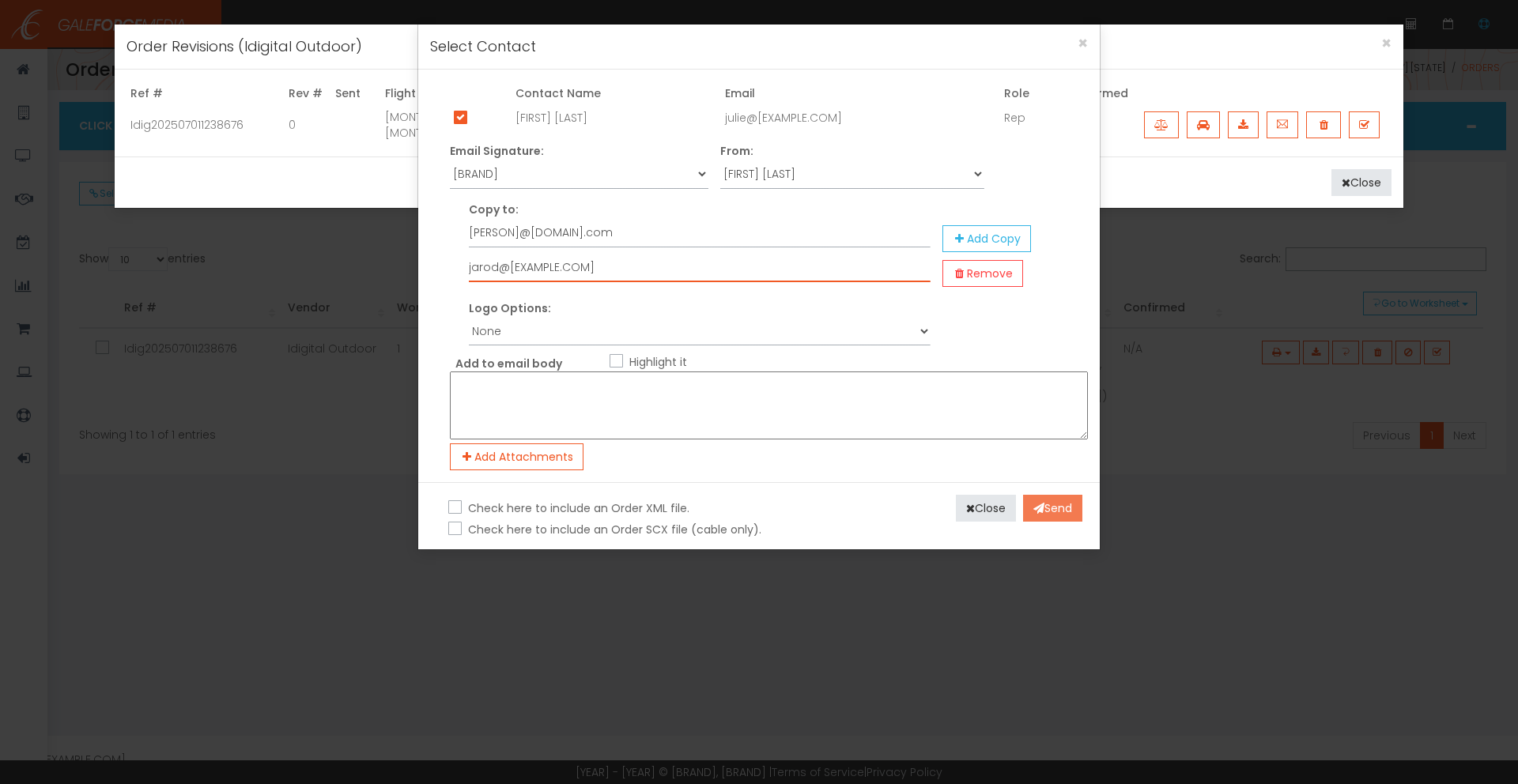 type on "jarod@inhouseadvertising.com" 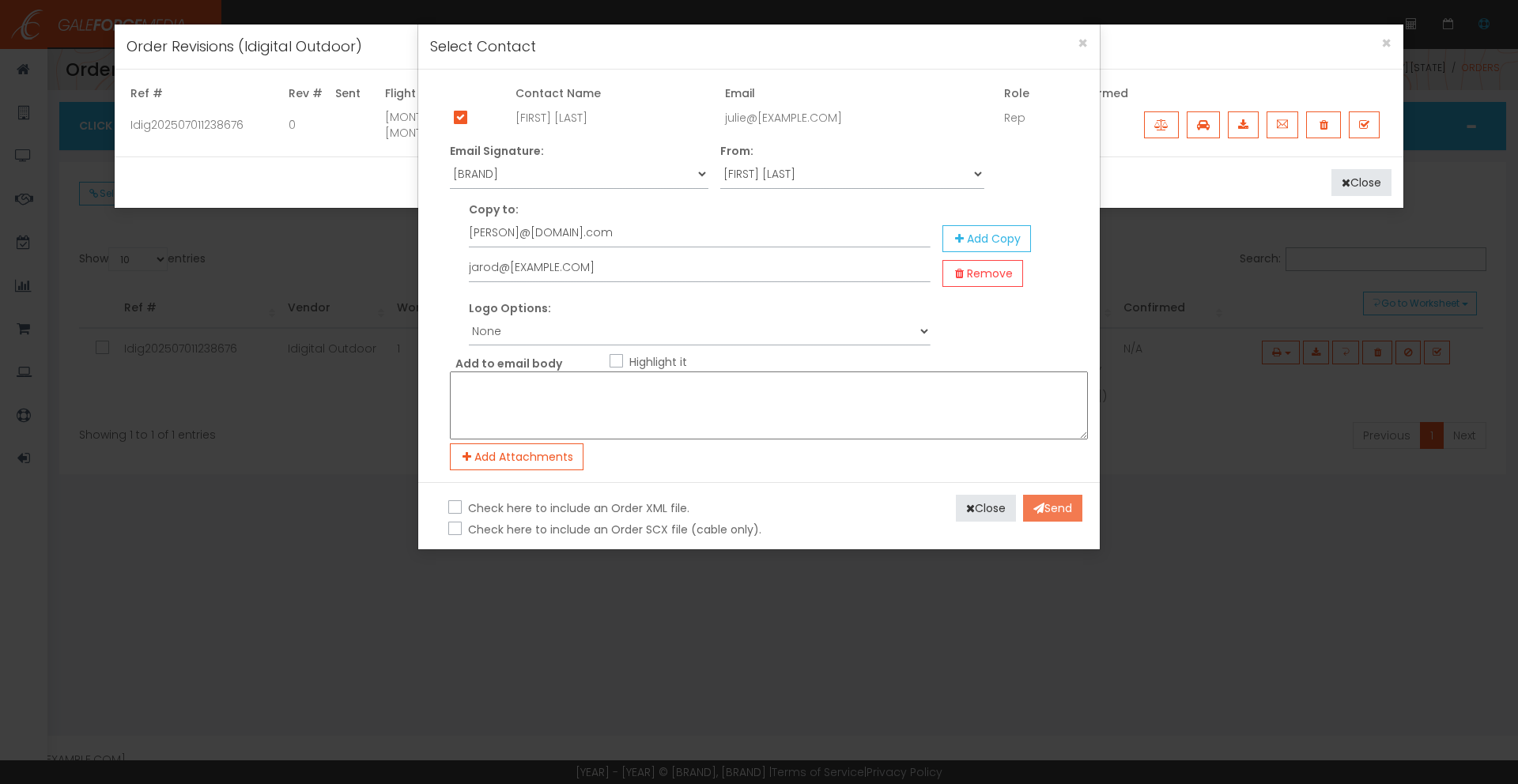click at bounding box center [1039, 508] 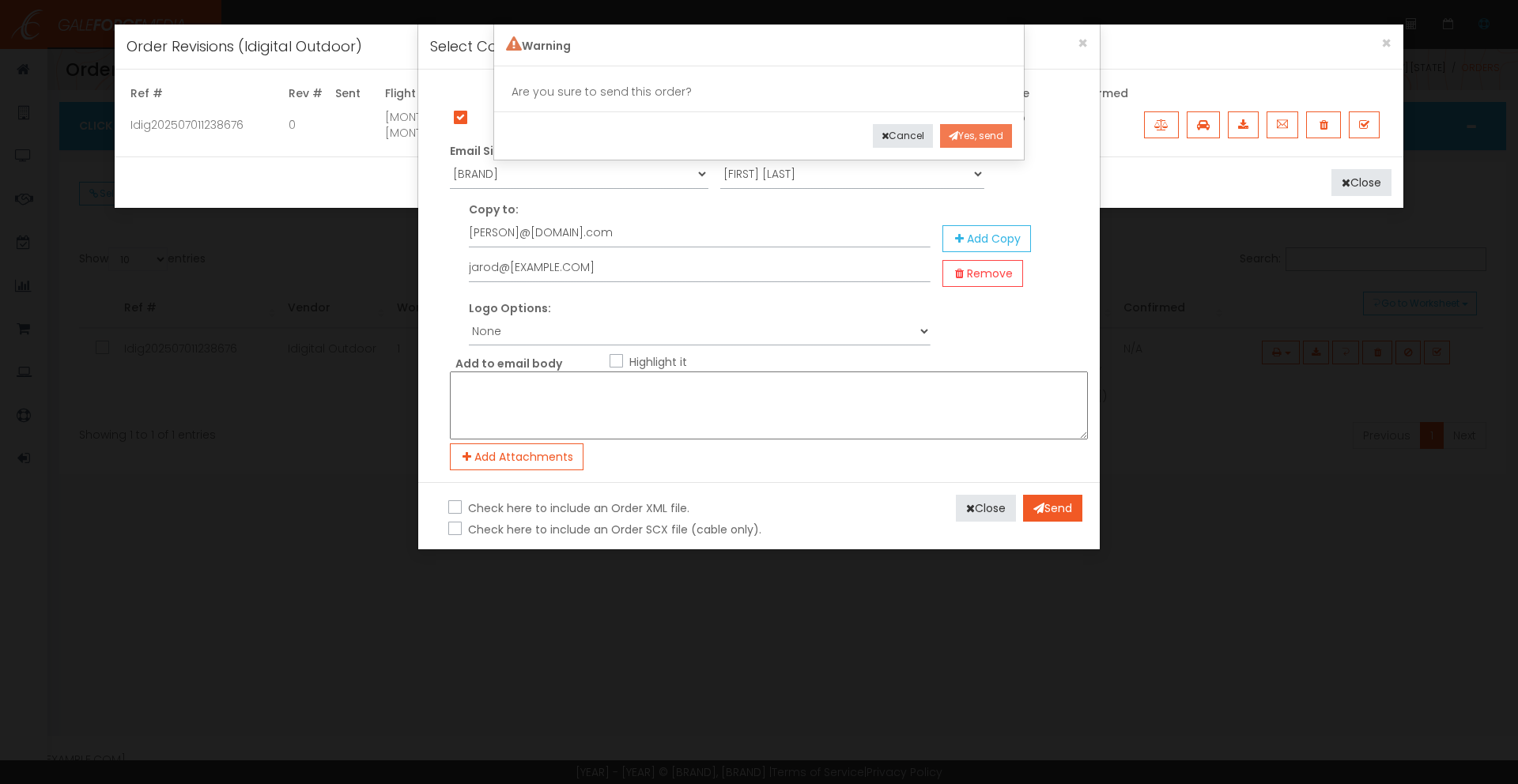 click on "Yes, send" at bounding box center [976, 136] 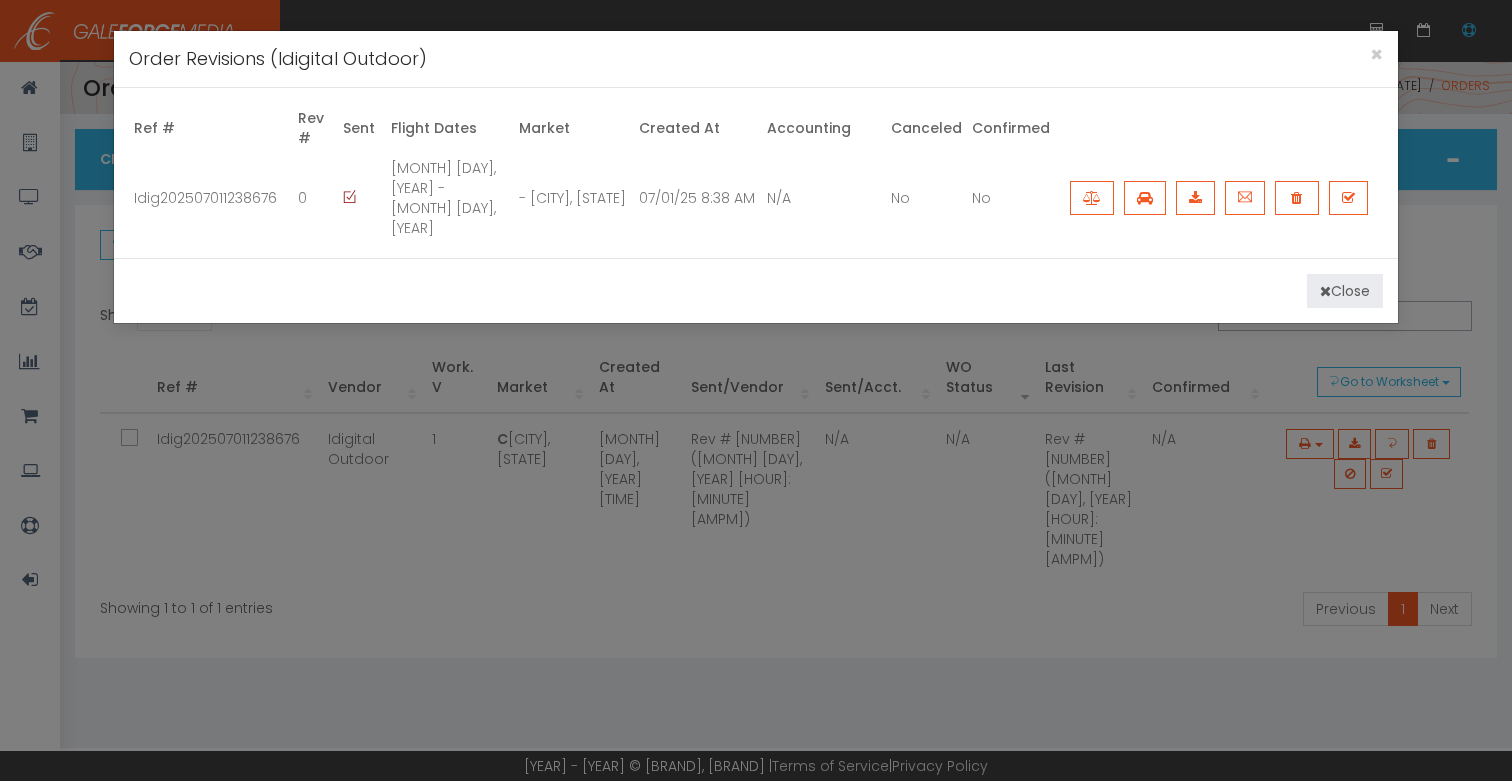 click on "Close" at bounding box center (1345, 291) 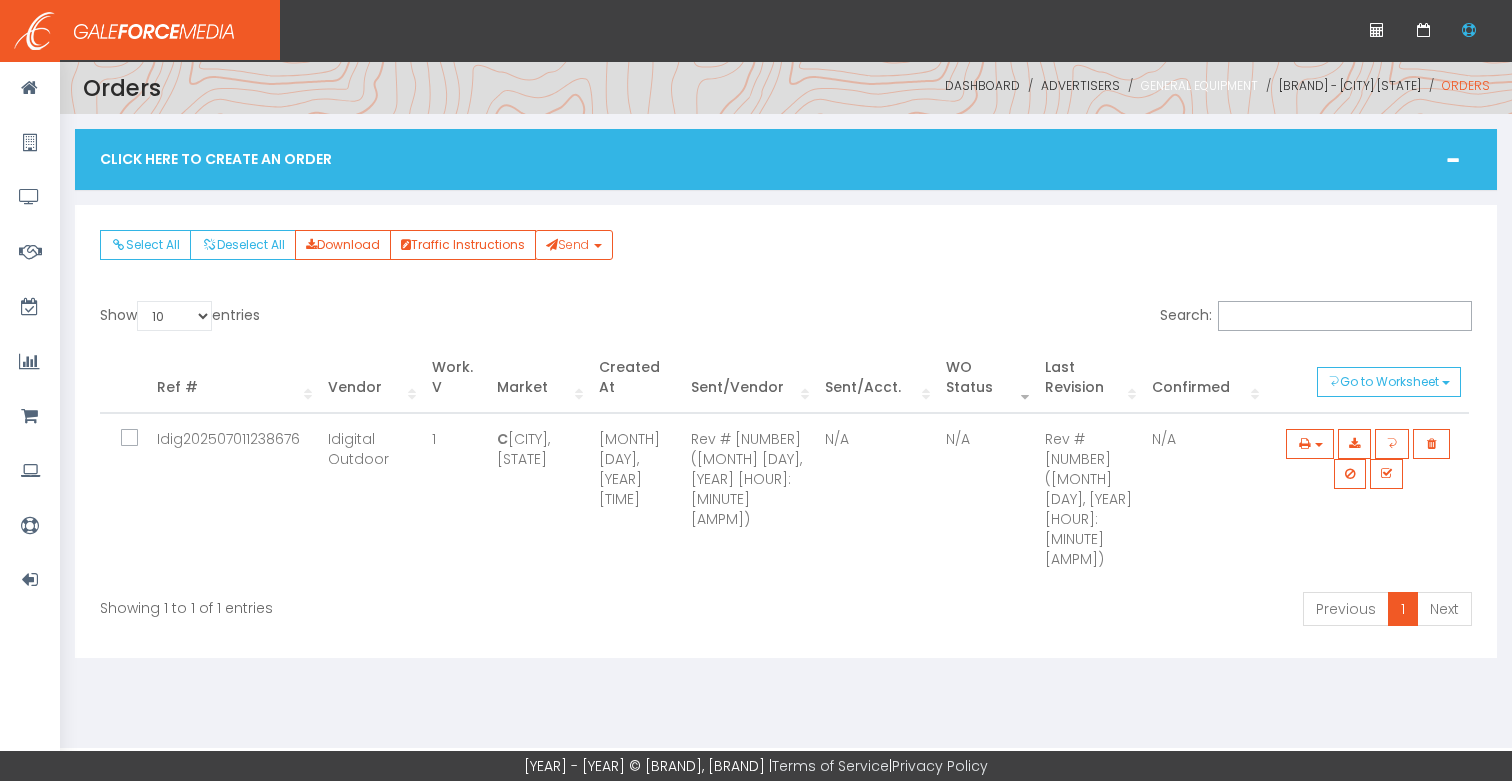 click on "General Equipment" at bounding box center (1199, 85) 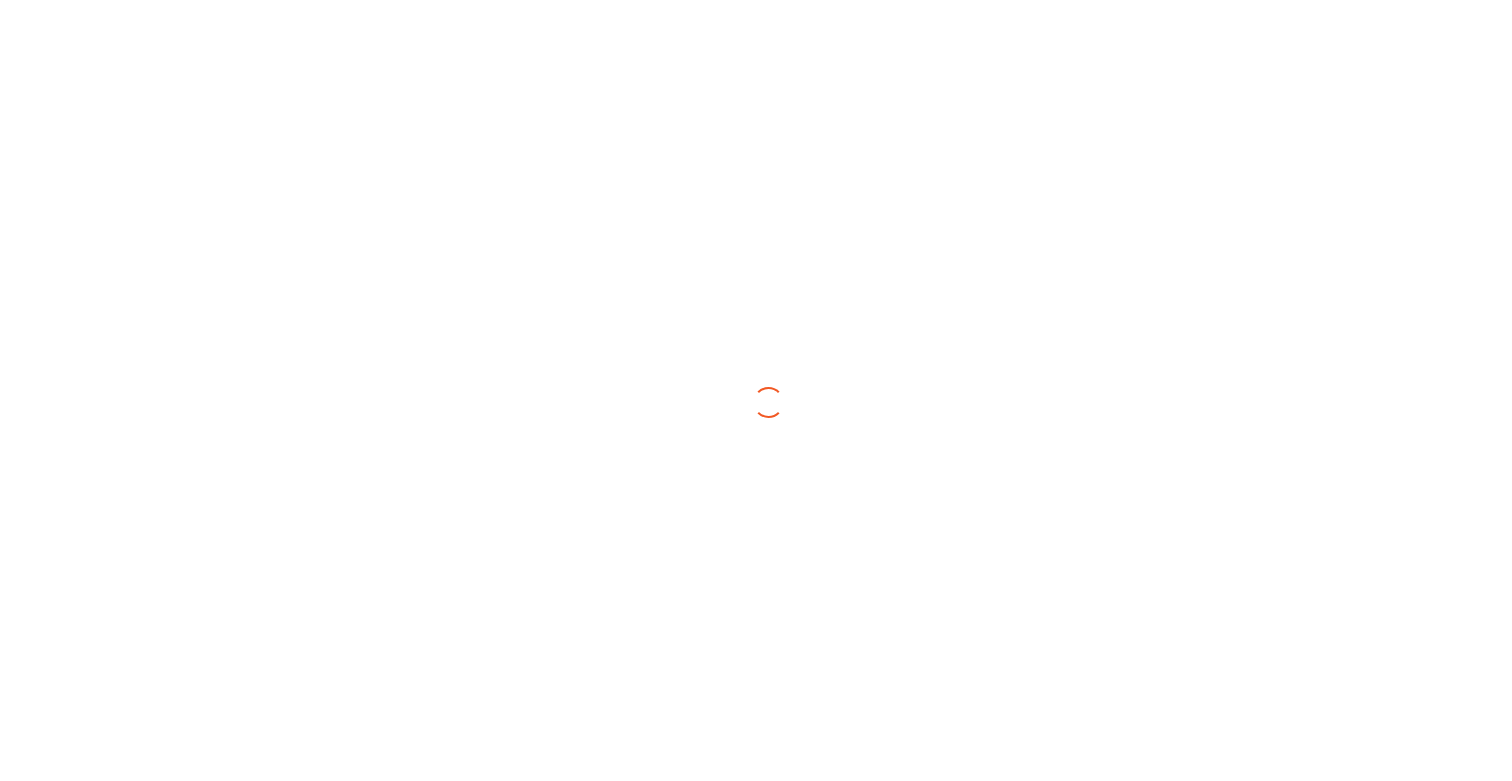 scroll, scrollTop: 0, scrollLeft: 0, axis: both 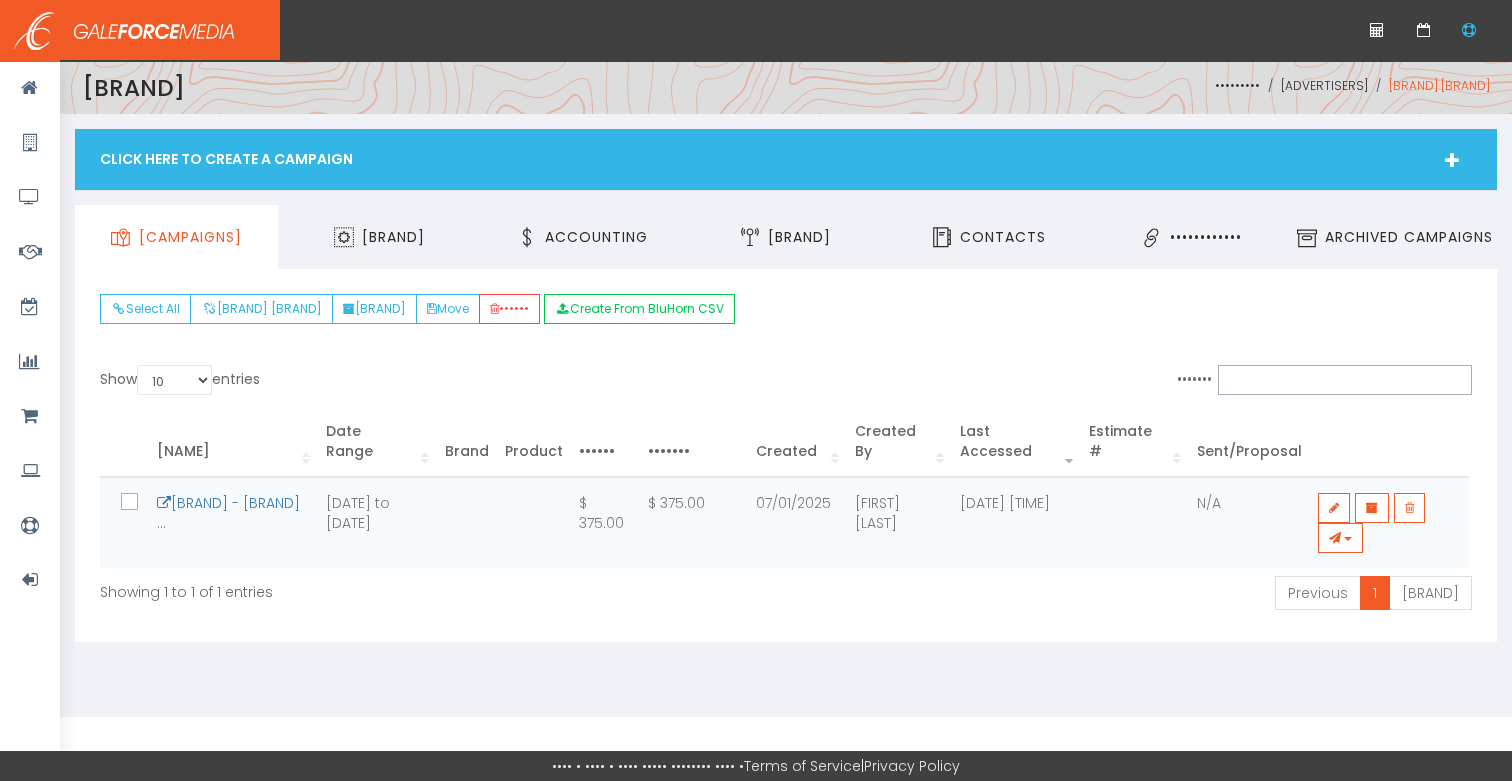 drag, startPoint x: 276, startPoint y: 161, endPoint x: 272, endPoint y: 171, distance: 10.770329 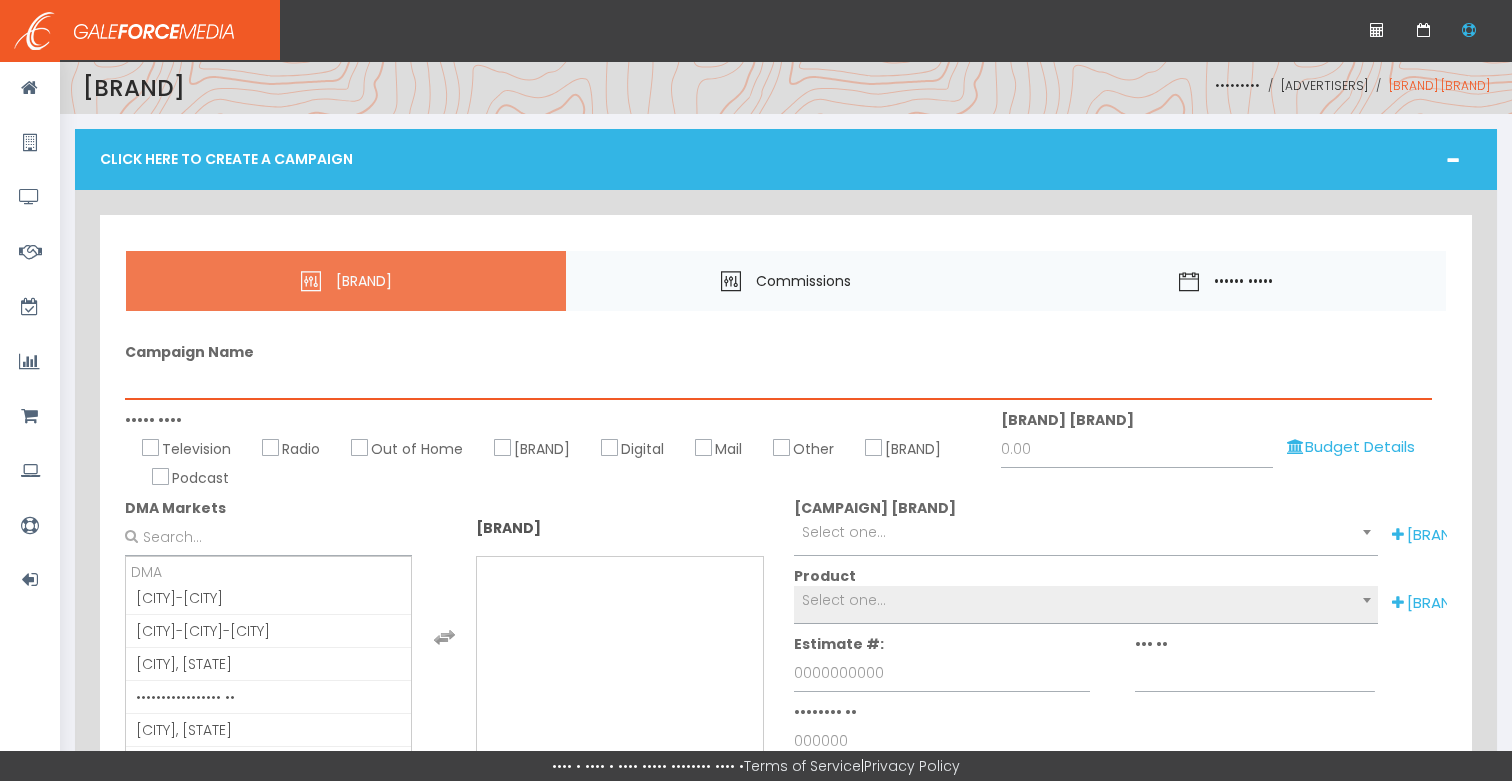 click on "Campaign Name" at bounding box center [778, 381] 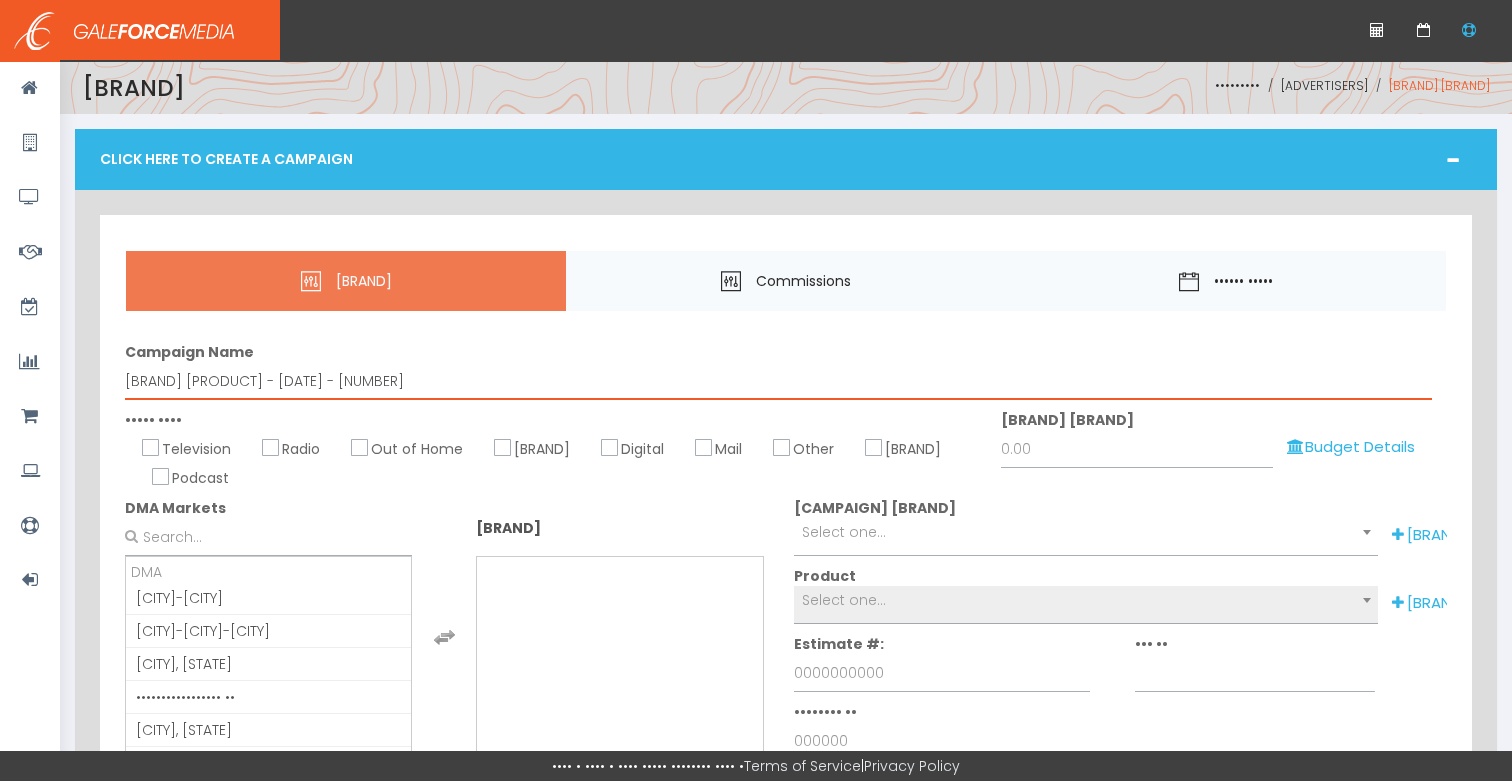 click on "General Equipment - Wefest Video - 8.7.325 - 8.9.25" at bounding box center (778, 381) 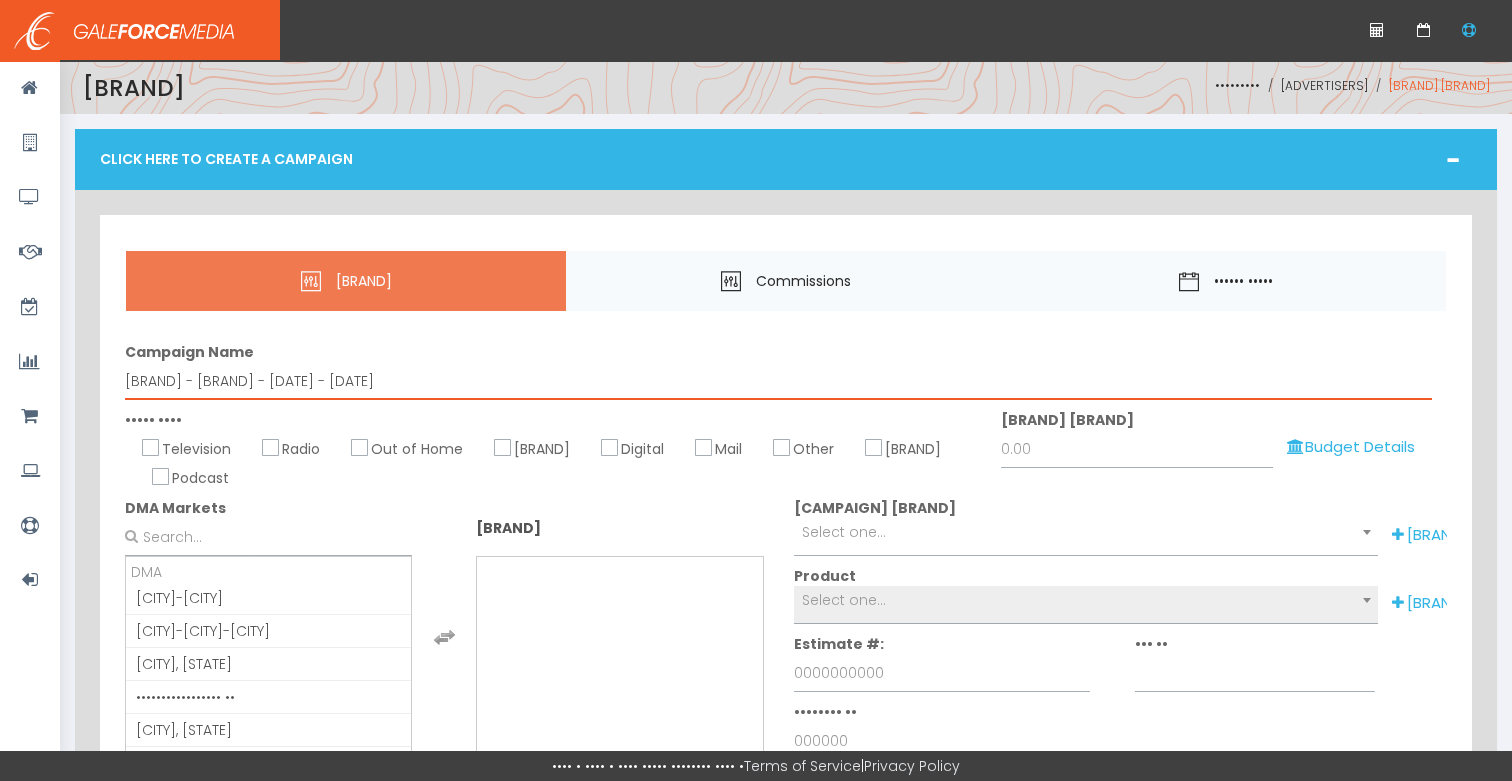drag, startPoint x: 365, startPoint y: 378, endPoint x: 418, endPoint y: 391, distance: 54.571056 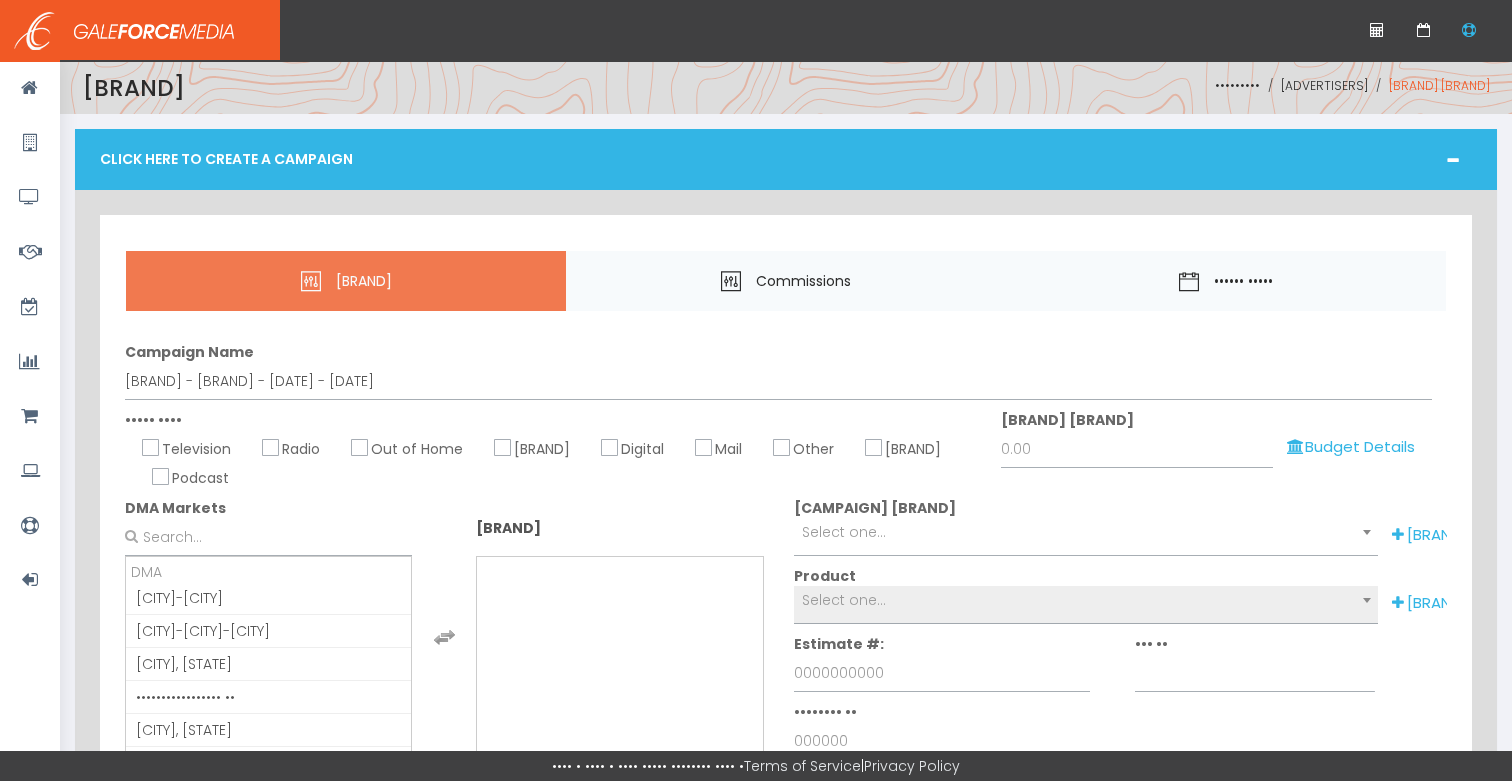 drag, startPoint x: 360, startPoint y: 441, endPoint x: 381, endPoint y: 460, distance: 28.319605 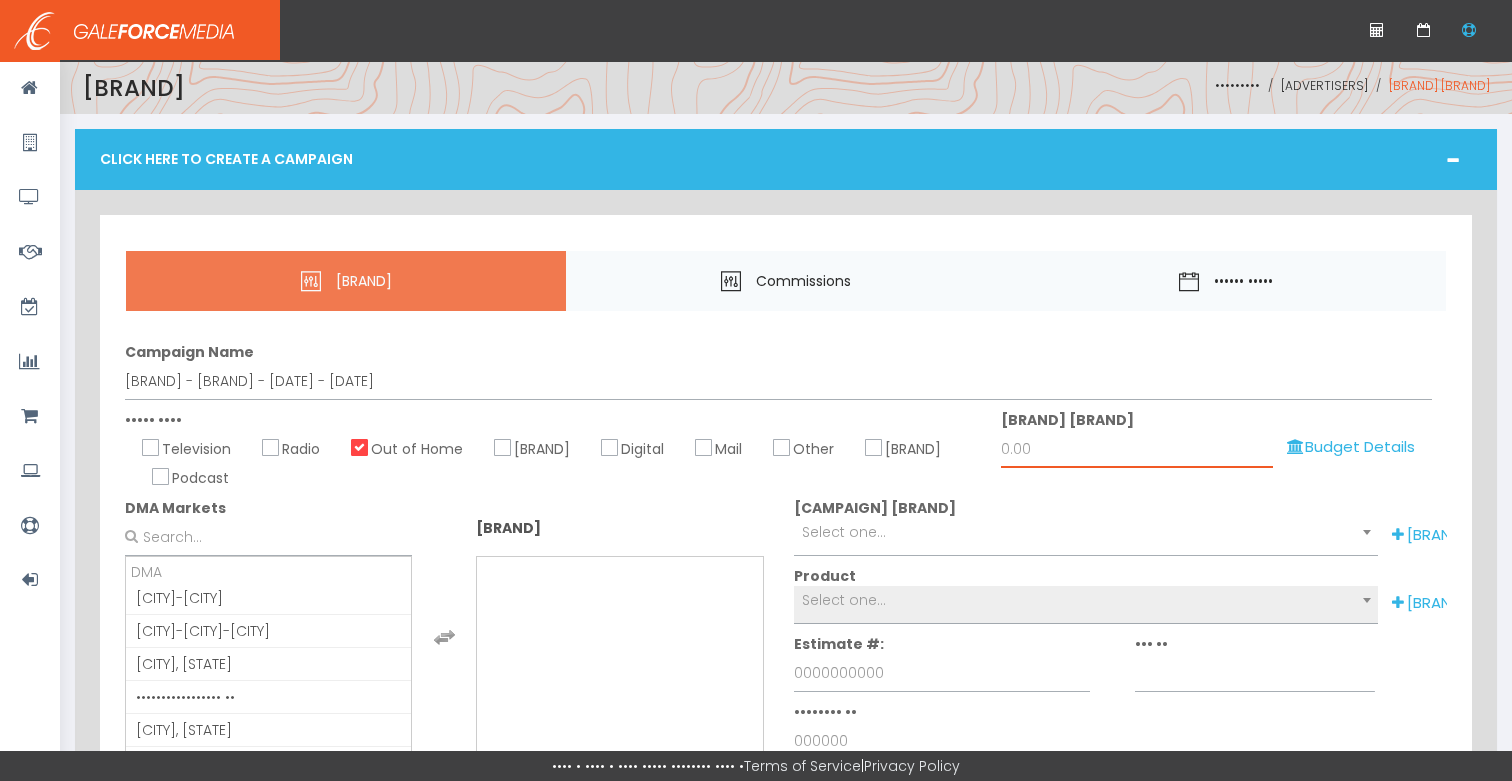 click on "Campaign Budget" at bounding box center (1137, 449) 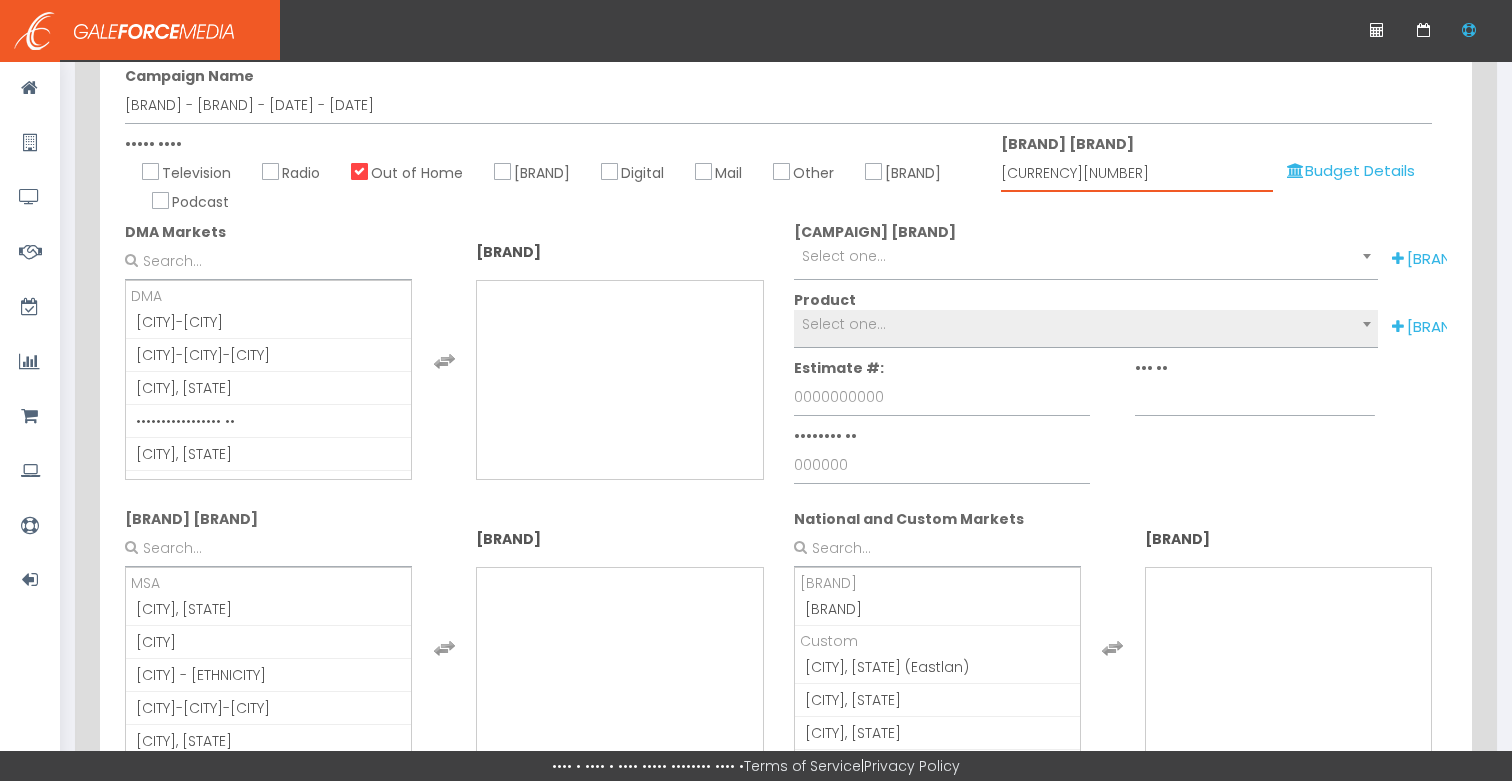 scroll, scrollTop: 464, scrollLeft: 0, axis: vertical 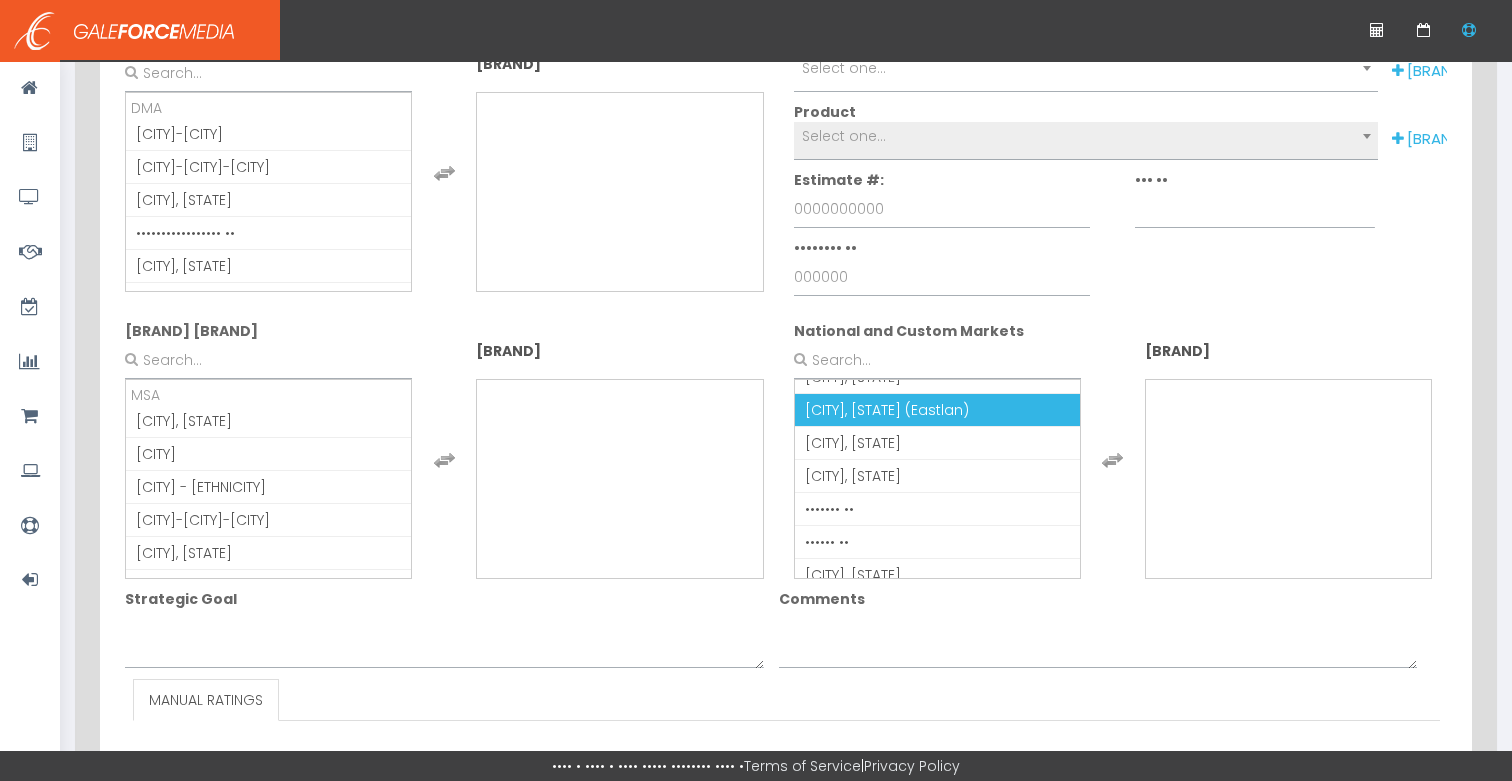type on "2,000.00" 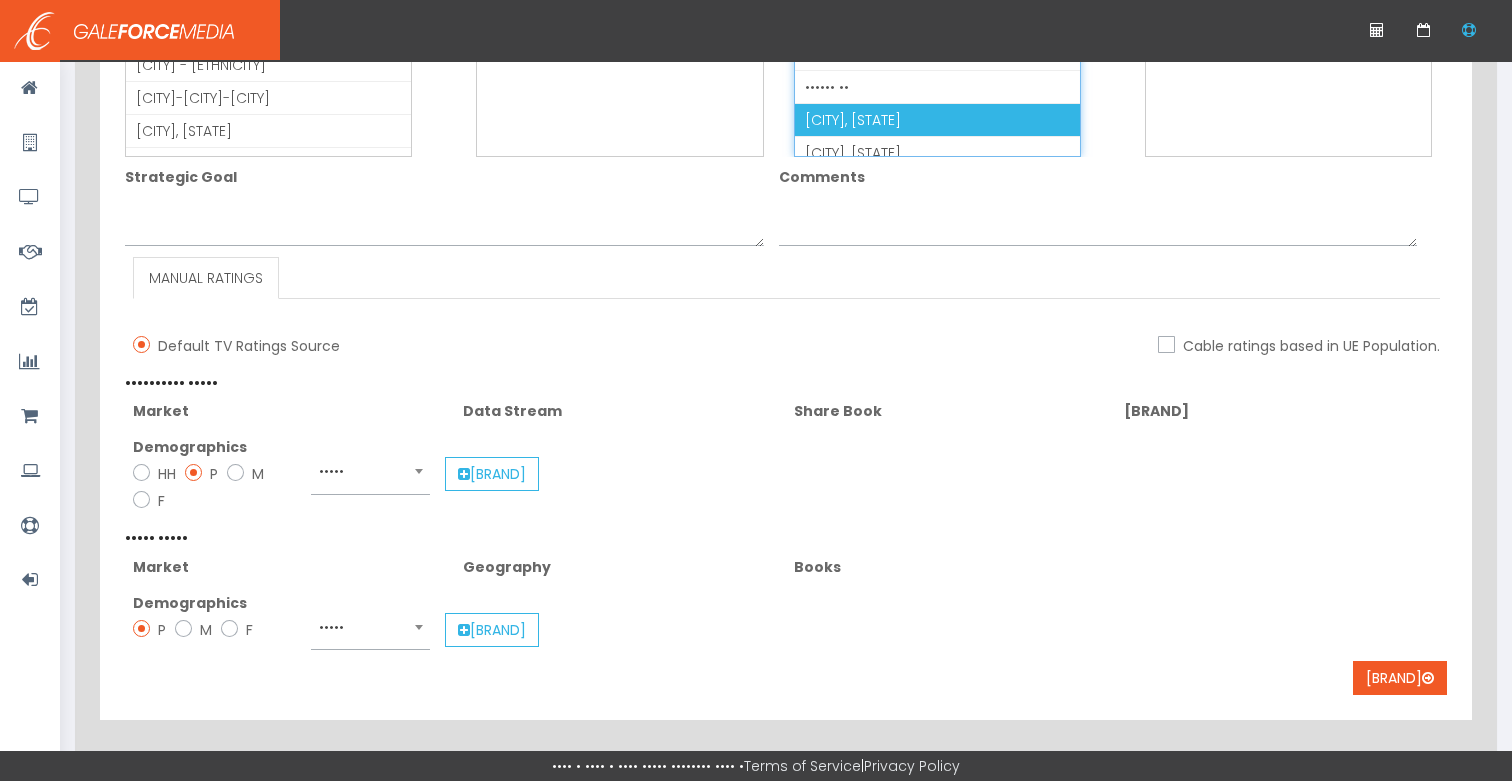 scroll, scrollTop: 895, scrollLeft: 0, axis: vertical 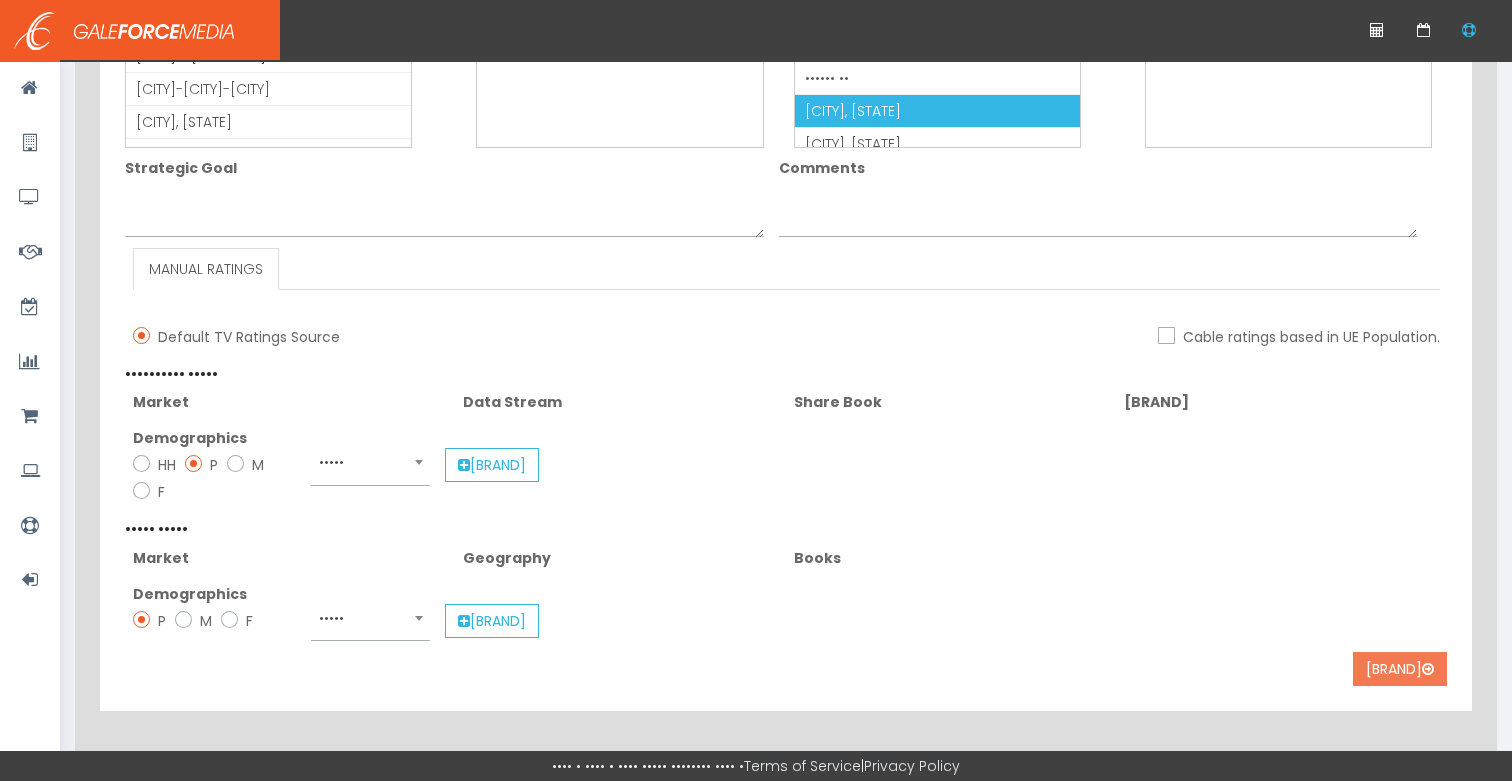click on "Next" at bounding box center [1400, 669] 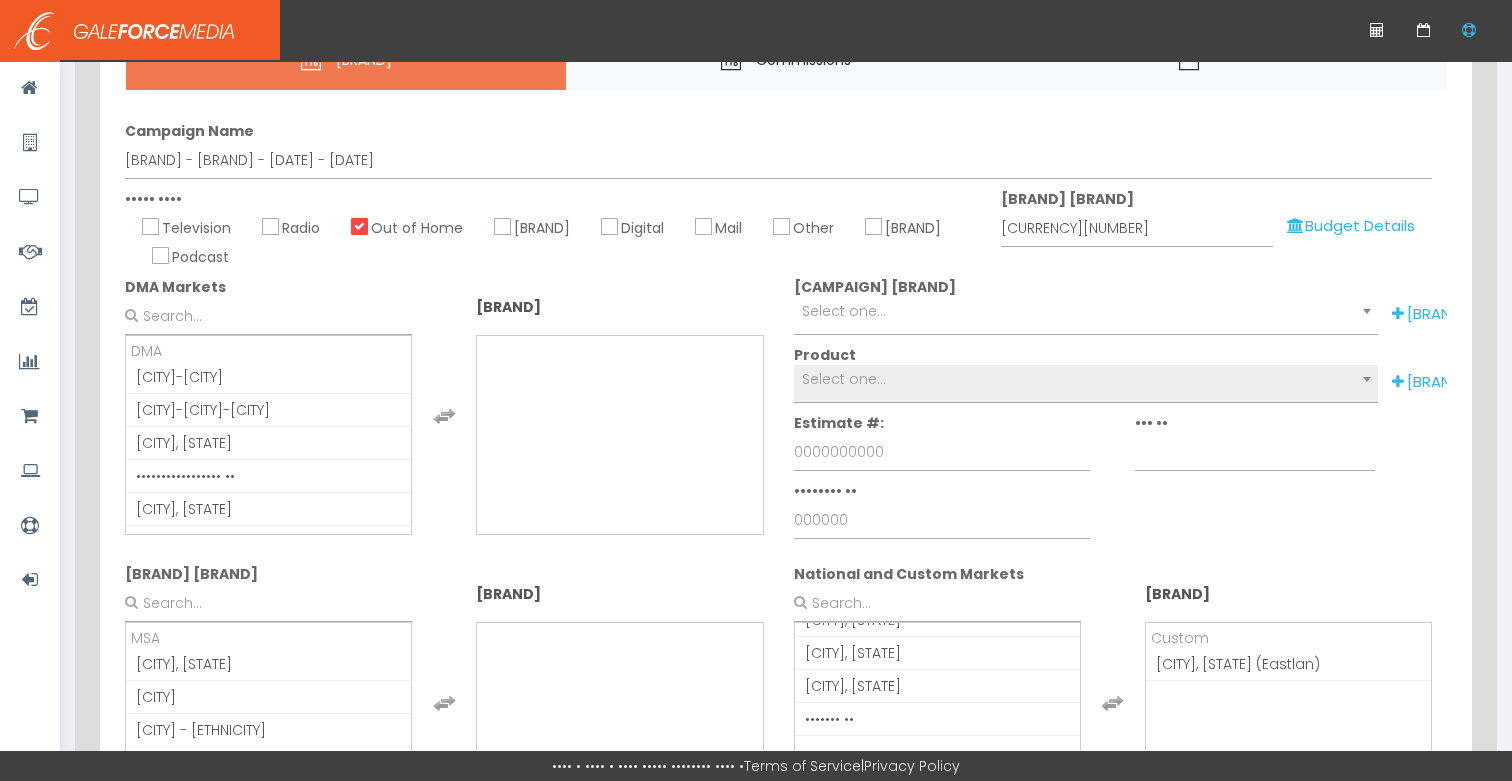 scroll, scrollTop: 0, scrollLeft: 0, axis: both 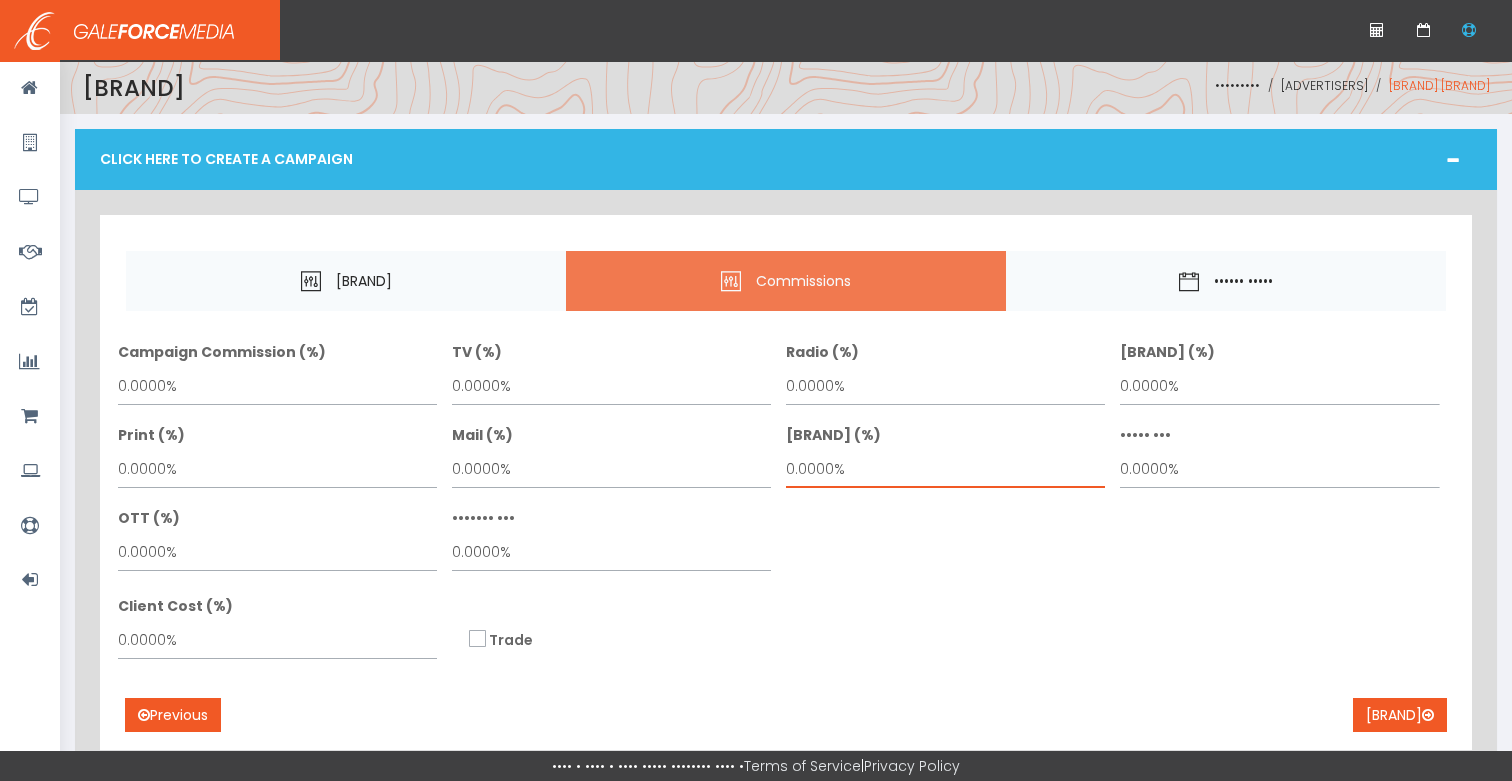 drag, startPoint x: 861, startPoint y: 468, endPoint x: 1174, endPoint y: 474, distance: 313.0575 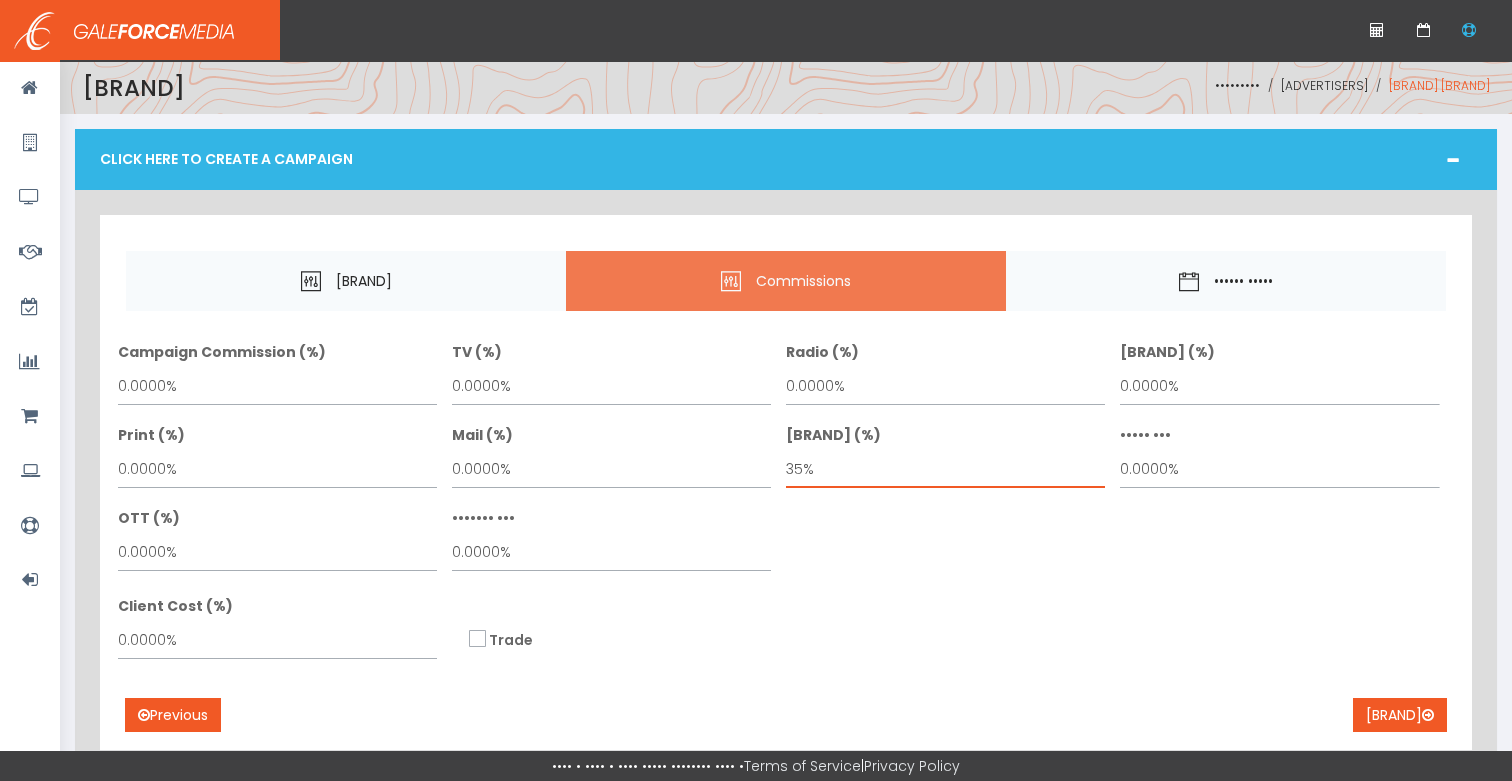 type on "35%" 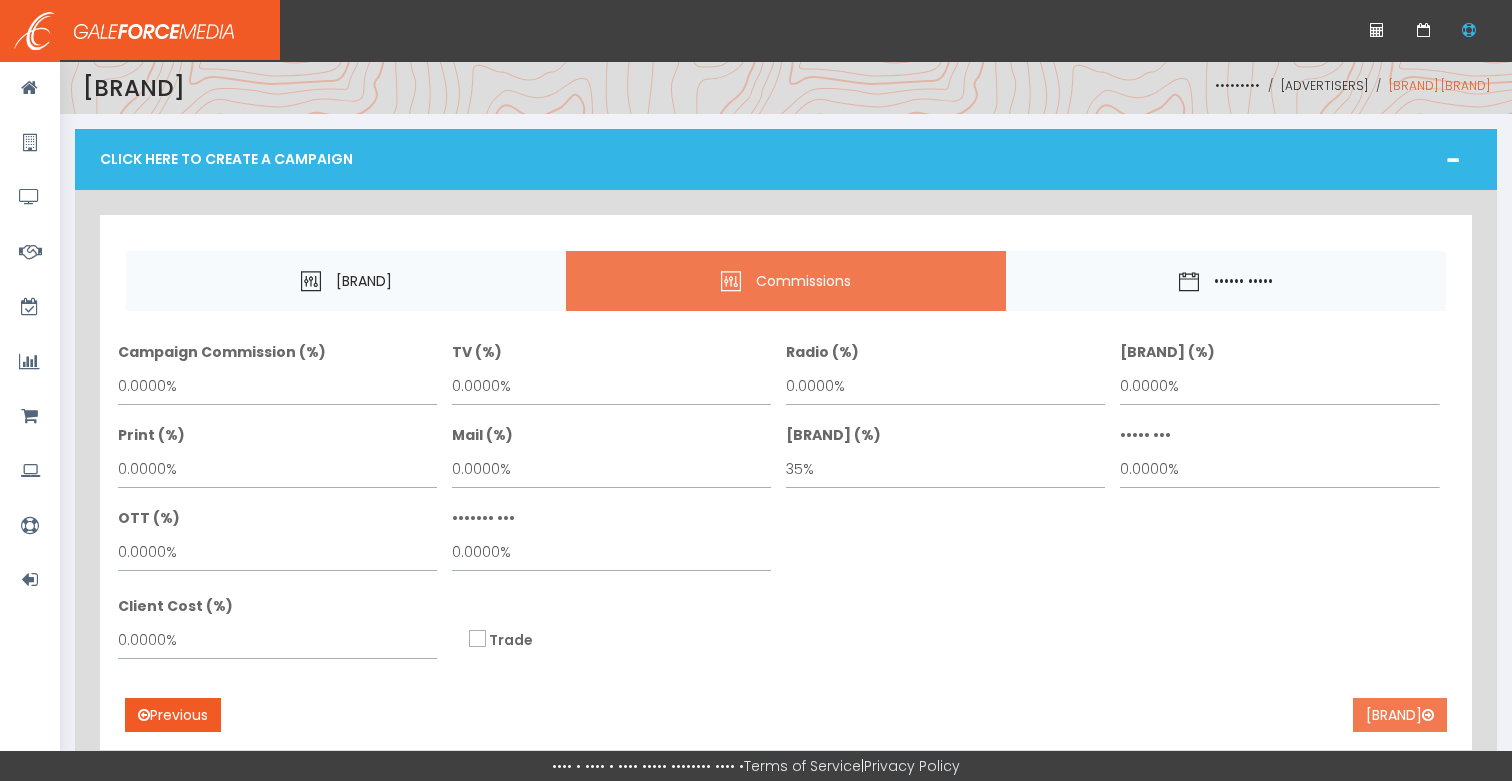 drag, startPoint x: 1417, startPoint y: 714, endPoint x: 1408, endPoint y: 707, distance: 11.401754 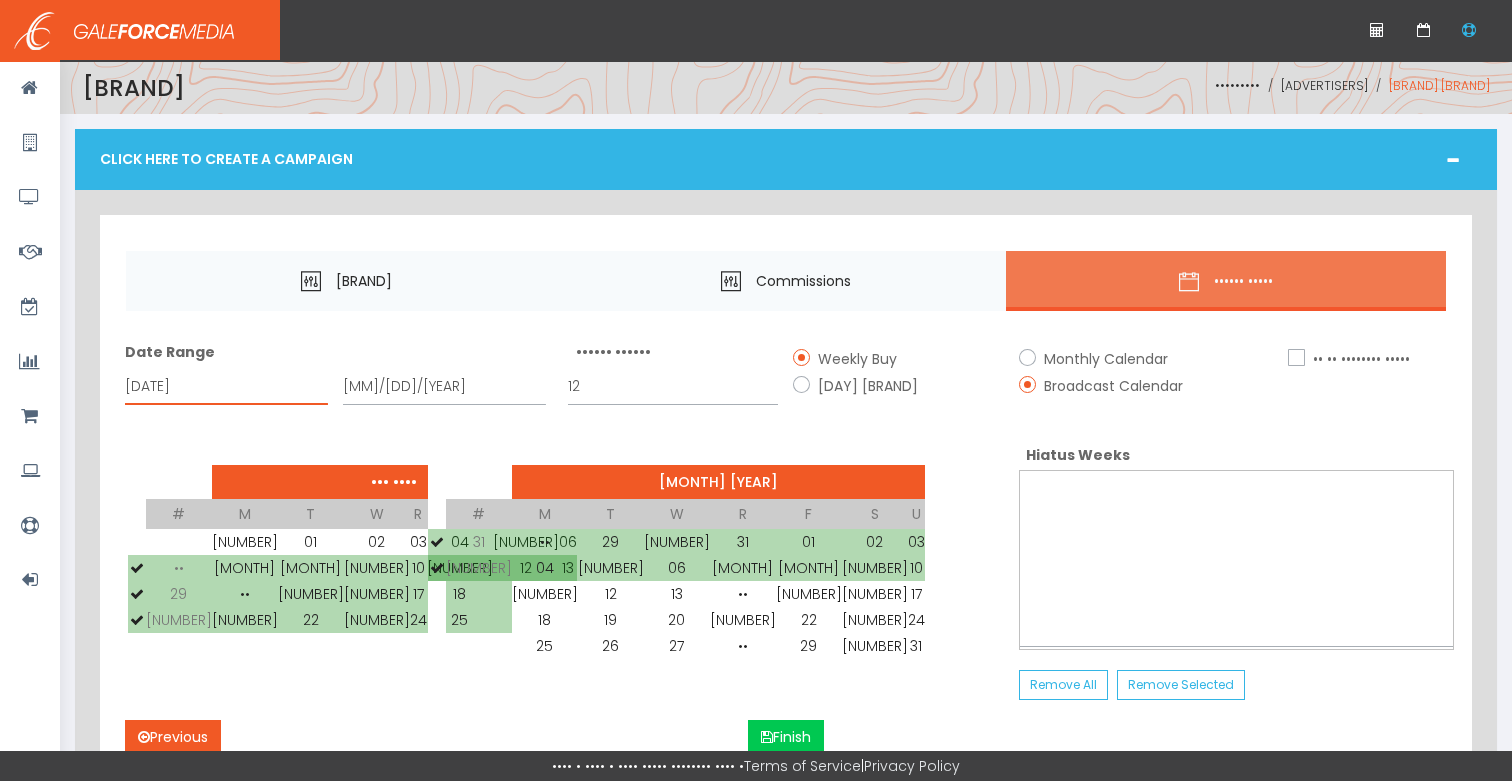 click on "07/07/2025" at bounding box center (226, 386) 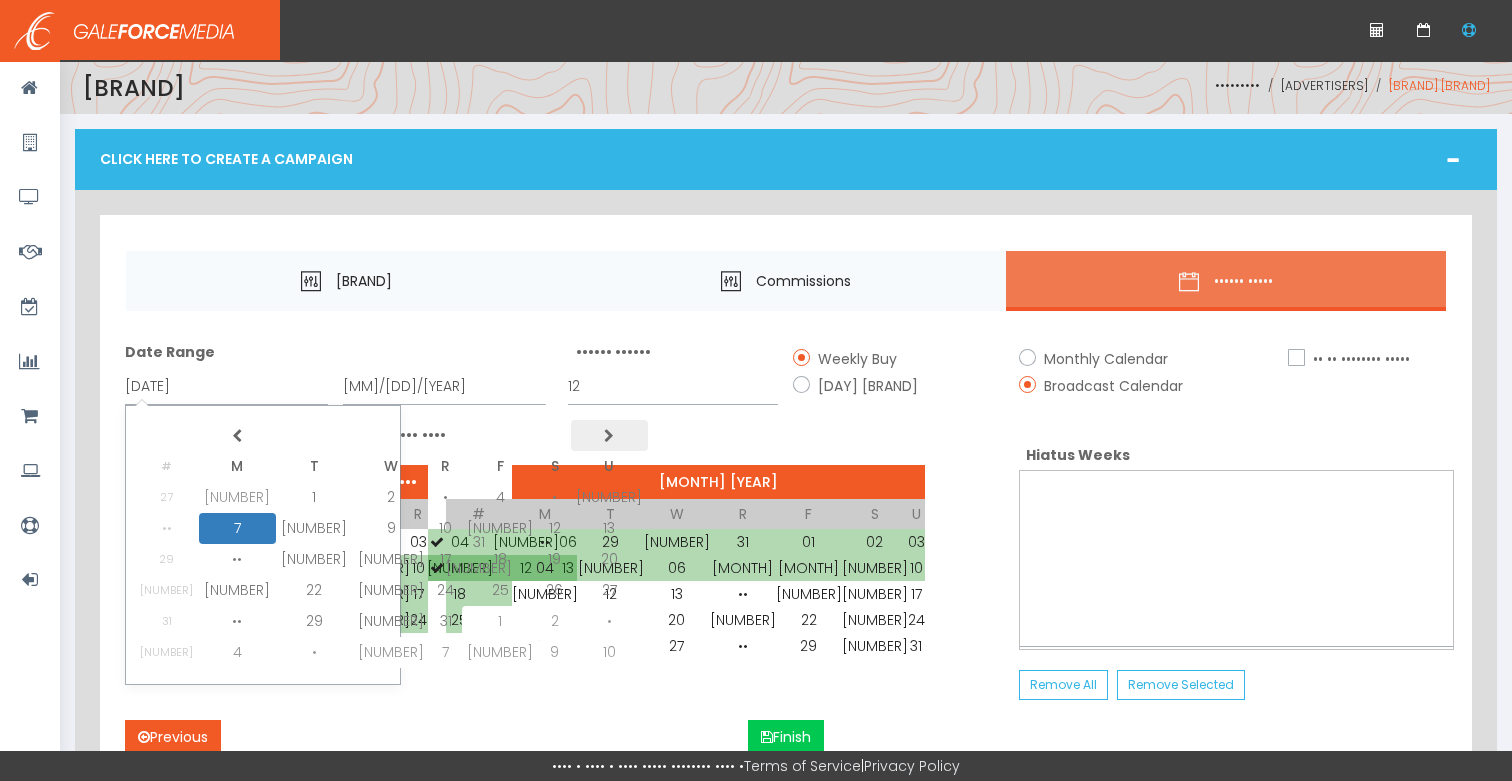 click at bounding box center [609, 436] 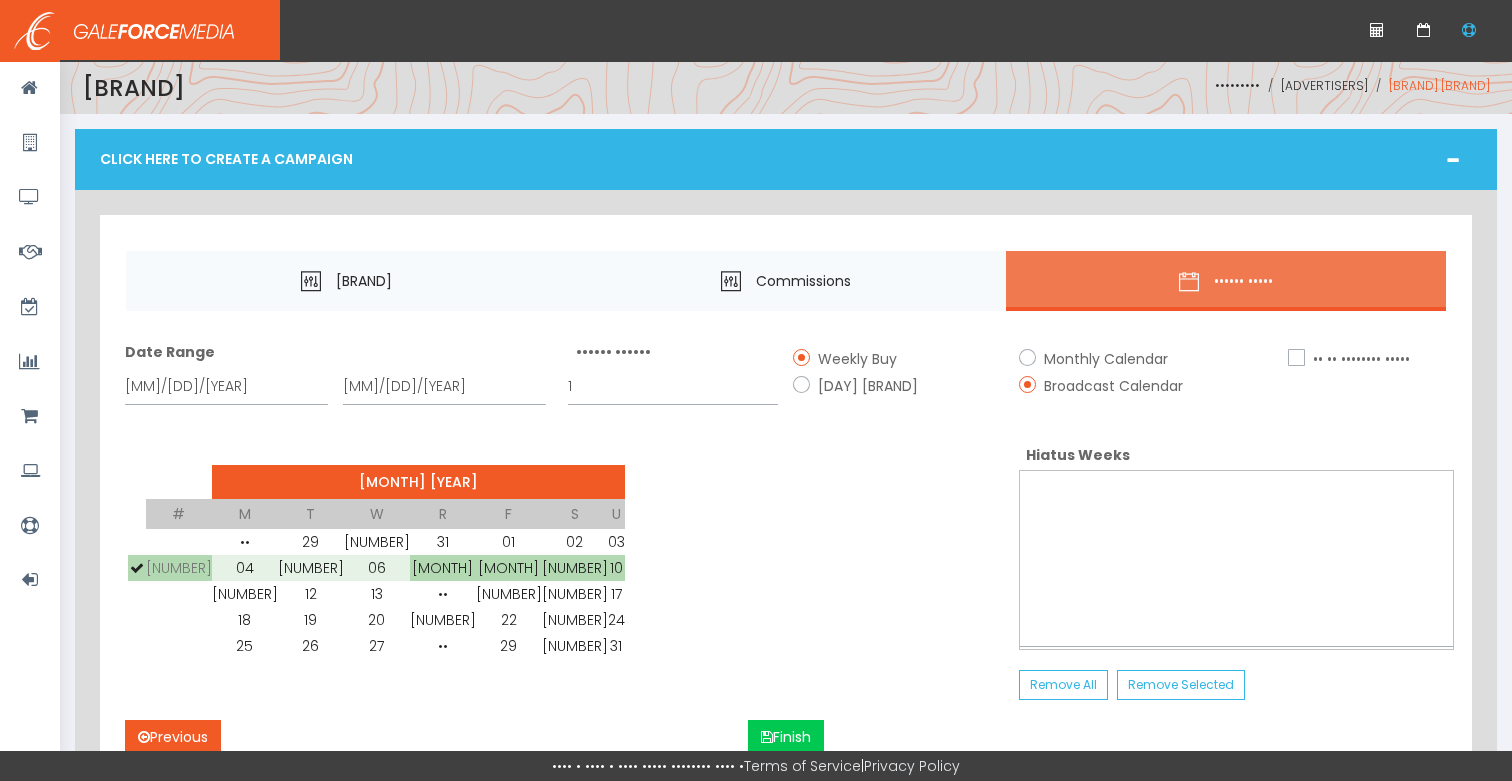 drag, startPoint x: 283, startPoint y: 526, endPoint x: 332, endPoint y: 464, distance: 79.025314 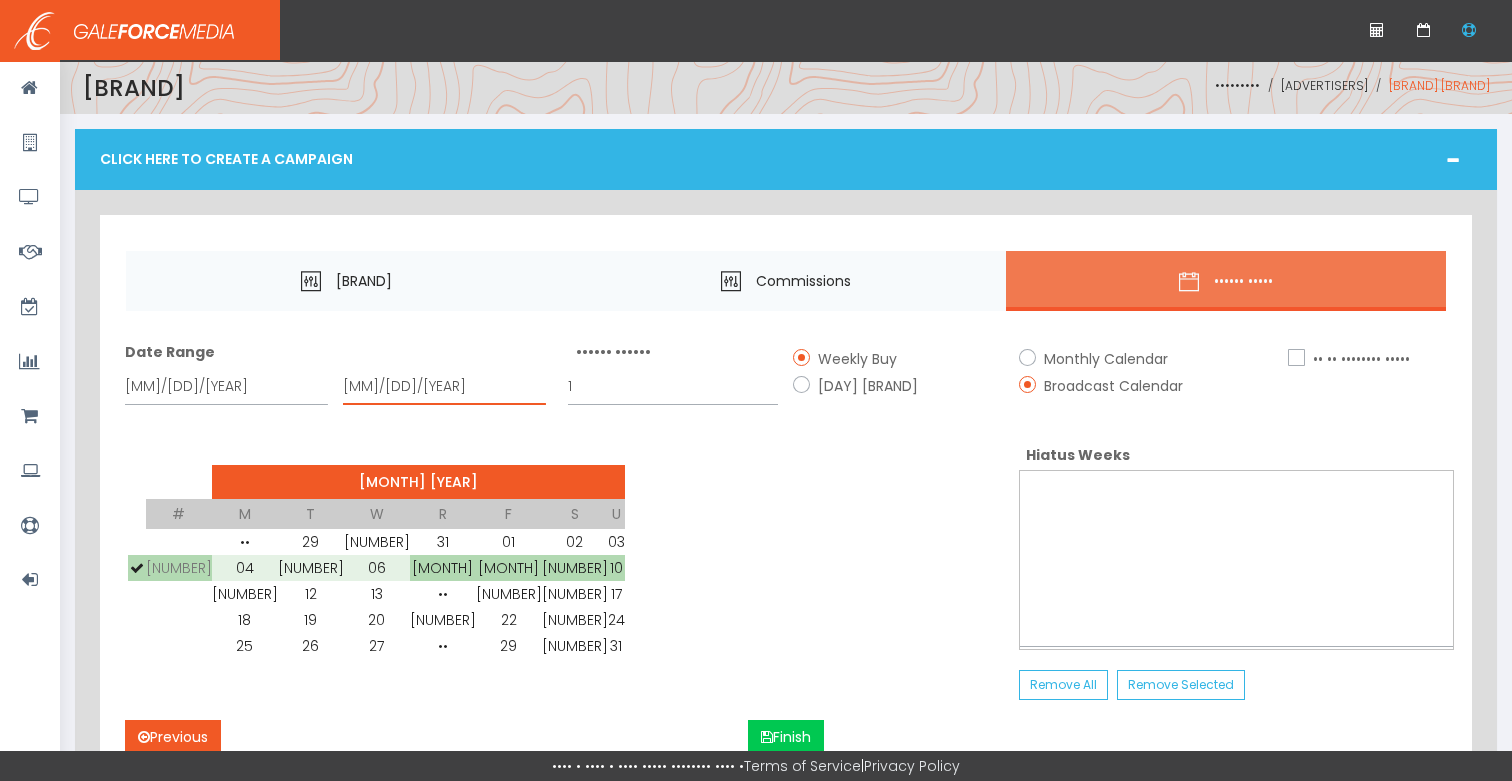 drag, startPoint x: 380, startPoint y: 385, endPoint x: 392, endPoint y: 396, distance: 16.27882 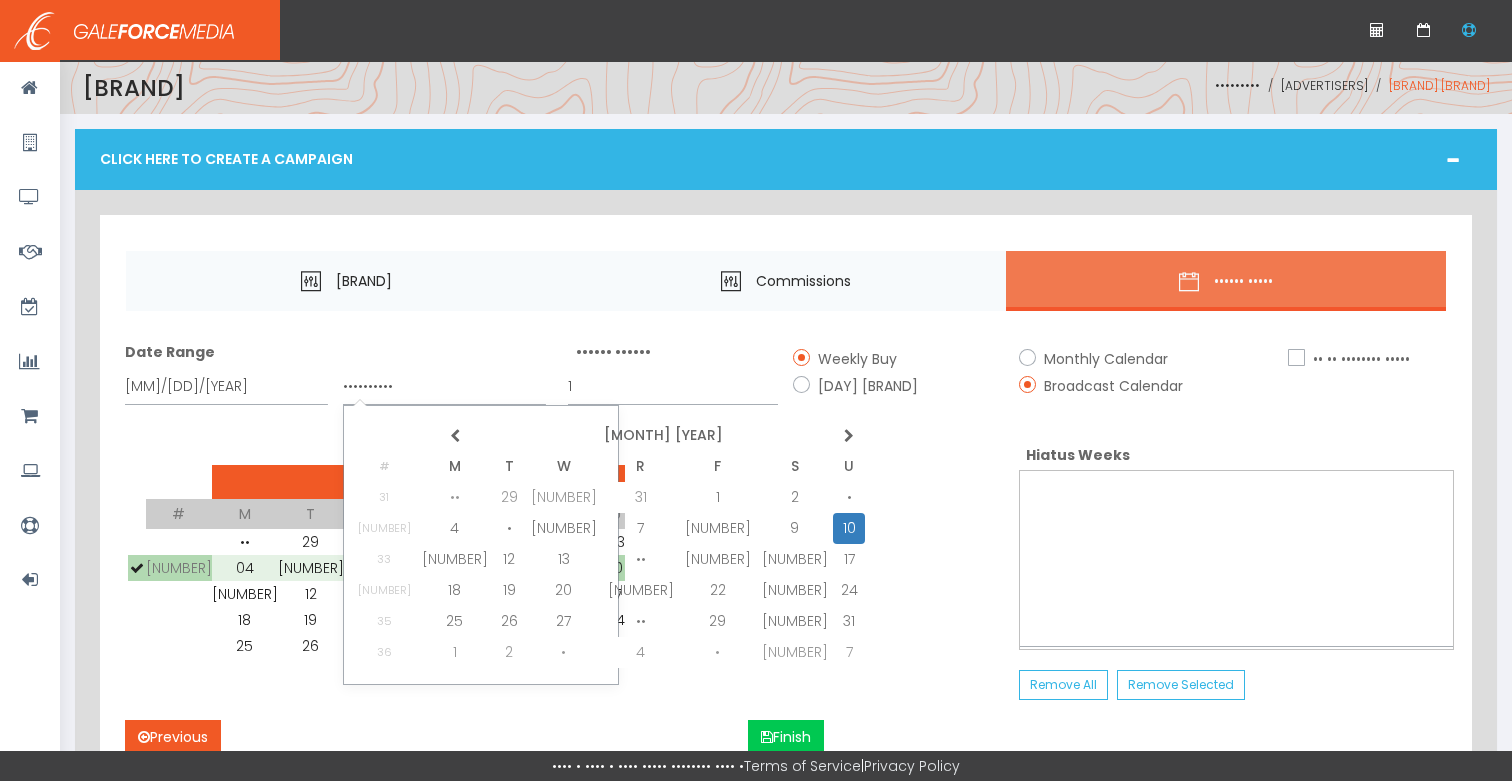drag, startPoint x: 561, startPoint y: 528, endPoint x: 627, endPoint y: 556, distance: 71.693794 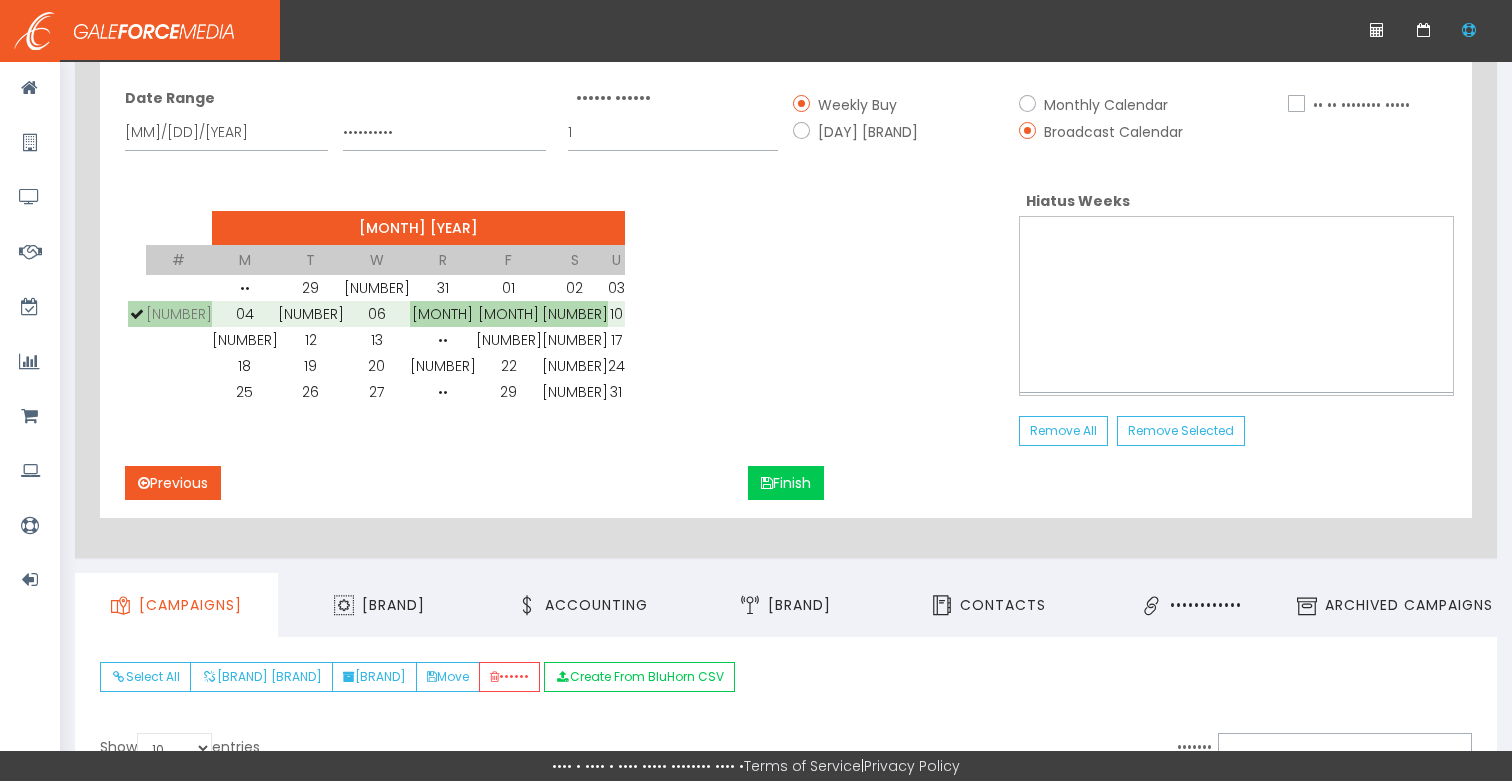 scroll, scrollTop: 269, scrollLeft: 0, axis: vertical 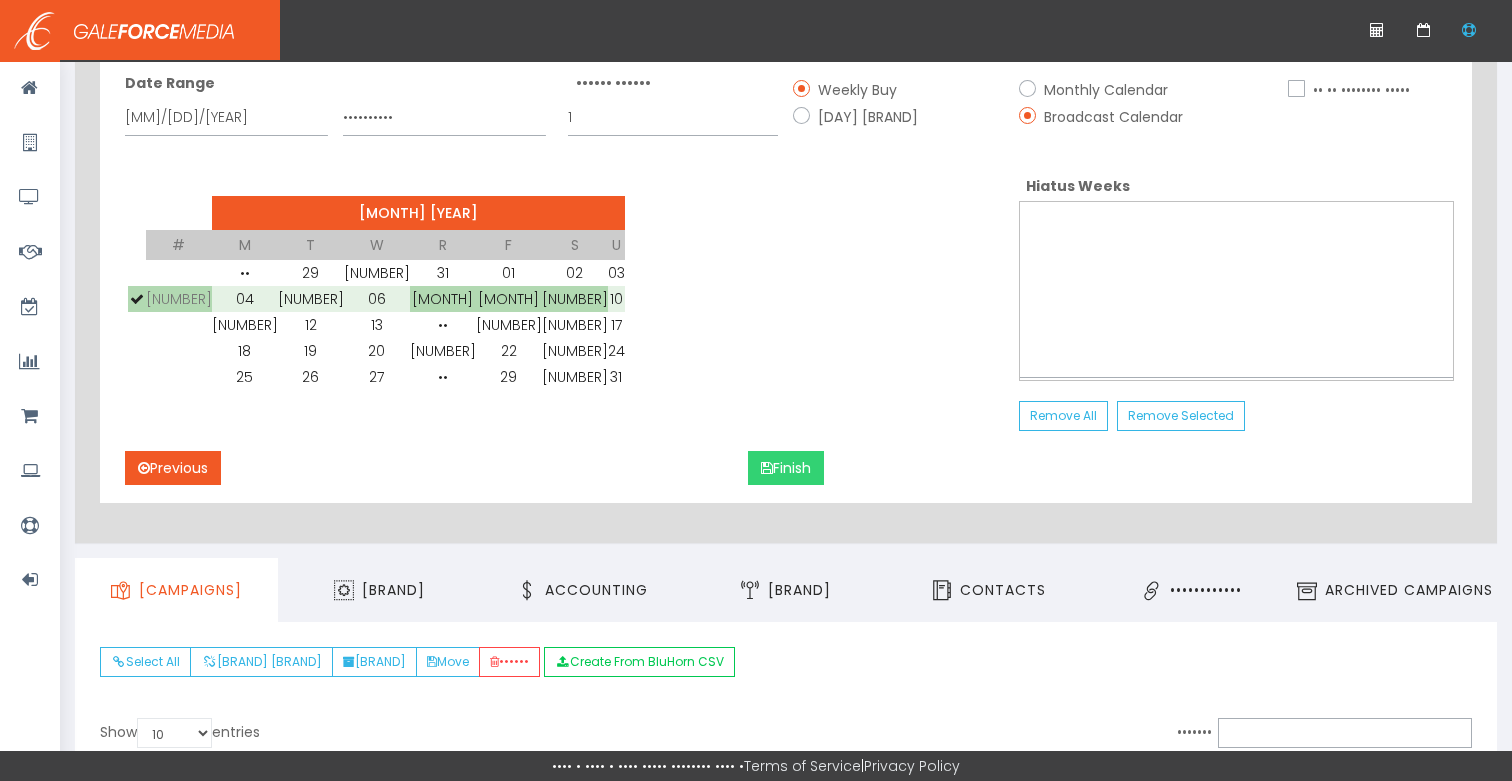 click on "Finish" at bounding box center (786, 468) 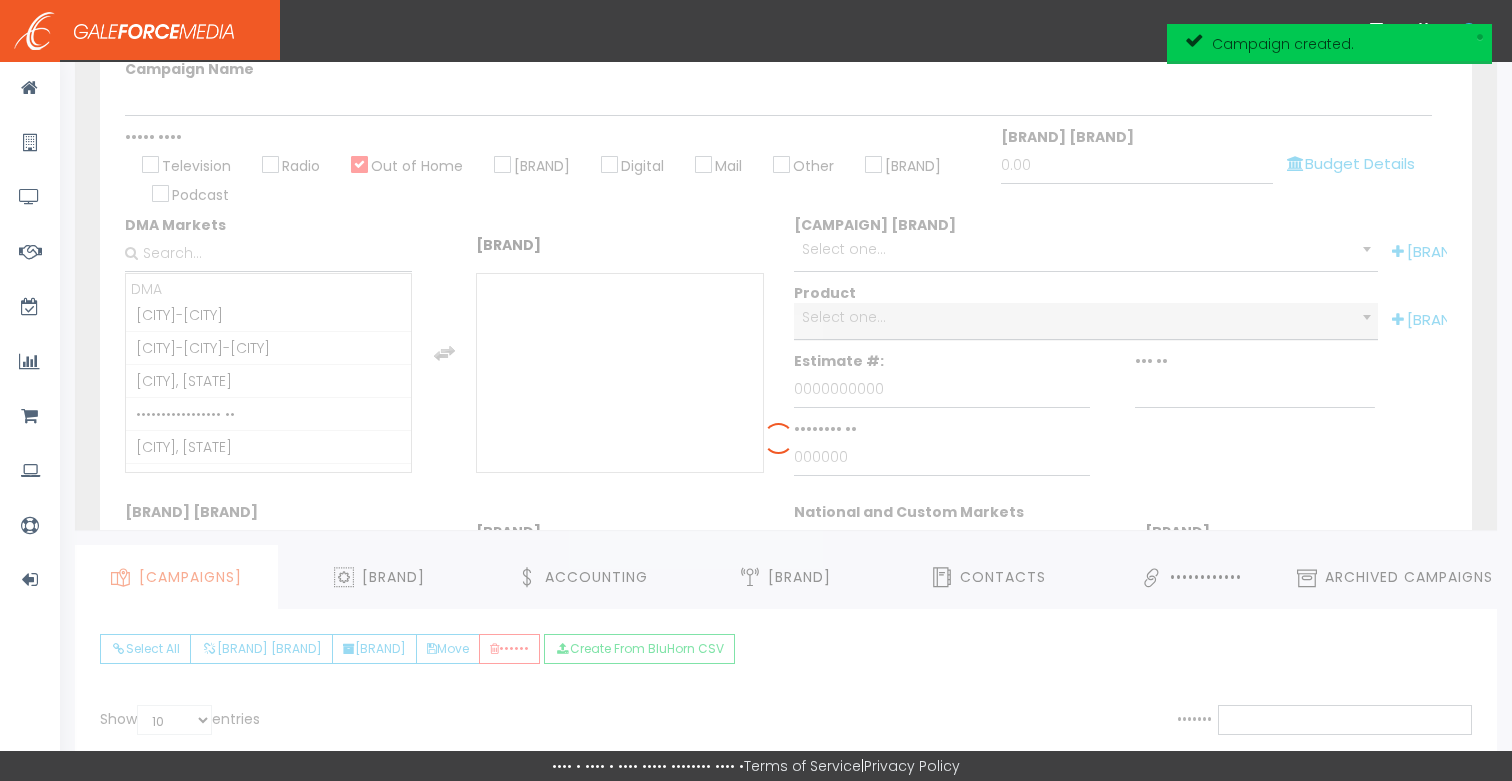 scroll, scrollTop: 48, scrollLeft: 0, axis: vertical 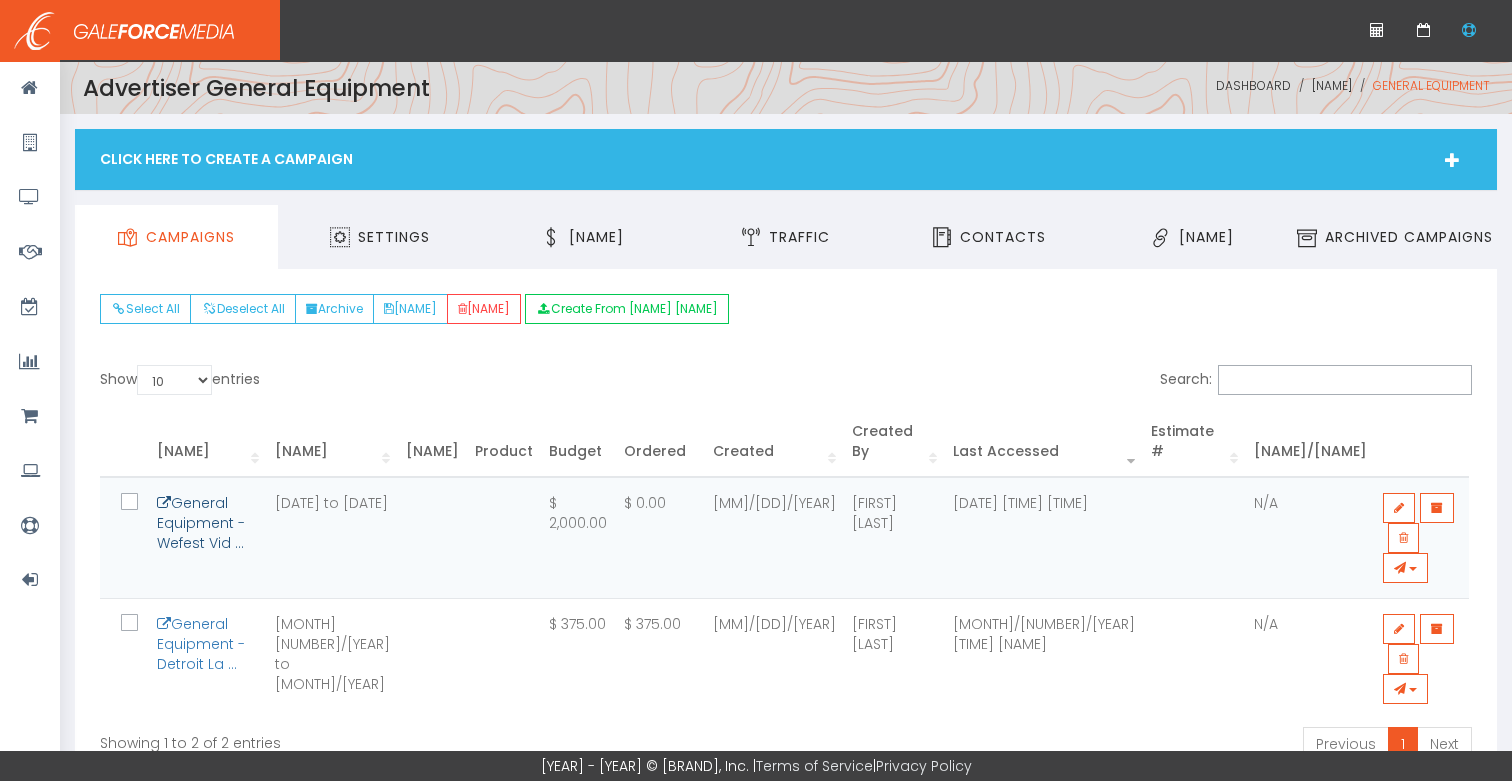 click on "General Equipment - Wefest Vid ..." at bounding box center (201, 523) 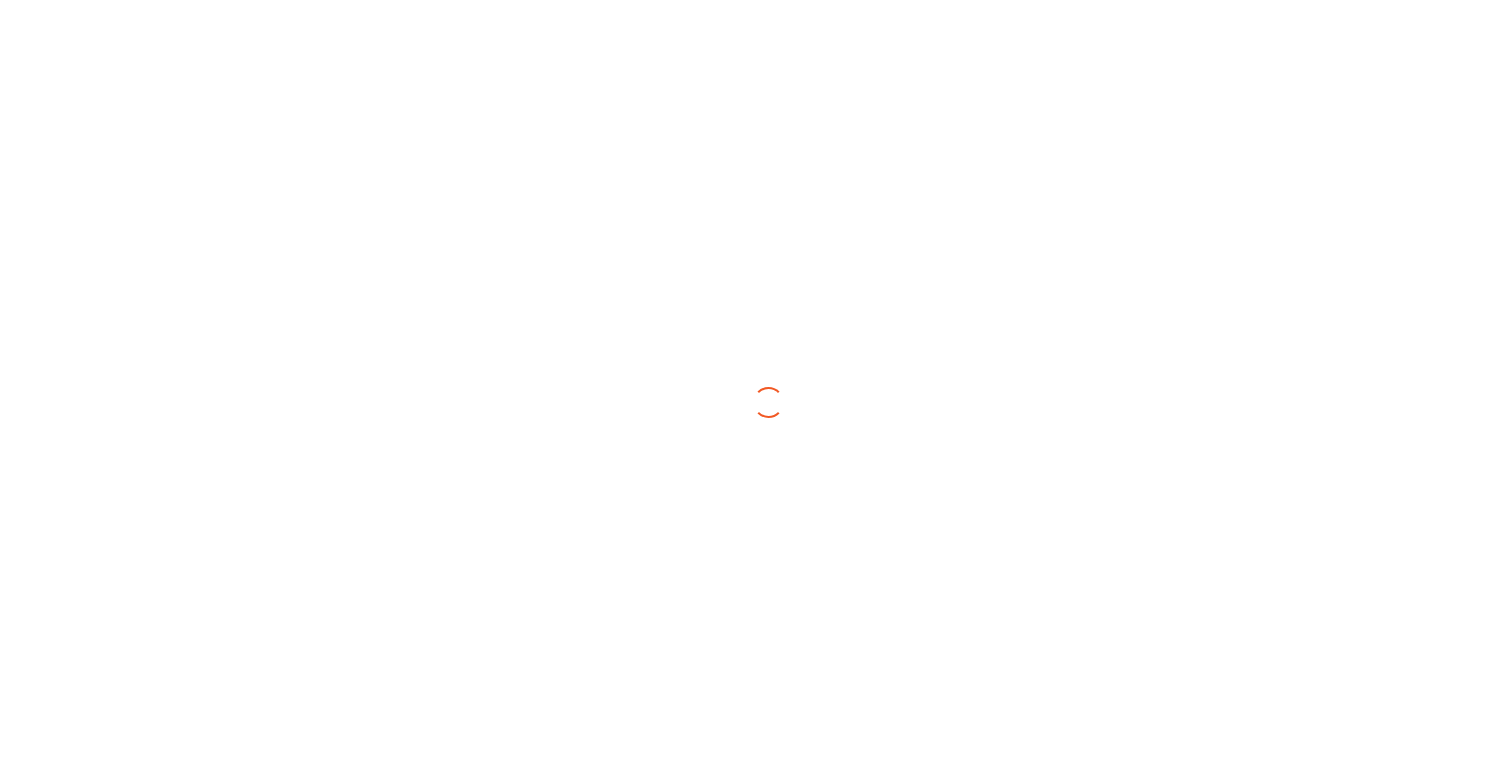 scroll, scrollTop: 0, scrollLeft: 0, axis: both 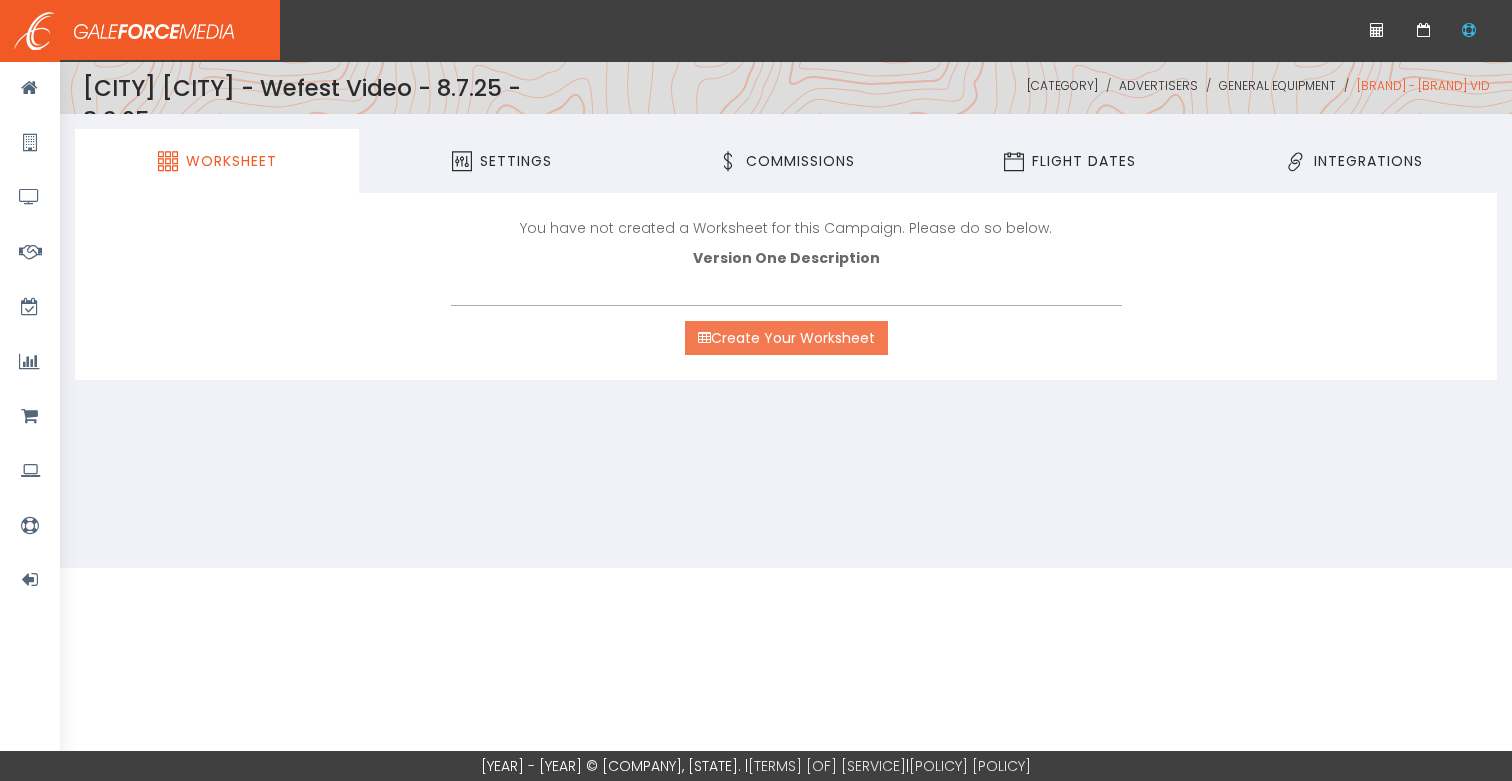 click on "Create Your Worksheet" at bounding box center (786, 338) 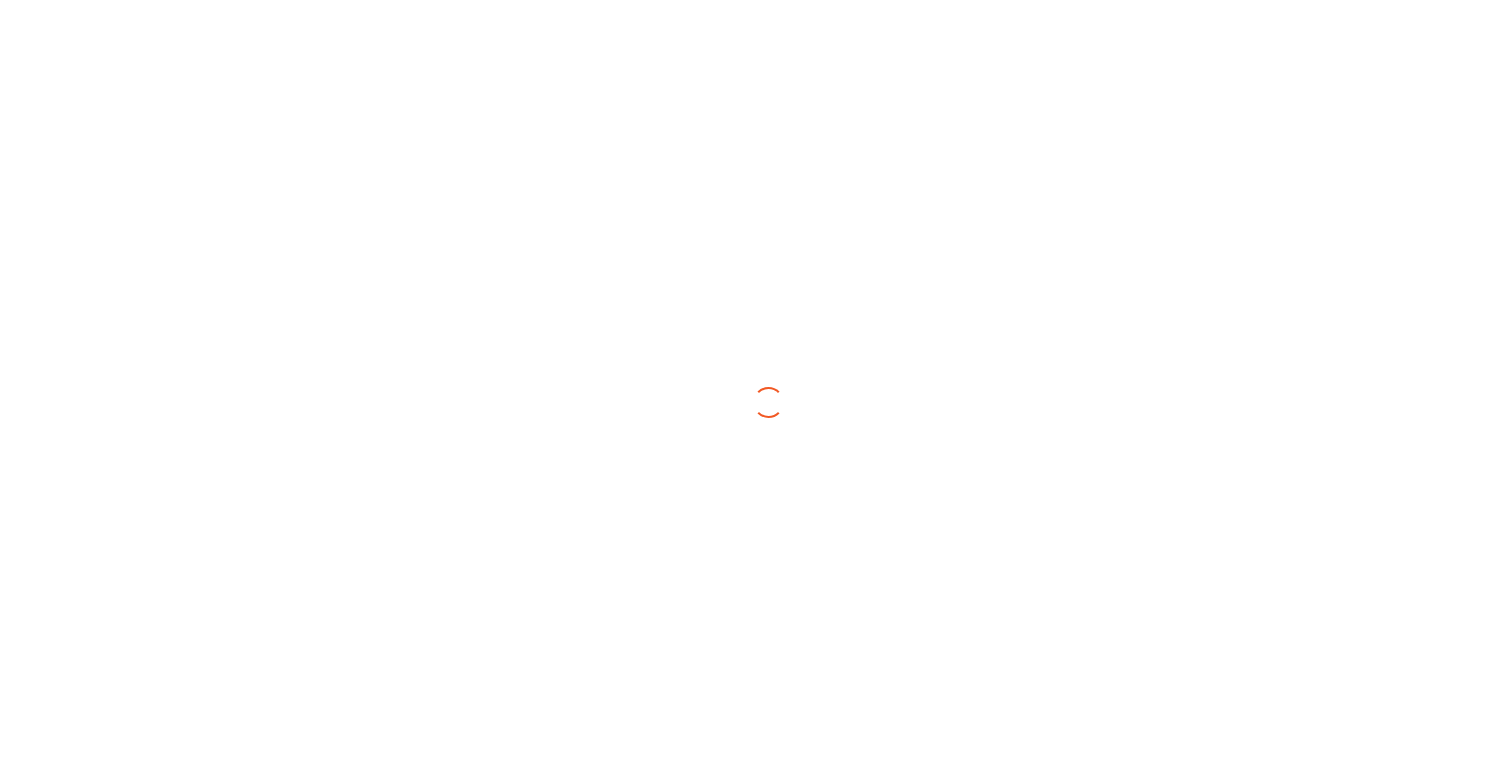 scroll, scrollTop: 0, scrollLeft: 0, axis: both 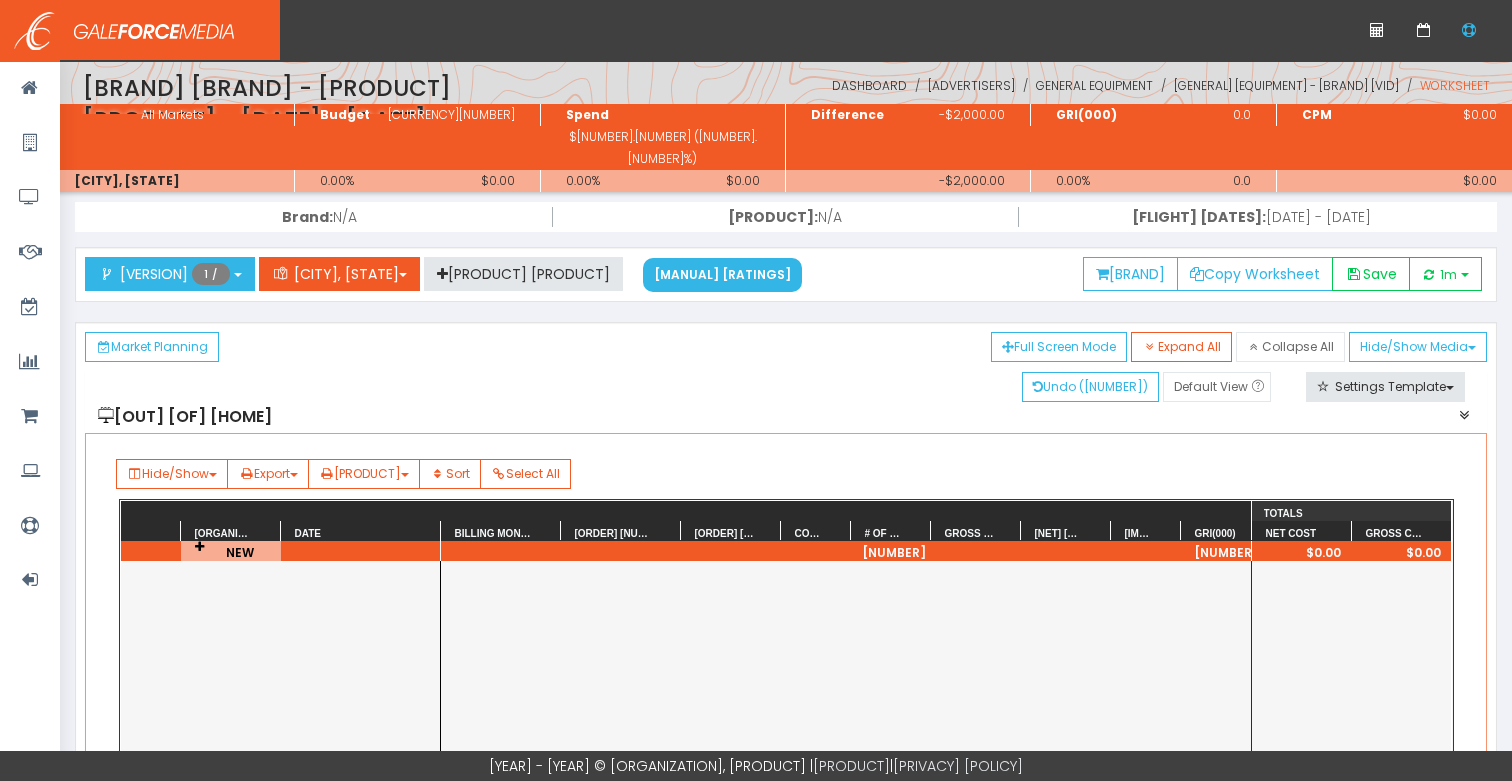 click on "NEW" at bounding box center [231, 551] 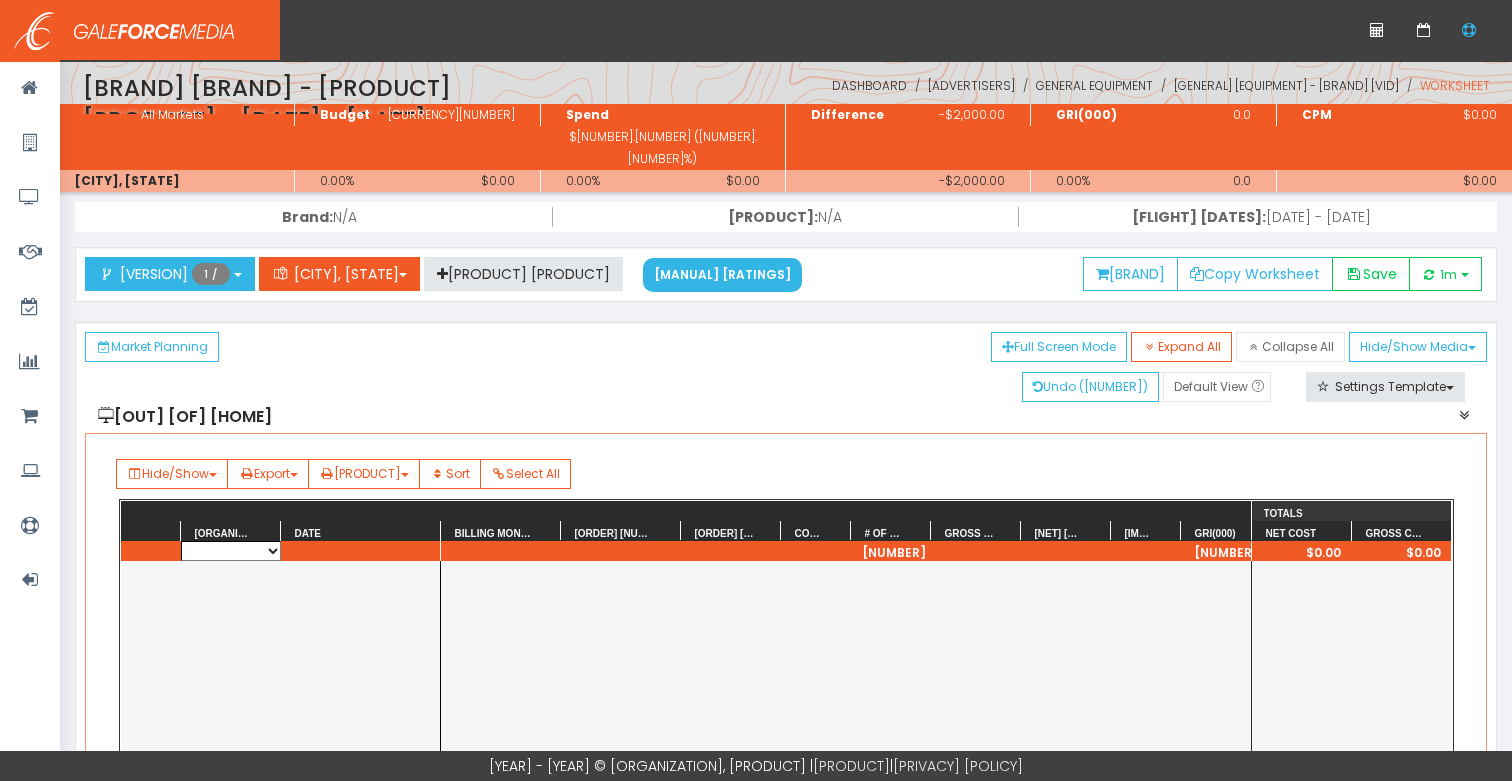 click on "[BRAND] [BRAND]" at bounding box center (231, 551) 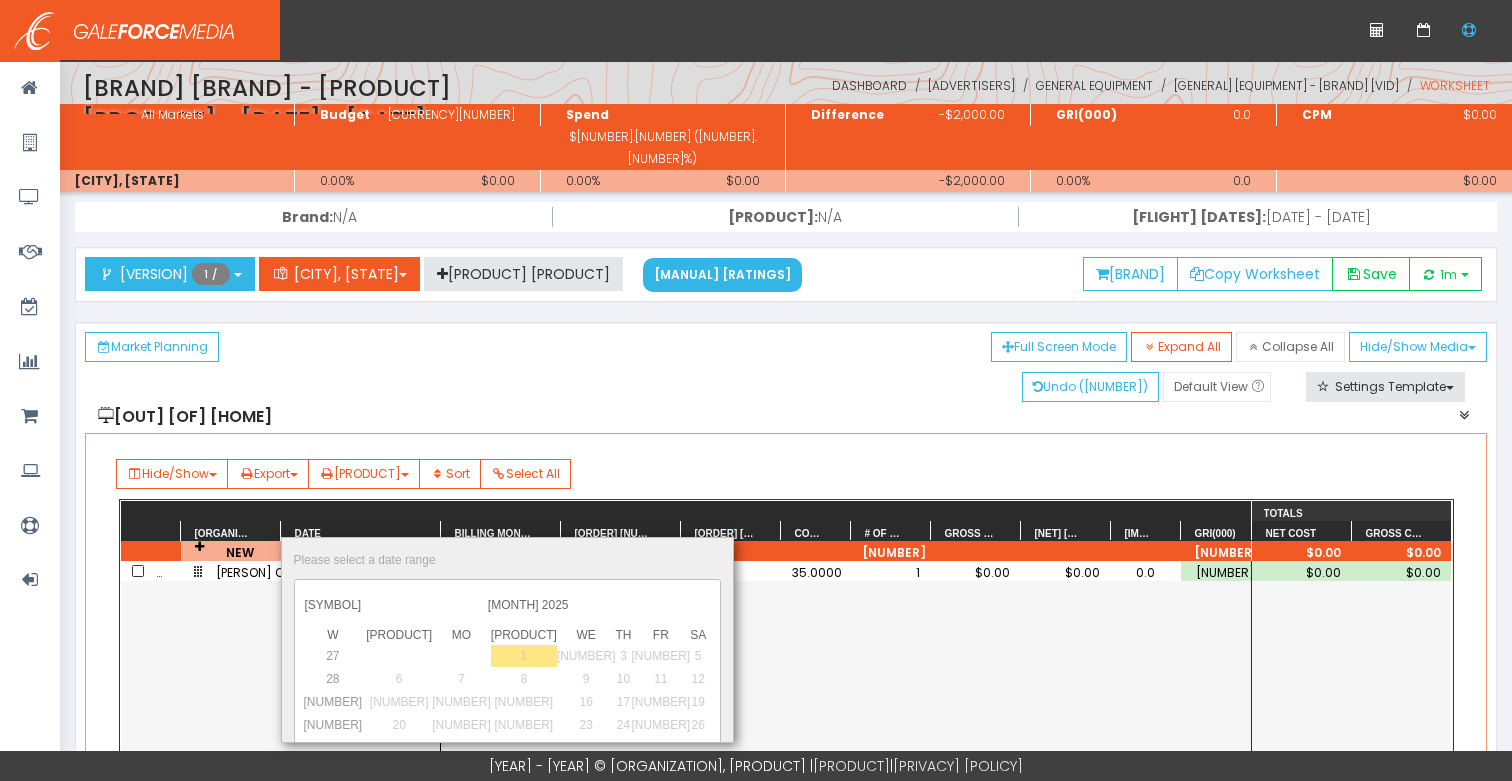 scroll, scrollTop: 0, scrollLeft: 28, axis: horizontal 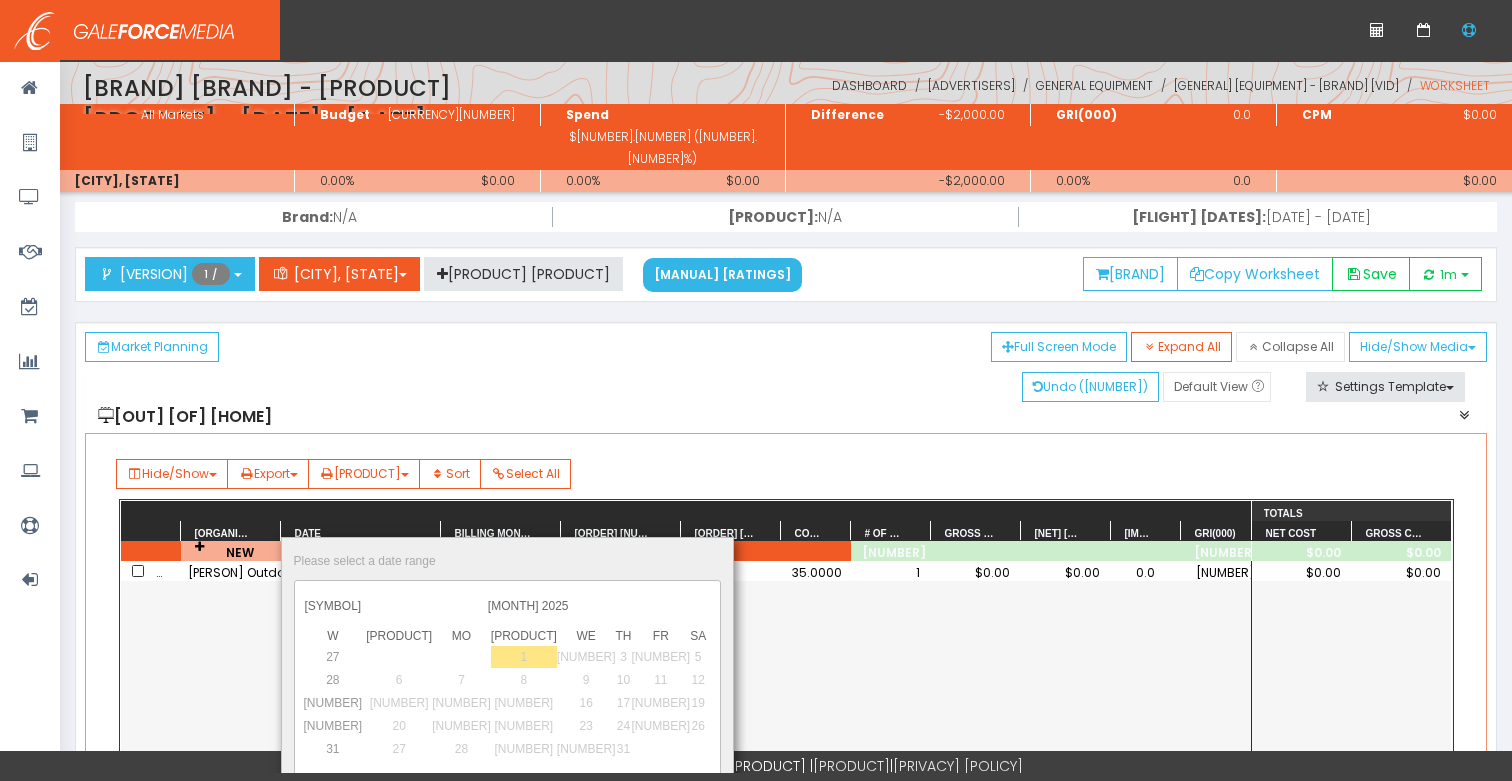 drag, startPoint x: 656, startPoint y: 679, endPoint x: 678, endPoint y: 681, distance: 22.090721 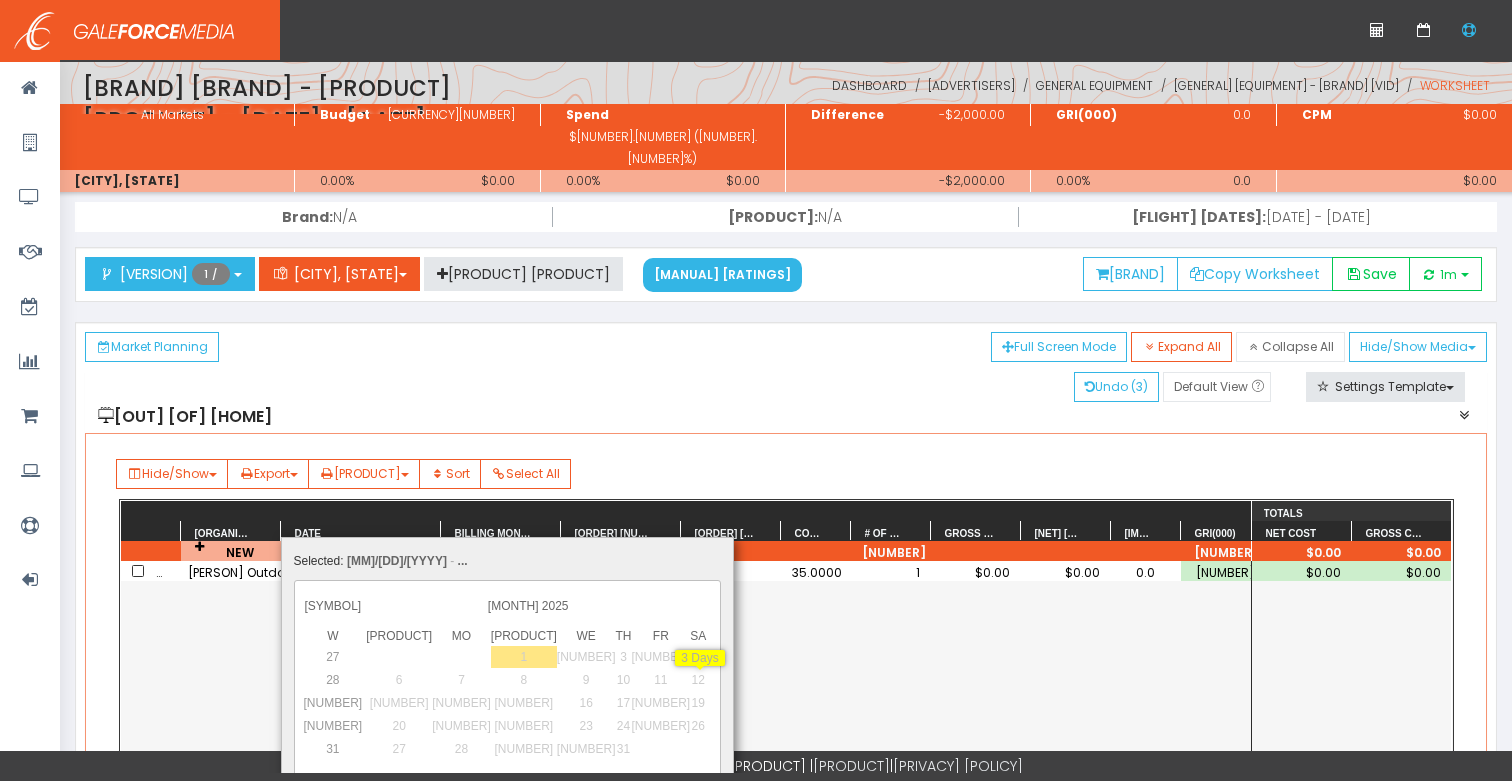click on "9" at bounding box center [695, 1053] 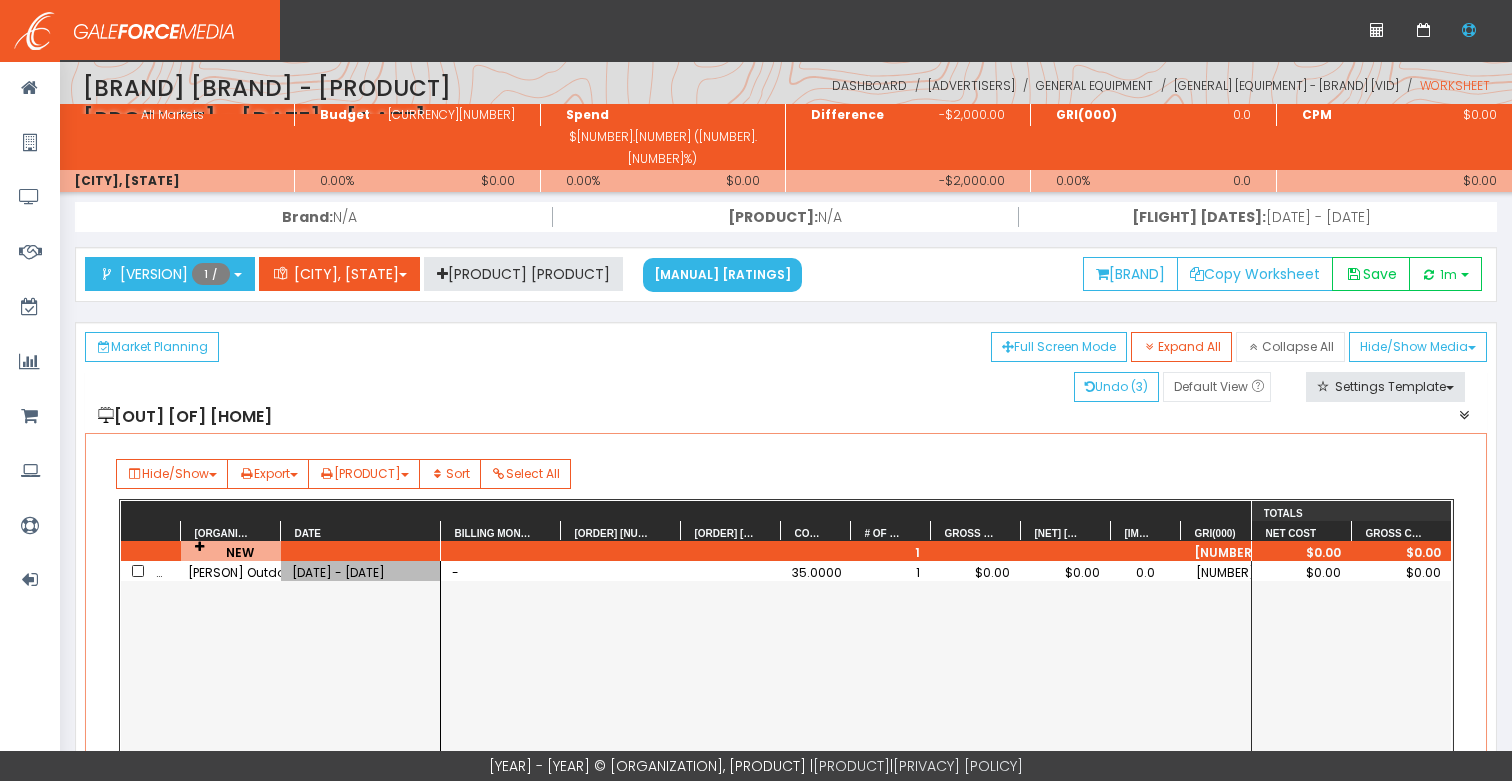 click on "1" at bounding box center (891, 571) 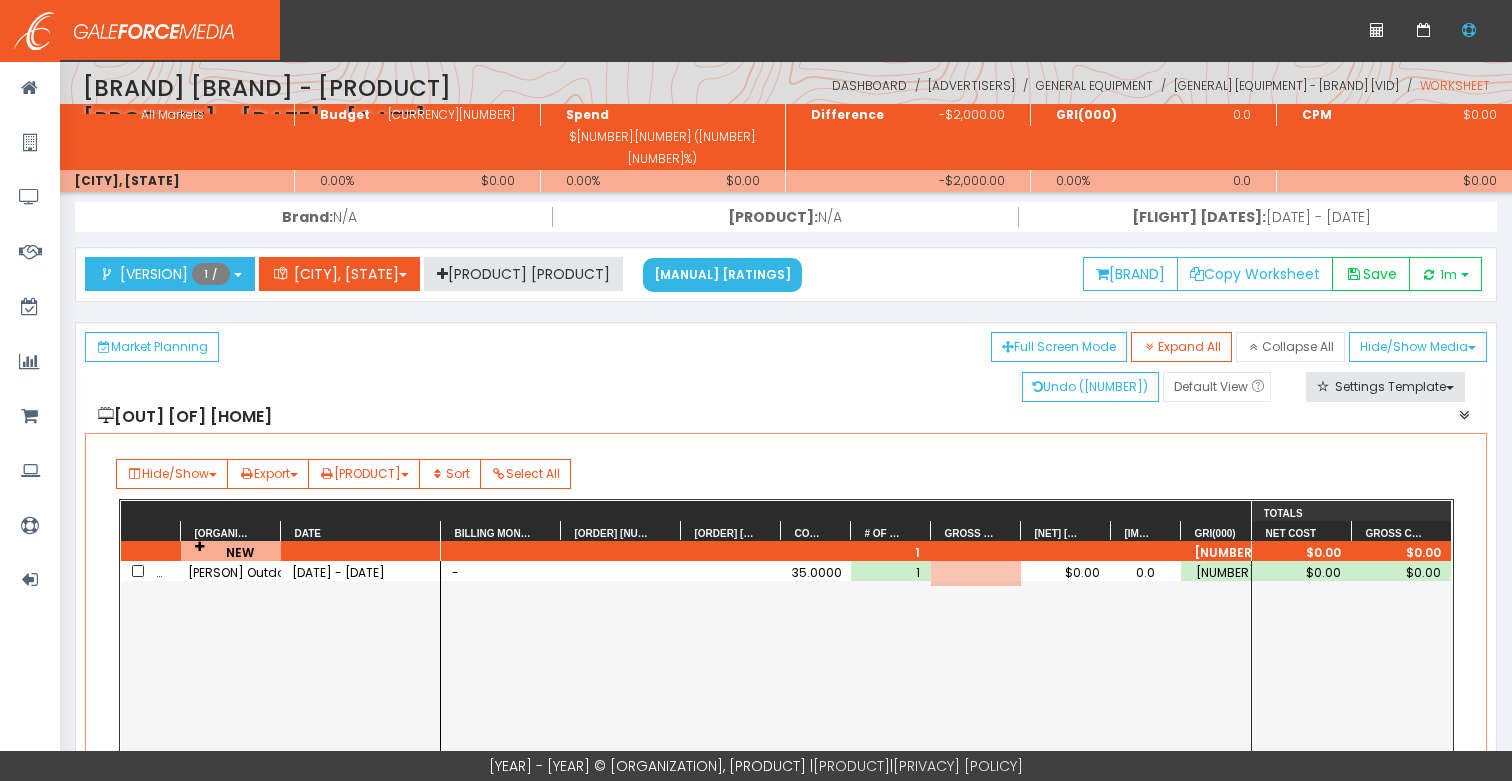 scroll, scrollTop: 0, scrollLeft: 48, axis: horizontal 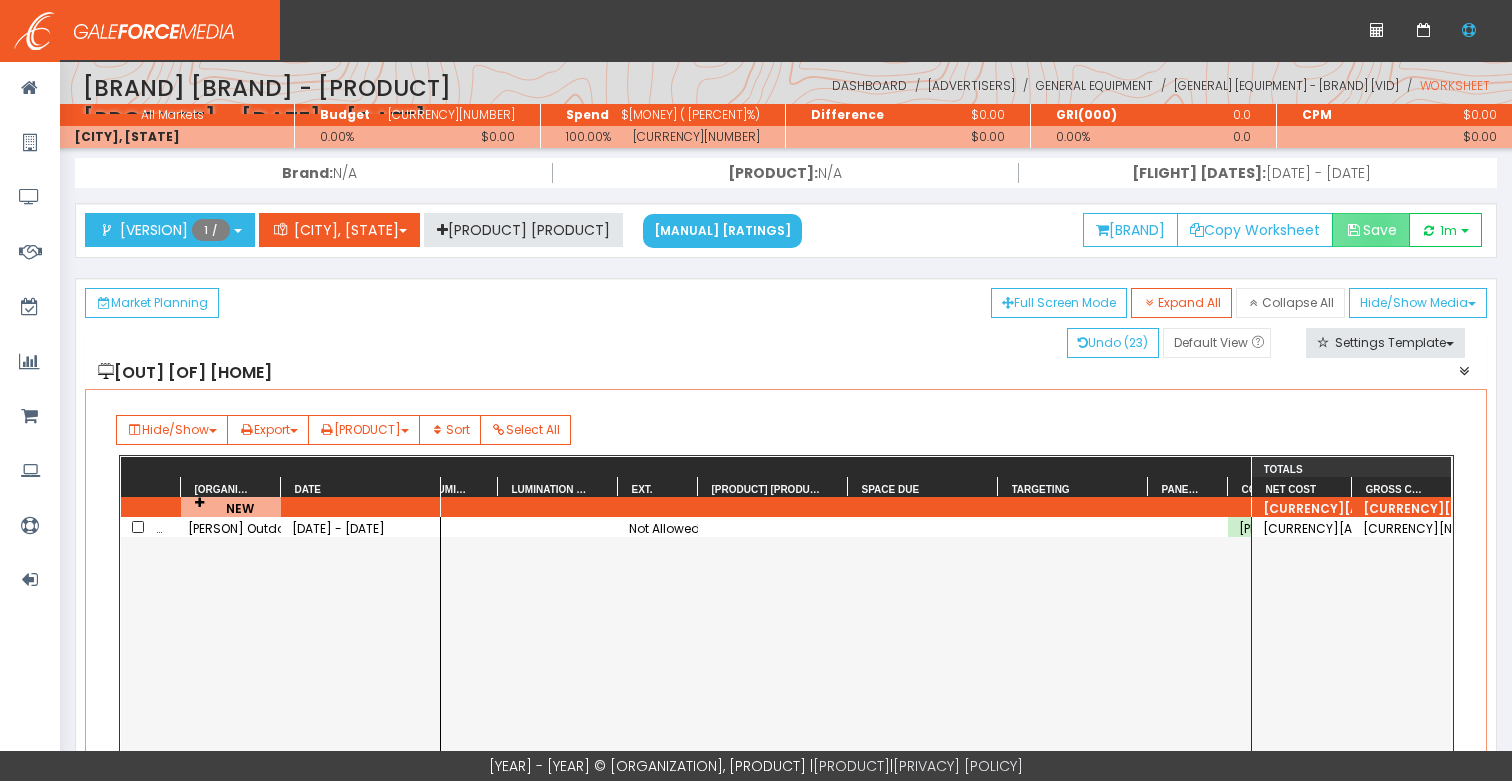 click on "Save" at bounding box center [1371, 230] 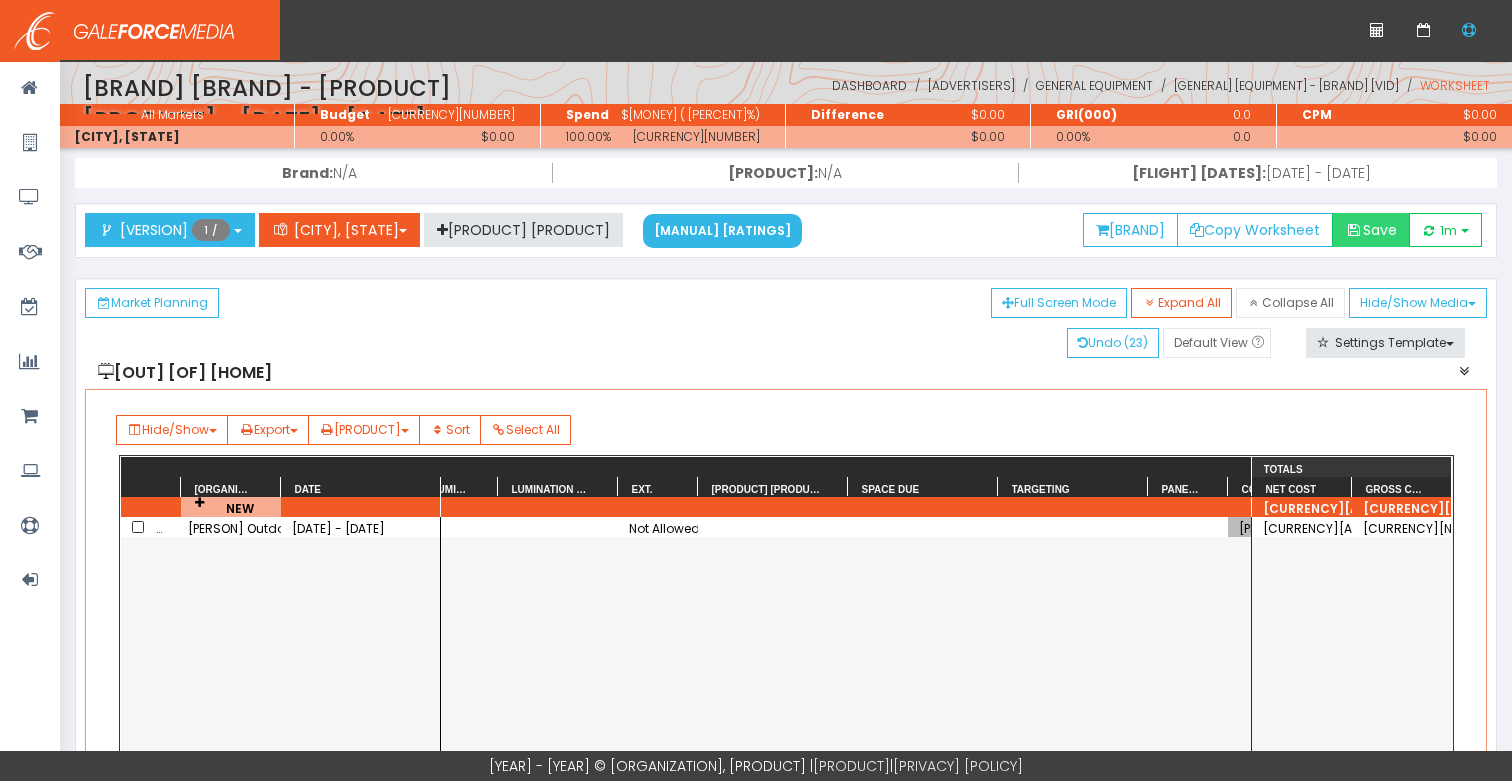 scroll, scrollTop: 4, scrollLeft: 0, axis: vertical 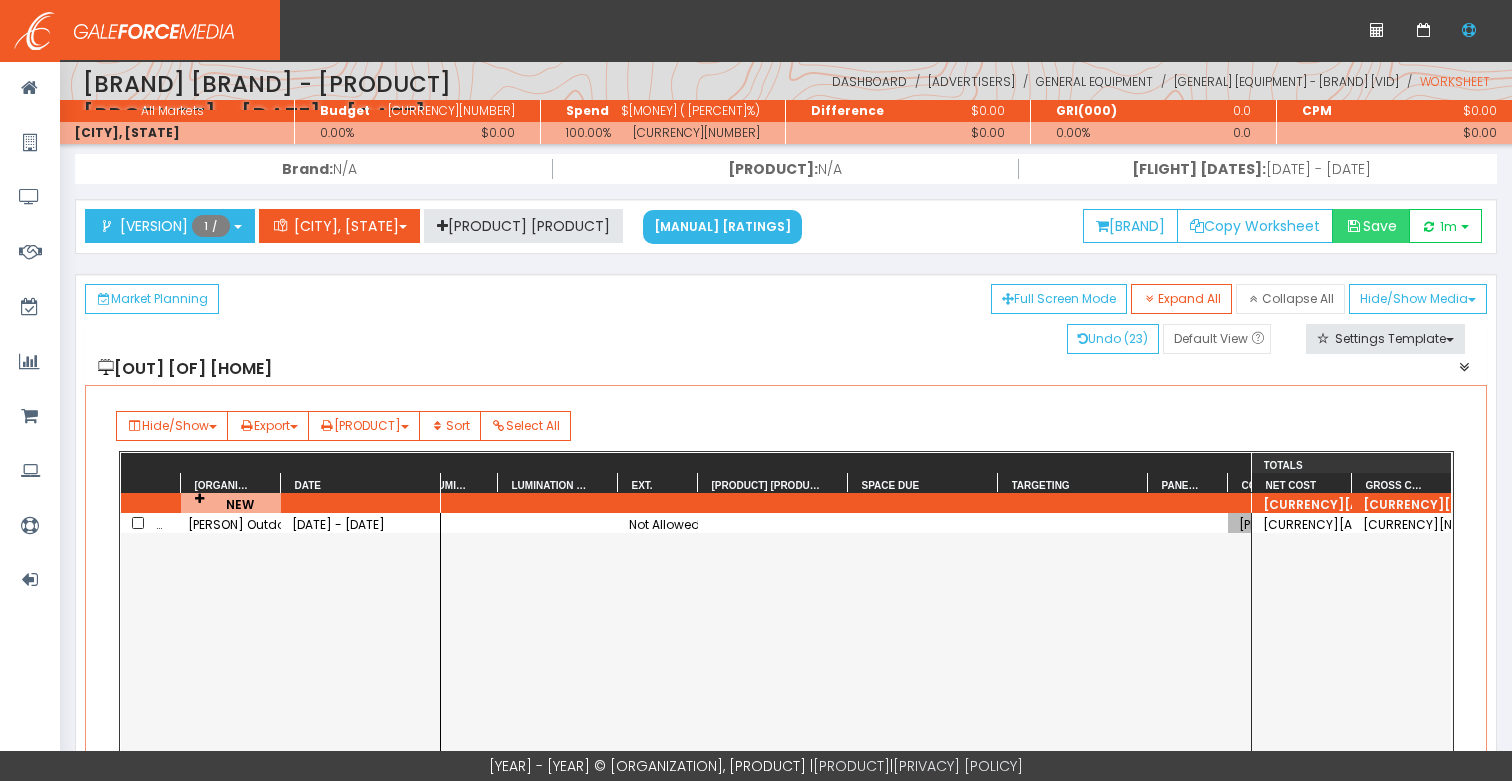 drag, startPoint x: 1376, startPoint y: 226, endPoint x: 1352, endPoint y: 227, distance: 24.020824 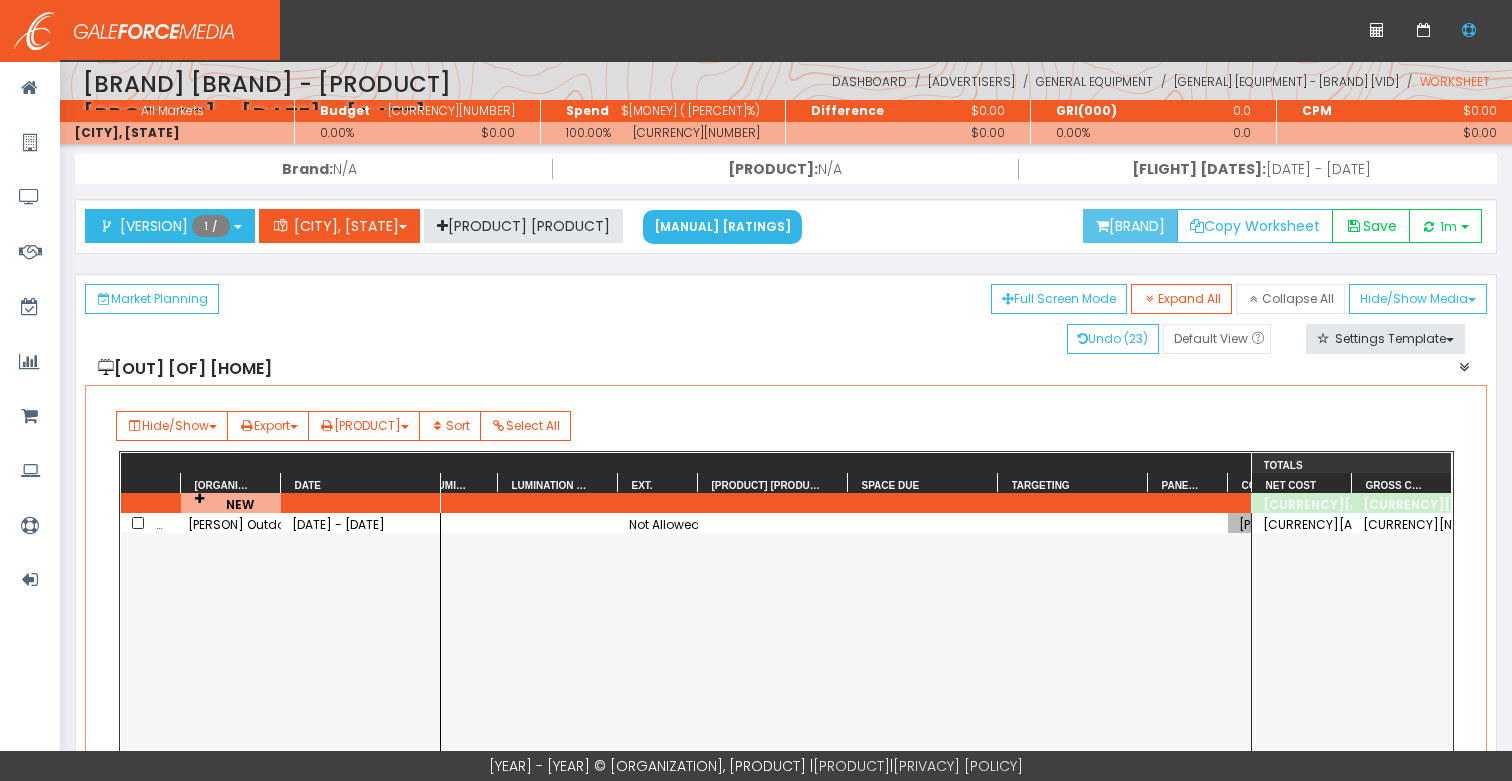 click on "Create an Order" at bounding box center (1130, 226) 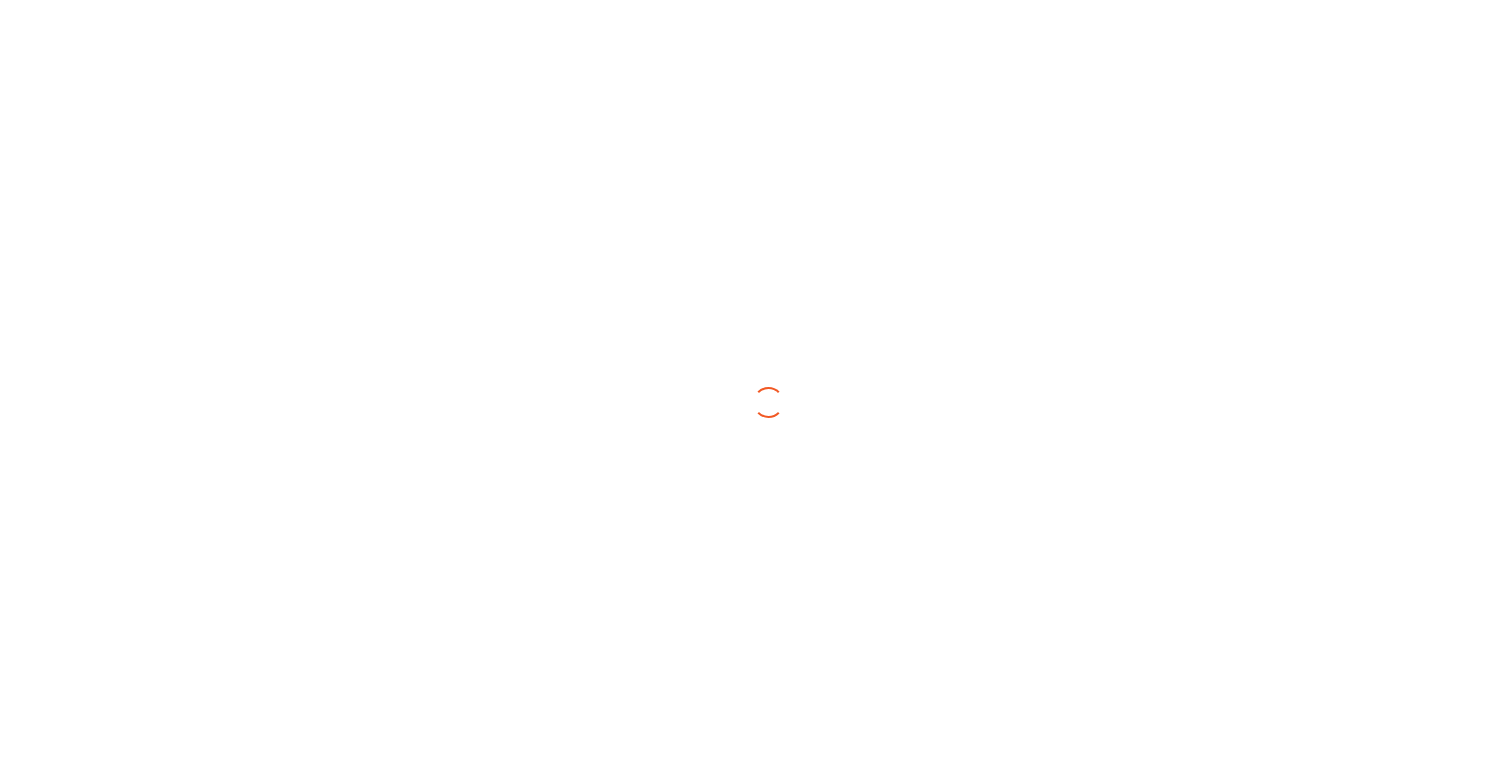 scroll, scrollTop: 0, scrollLeft: 0, axis: both 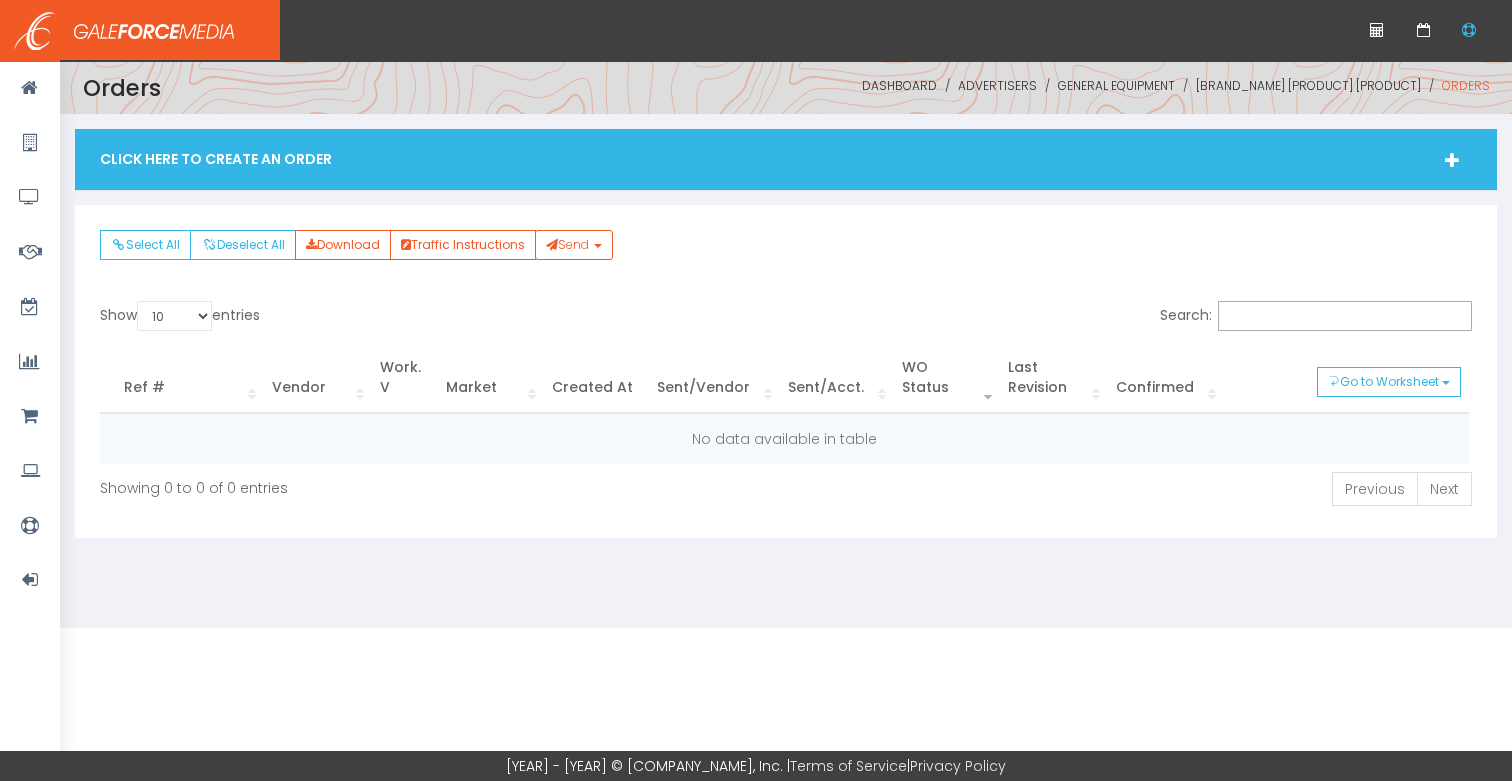 click on "Click Here To Create An Order" at bounding box center (786, 159) 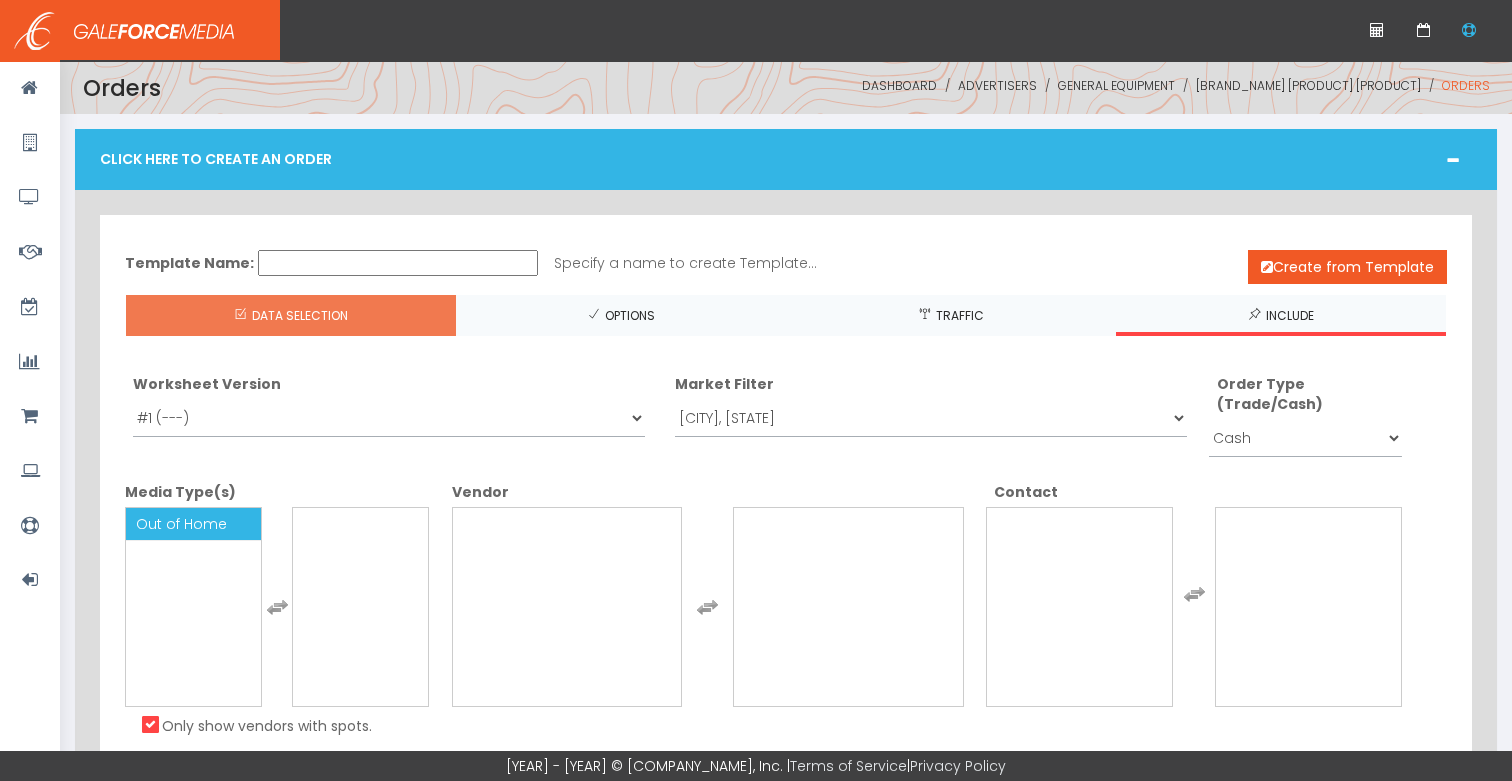 drag, startPoint x: 170, startPoint y: 528, endPoint x: 288, endPoint y: 531, distance: 118.03813 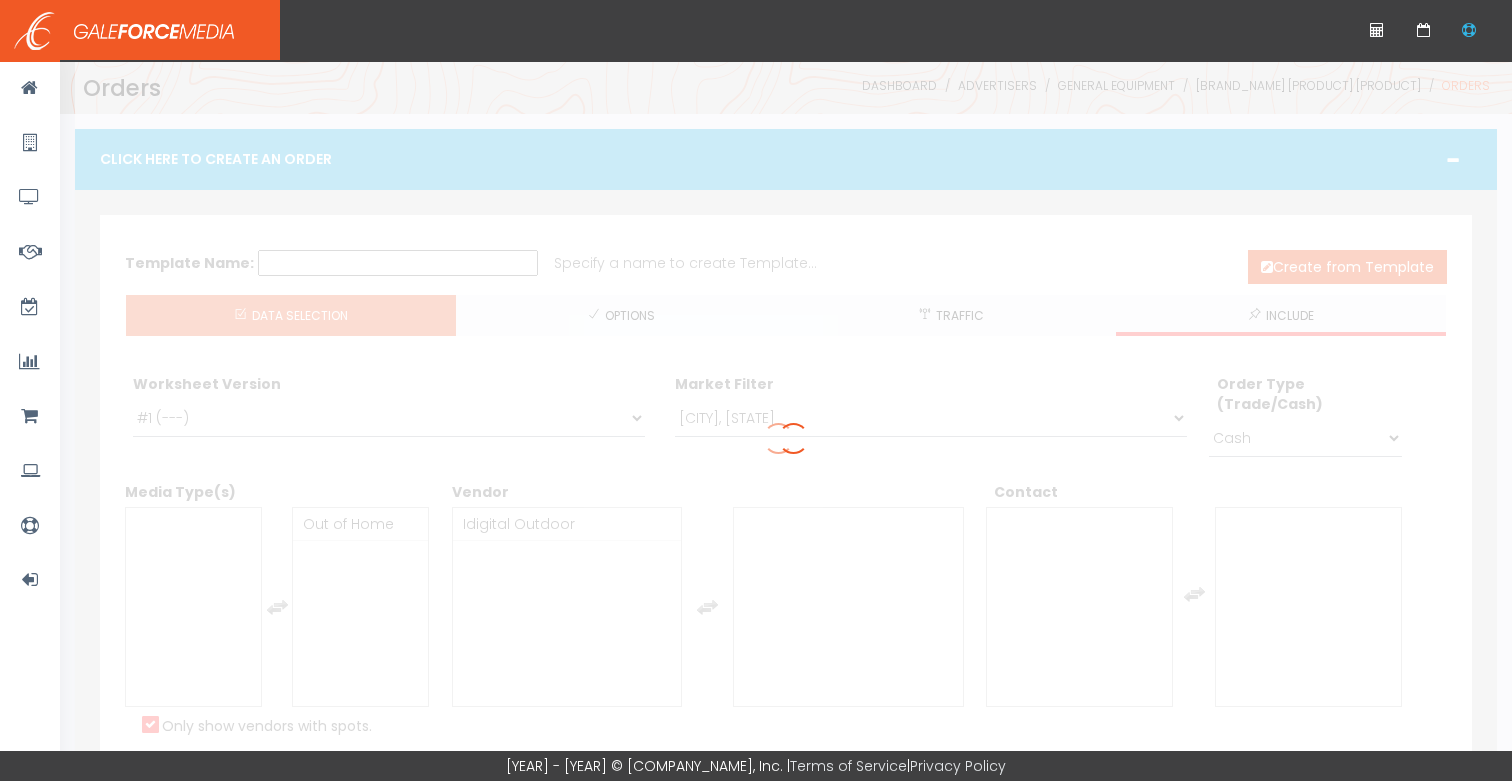 click at bounding box center (831, 450) 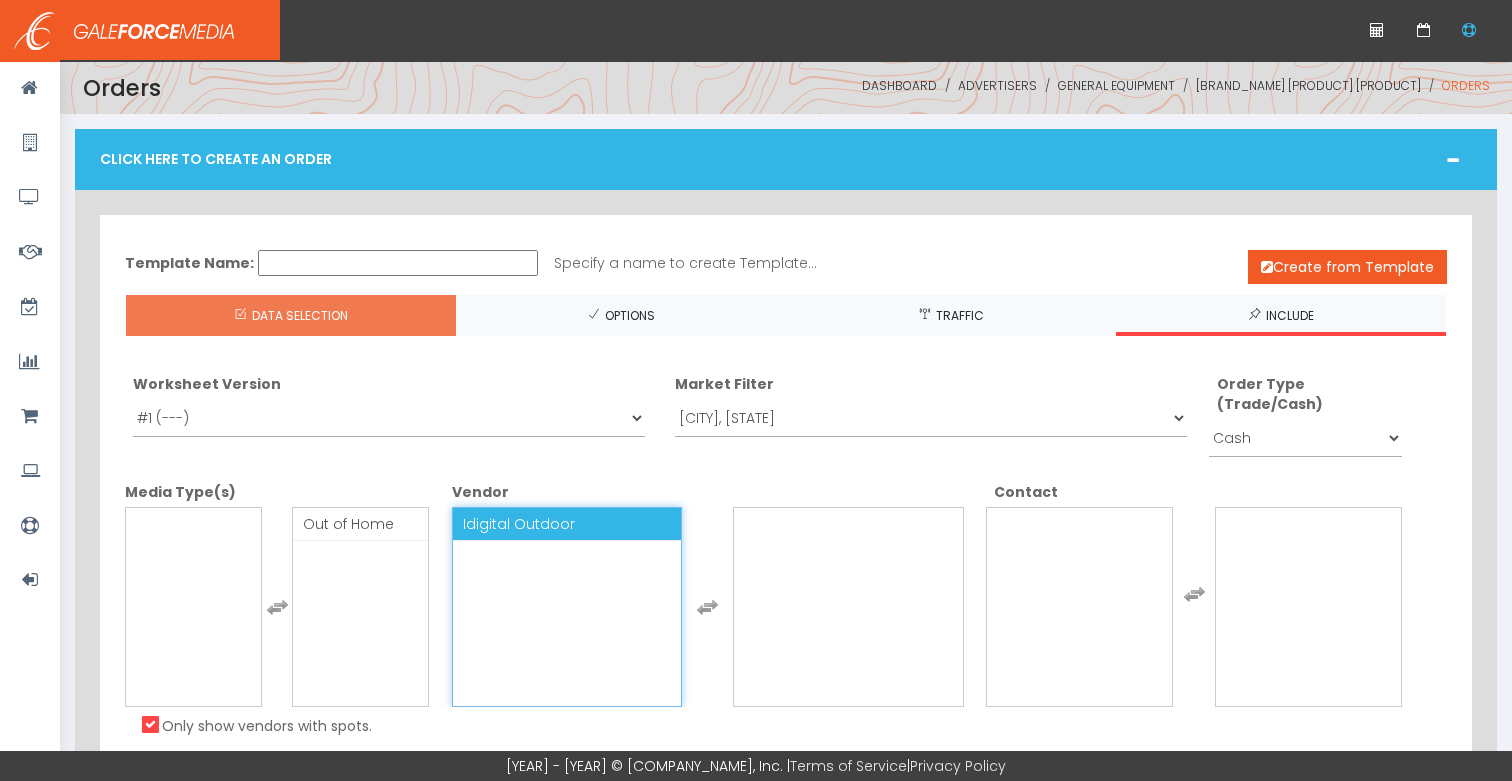 drag, startPoint x: 524, startPoint y: 513, endPoint x: 729, endPoint y: 526, distance: 205.41179 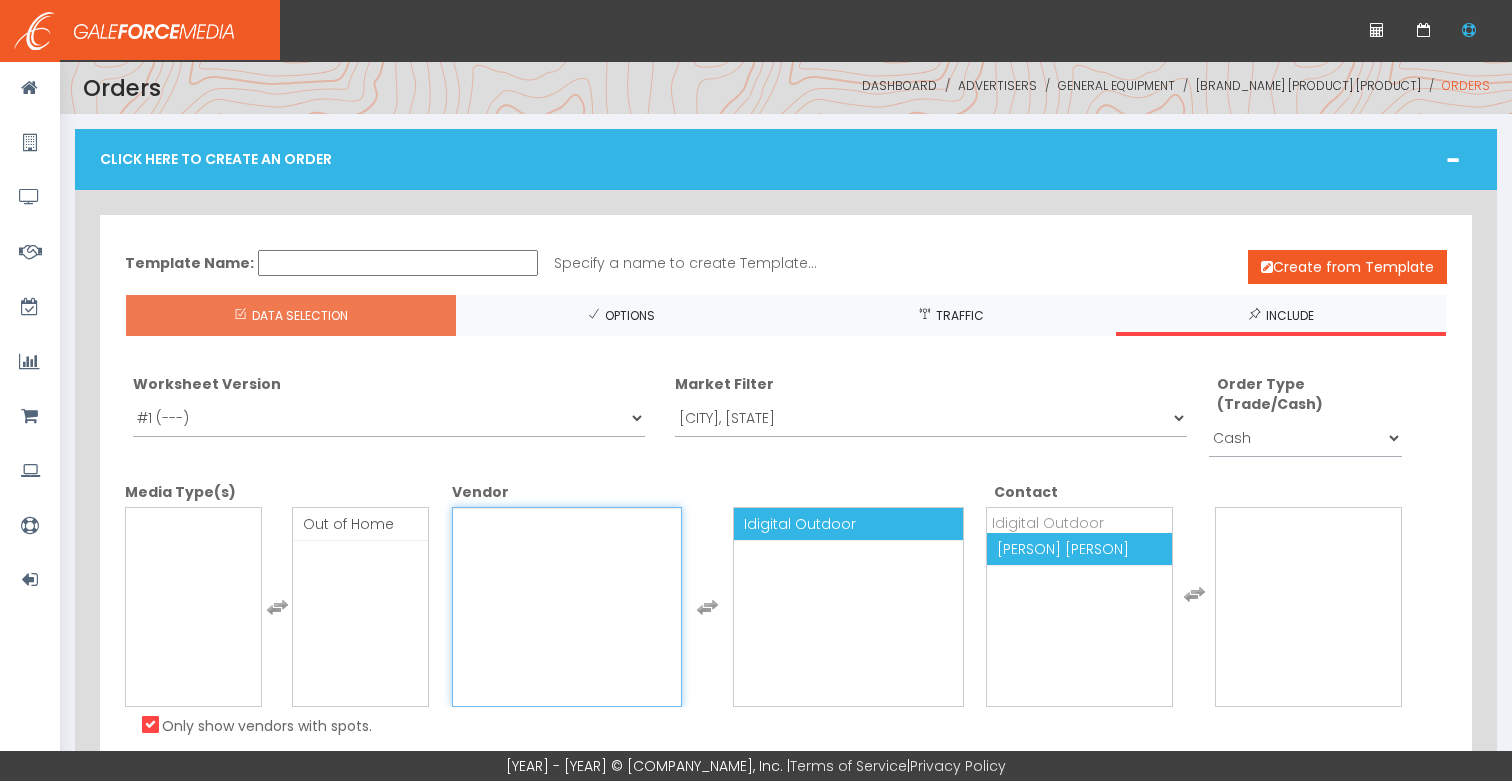 click on "Julie Halverson" at bounding box center [1063, 549] 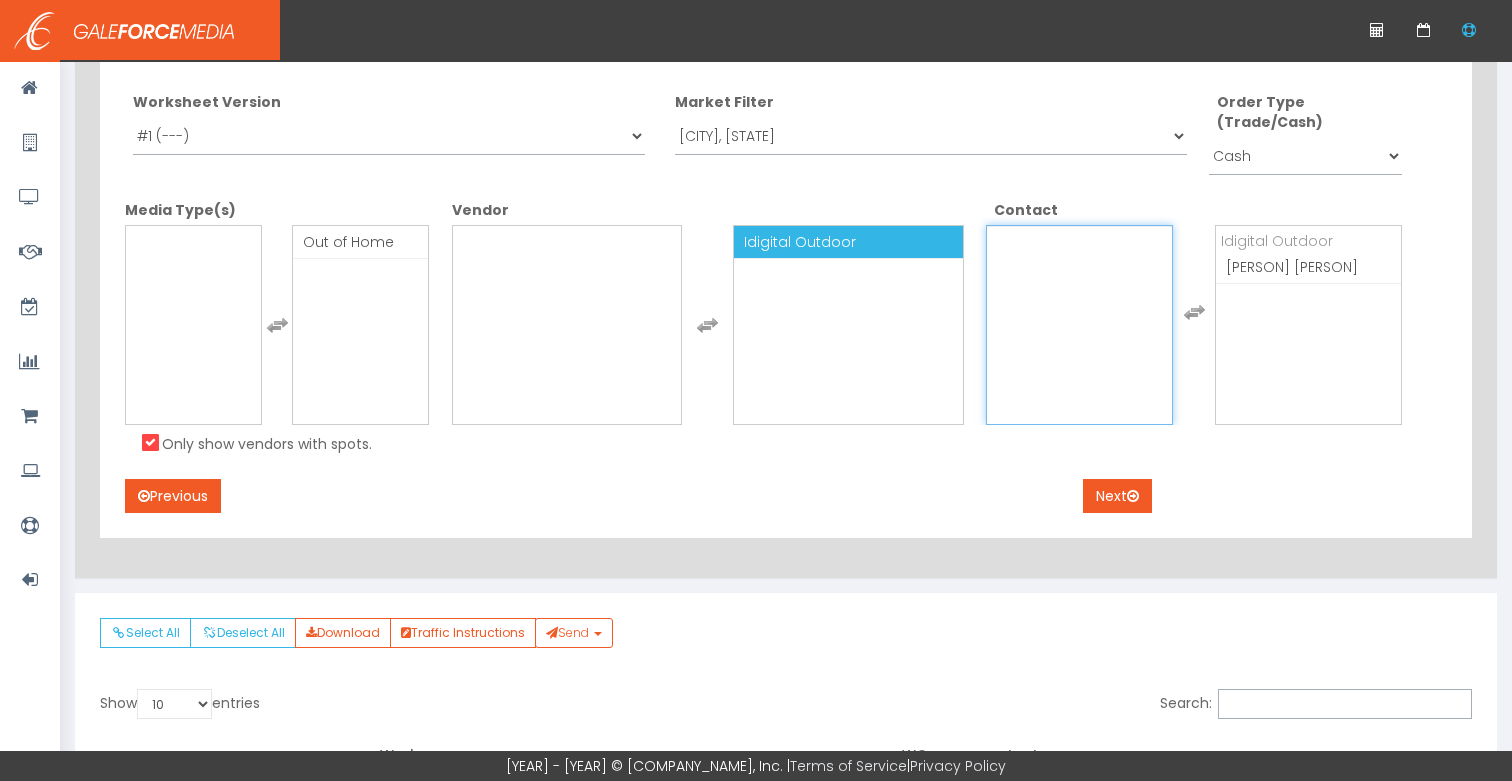 scroll, scrollTop: 342, scrollLeft: 0, axis: vertical 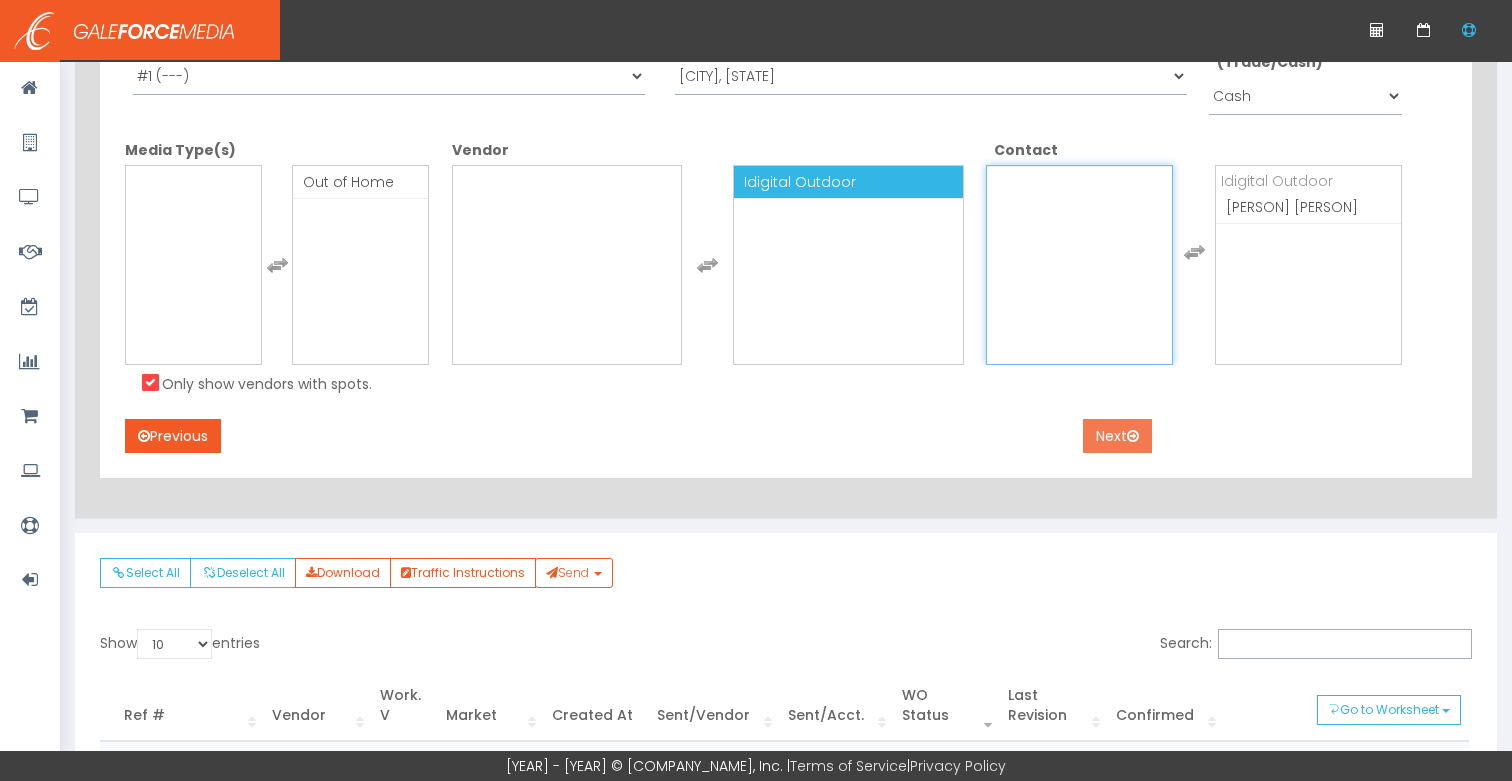 click on "Next" at bounding box center (1117, 436) 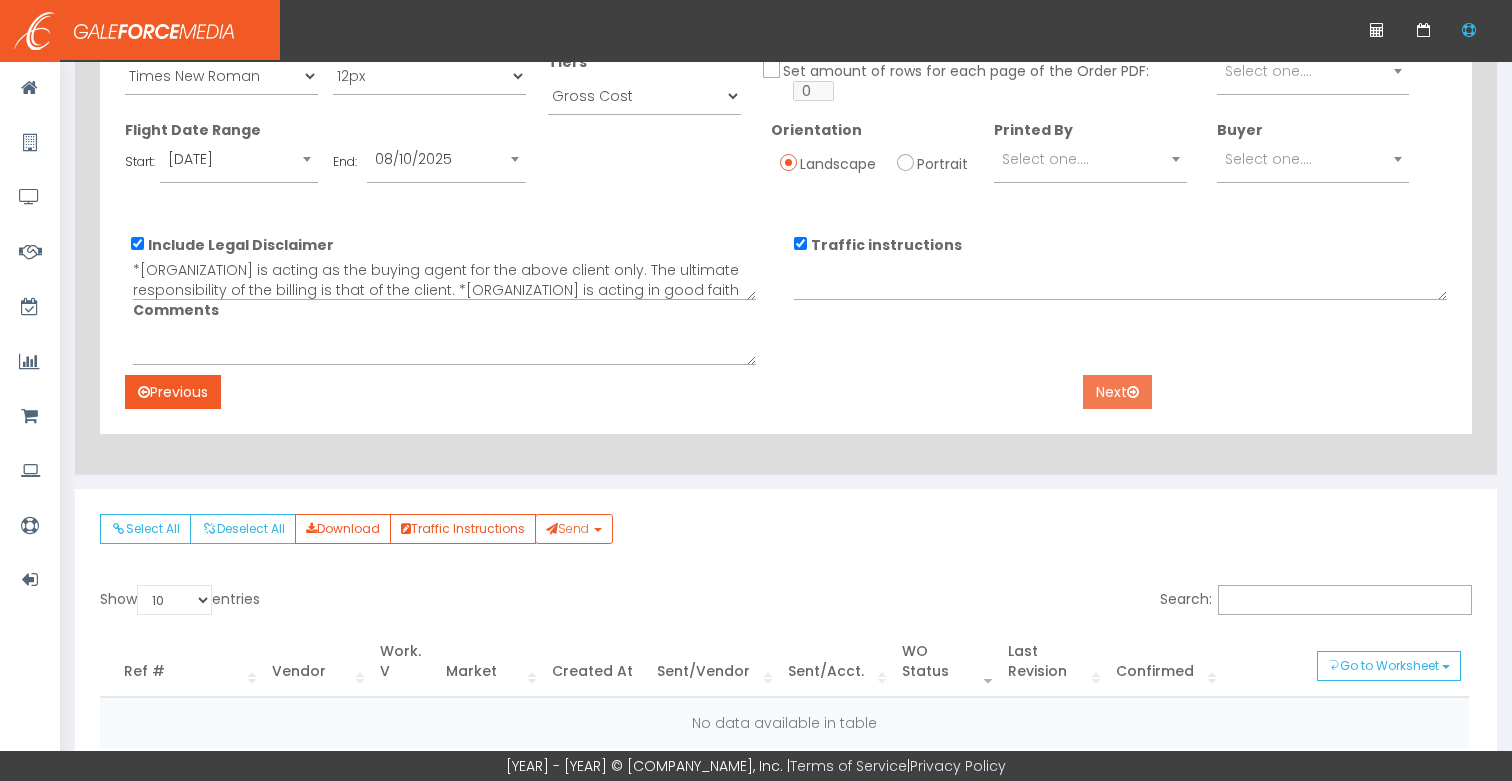 click on "Next" at bounding box center [1117, 392] 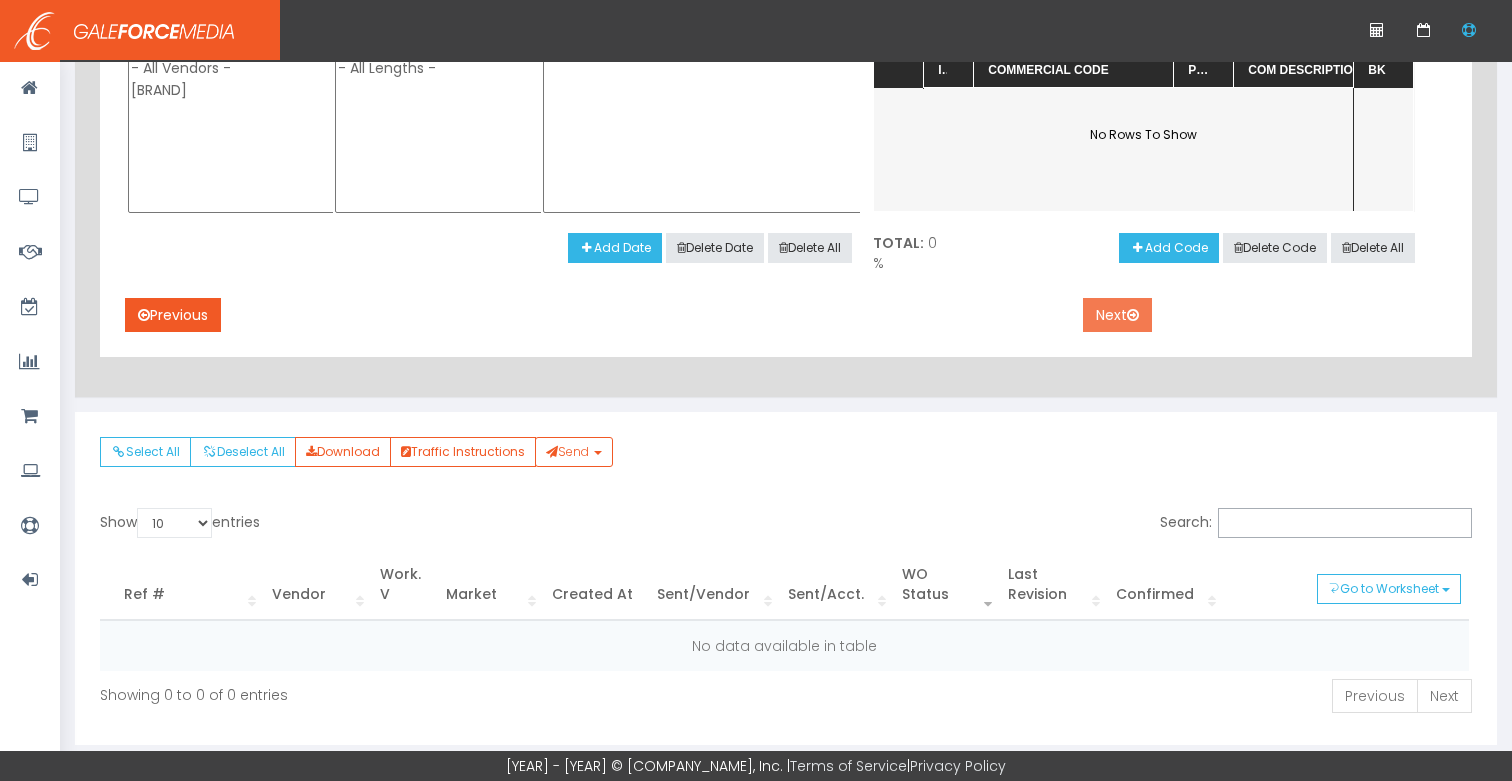 click on "Next" at bounding box center (1117, 315) 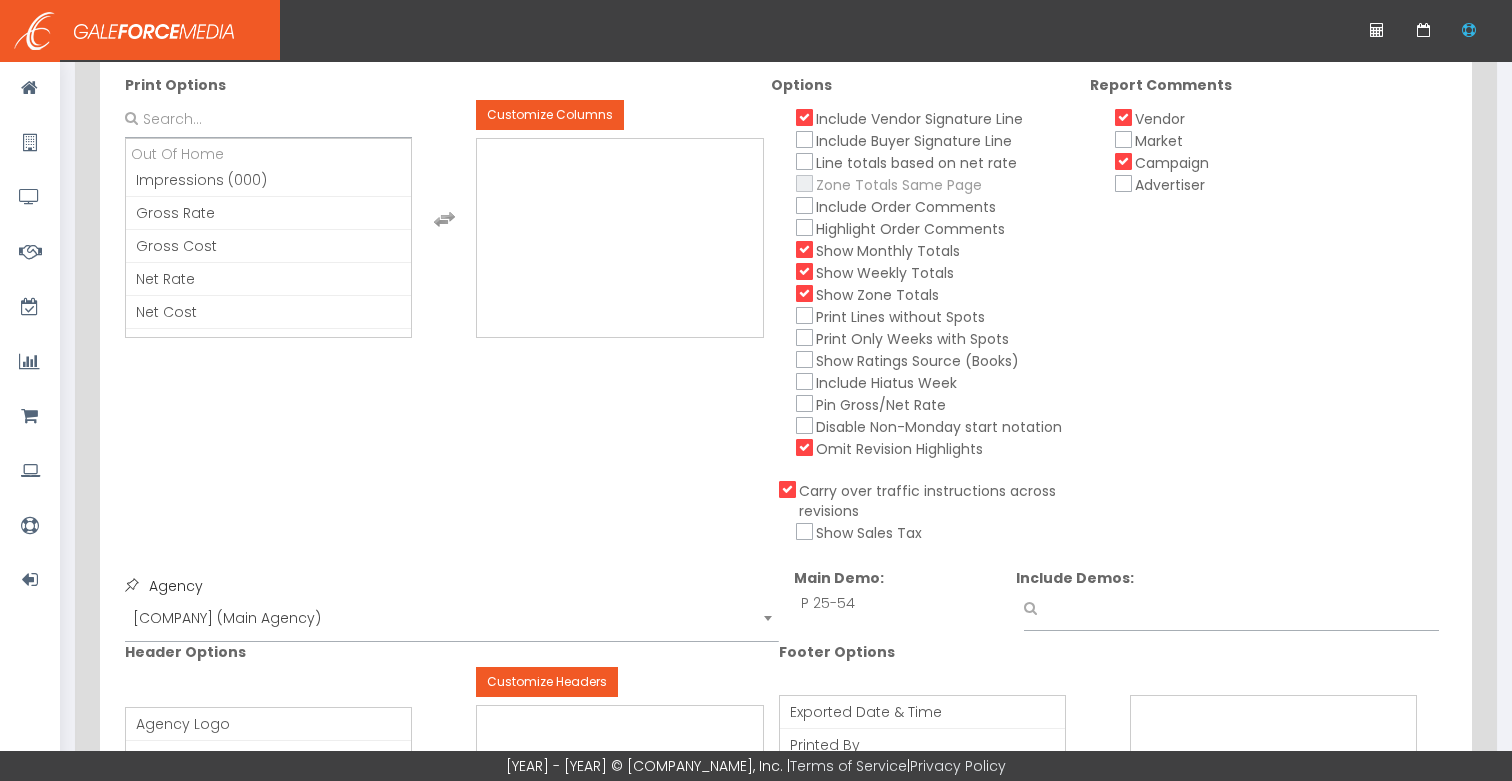 scroll, scrollTop: 288, scrollLeft: 0, axis: vertical 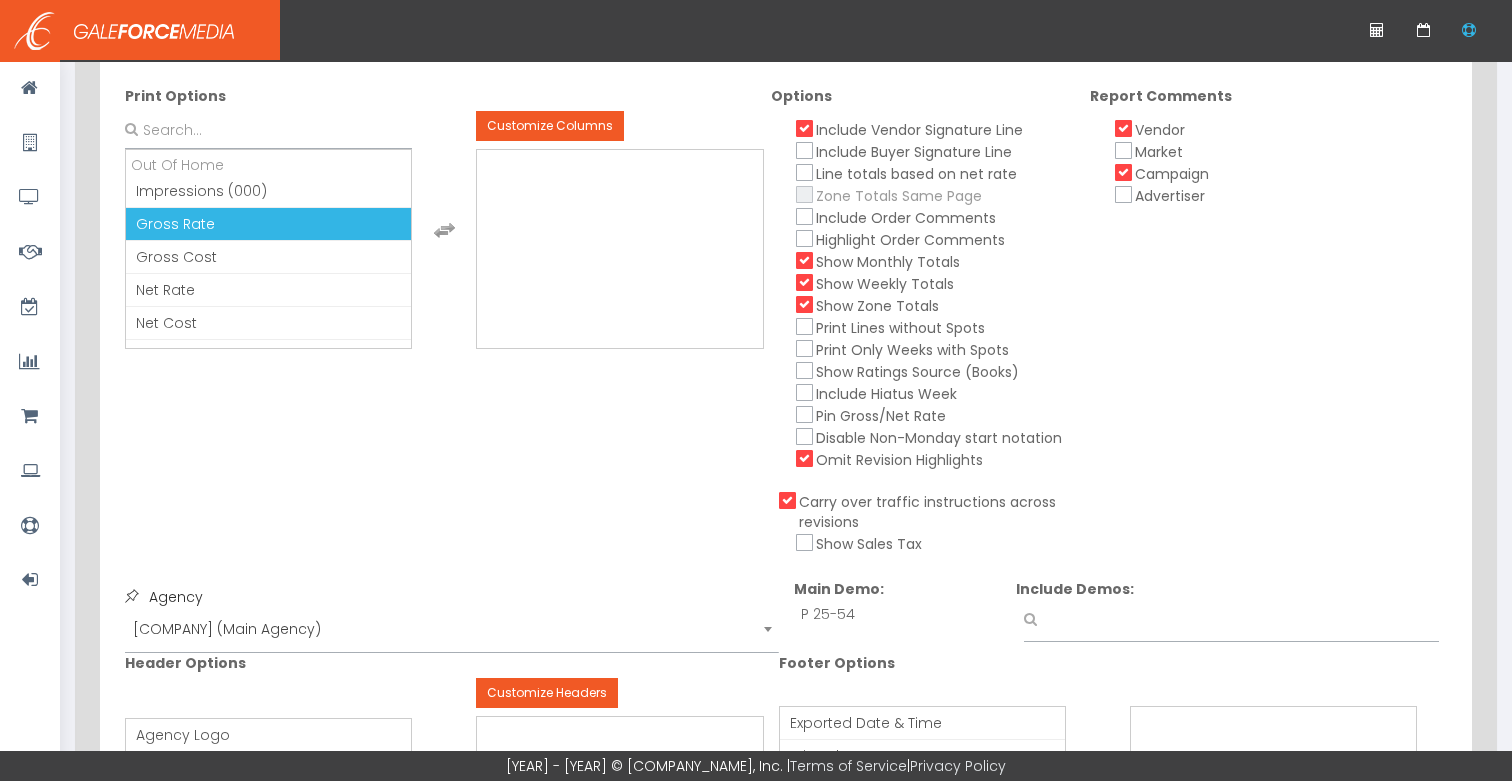 click on "Gross Rate" at bounding box center [175, 224] 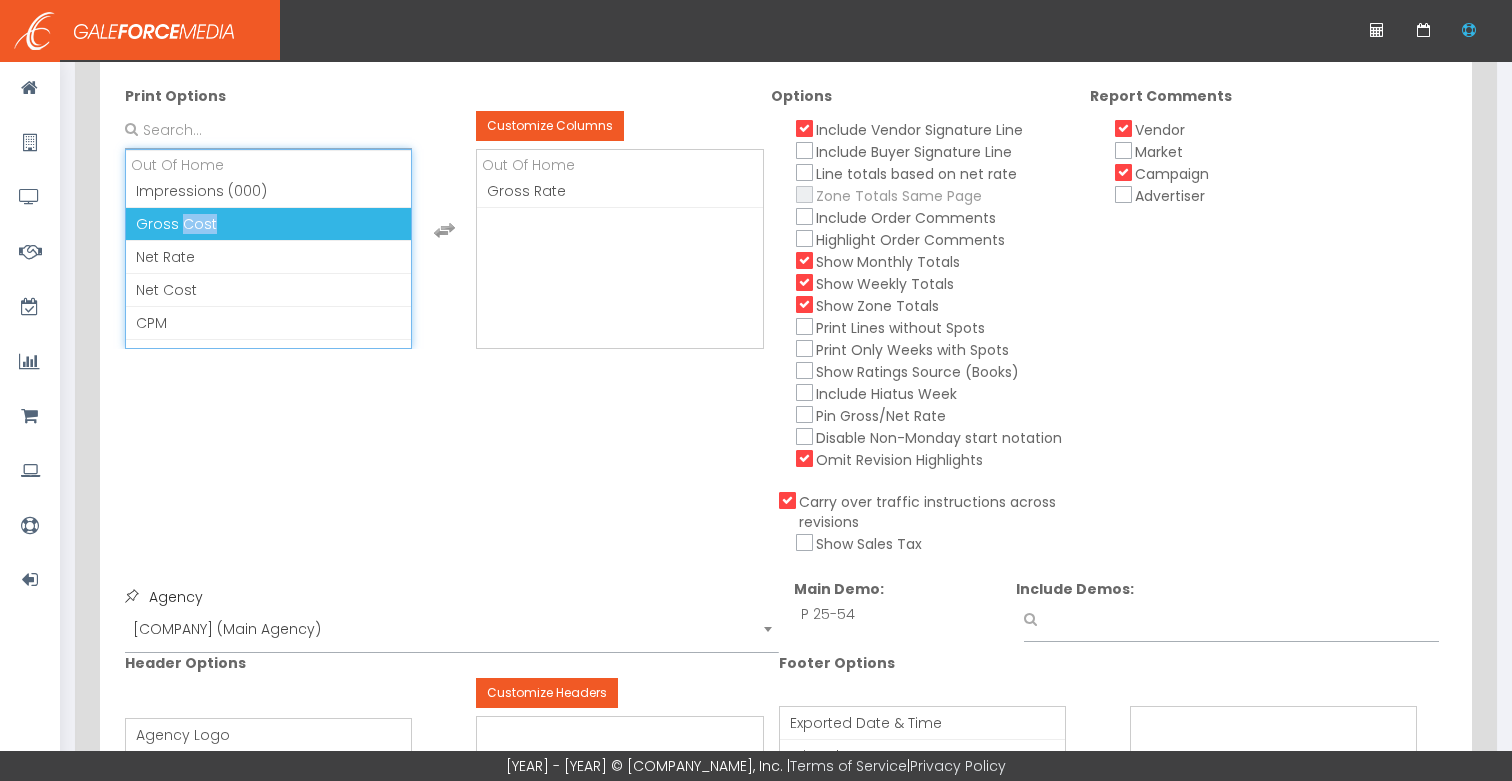 click on "Gross Cost" at bounding box center (176, 224) 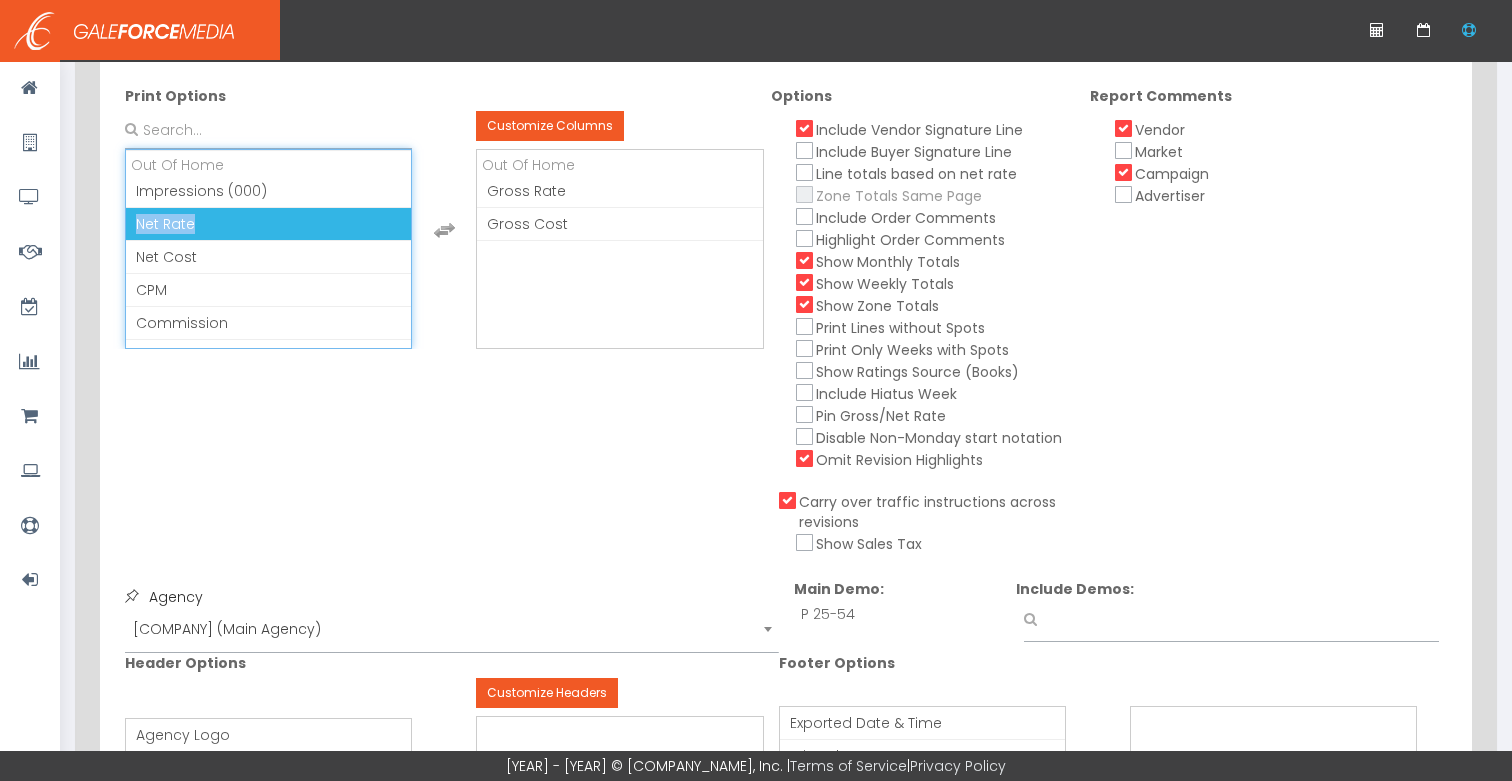 click on "Net Rate" at bounding box center [165, 224] 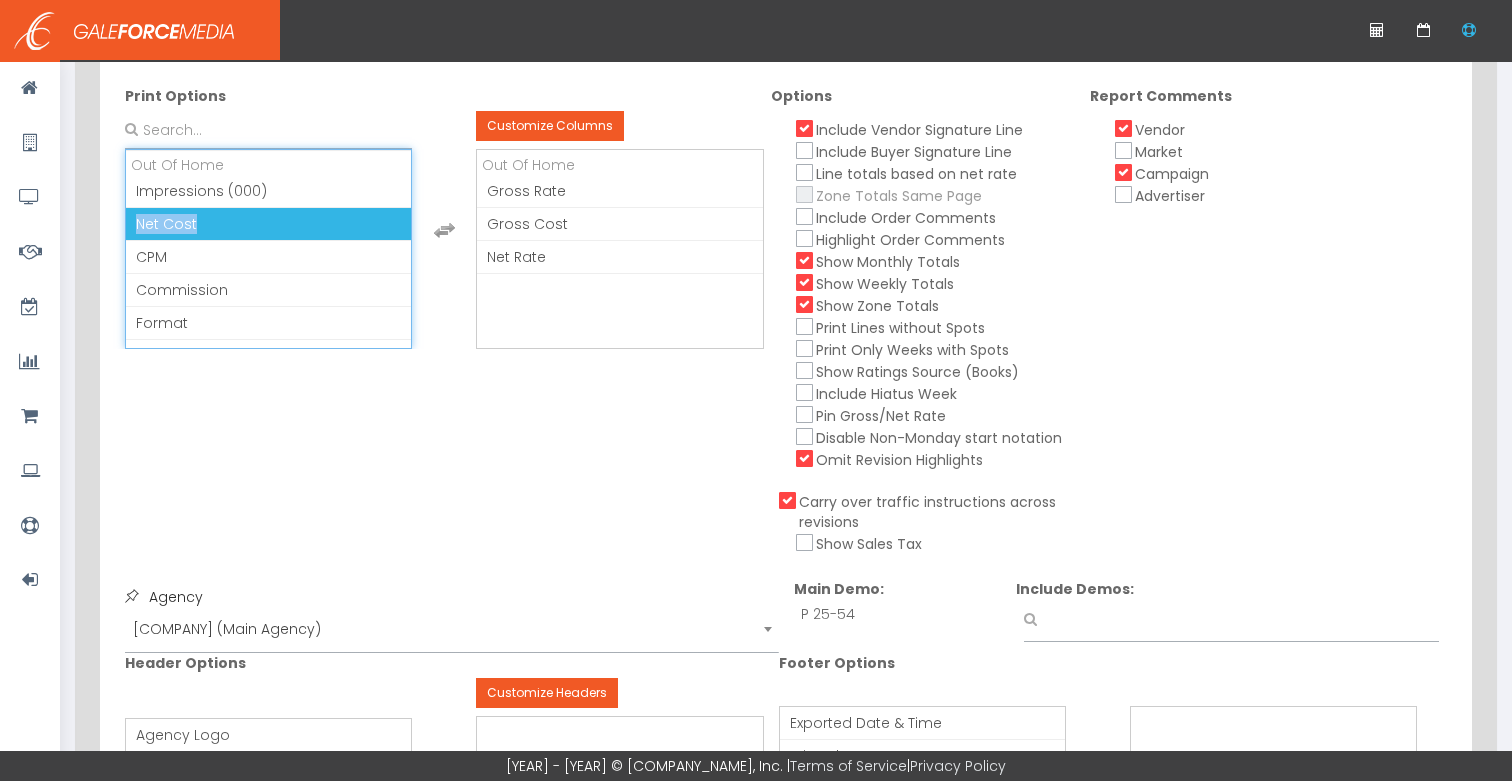 click on "Net Cost" at bounding box center (166, 224) 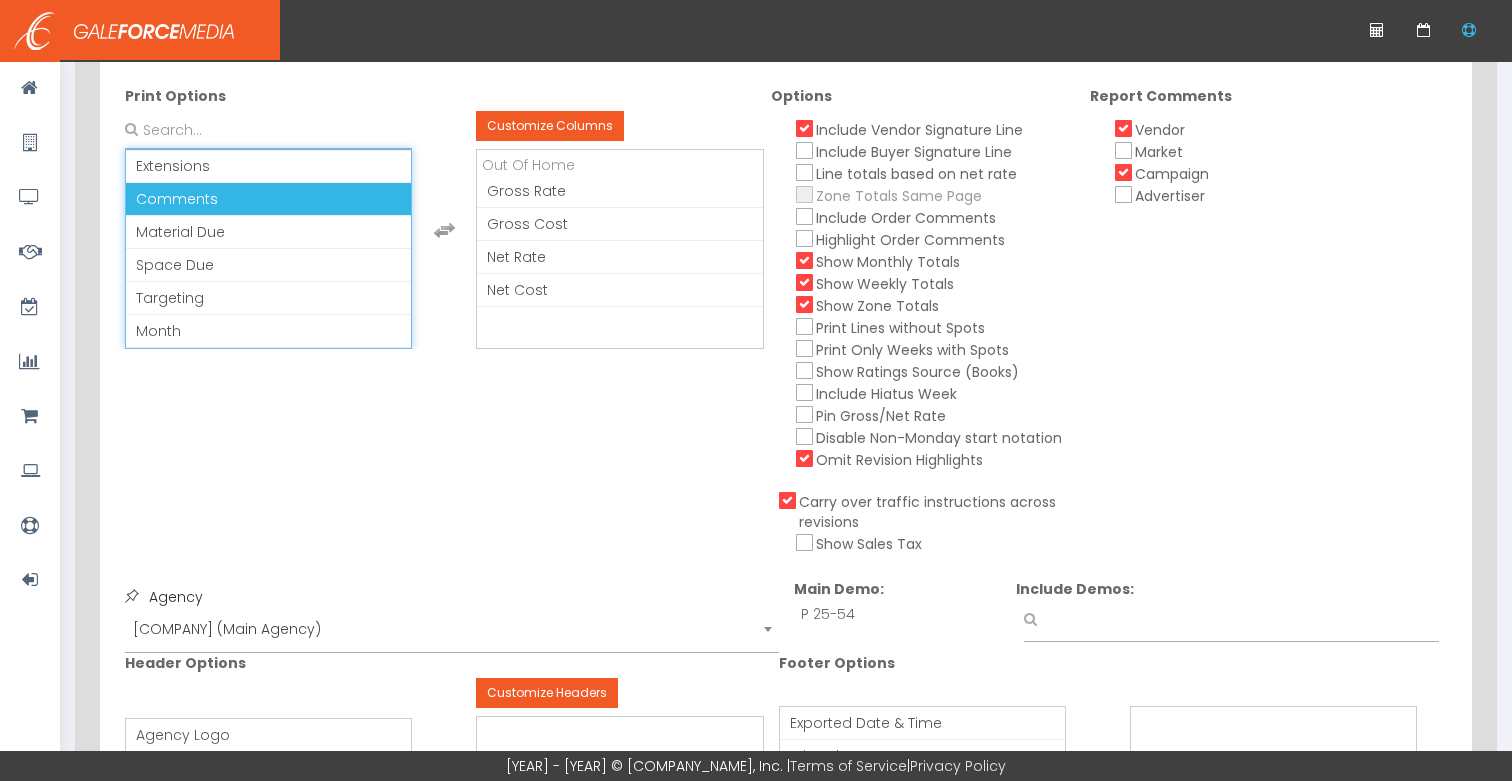 drag, startPoint x: 190, startPoint y: 196, endPoint x: 224, endPoint y: 242, distance: 57.201397 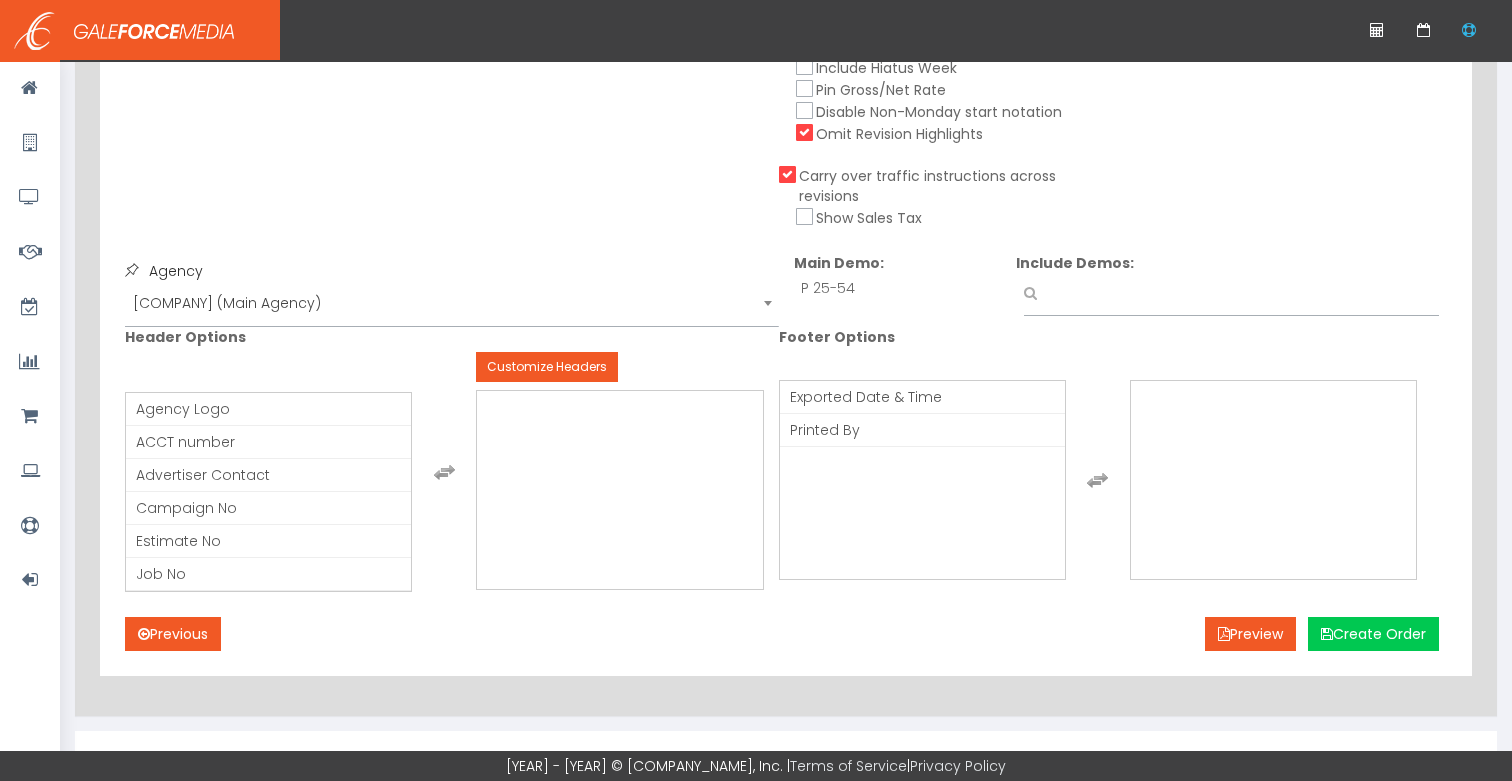 scroll, scrollTop: 619, scrollLeft: 0, axis: vertical 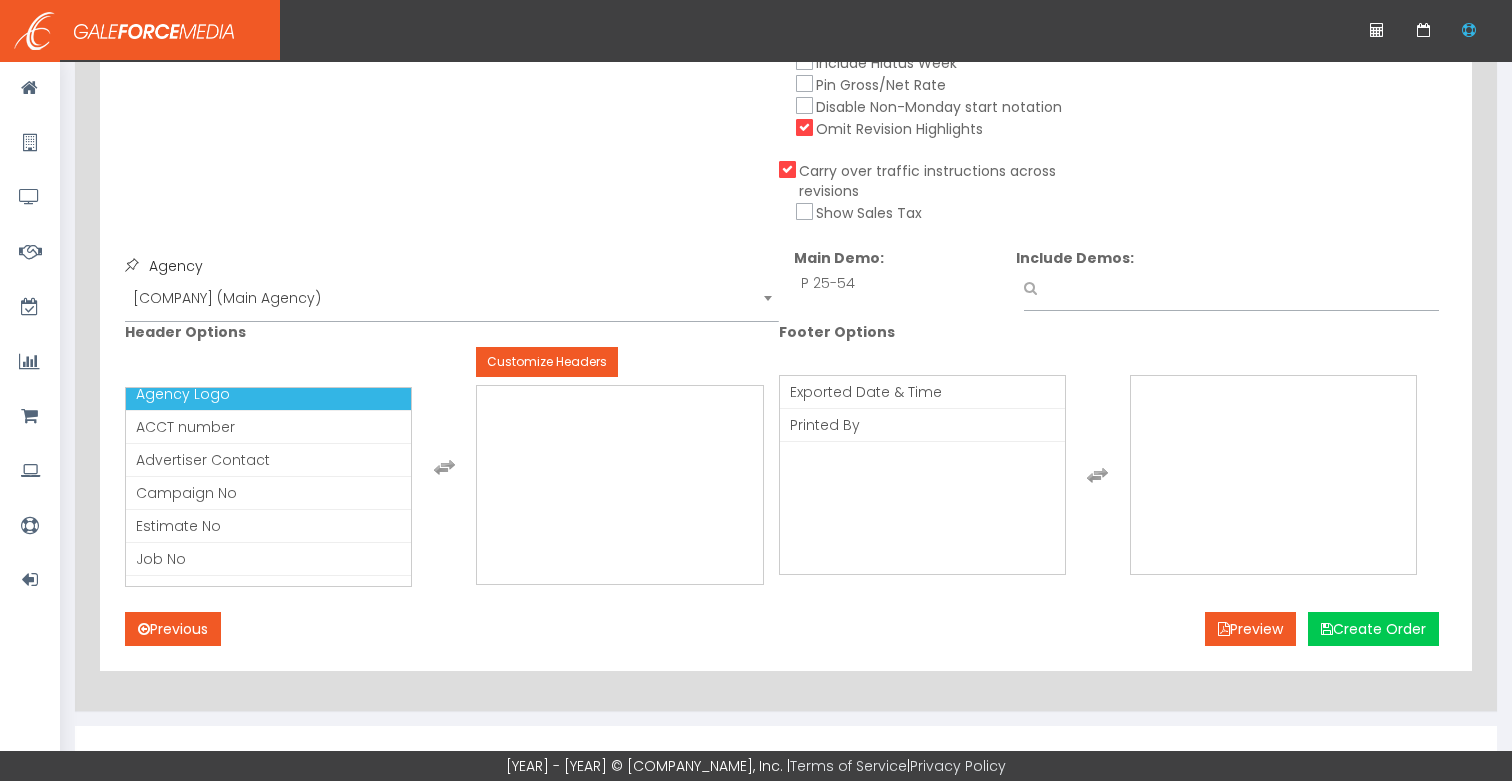click on "Agency Logo" at bounding box center (268, 394) 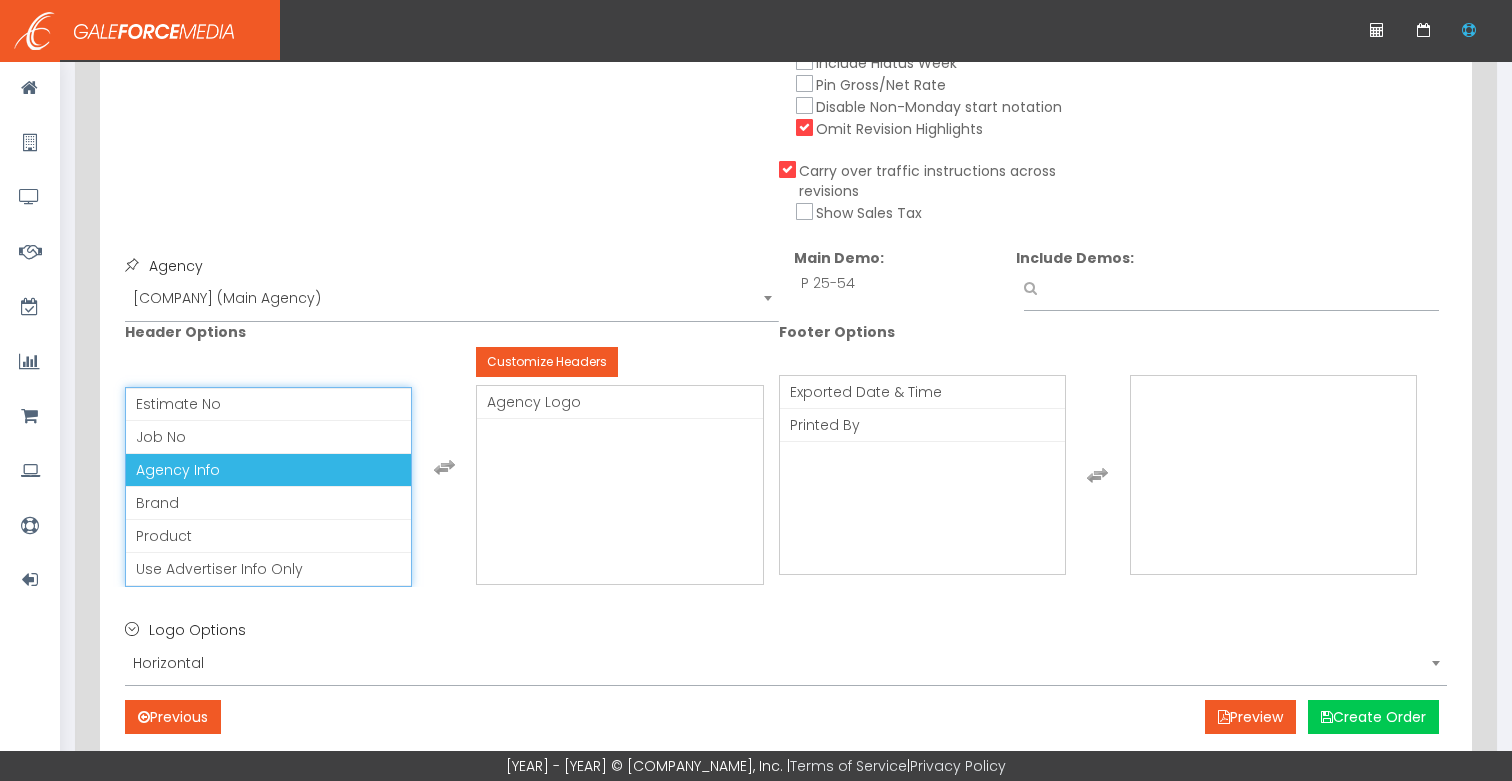 click on "Agency Info" at bounding box center (178, 470) 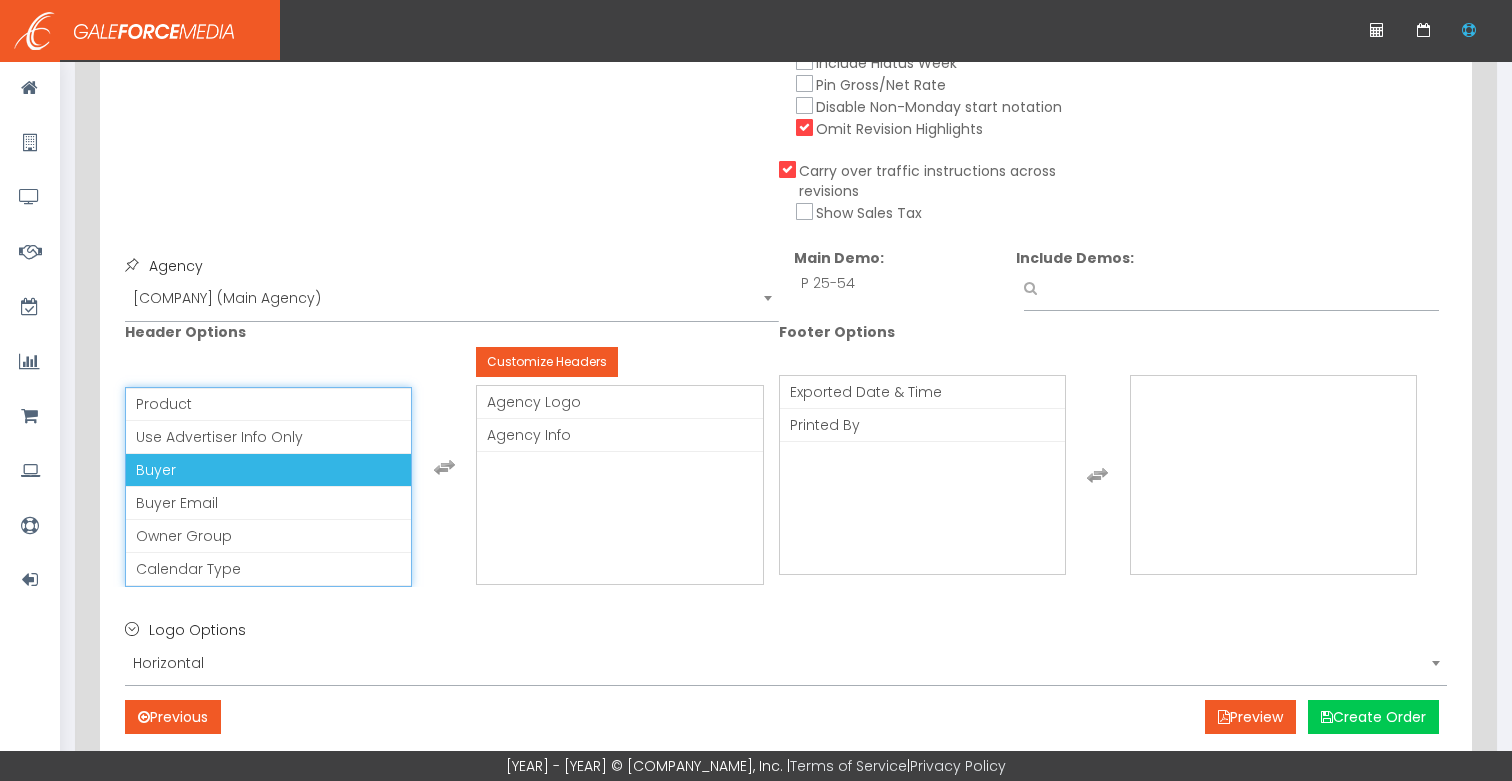 click on "Buyer" at bounding box center [268, 470] 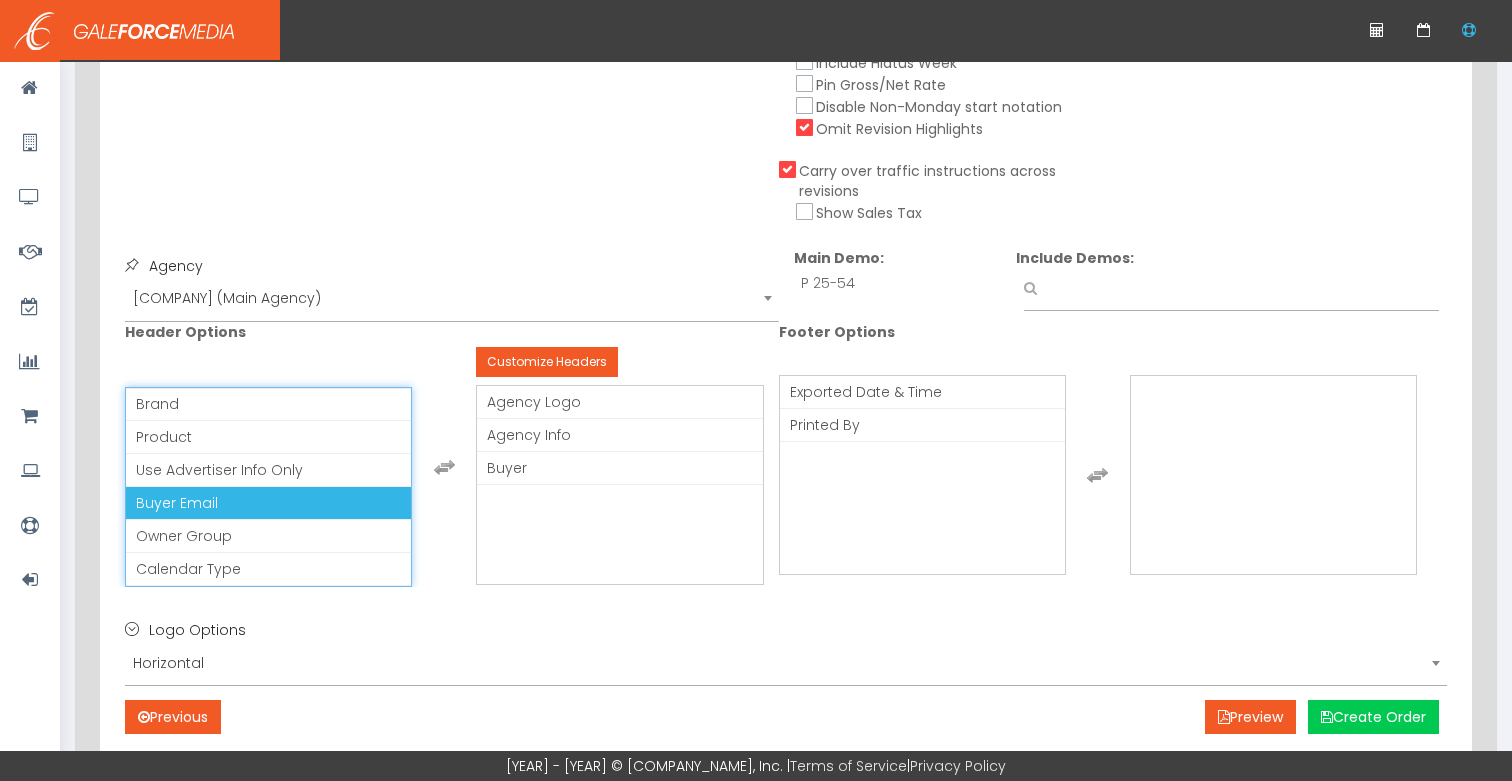 drag, startPoint x: 187, startPoint y: 492, endPoint x: 468, endPoint y: 551, distance: 287.12714 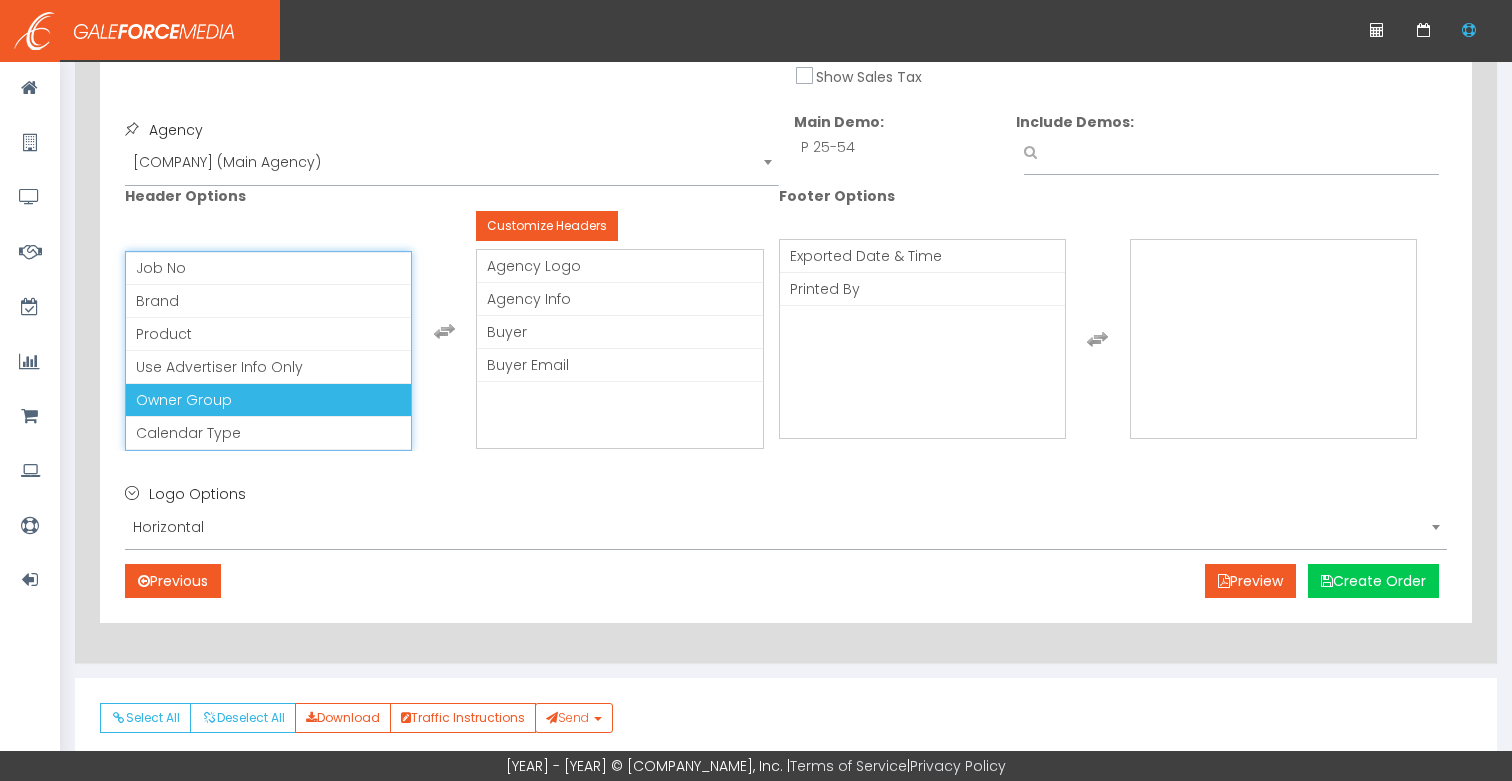 scroll, scrollTop: 795, scrollLeft: 0, axis: vertical 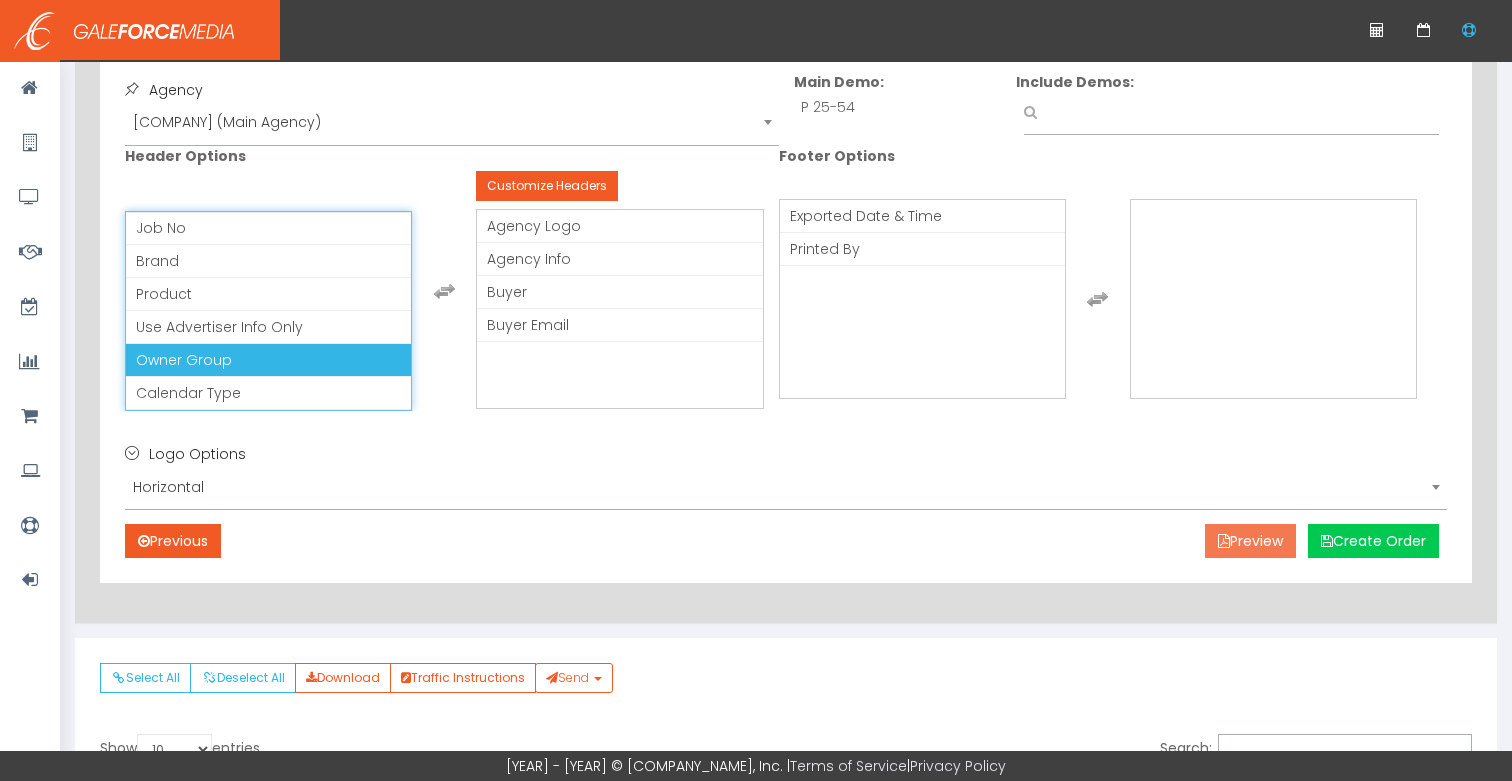 click on "Preview" at bounding box center (1250, 541) 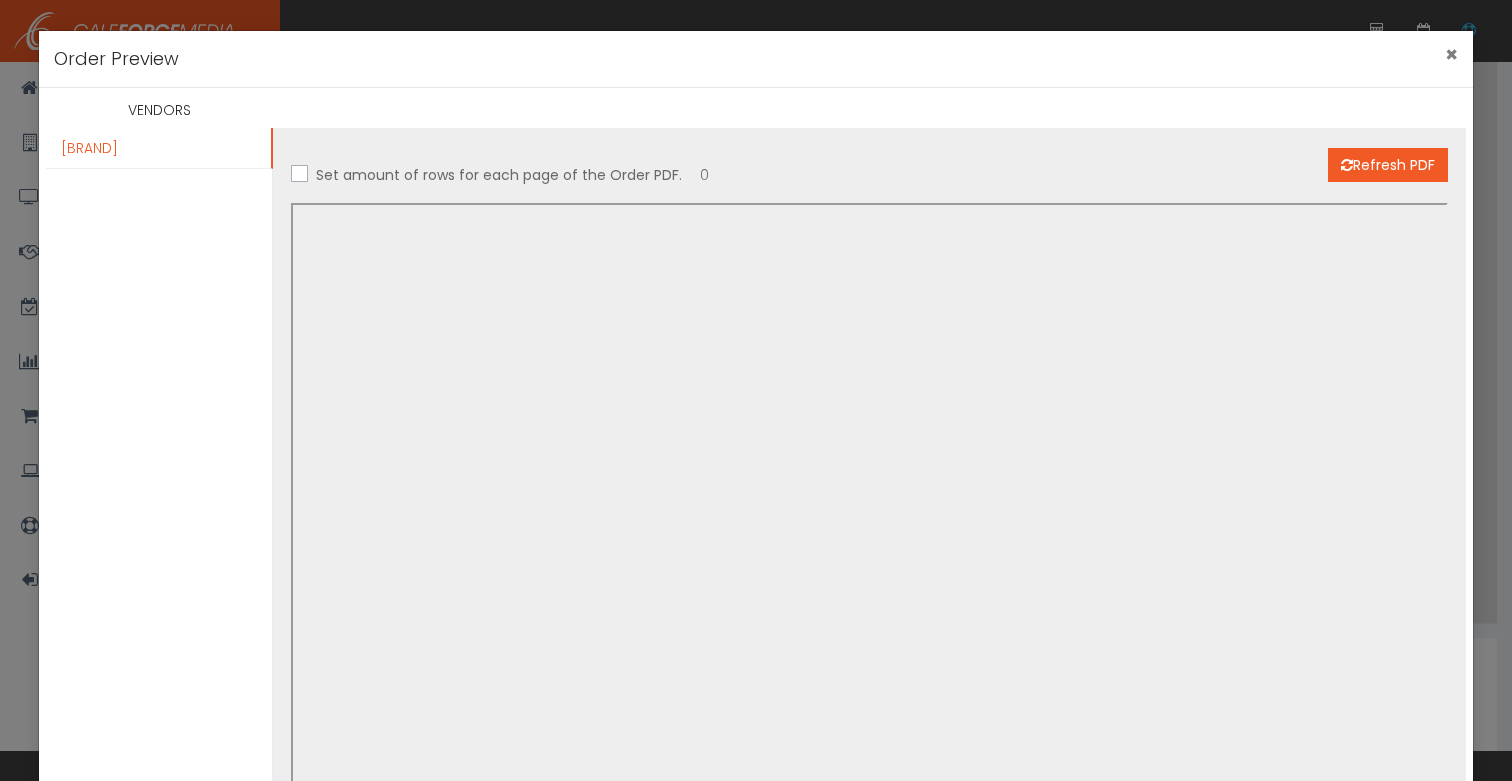 click on "×" at bounding box center (1451, 54) 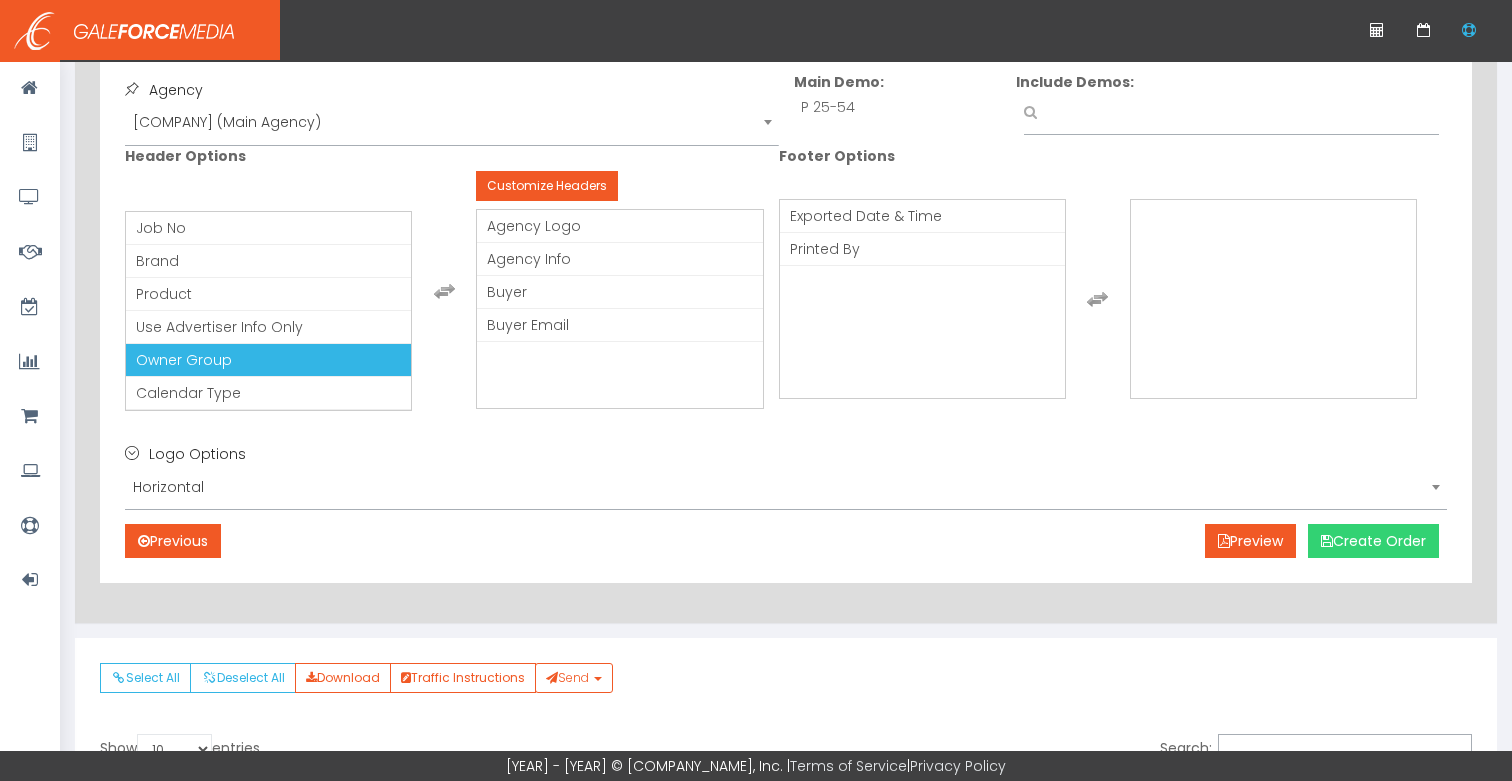 click on "Create Order" at bounding box center [1373, 541] 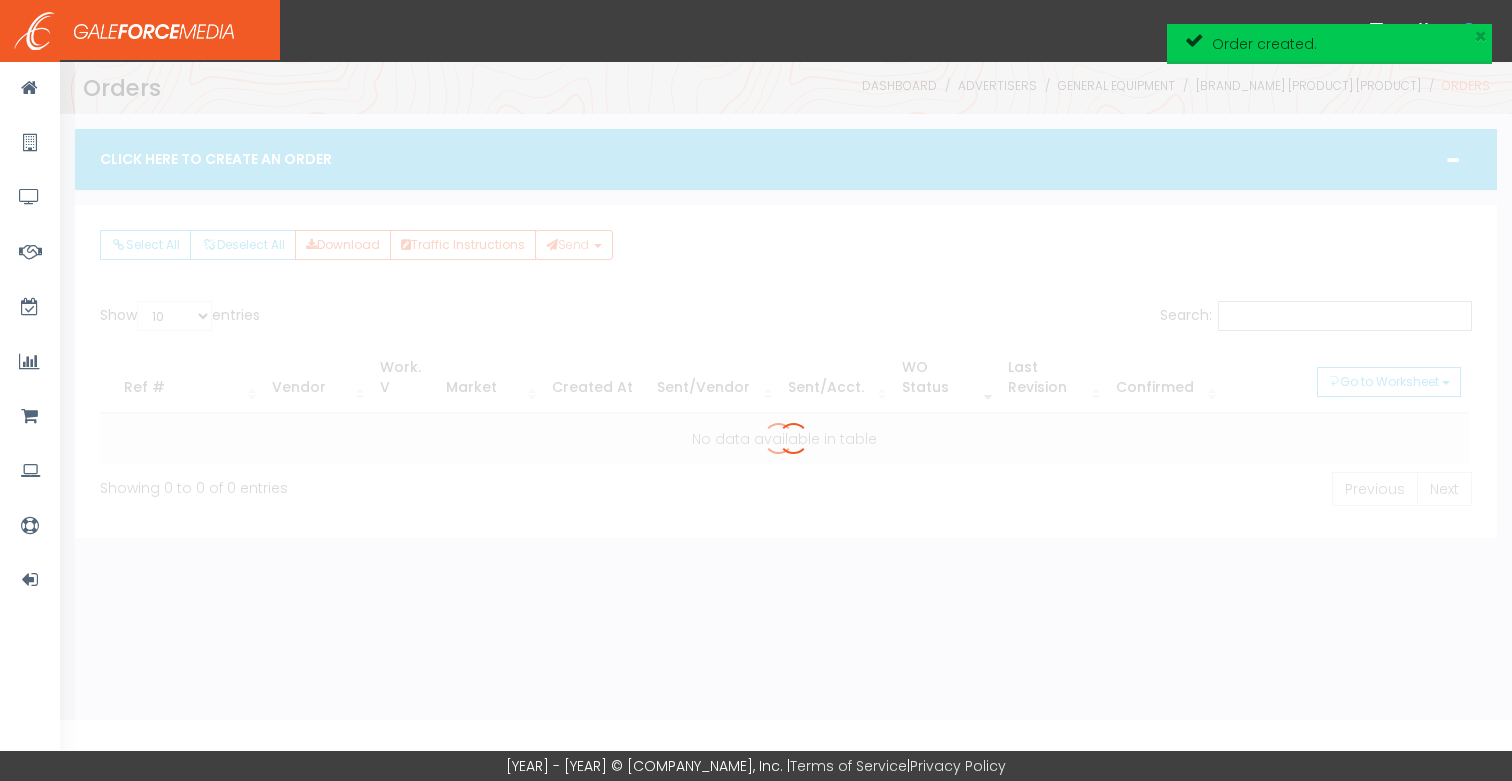 scroll, scrollTop: 0, scrollLeft: 0, axis: both 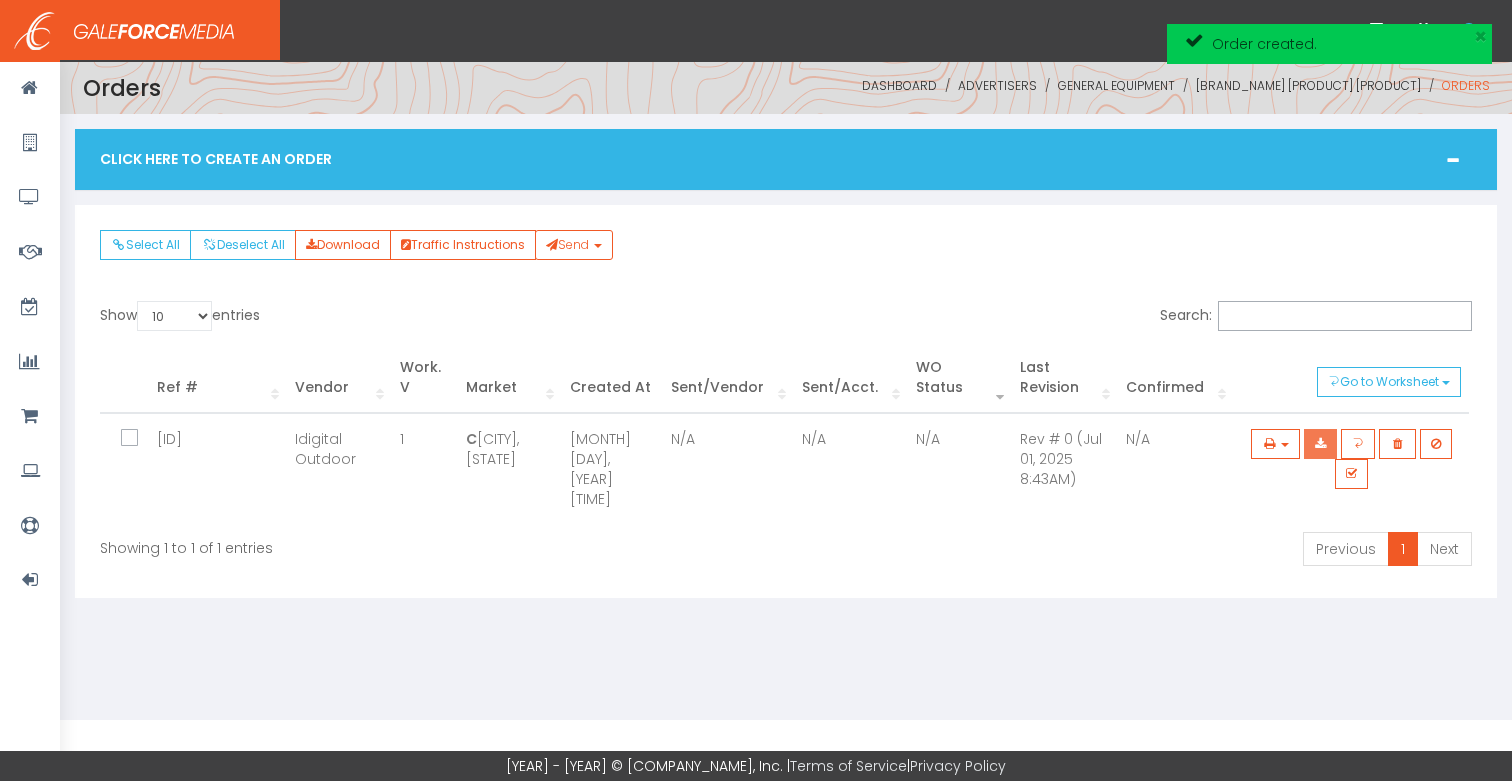 click at bounding box center [1320, 444] 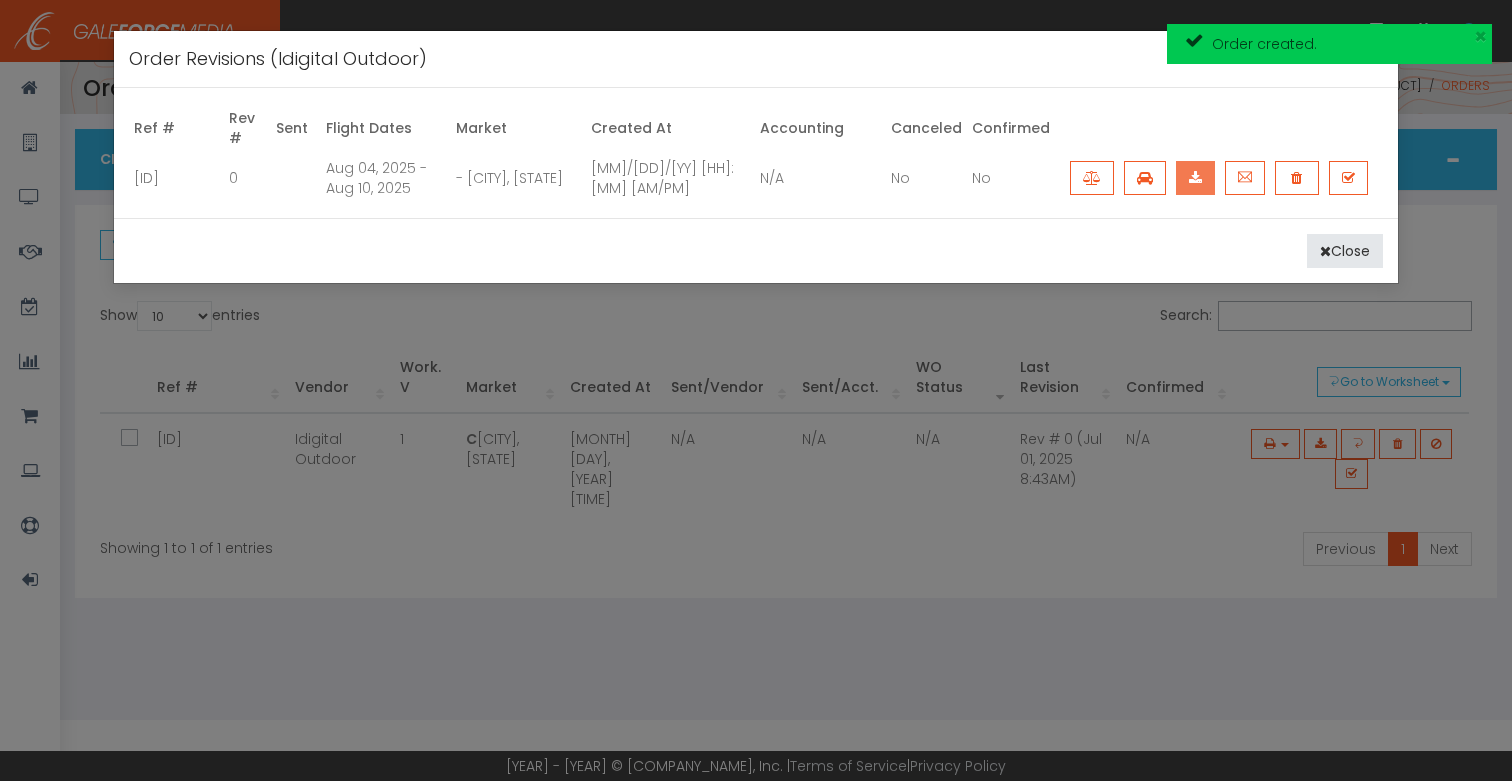 click at bounding box center (1195, 178) 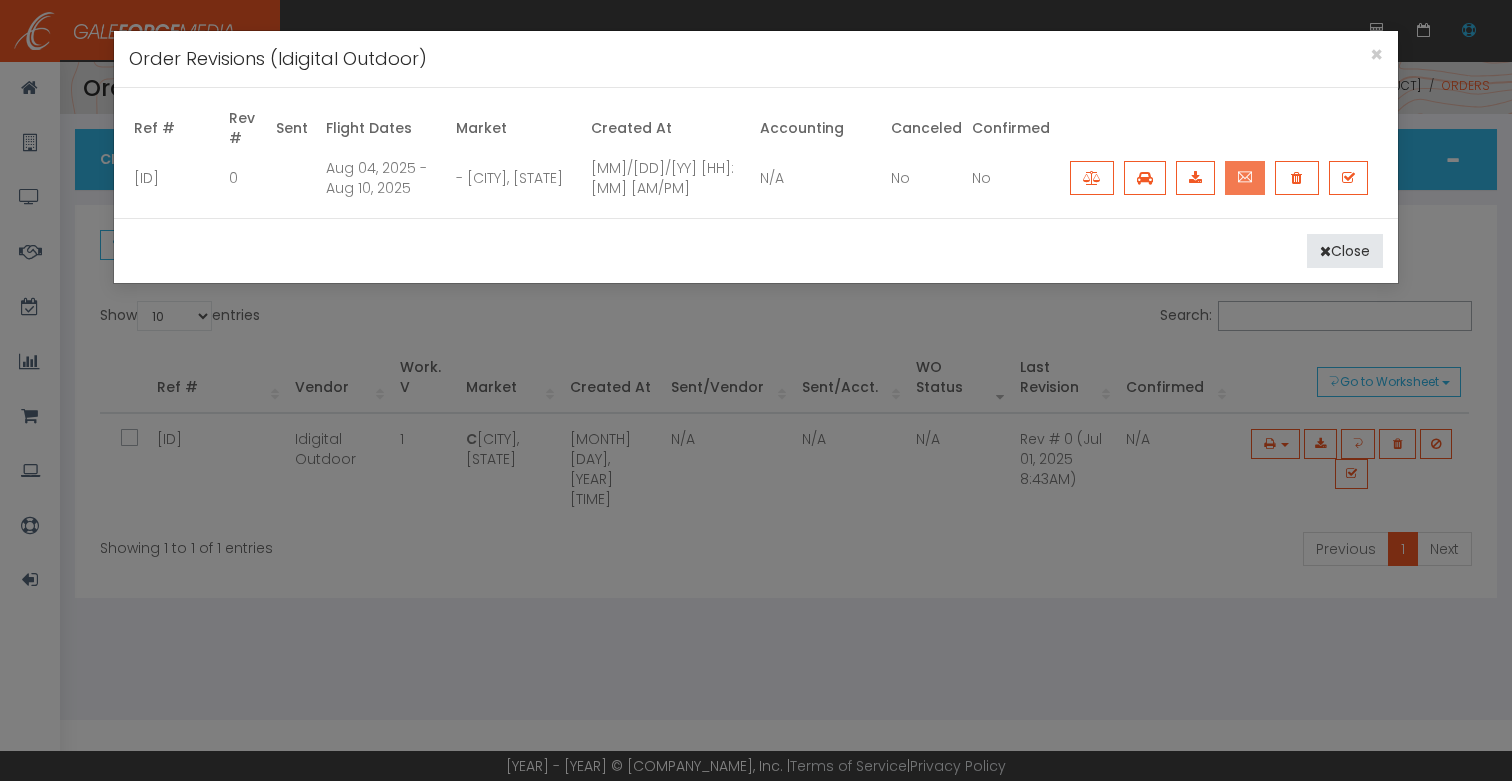 click at bounding box center (1245, 177) 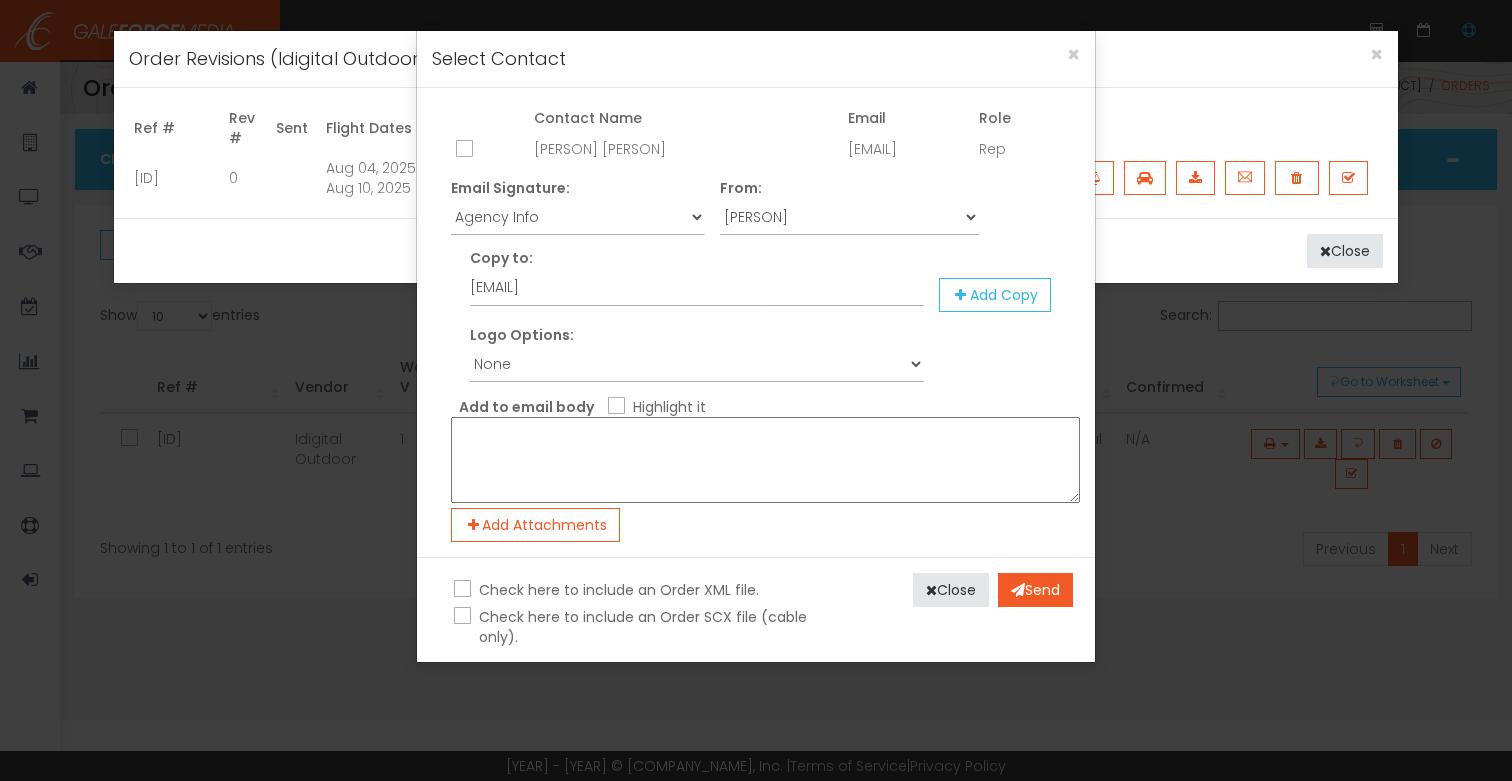 drag, startPoint x: 468, startPoint y: 150, endPoint x: 509, endPoint y: 165, distance: 43.65776 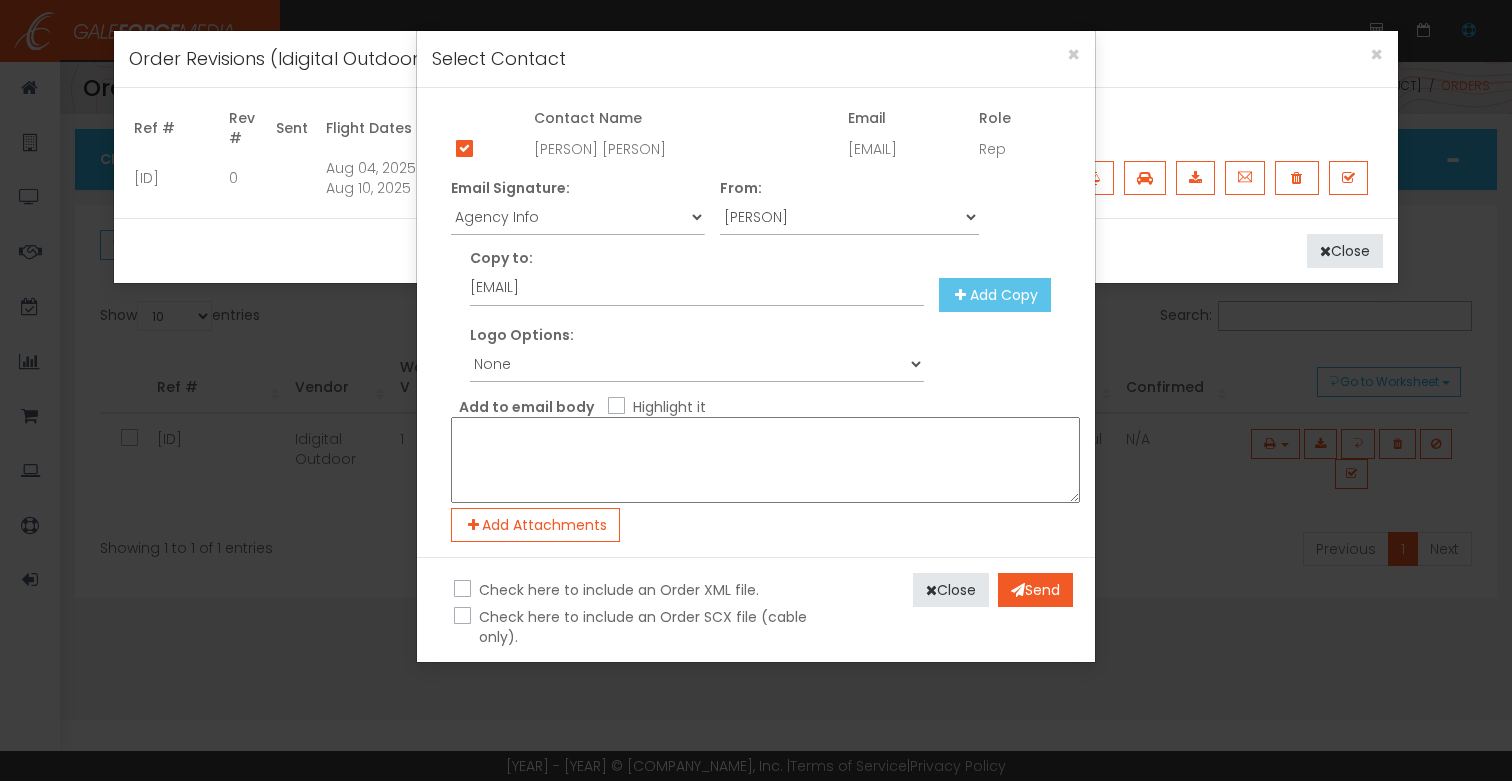 drag, startPoint x: 971, startPoint y: 294, endPoint x: 834, endPoint y: 309, distance: 137.81873 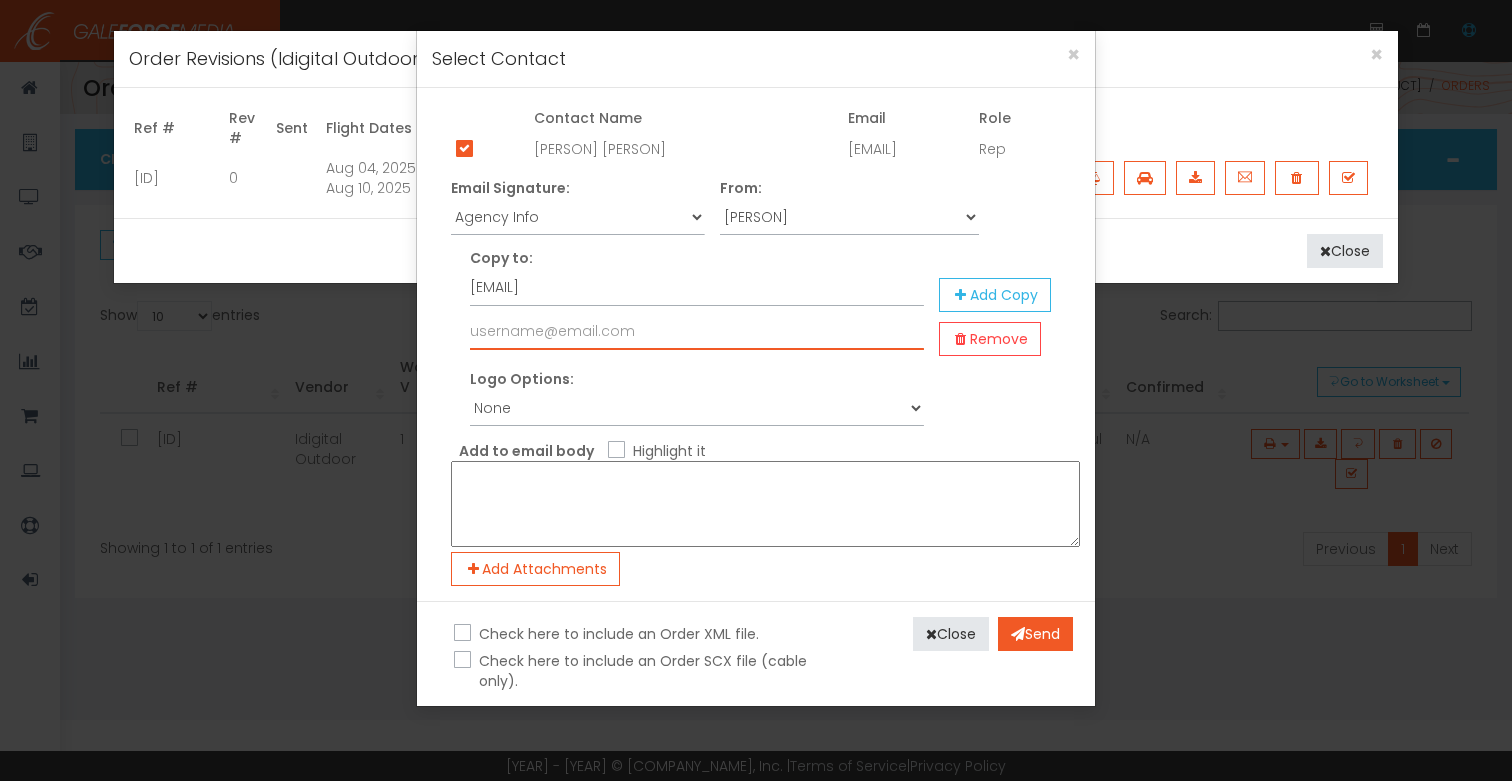 click at bounding box center (697, 331) 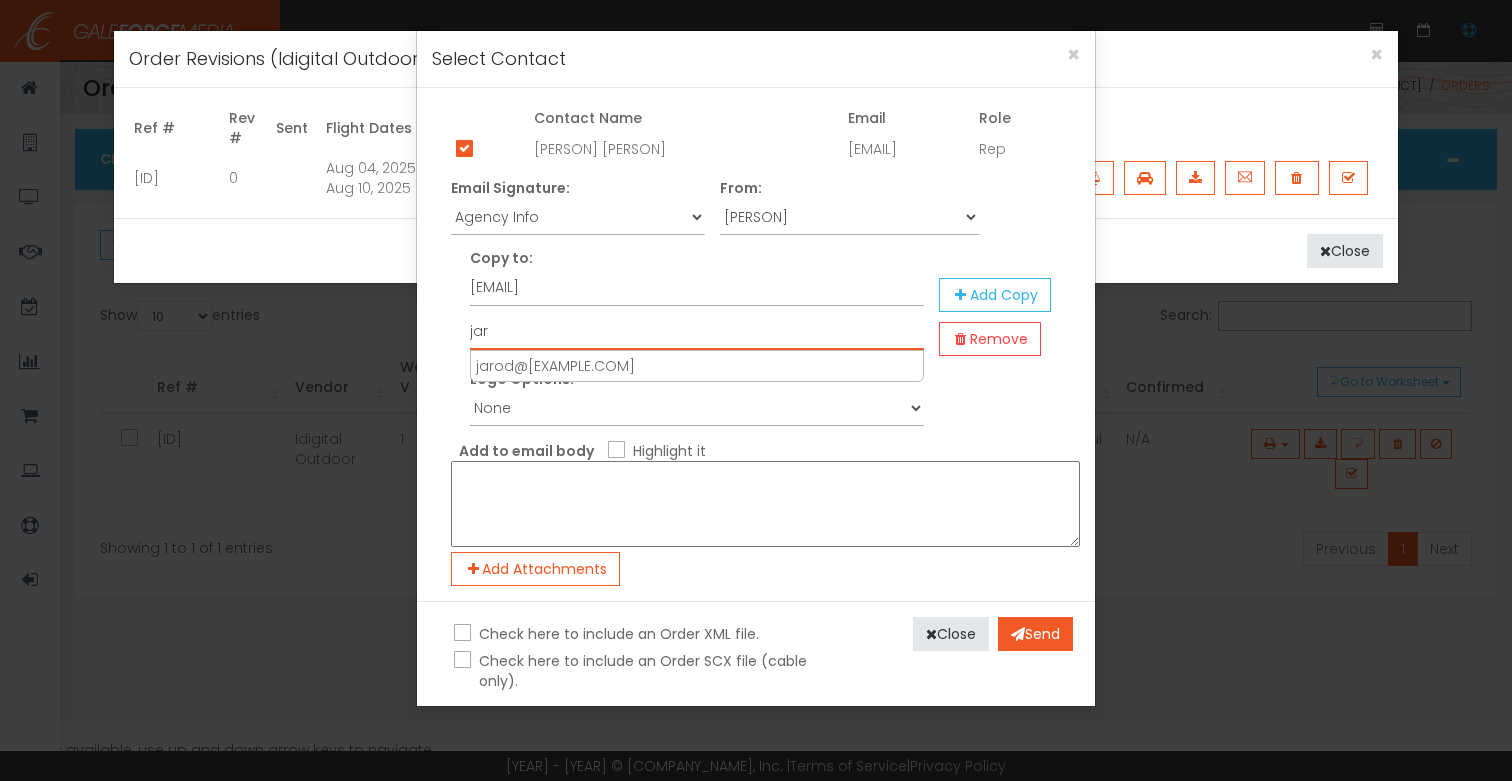 drag, startPoint x: 686, startPoint y: 360, endPoint x: 703, endPoint y: 378, distance: 24.758837 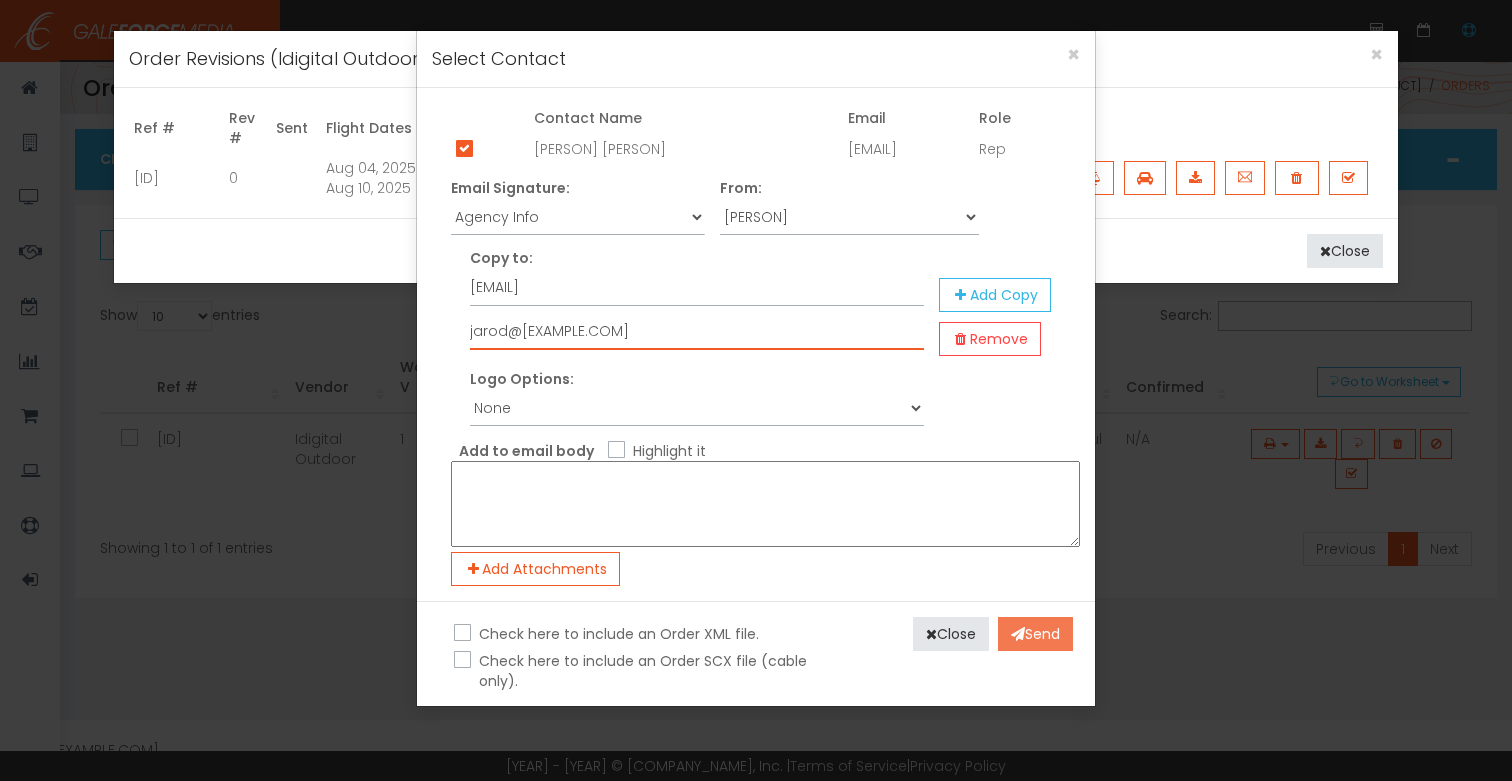 type on "jarod@inhouseadvertising.com" 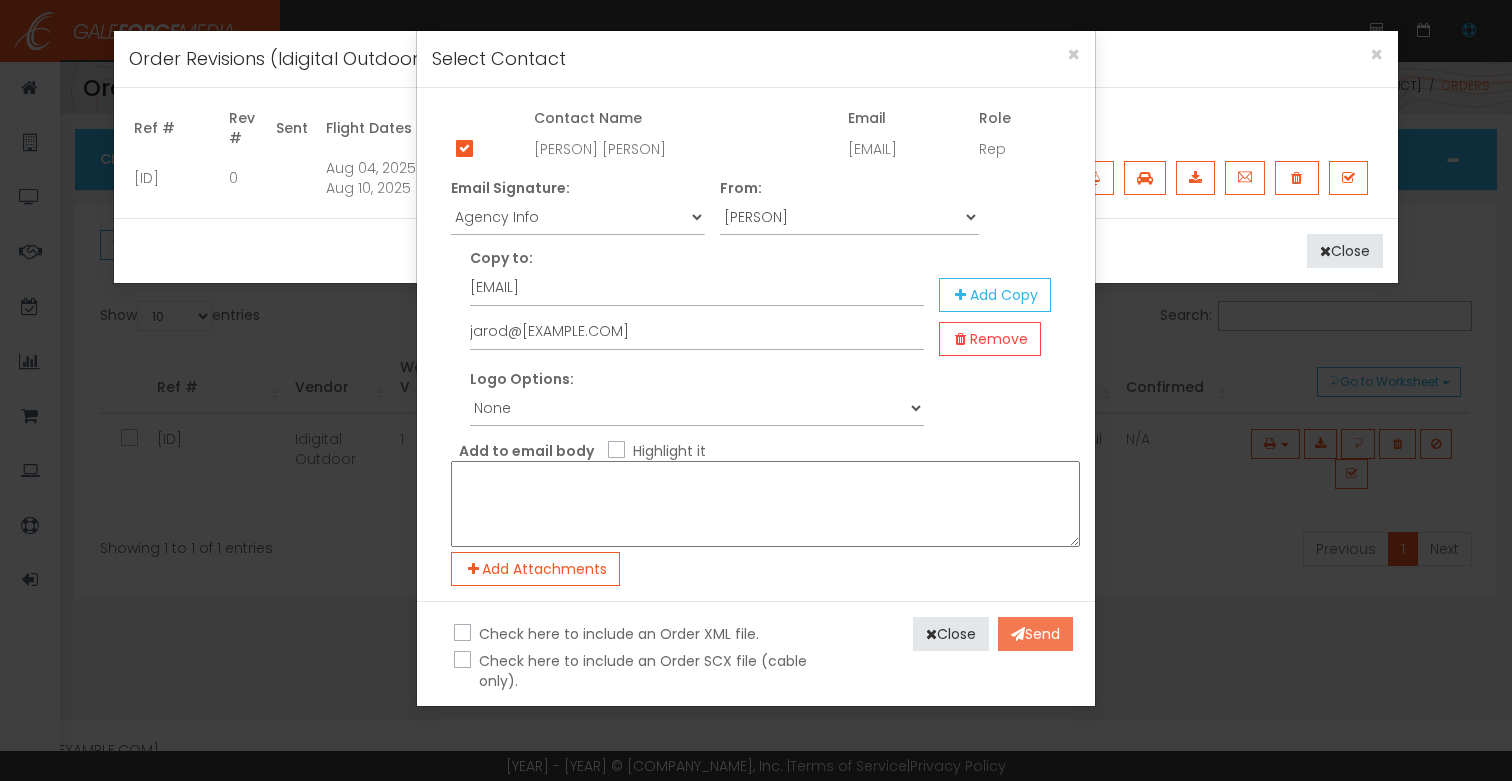 click on "Send" at bounding box center (1035, 634) 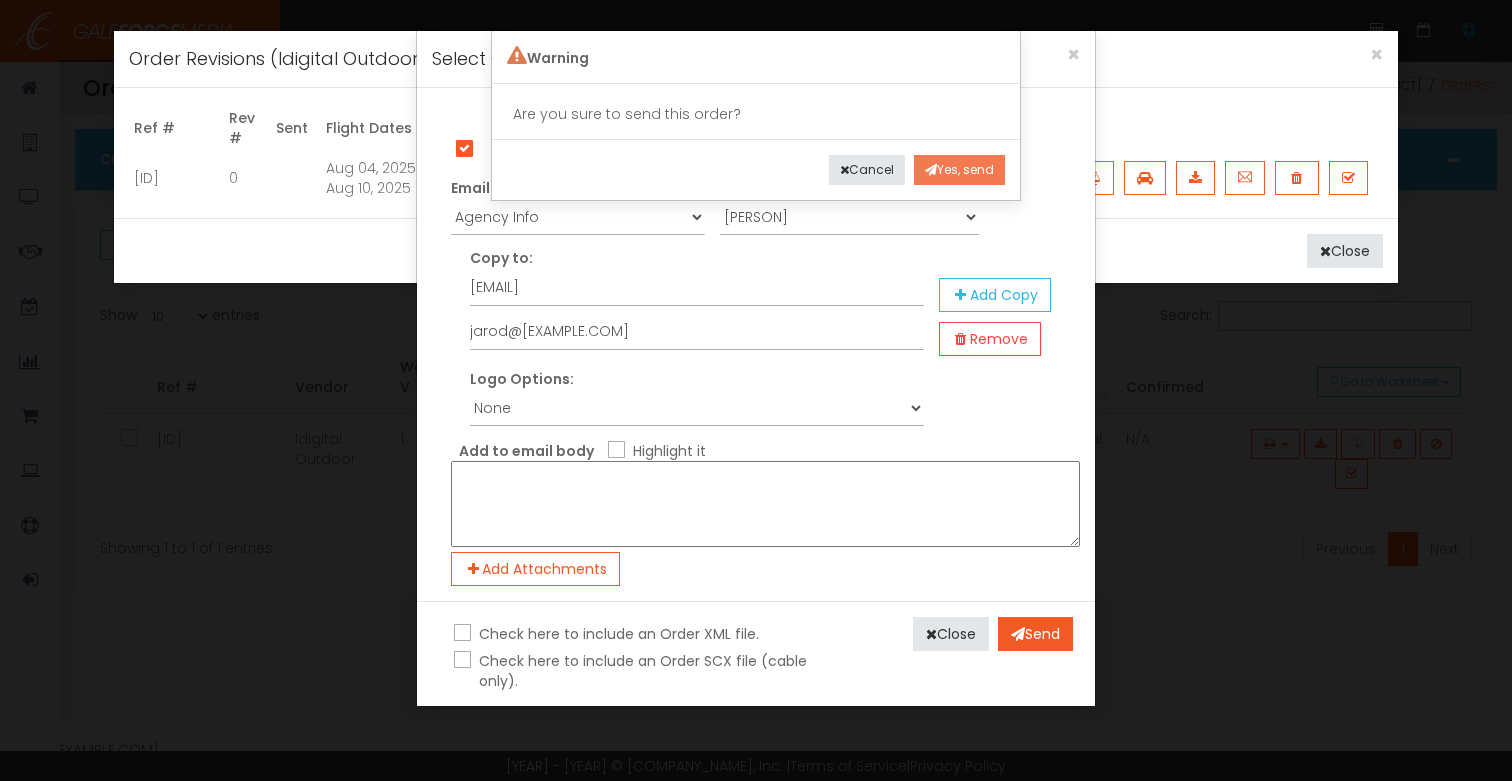 click on "Yes, send" at bounding box center (959, 170) 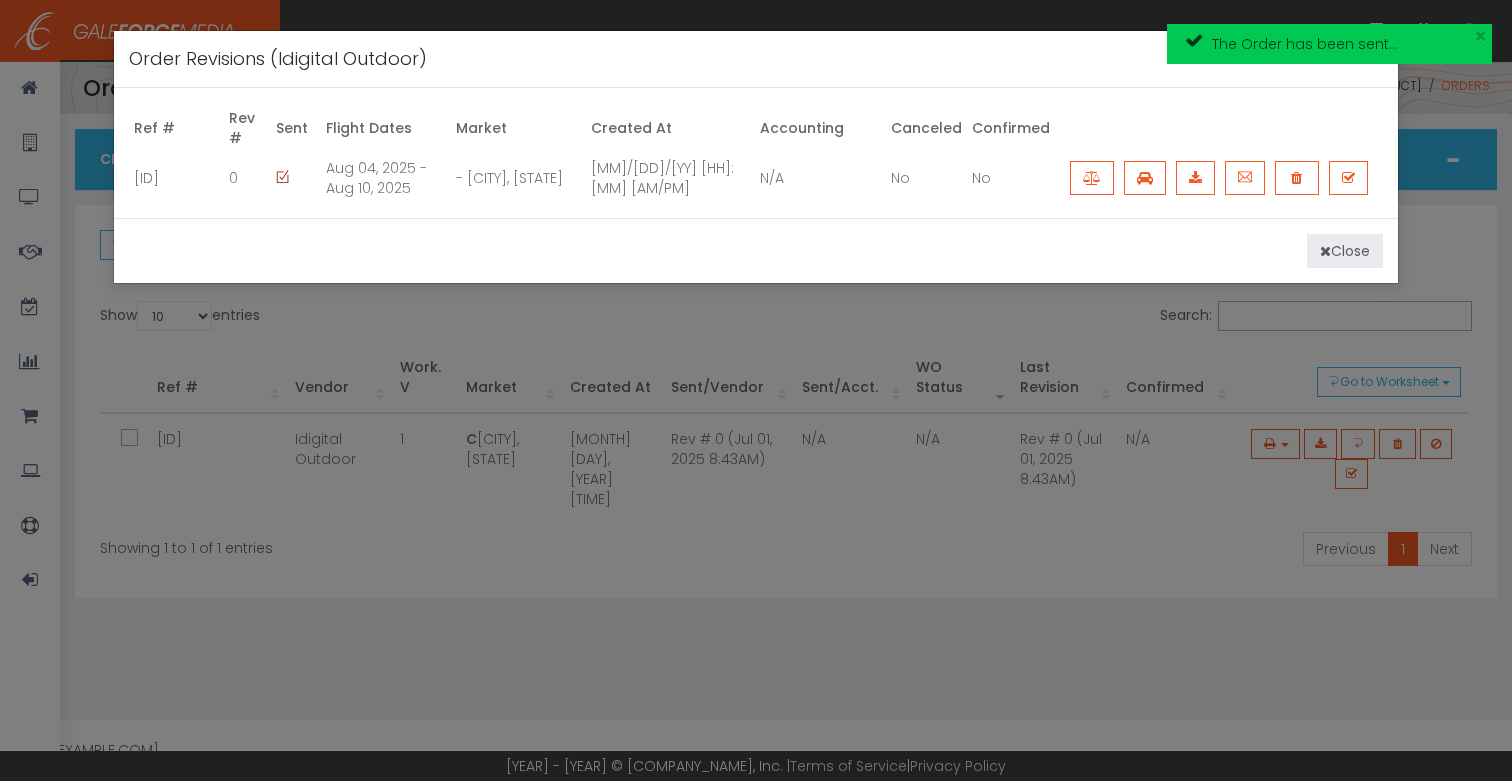 drag, startPoint x: 1312, startPoint y: 251, endPoint x: 1198, endPoint y: 121, distance: 172.9046 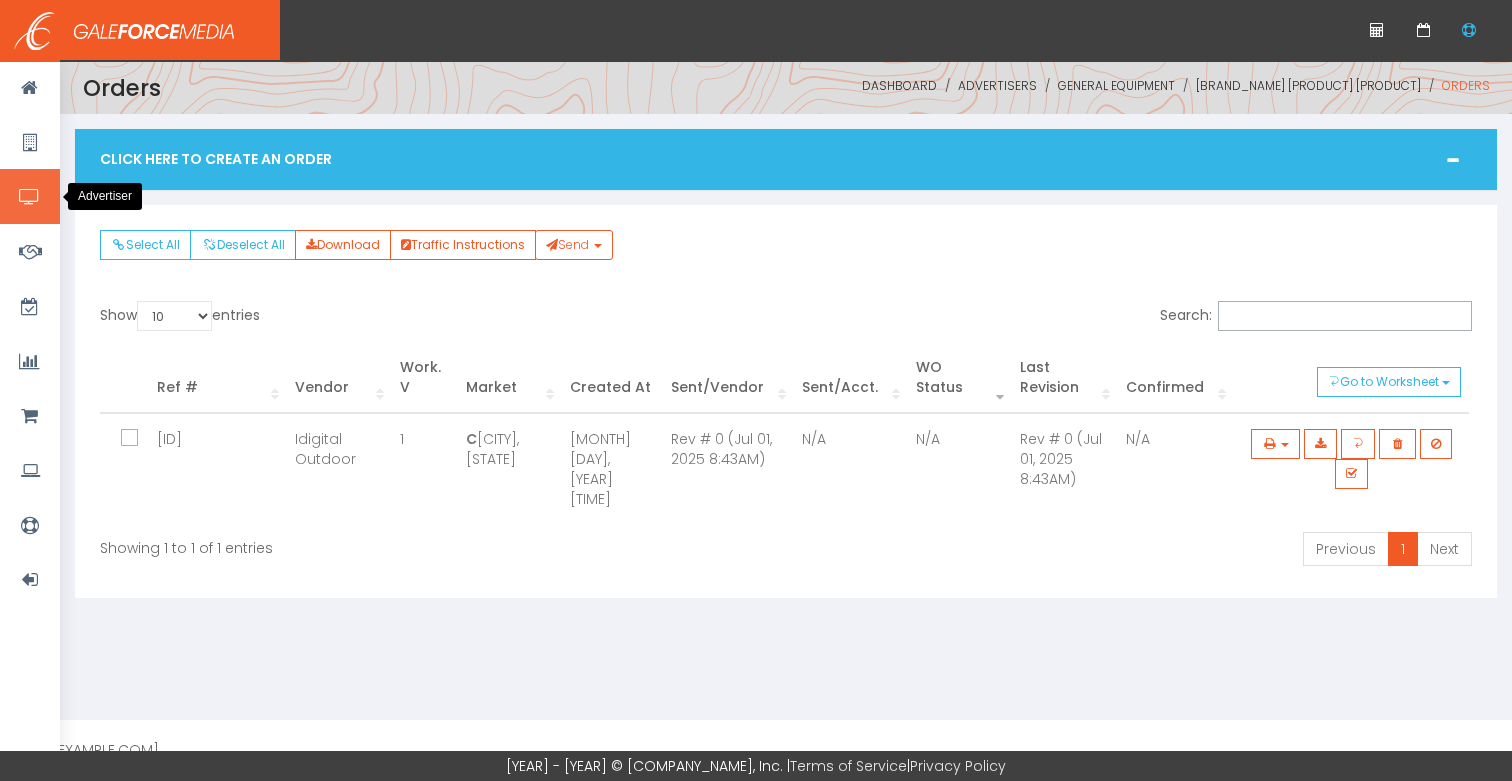 drag, startPoint x: 36, startPoint y: 194, endPoint x: 22, endPoint y: 194, distance: 14 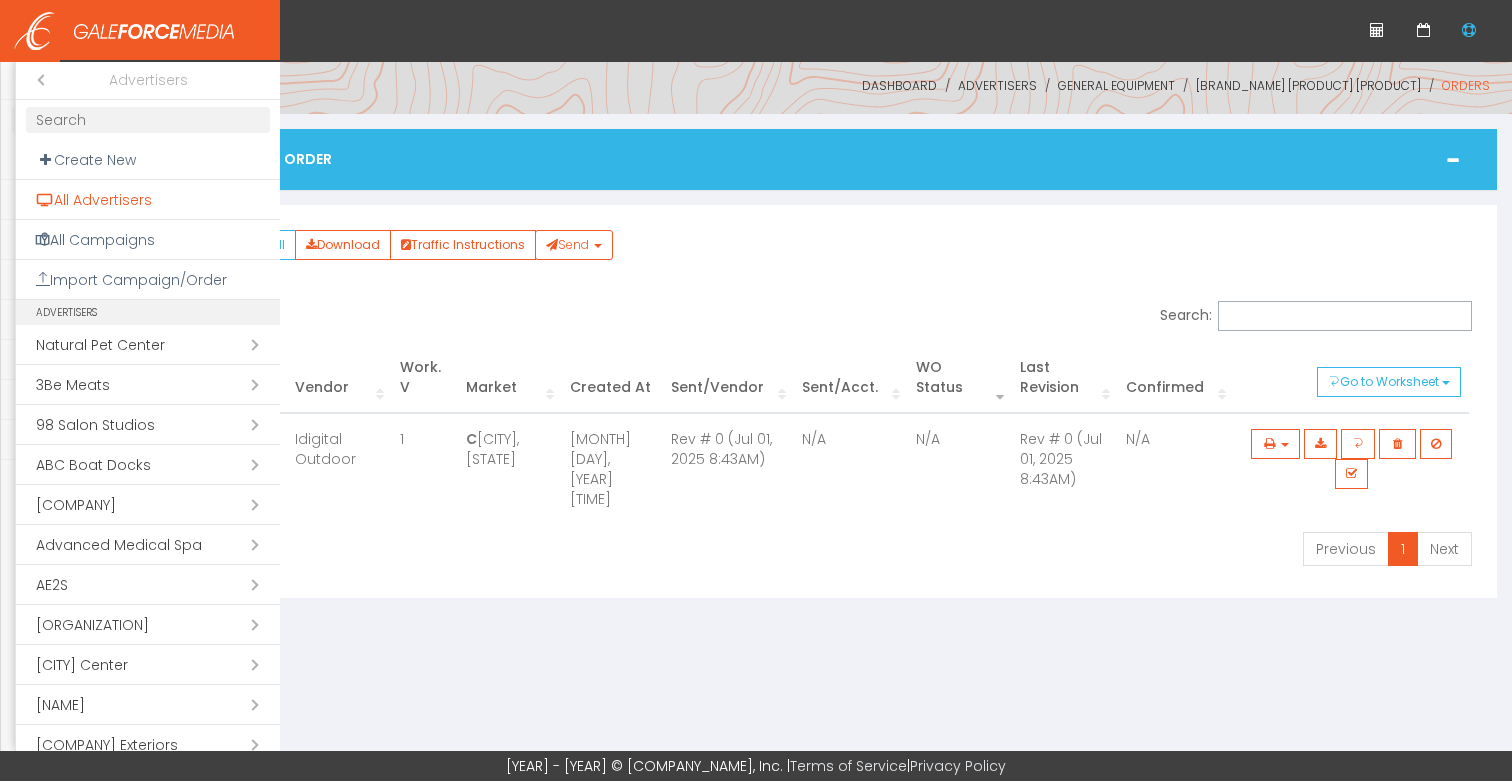 drag, startPoint x: 108, startPoint y: 202, endPoint x: 94, endPoint y: 200, distance: 14.142136 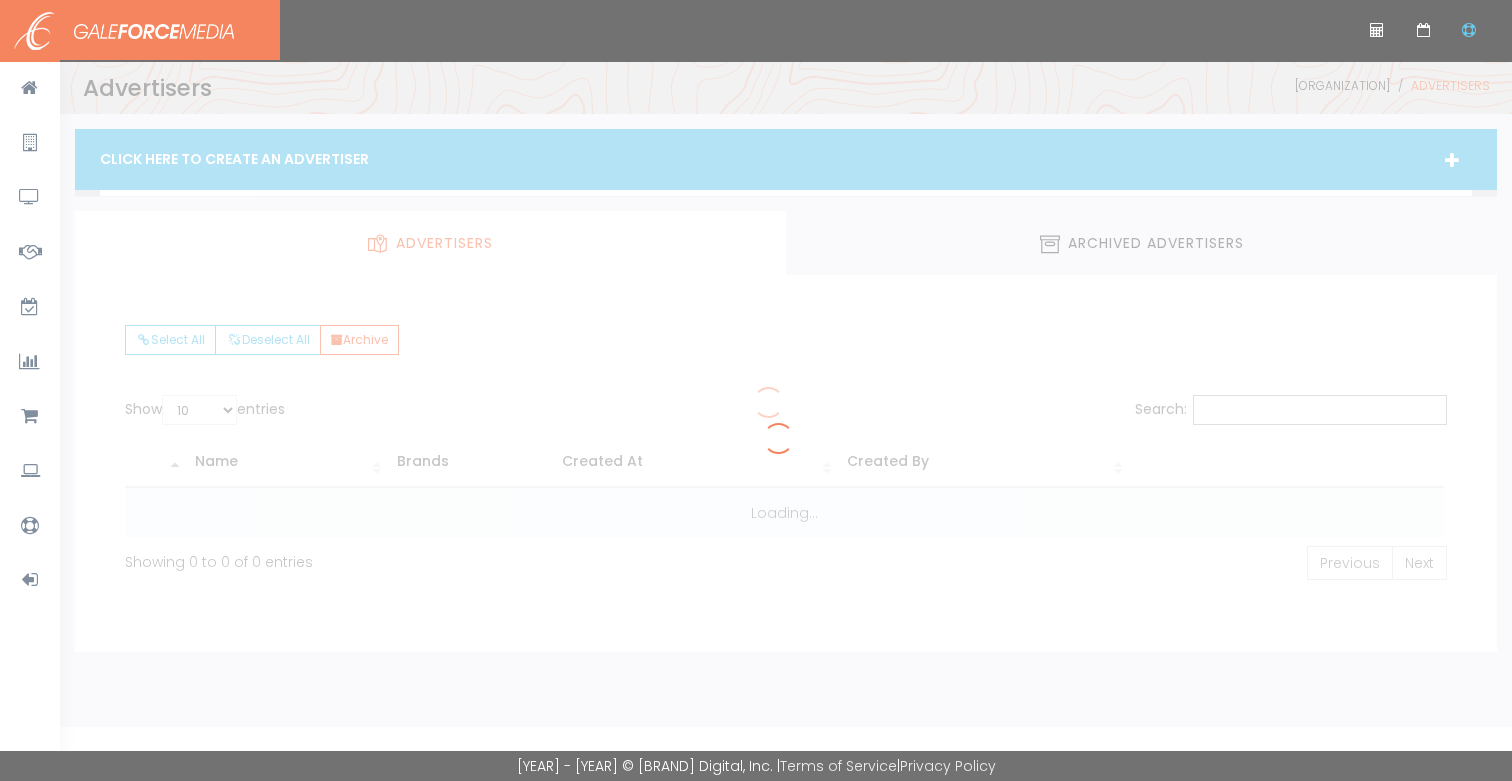 scroll, scrollTop: 0, scrollLeft: 0, axis: both 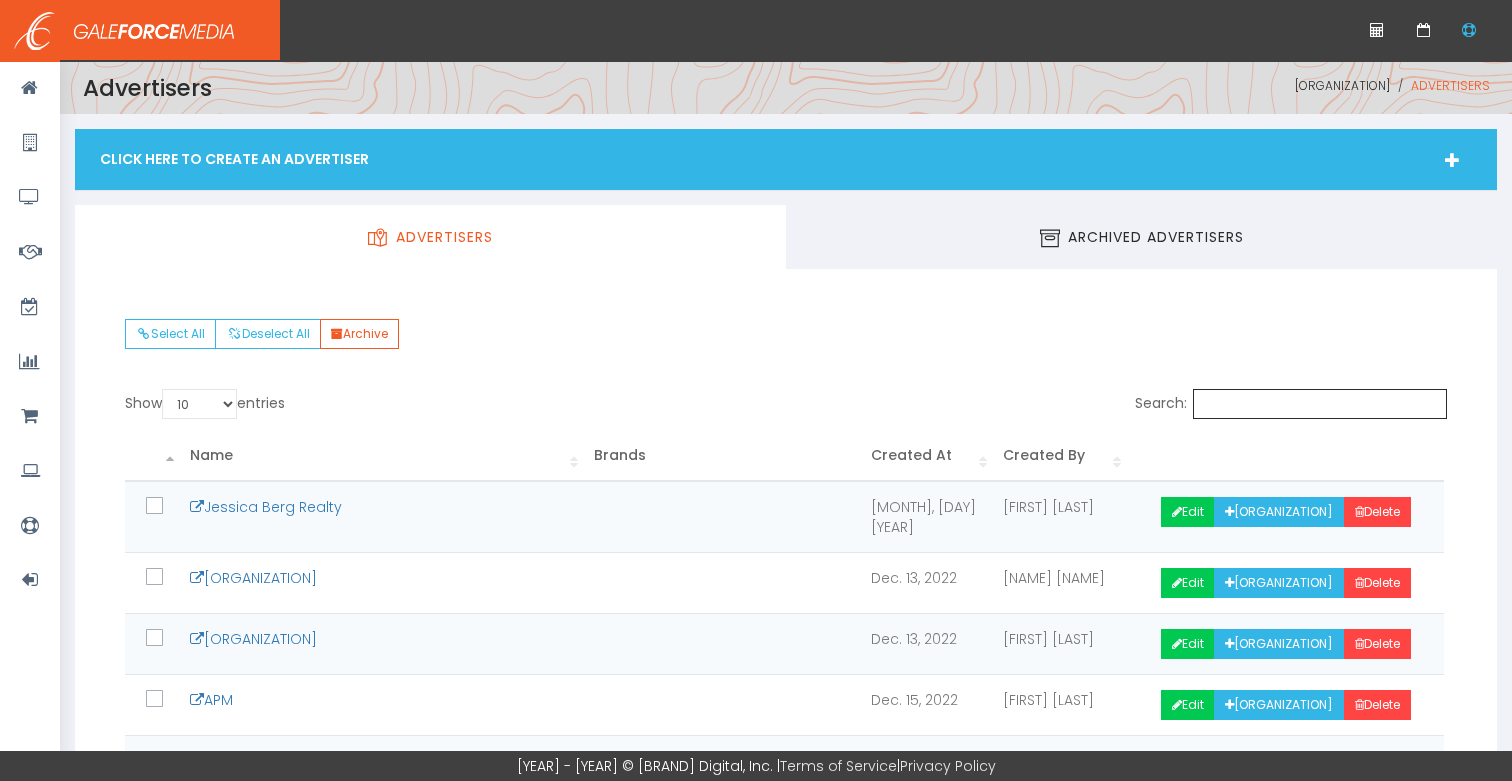 click on "Search:" at bounding box center [1320, 404] 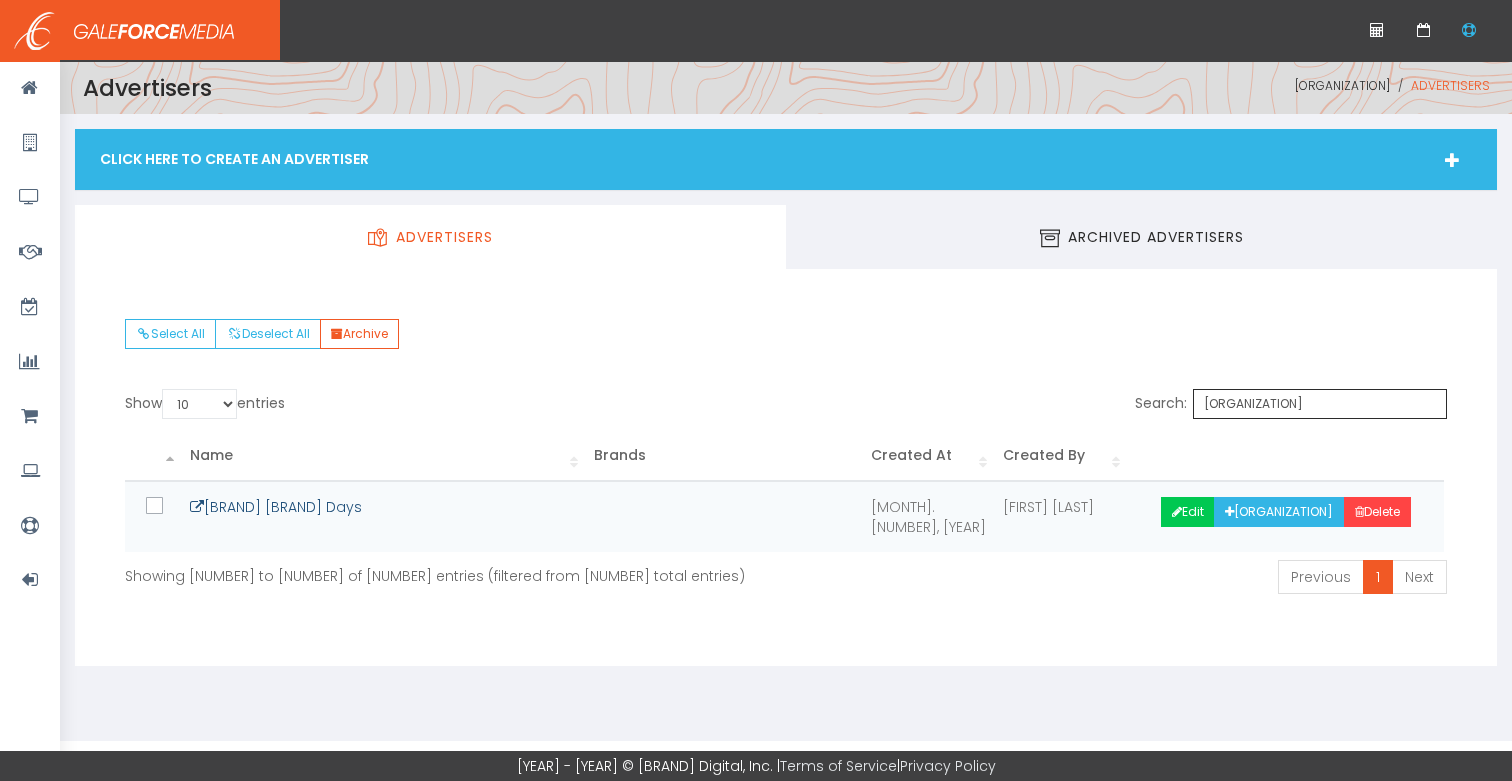 type on "[ORGANIZATION]" 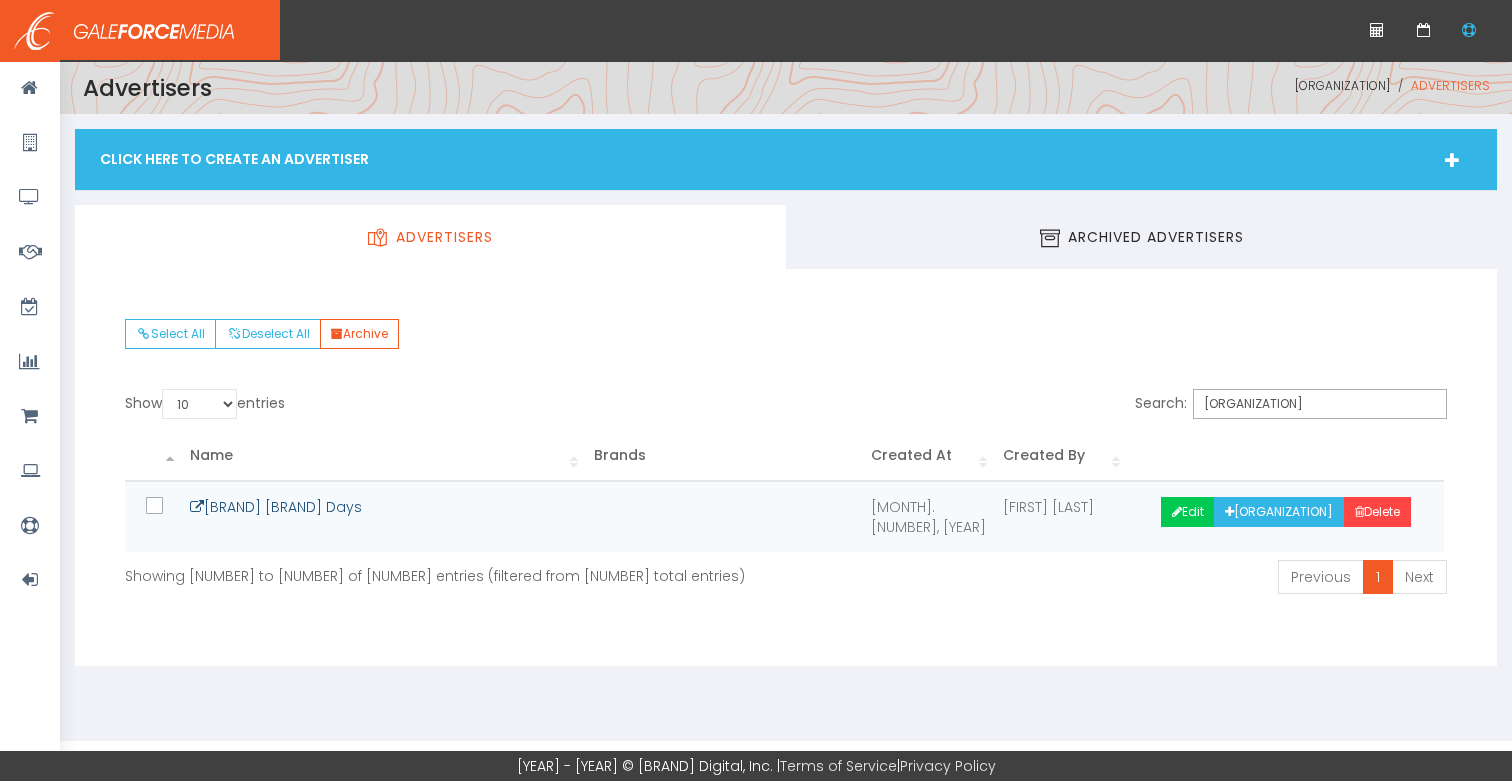 click on "[BRAND] [BRAND] Days" at bounding box center (276, 507) 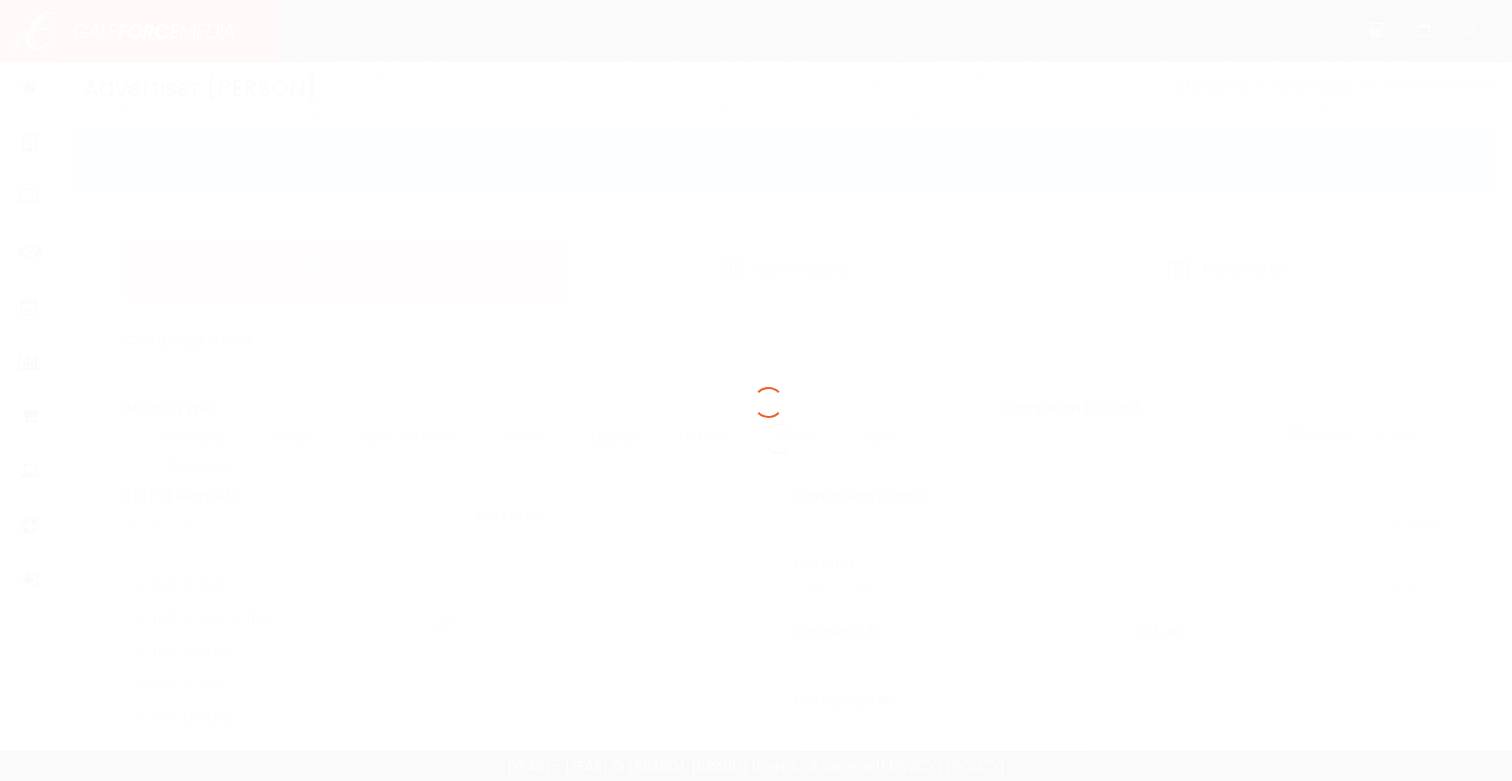 scroll, scrollTop: 0, scrollLeft: 0, axis: both 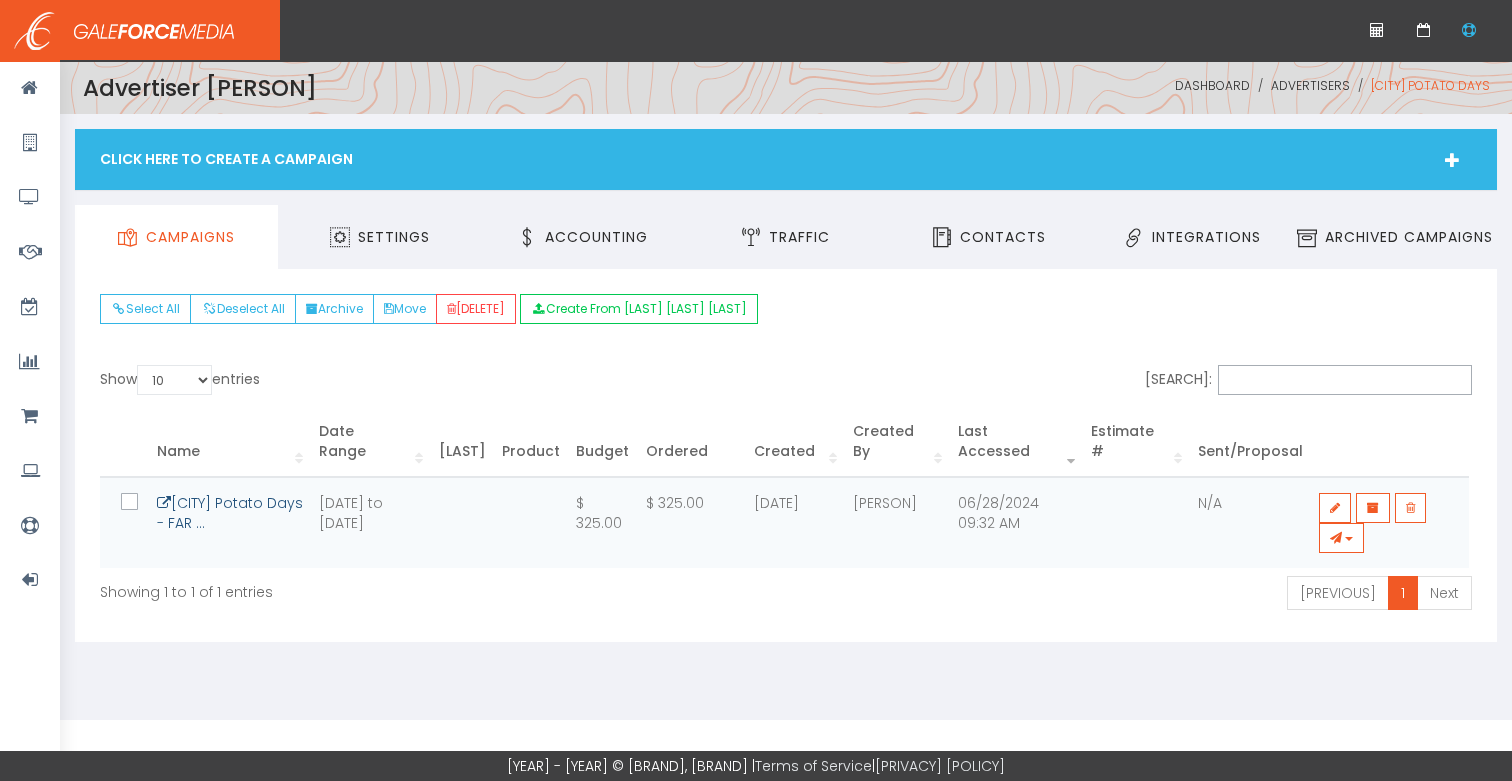click on "[CITY] Potato Days - FAR ..." at bounding box center (230, 513) 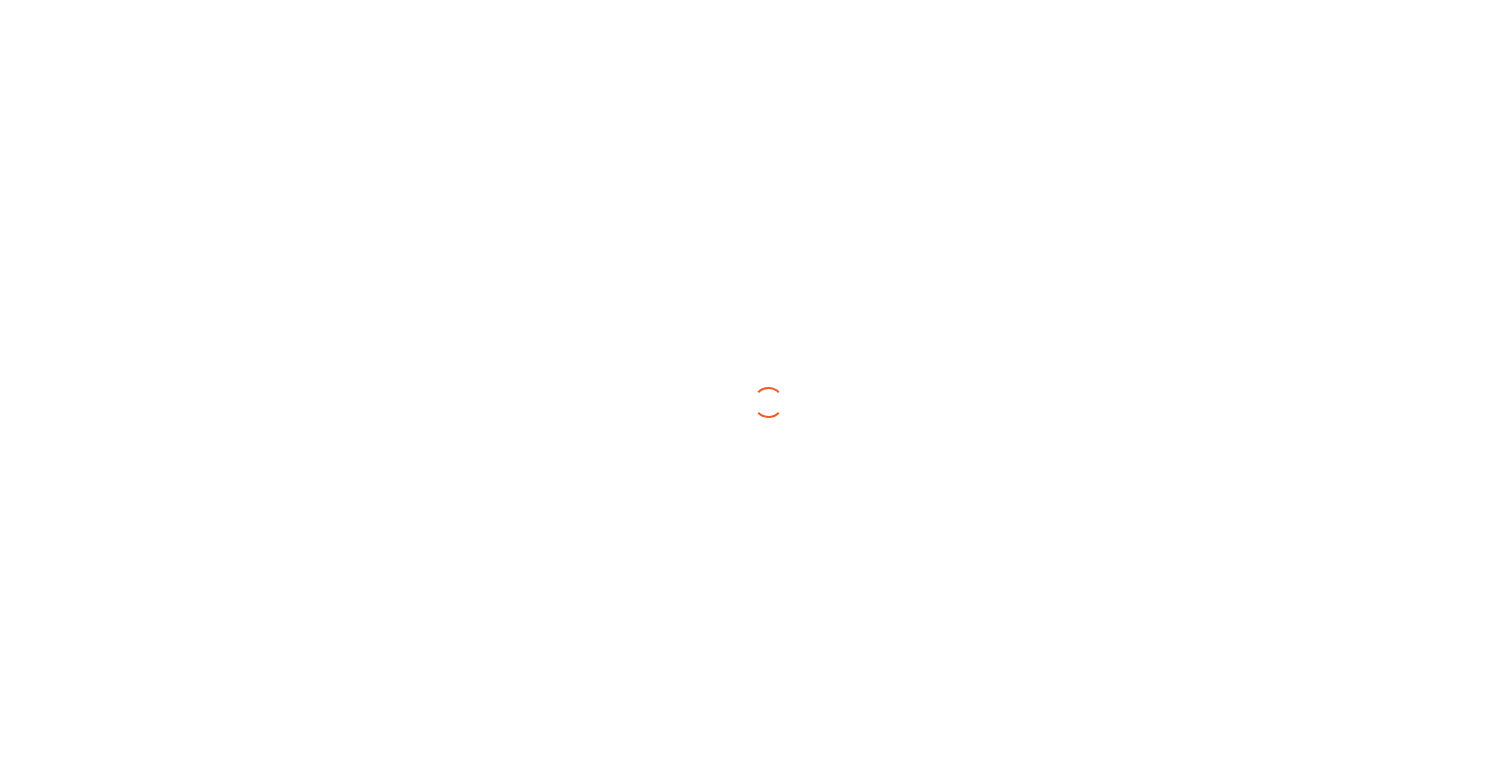 scroll, scrollTop: 0, scrollLeft: 0, axis: both 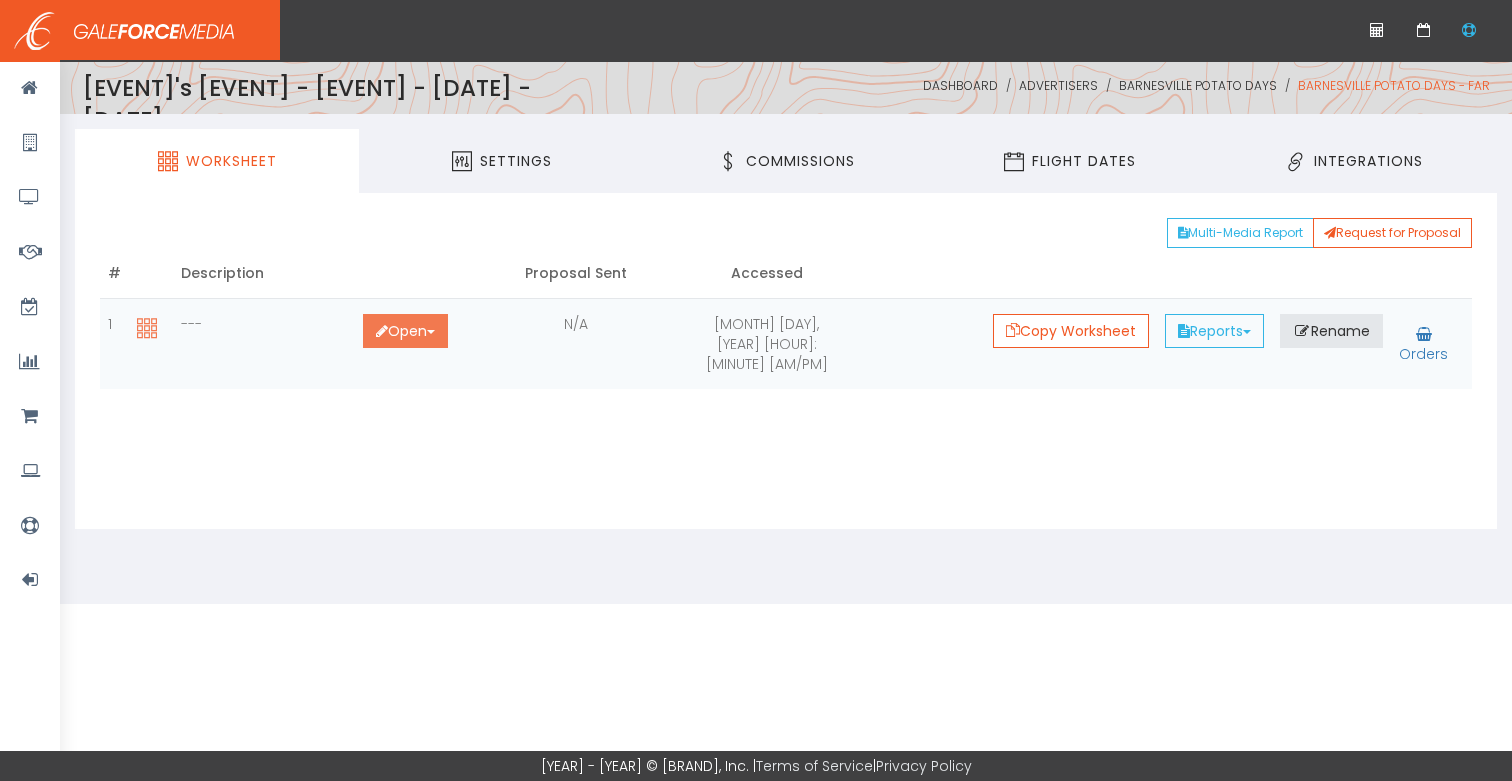 click on "Open
Toggle Dropdown" at bounding box center [405, 331] 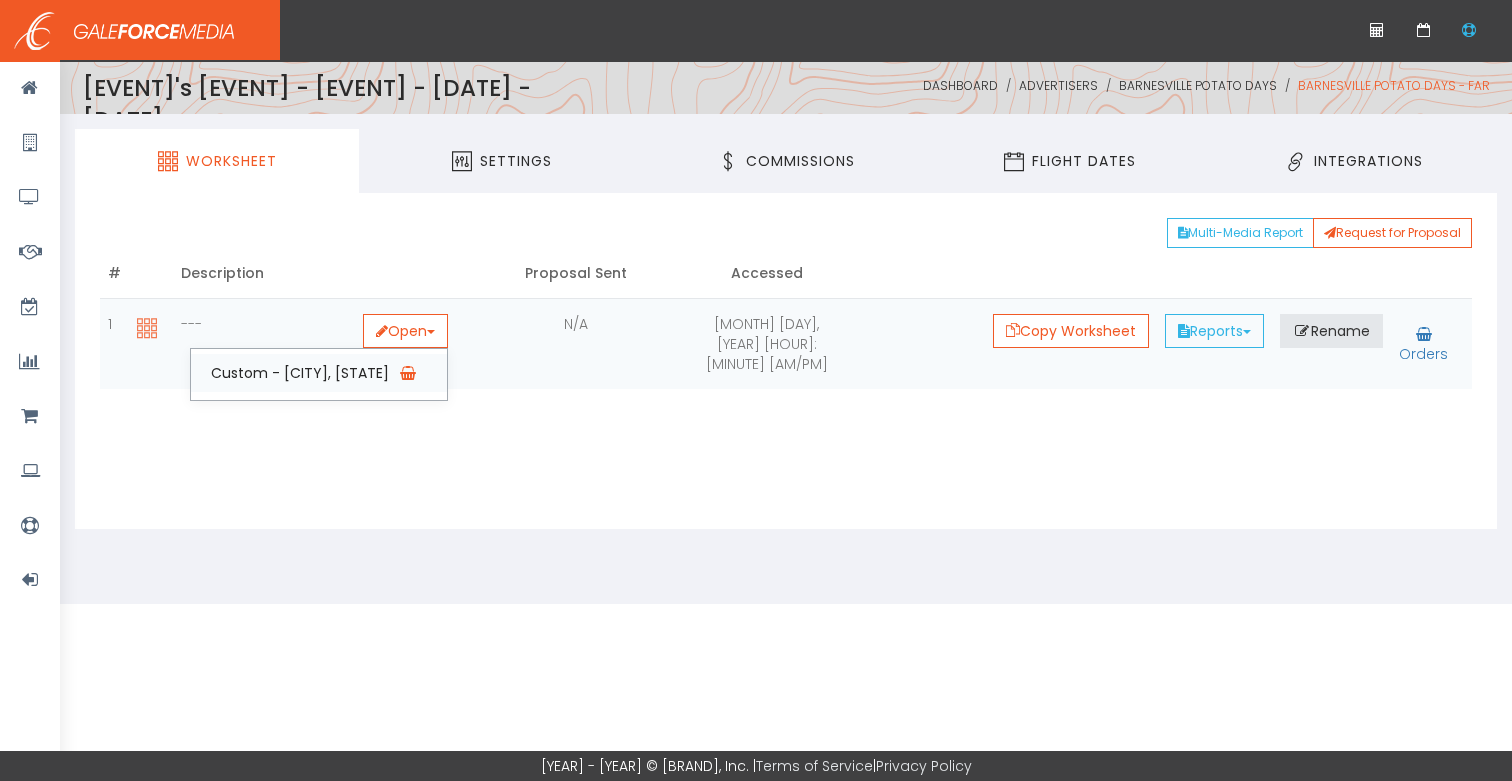 click on "Custom - [CITY], [STATE]" at bounding box center [319, 373] 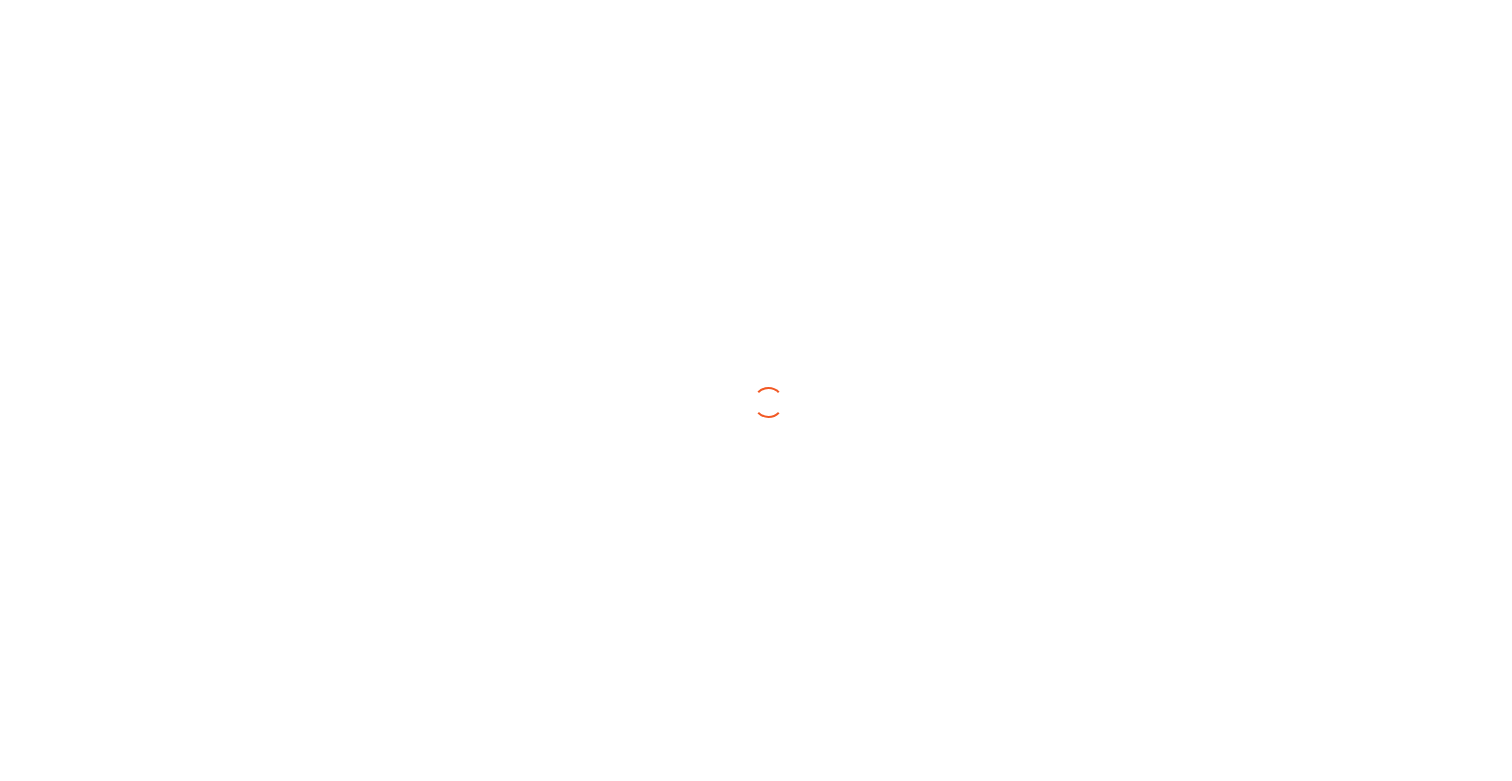 scroll, scrollTop: 0, scrollLeft: 0, axis: both 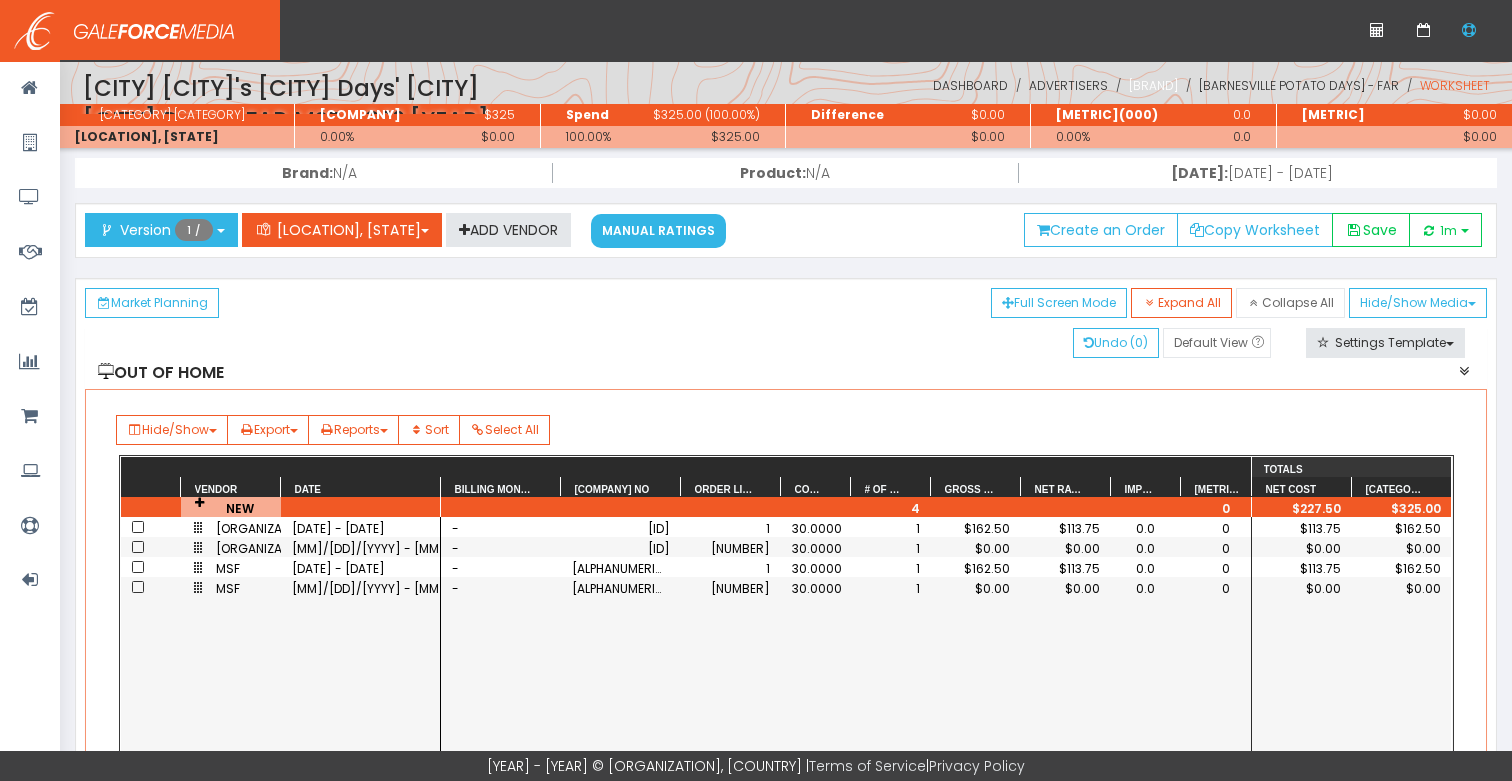 click on "Barnesville Potato Days" at bounding box center (1153, 85) 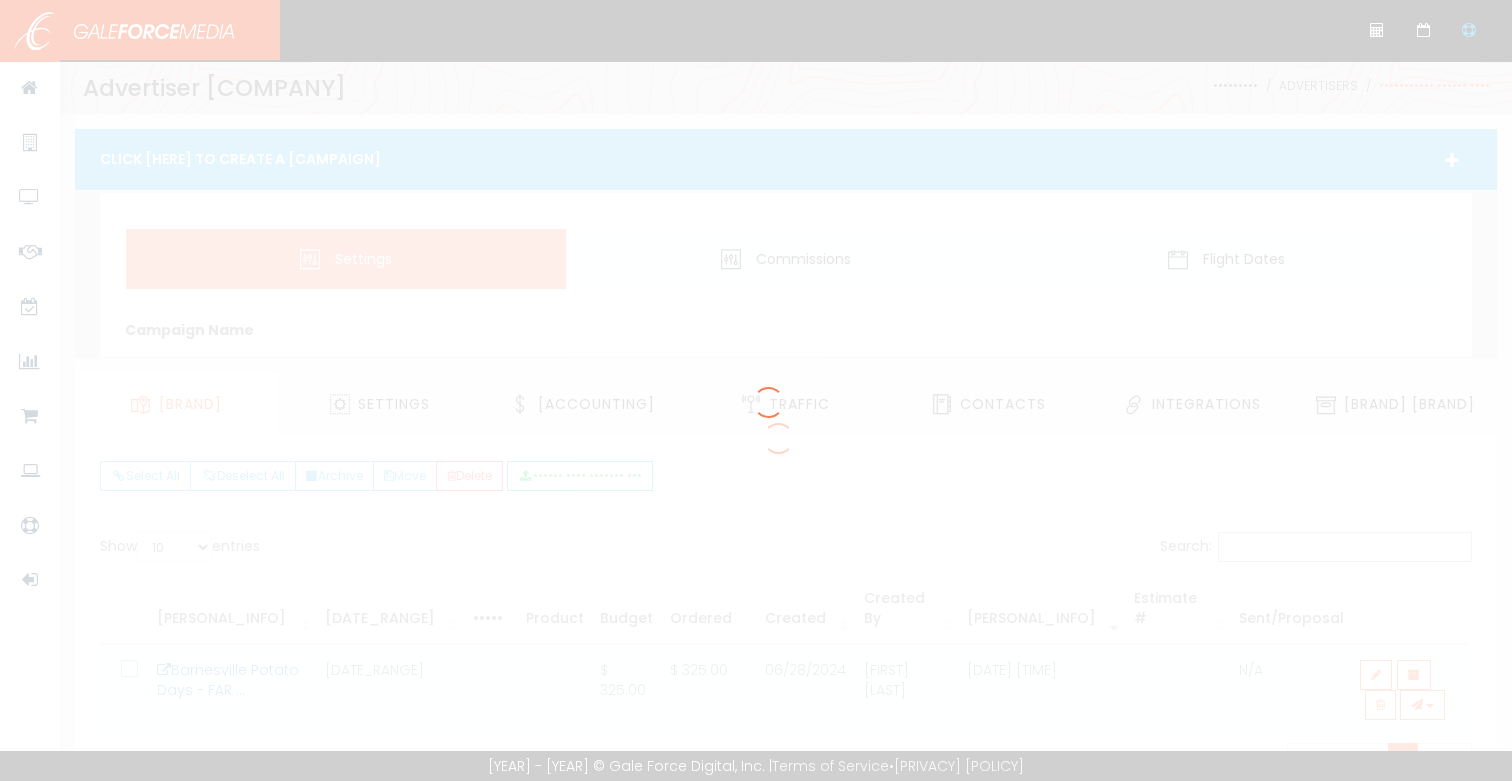 scroll, scrollTop: 0, scrollLeft: 0, axis: both 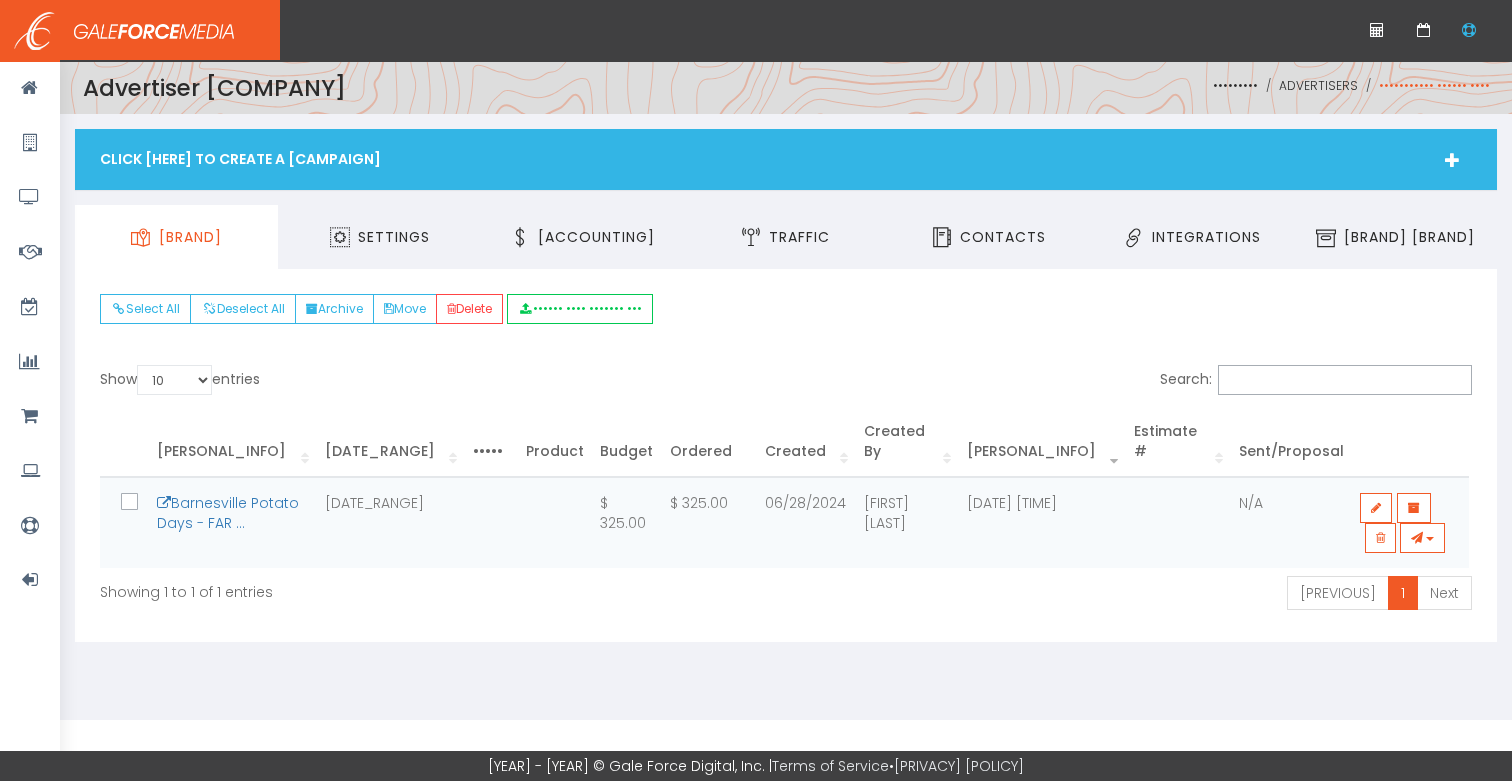 drag, startPoint x: 236, startPoint y: 158, endPoint x: 232, endPoint y: 168, distance: 10.770329 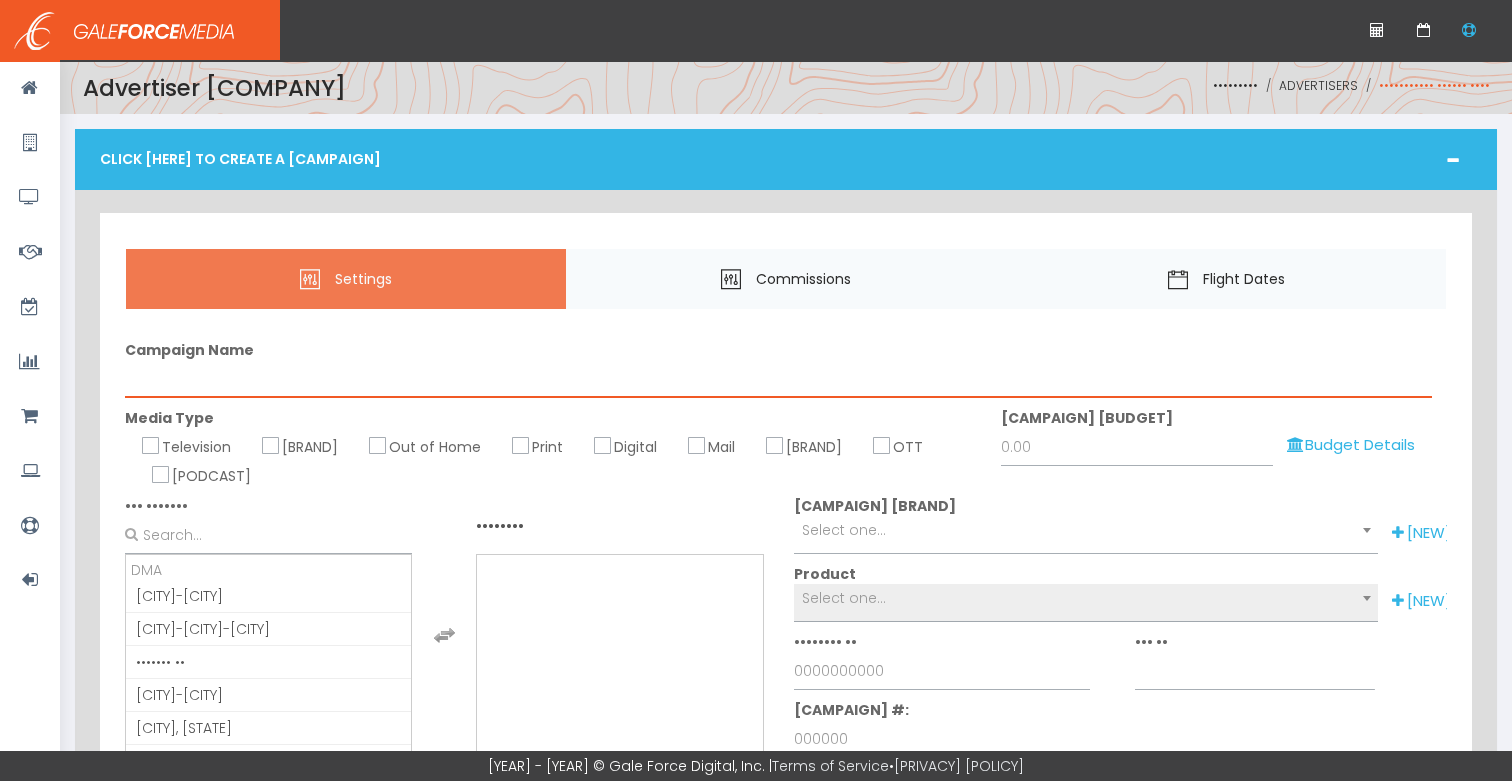 click on "Campaign Name" at bounding box center [778, 379] 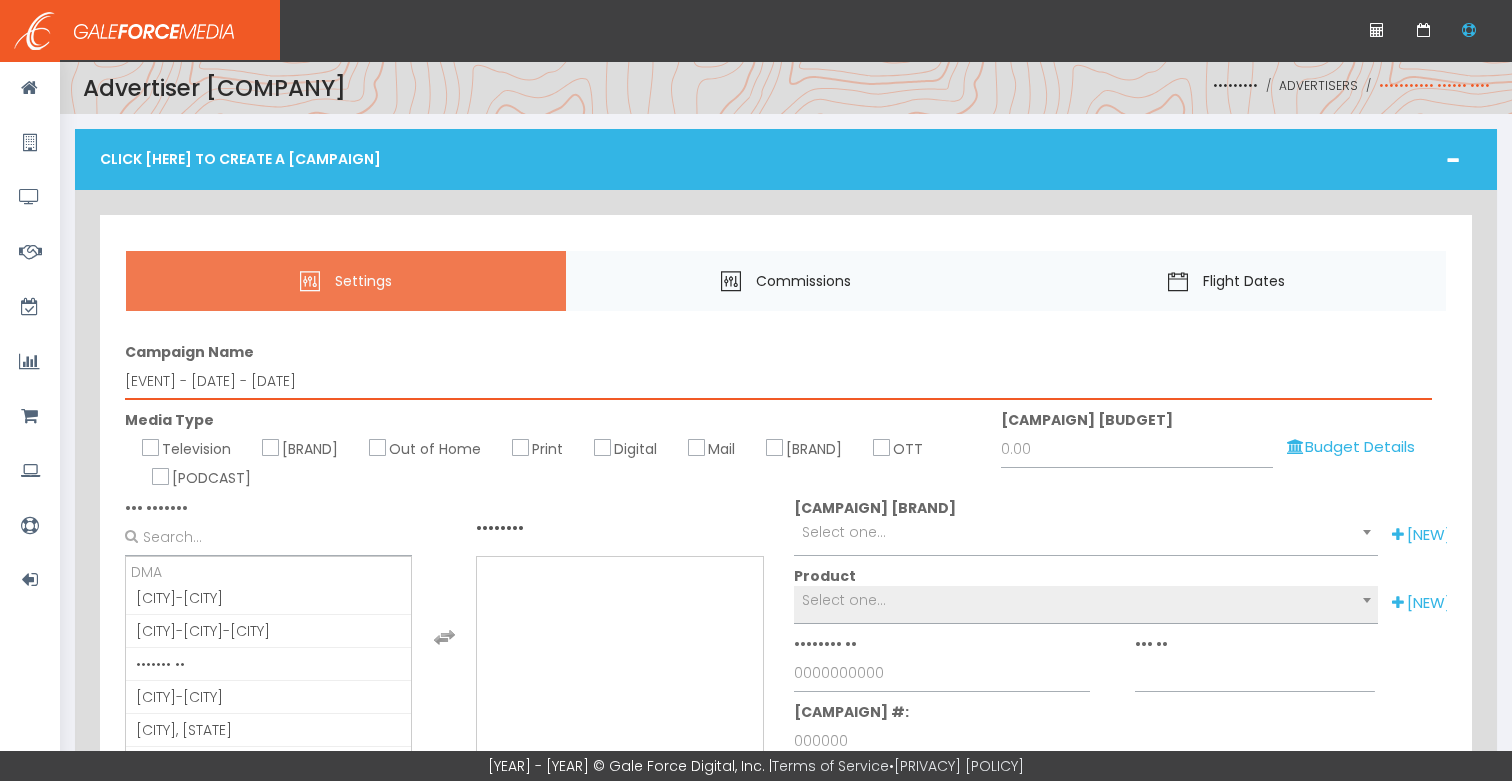 type on "Barnesville Potato Days - 8.10.25 - 8.23.25" 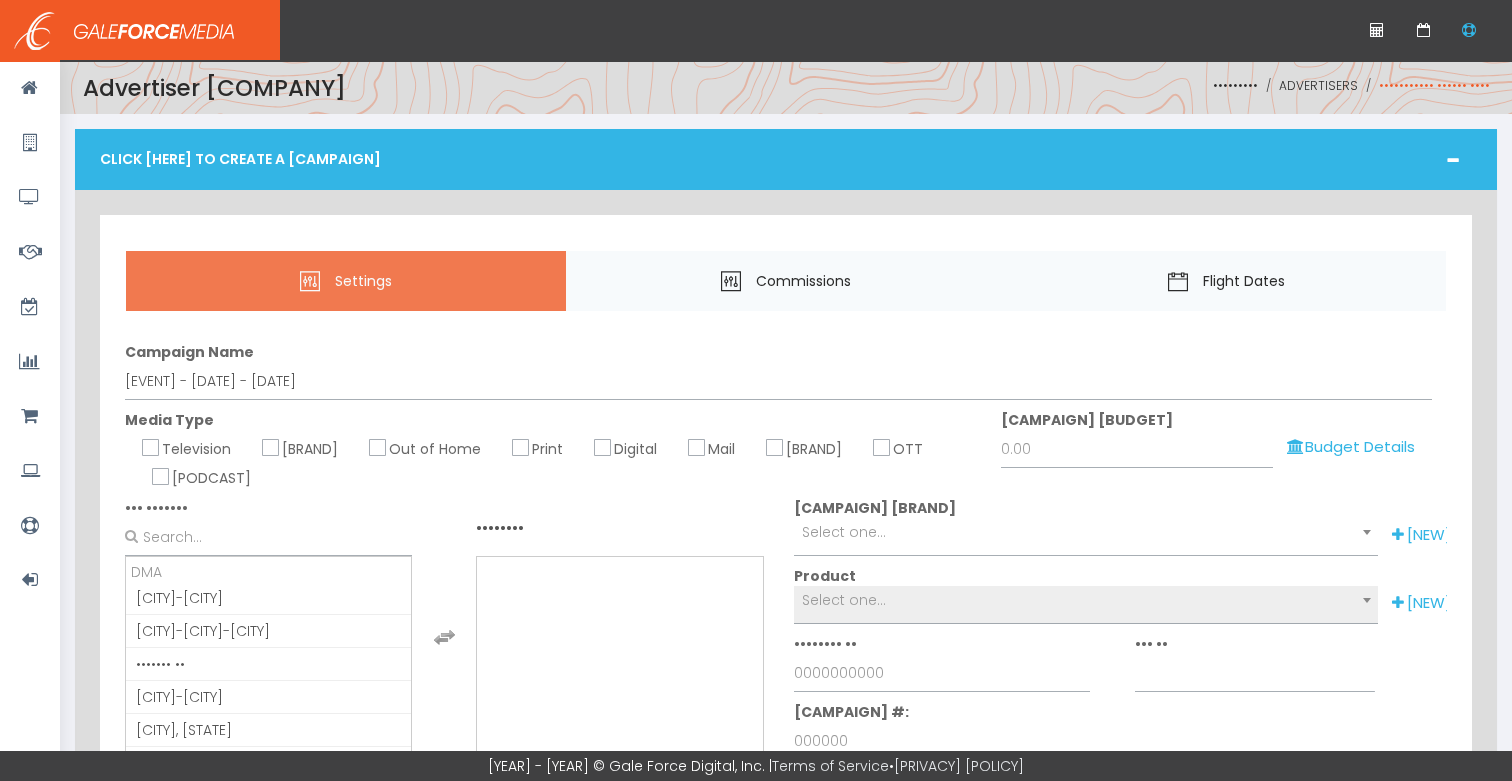 drag, startPoint x: 358, startPoint y: 444, endPoint x: 405, endPoint y: 456, distance: 48.507732 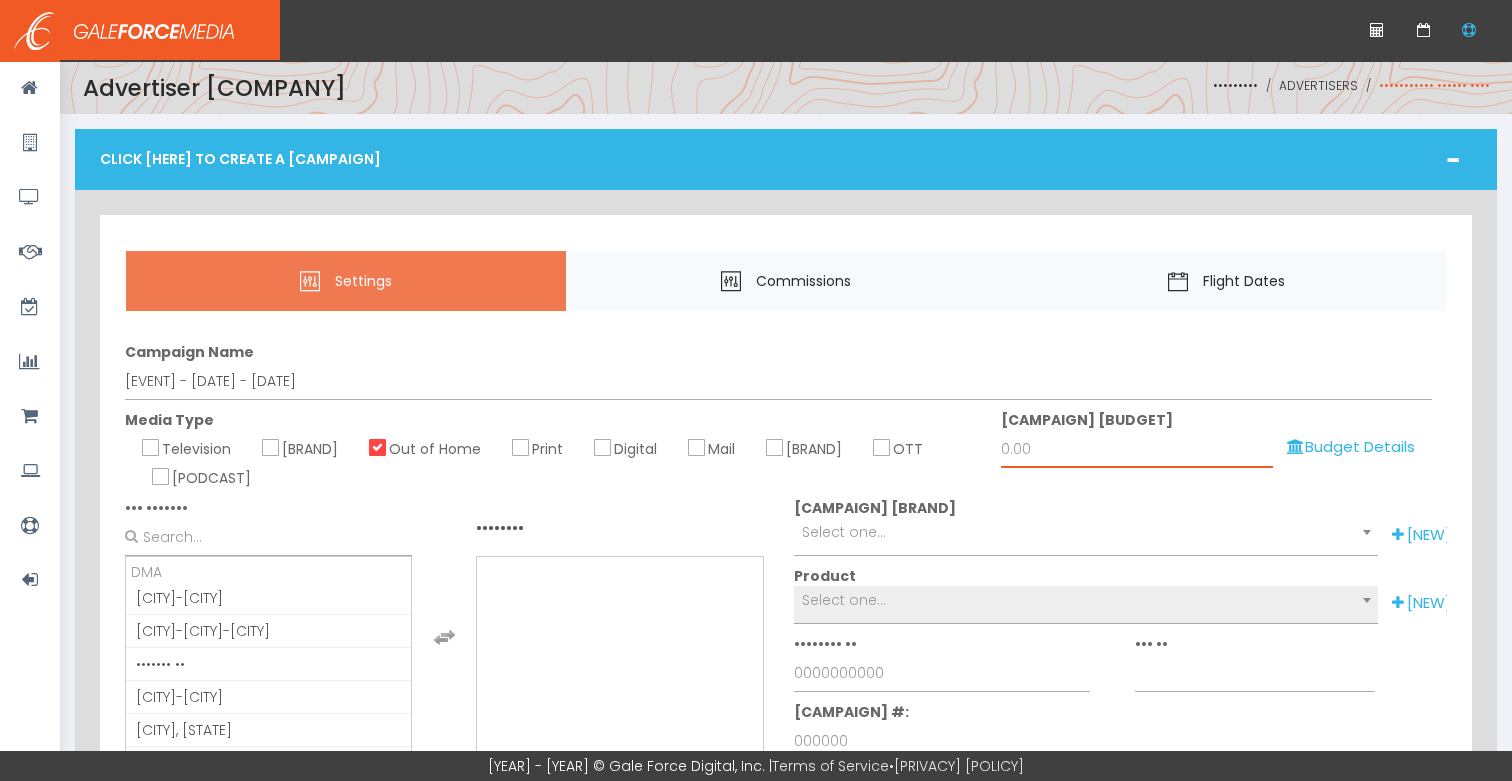 click on "Campaign Budget" at bounding box center (1137, 449) 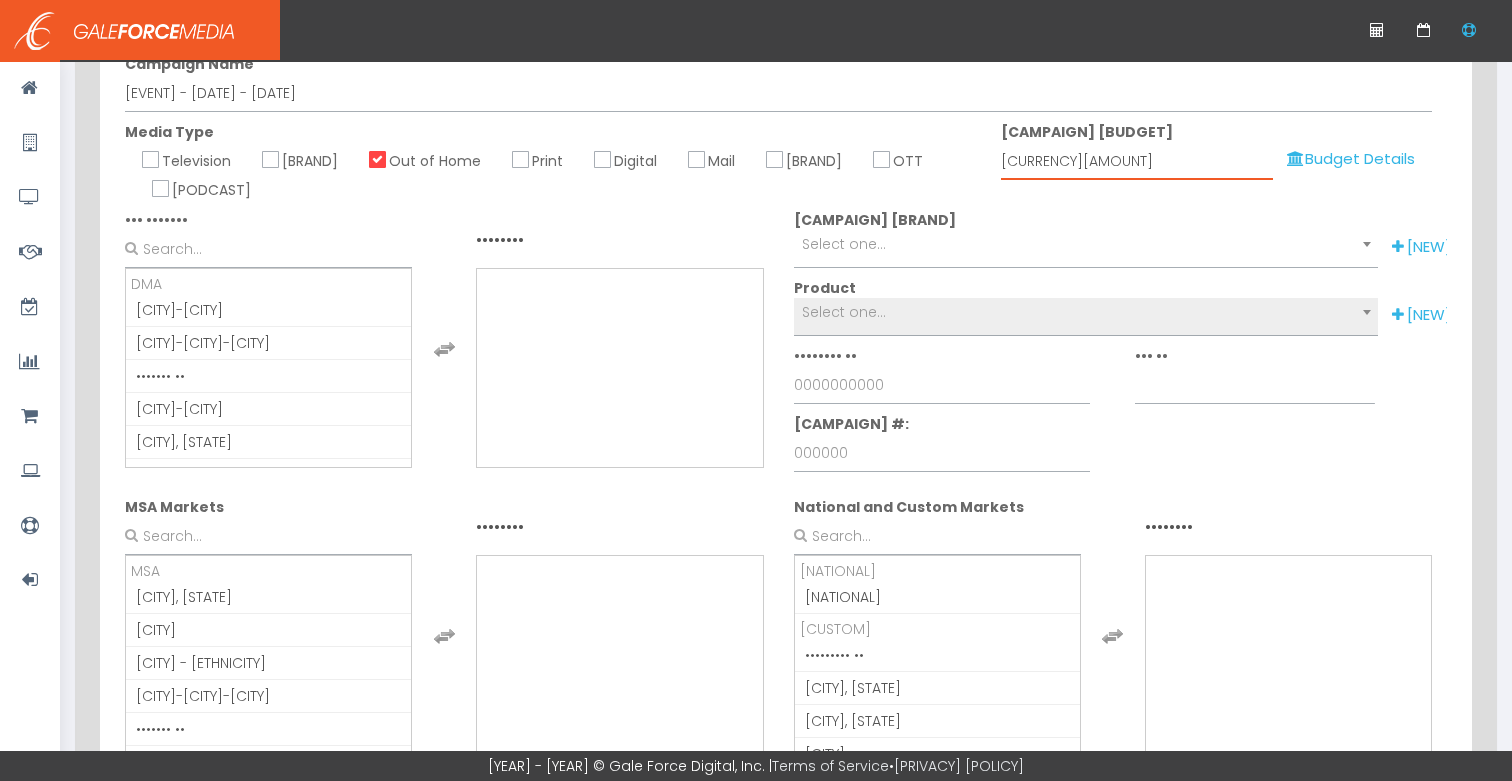 scroll, scrollTop: 301, scrollLeft: 0, axis: vertical 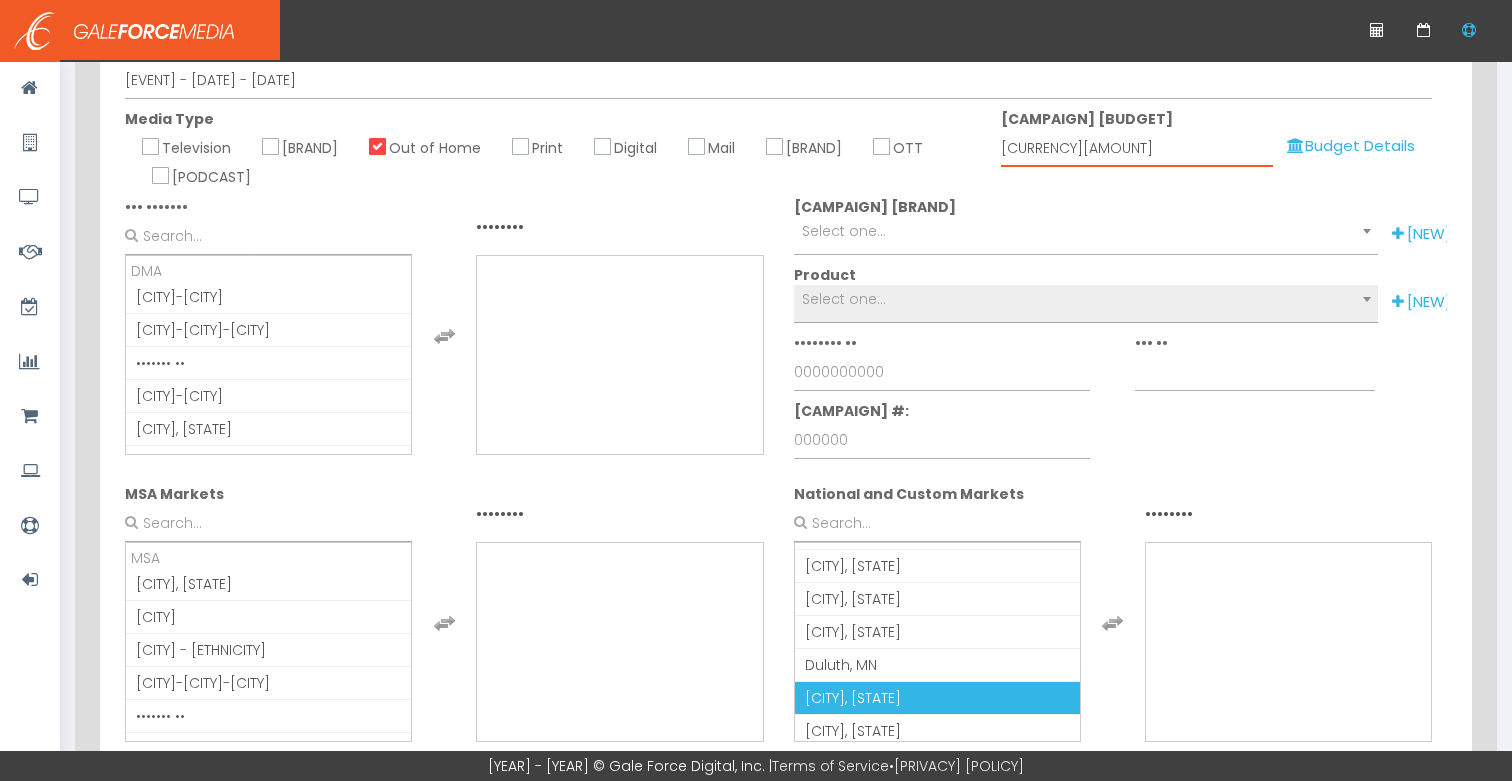 type on "375.00" 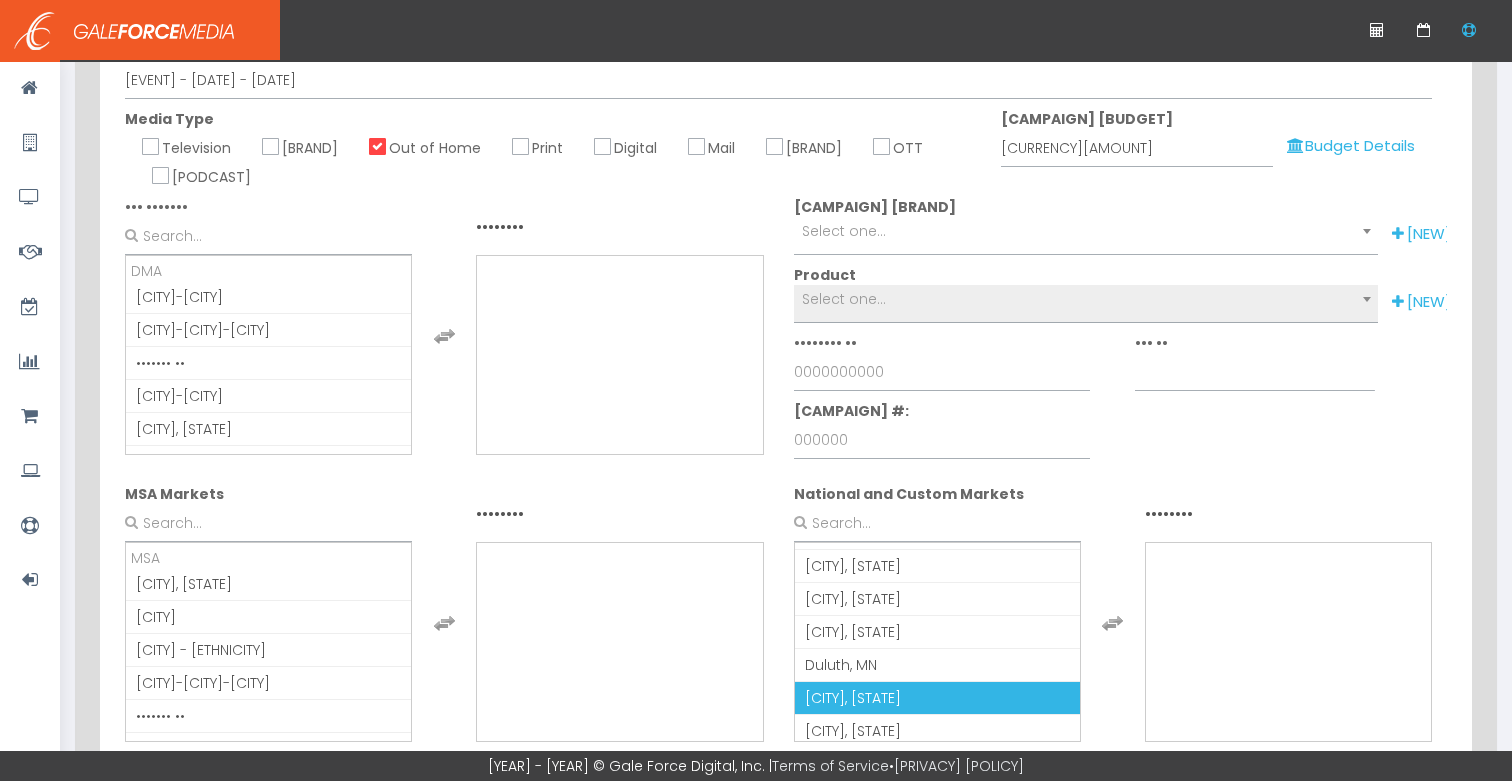 click on "[CITY], [STATE]" at bounding box center [853, 698] 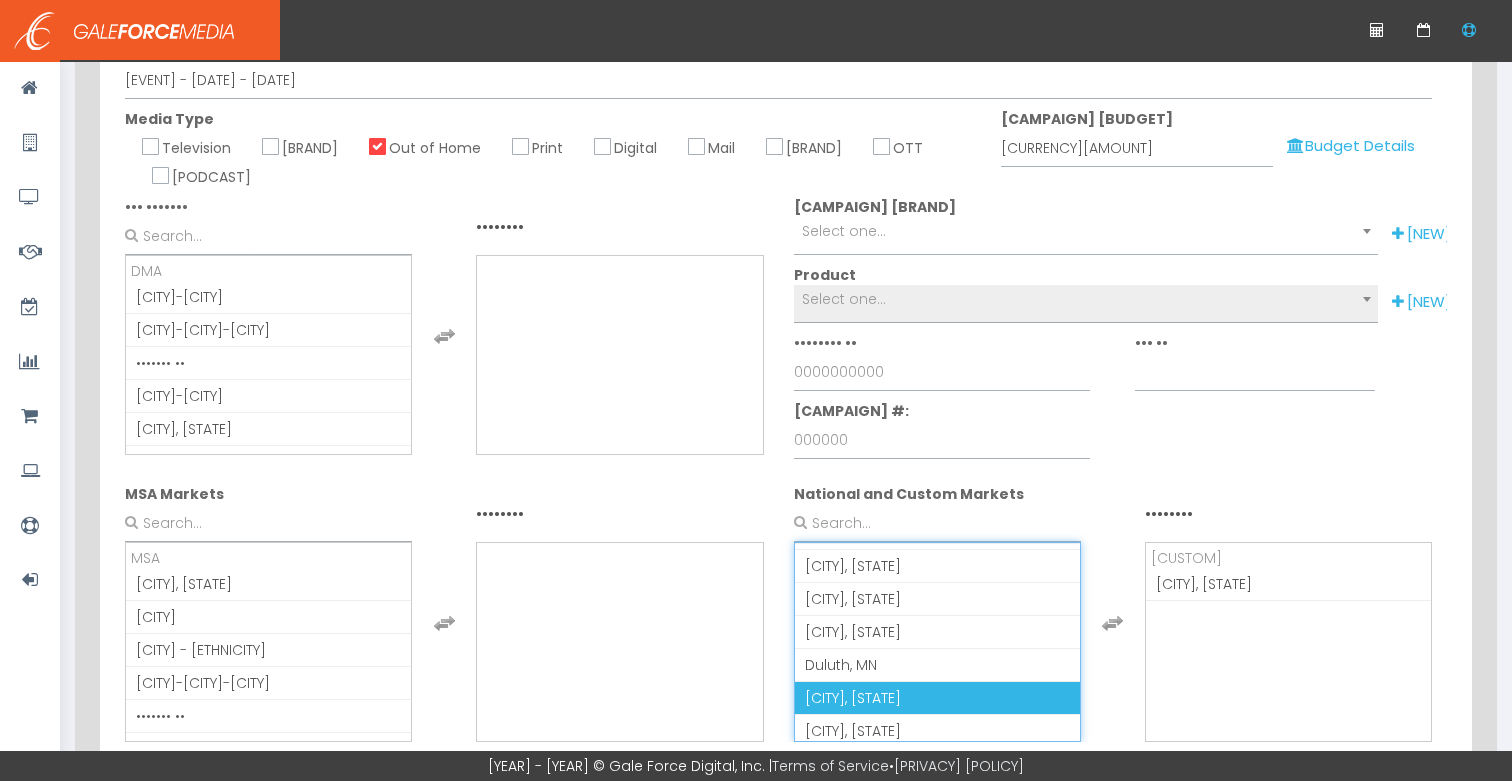 scroll, scrollTop: 264, scrollLeft: 0, axis: vertical 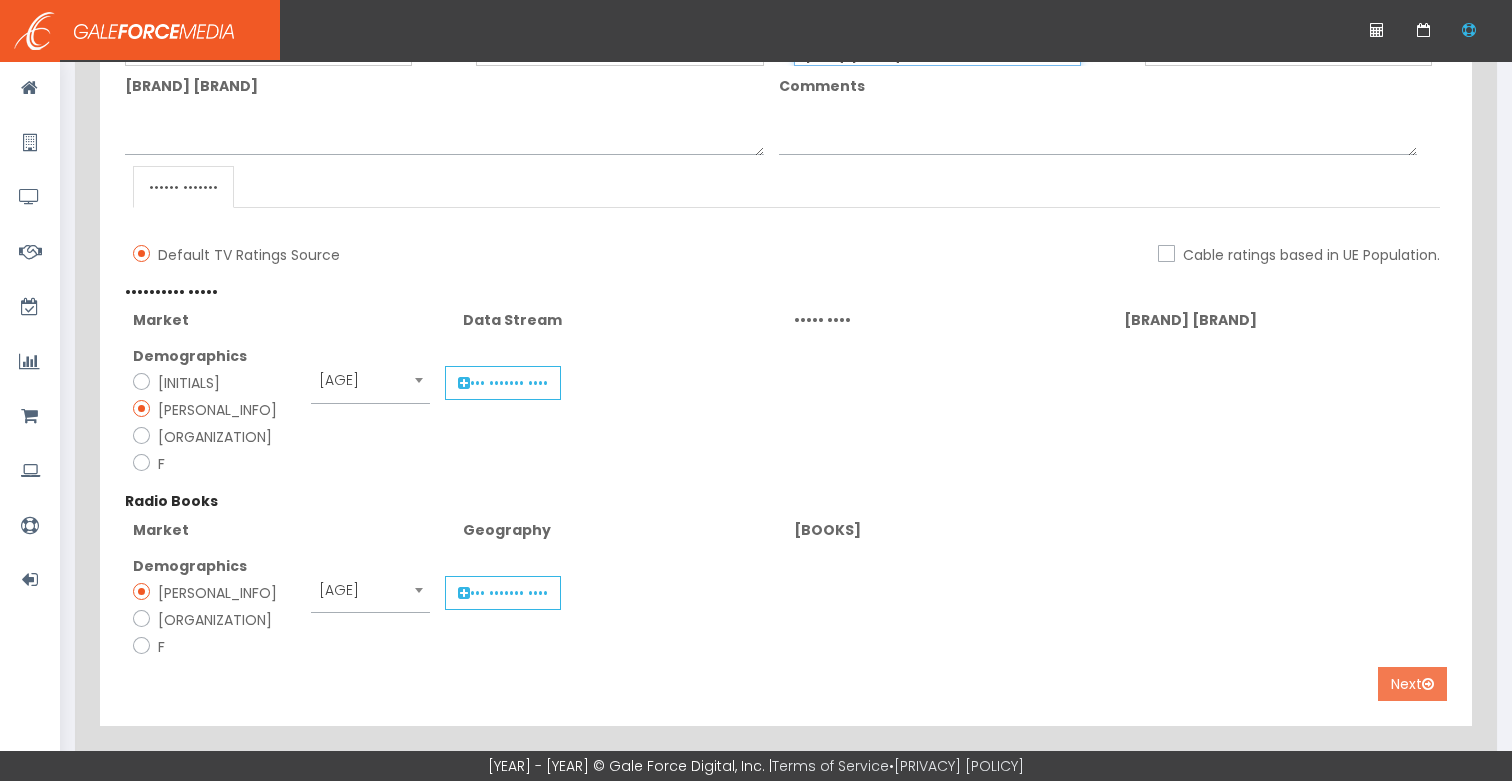 click on "Next" at bounding box center (1412, 684) 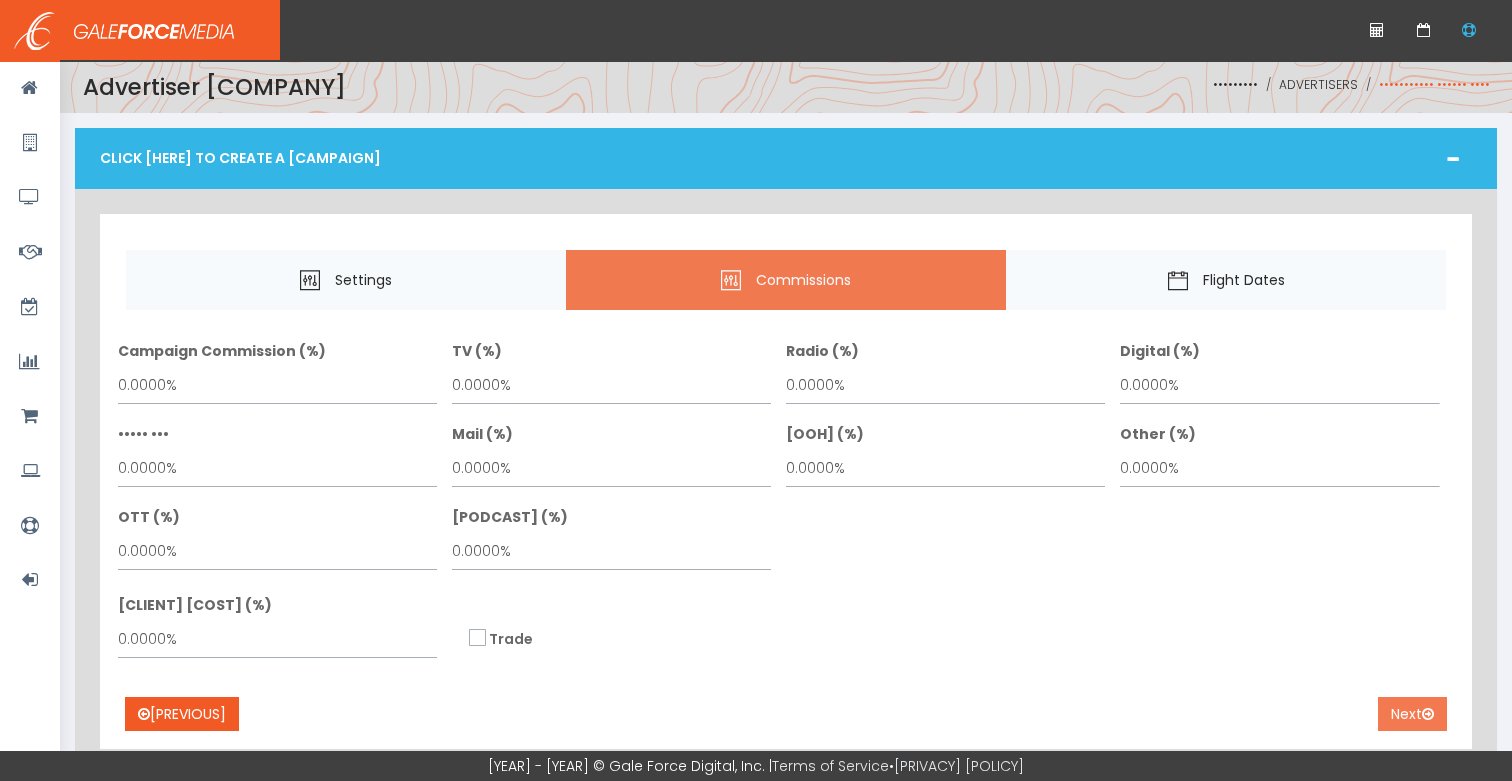 scroll, scrollTop: 0, scrollLeft: 0, axis: both 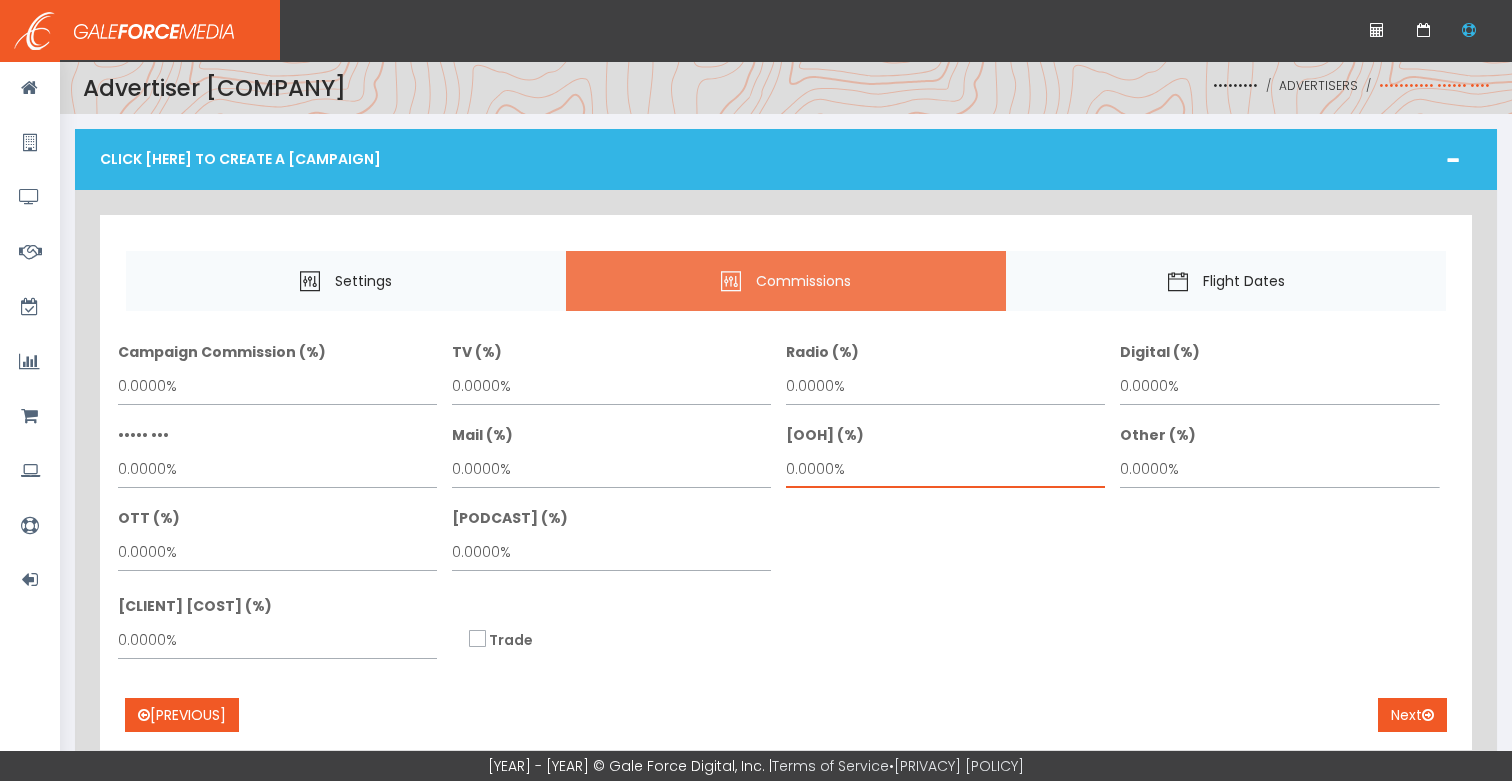 drag, startPoint x: 856, startPoint y: 470, endPoint x: 816, endPoint y: 456, distance: 42.379242 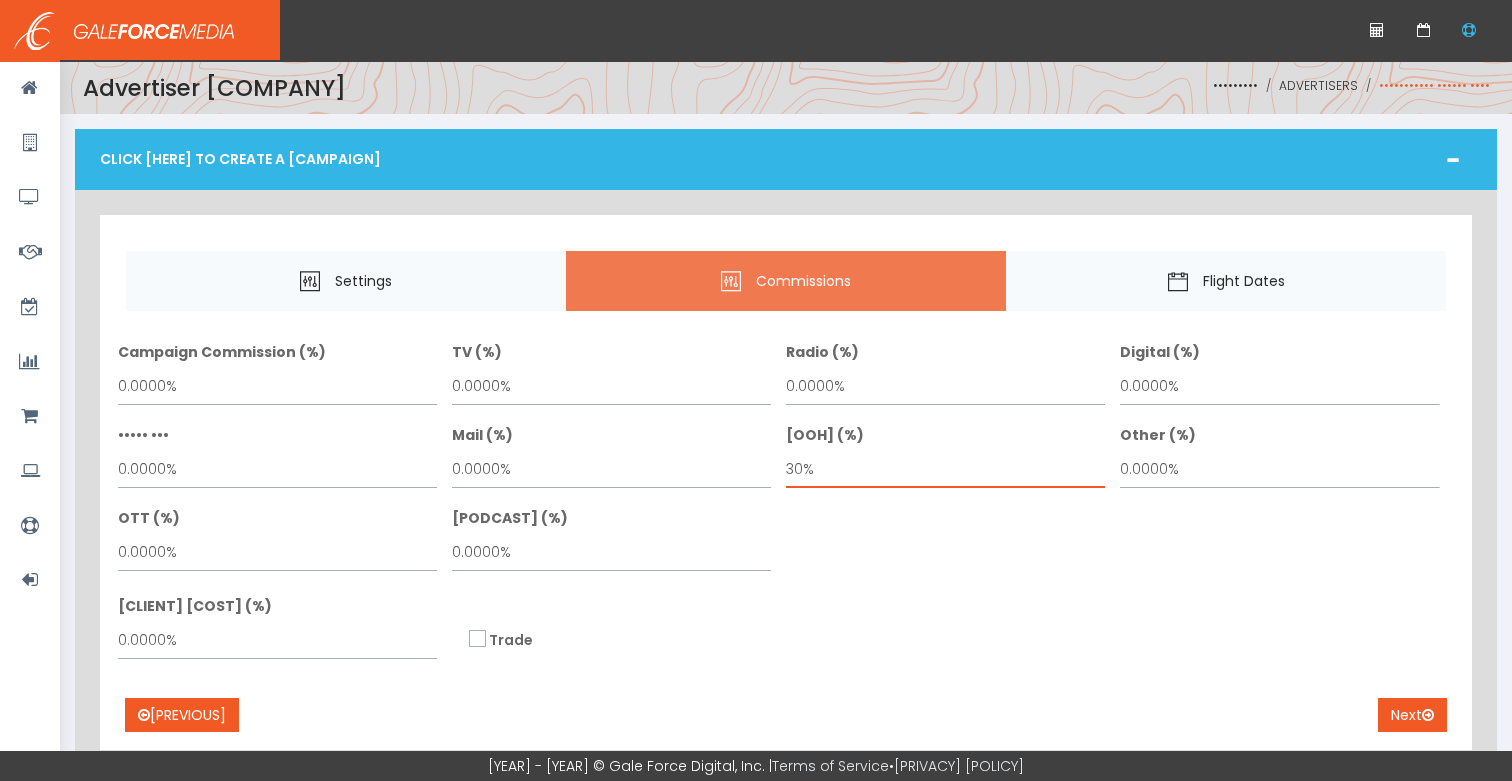 type on "30%" 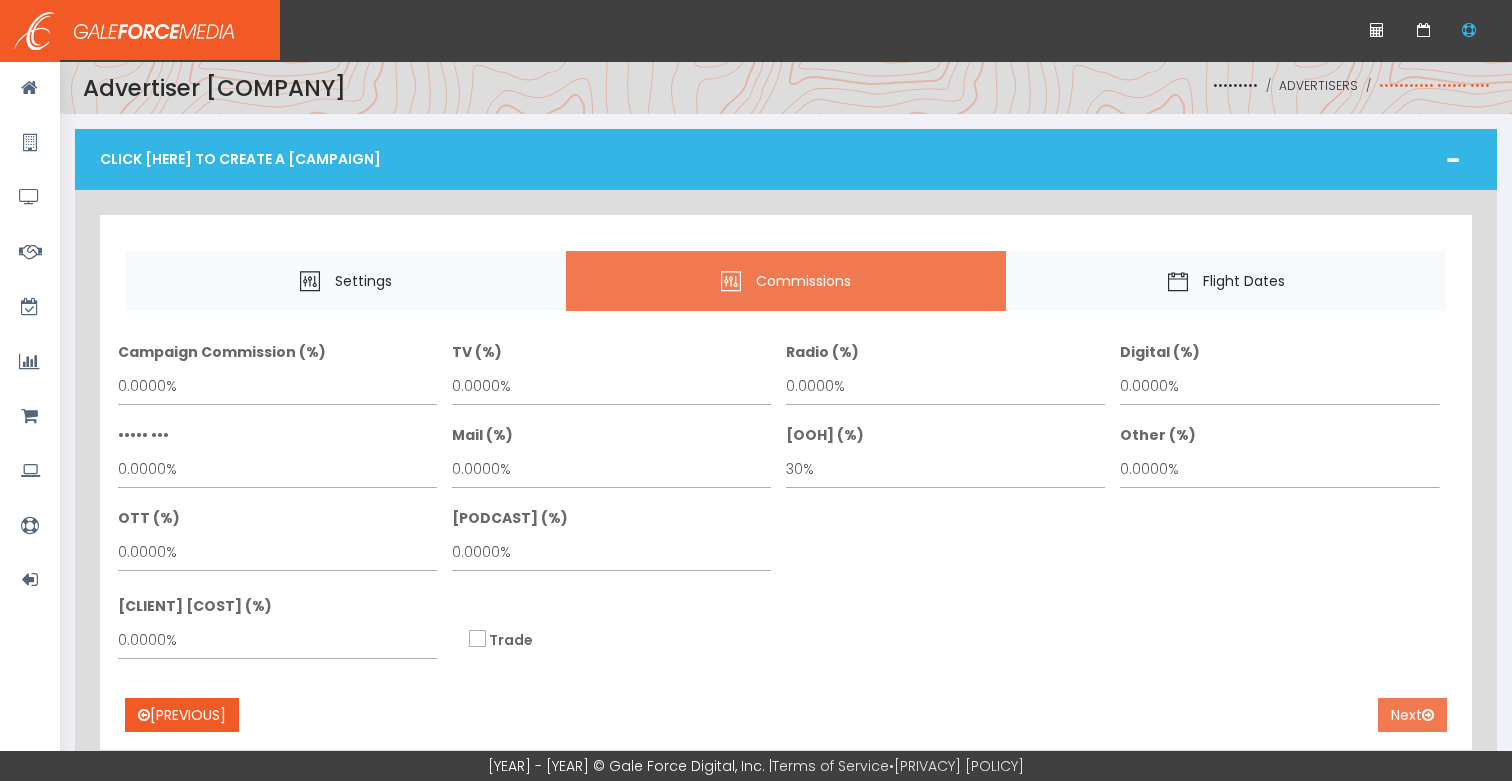click on "Next" at bounding box center (1412, 715) 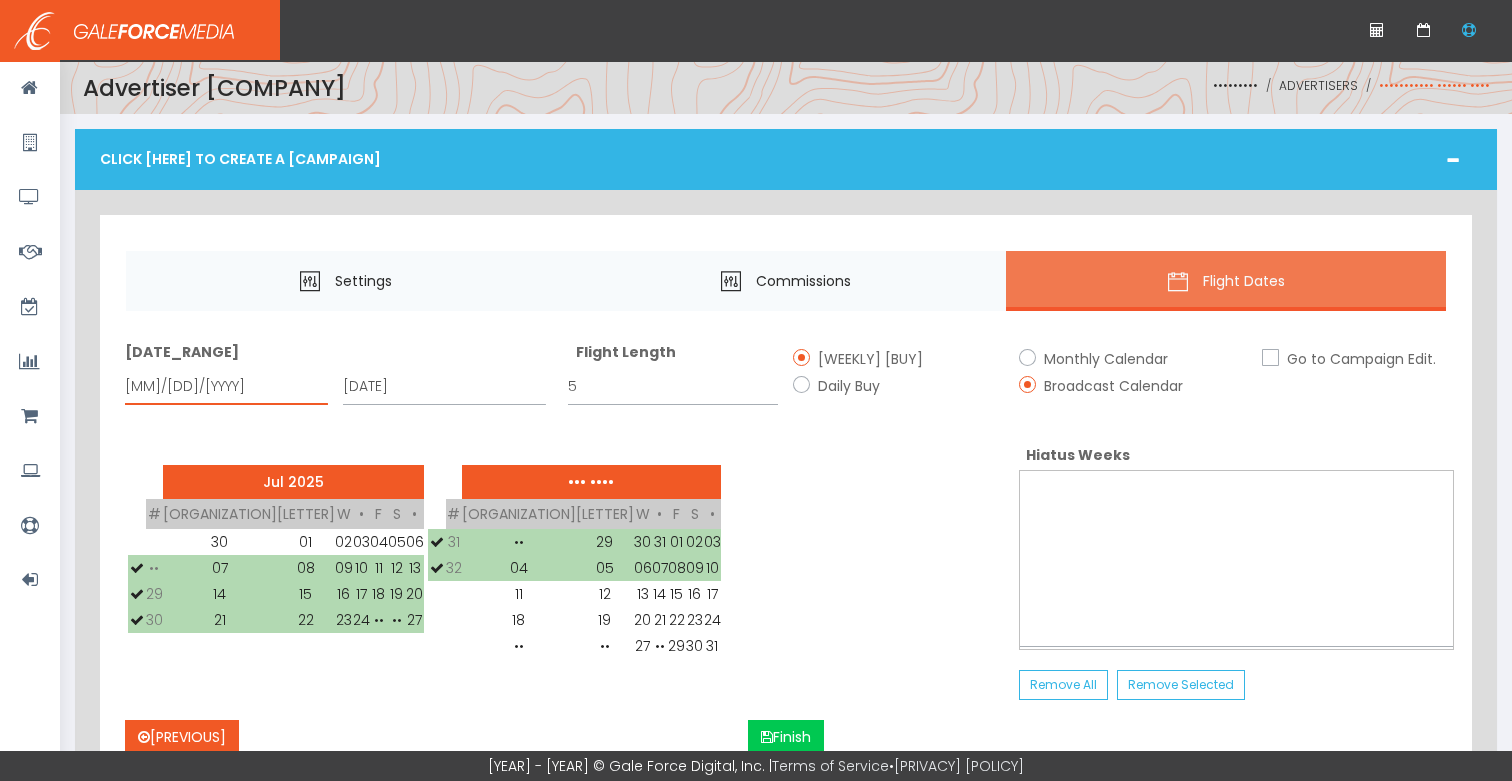 drag, startPoint x: 186, startPoint y: 384, endPoint x: 224, endPoint y: 402, distance: 42.047592 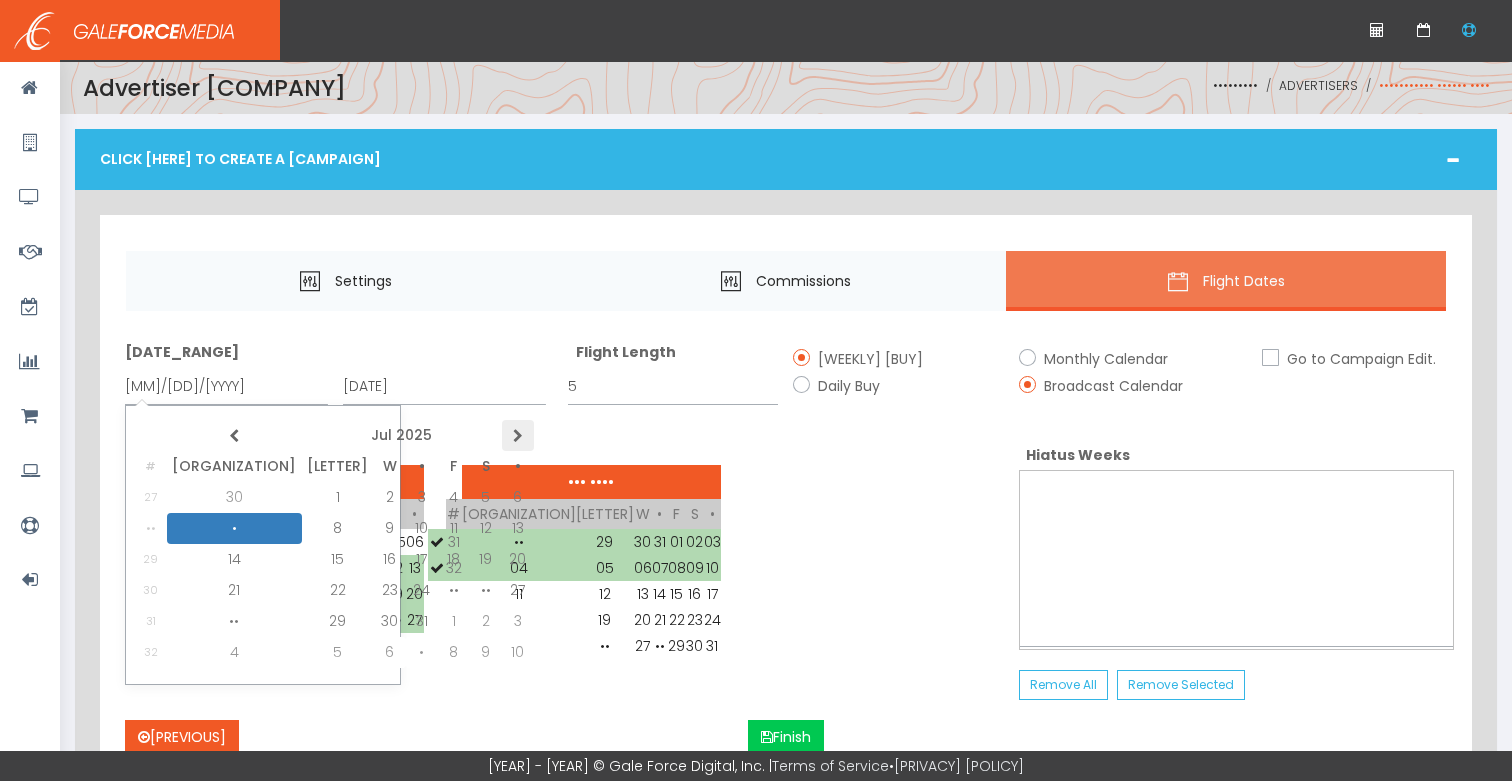 click at bounding box center (518, 435) 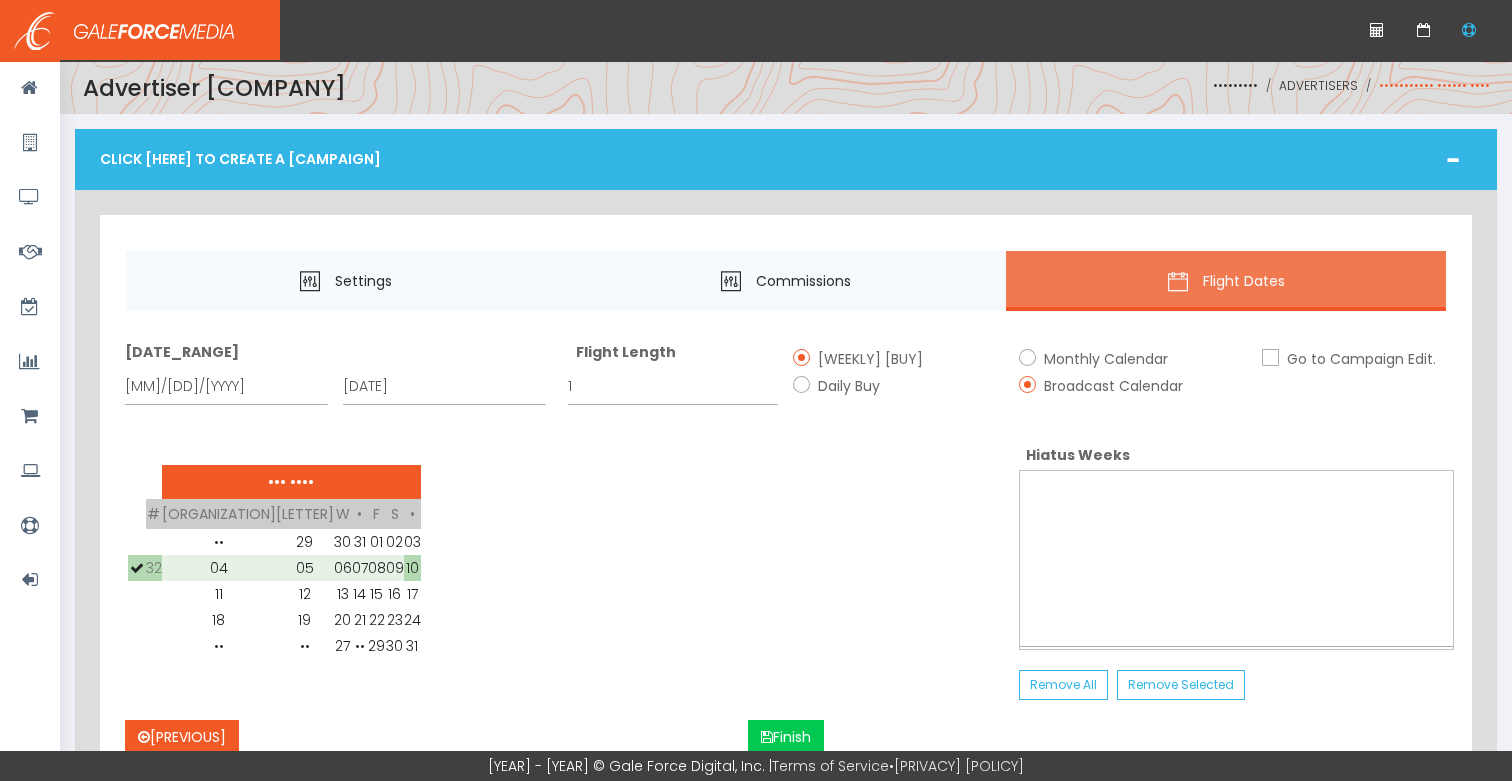 drag, startPoint x: 369, startPoint y: 523, endPoint x: 388, endPoint y: 454, distance: 71.568146 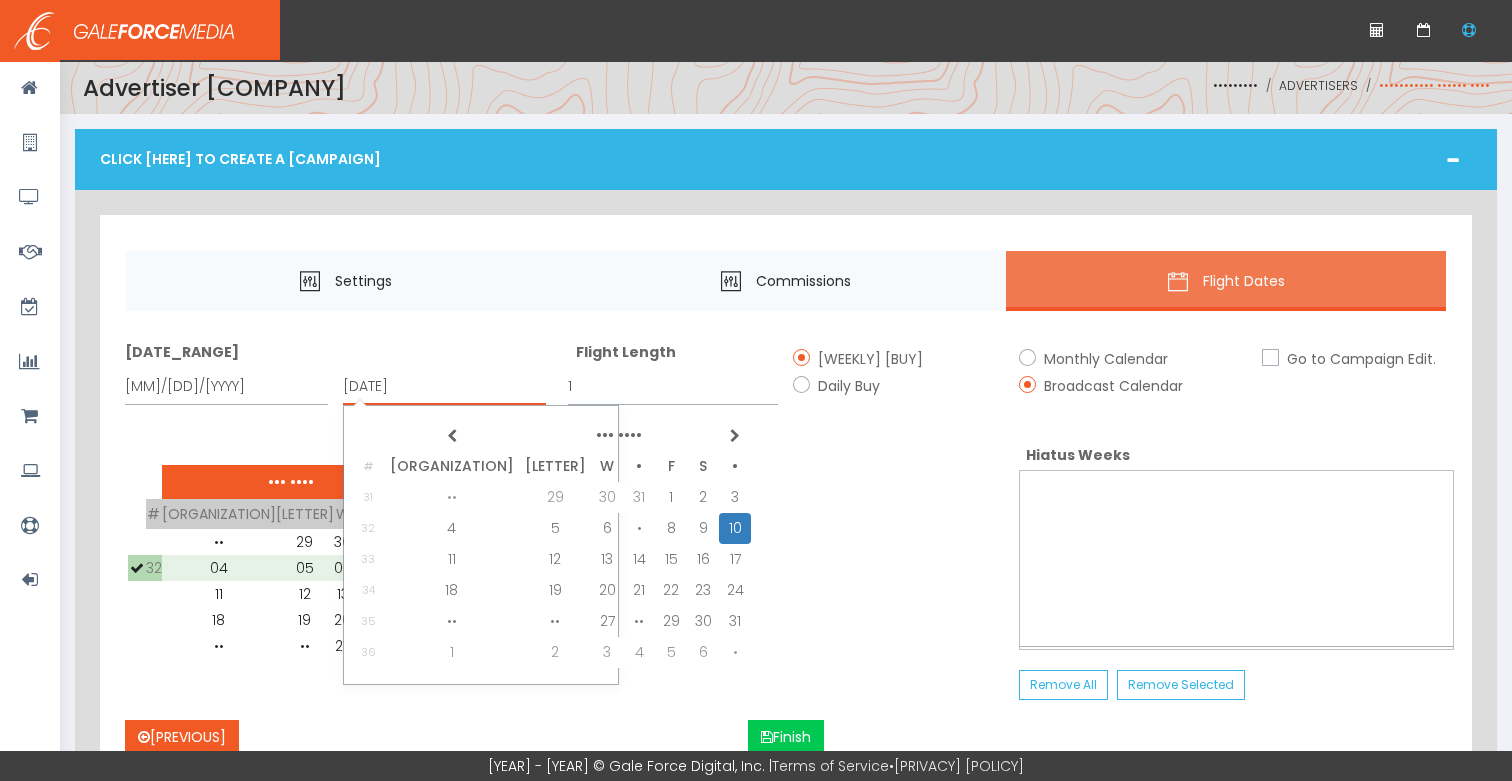 drag, startPoint x: 383, startPoint y: 385, endPoint x: 423, endPoint y: 416, distance: 50.606323 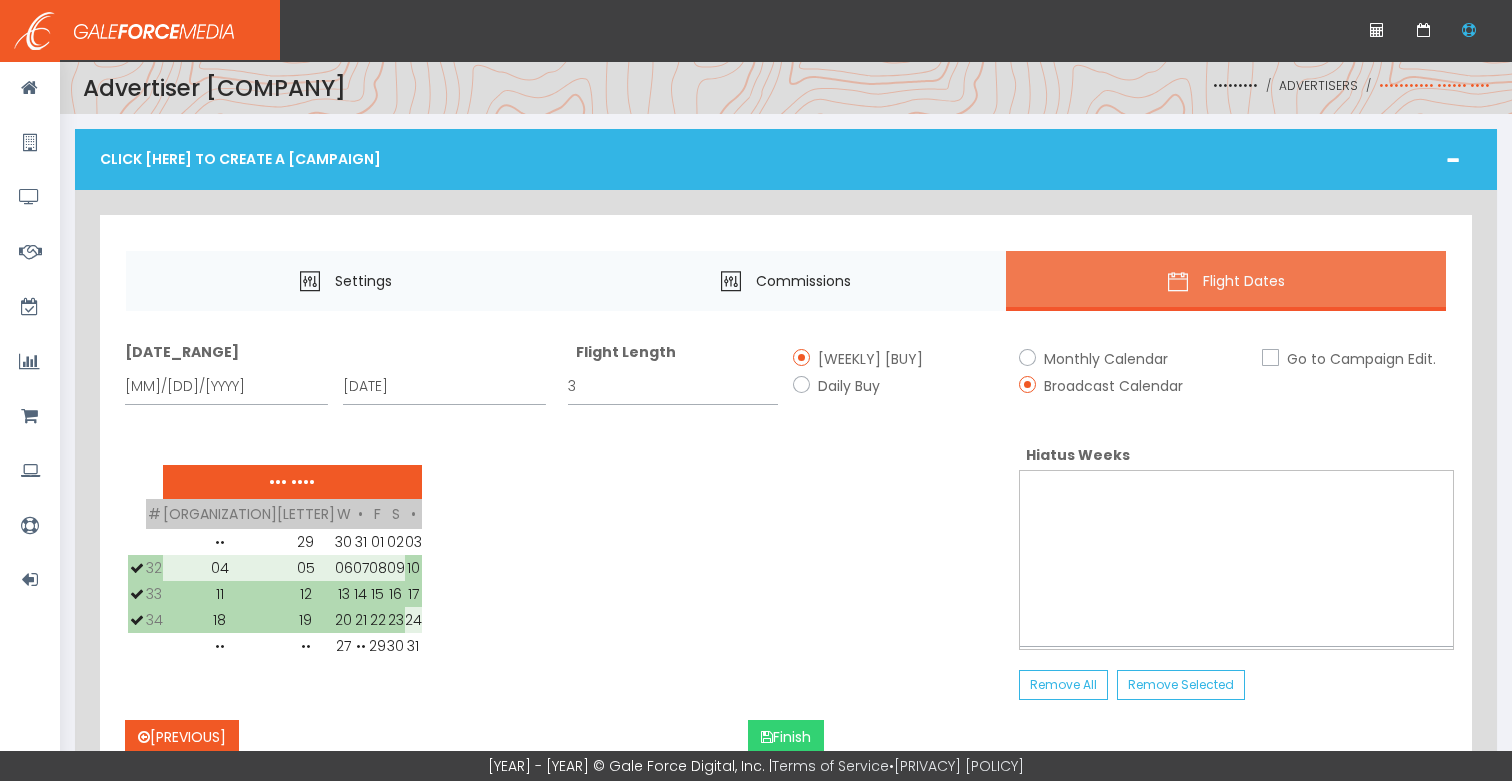 click on "Finish" at bounding box center (786, 737) 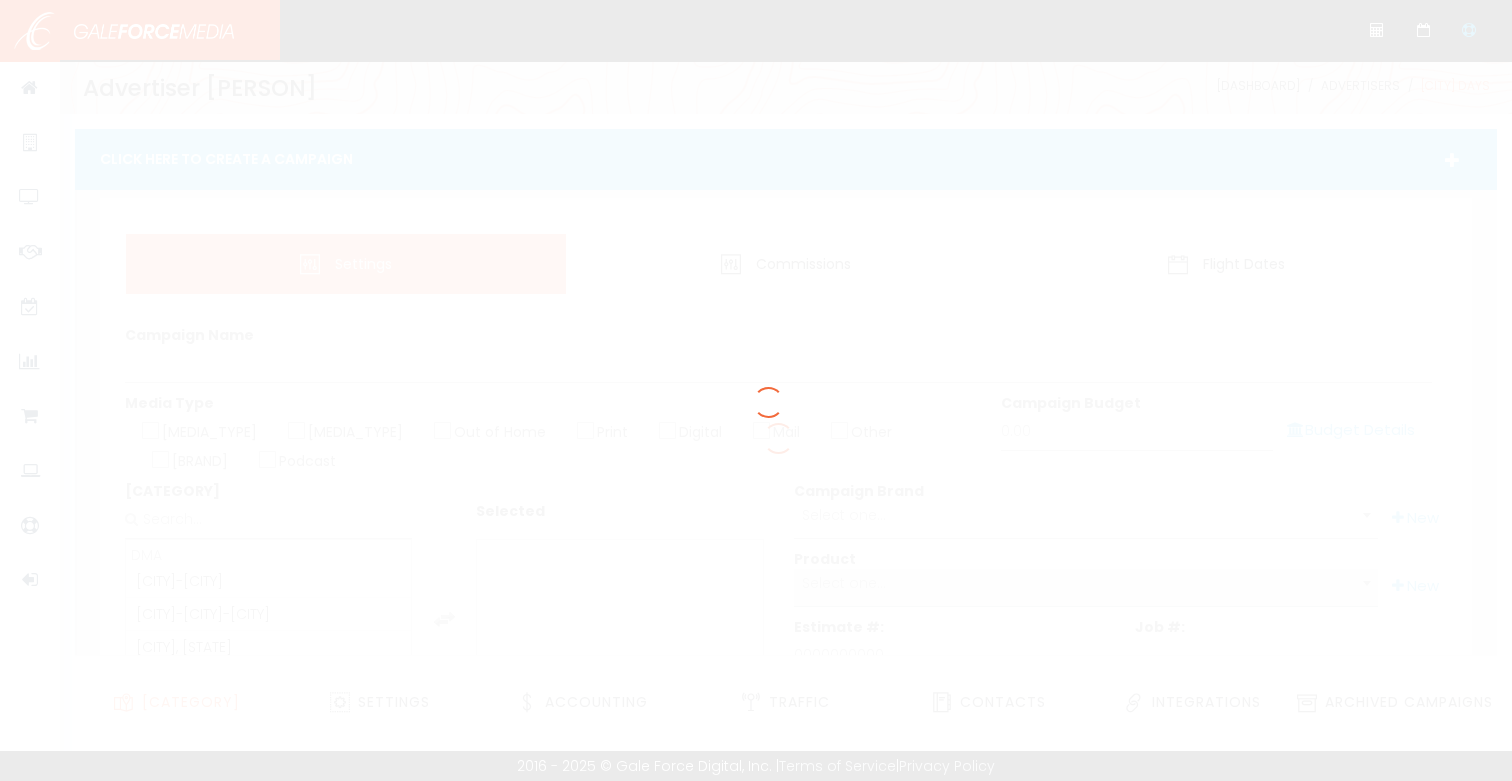 scroll, scrollTop: 0, scrollLeft: 0, axis: both 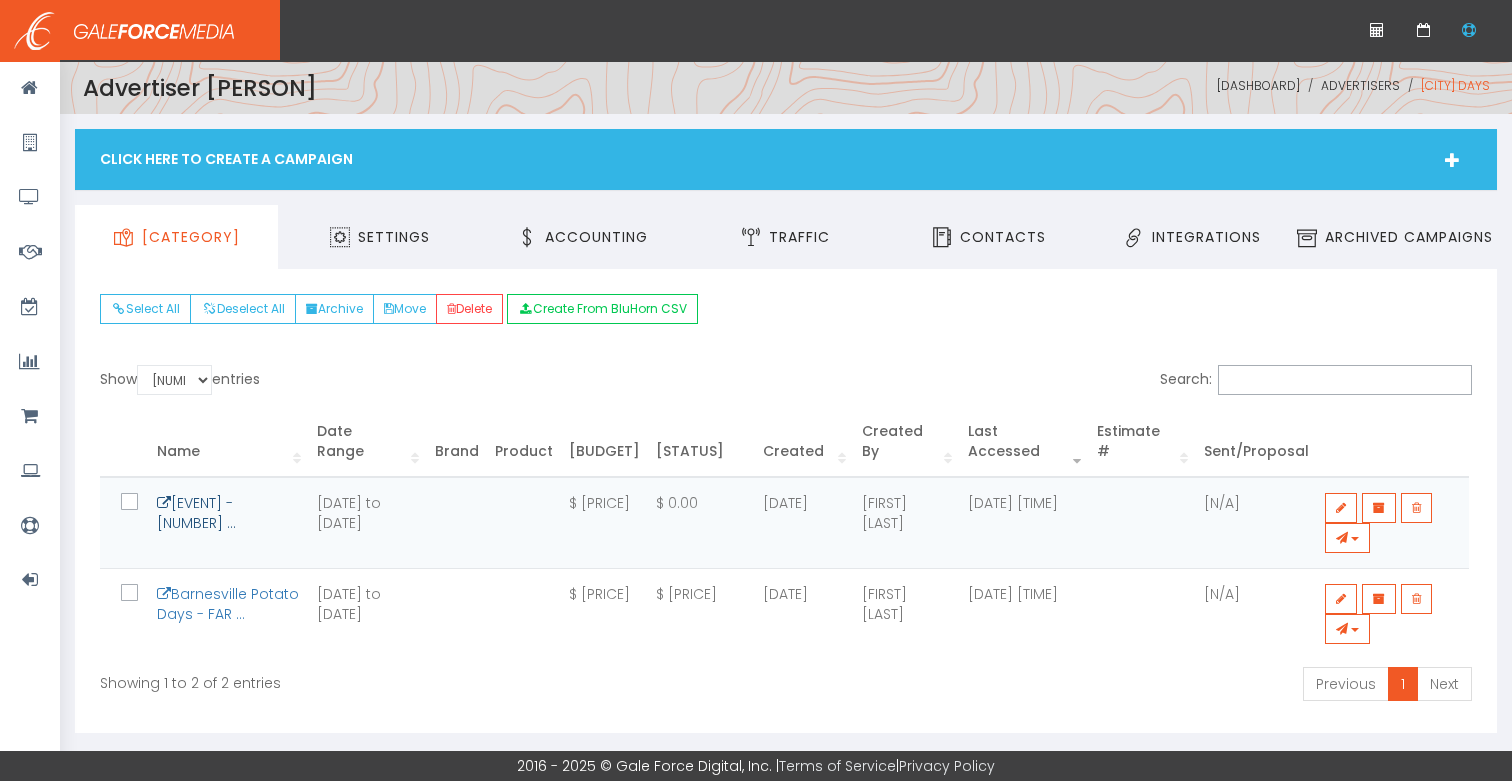 click on "Barnesville Potato Days - 8.10 ..." at bounding box center [196, 513] 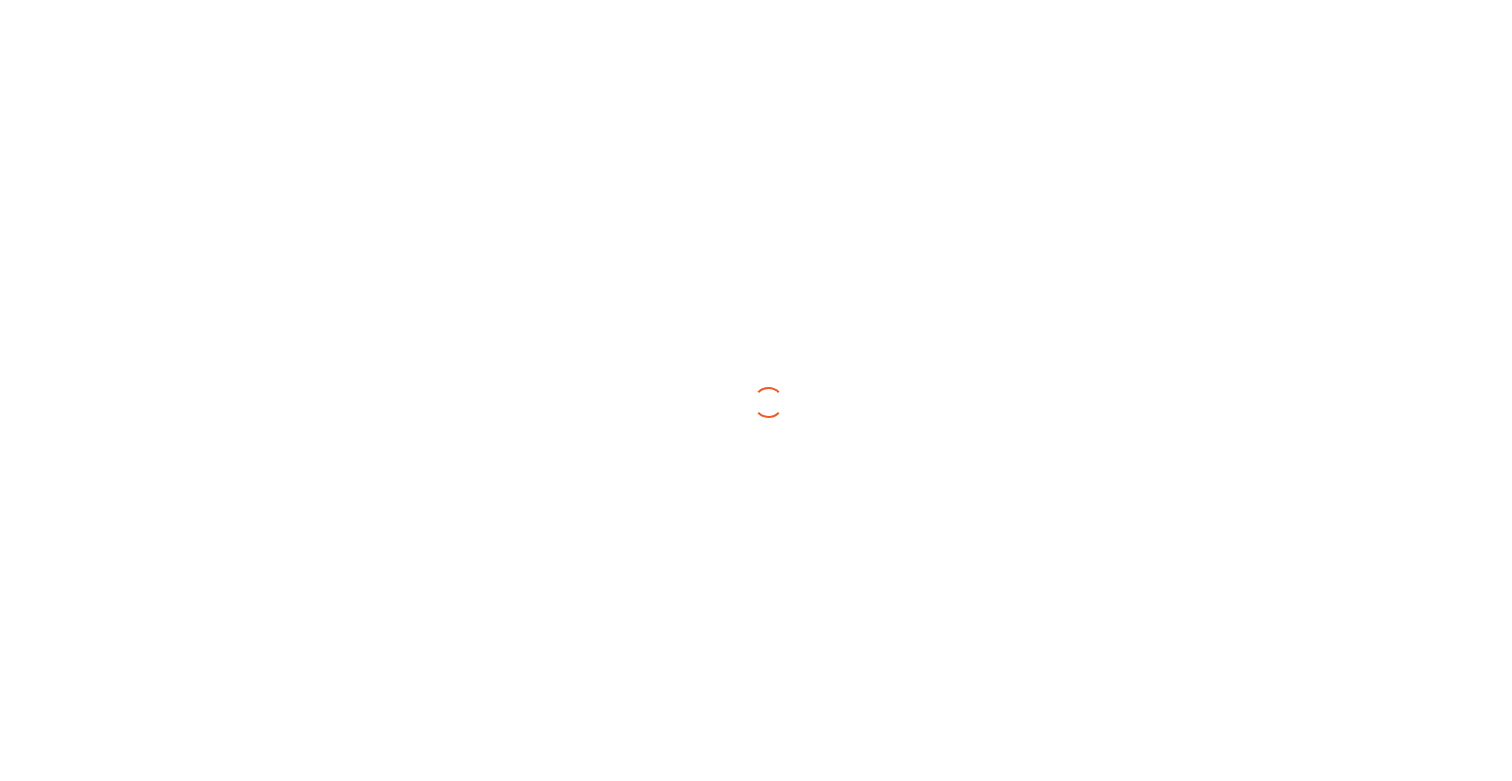 scroll, scrollTop: 0, scrollLeft: 0, axis: both 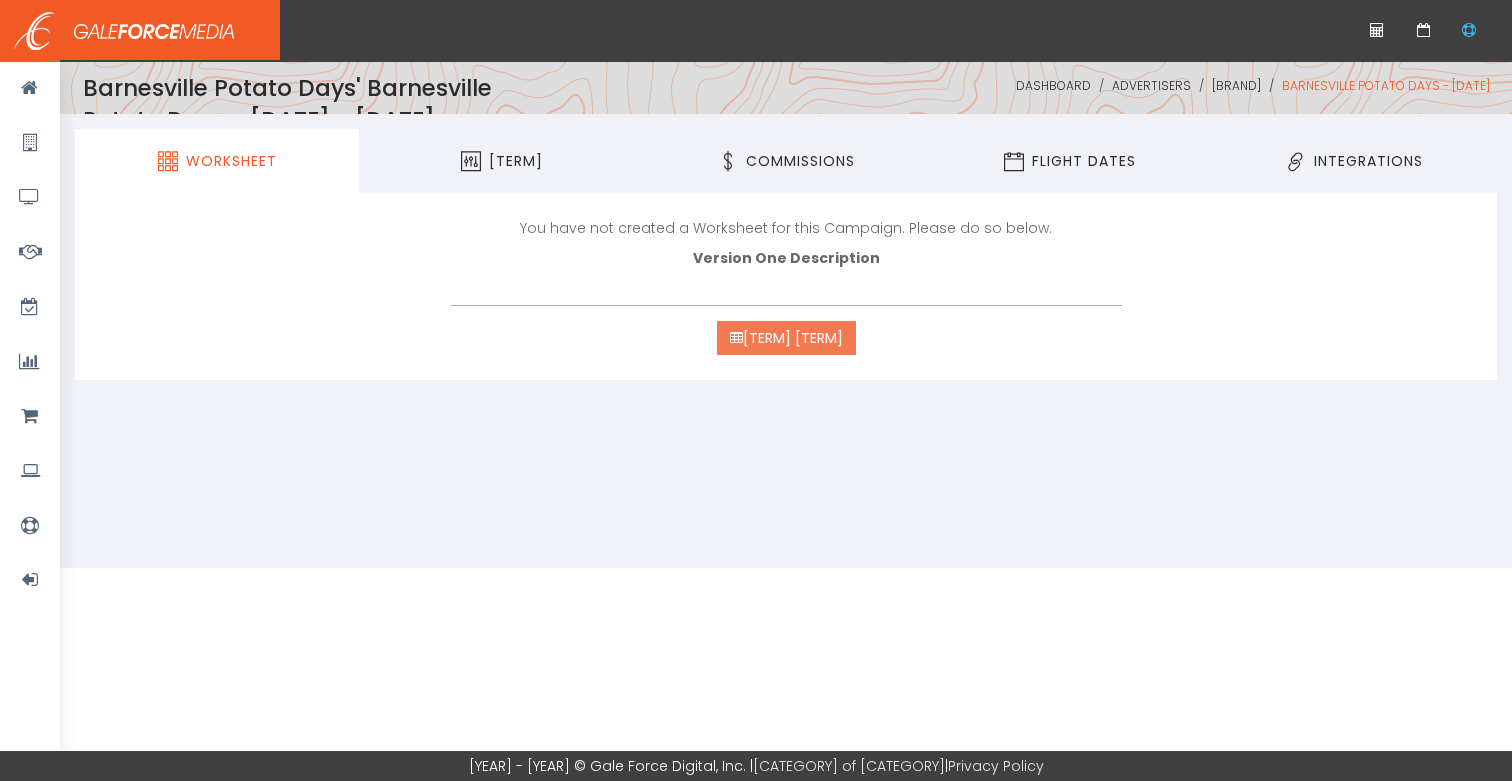 click on "Create Your Worksheet" at bounding box center (786, 338) 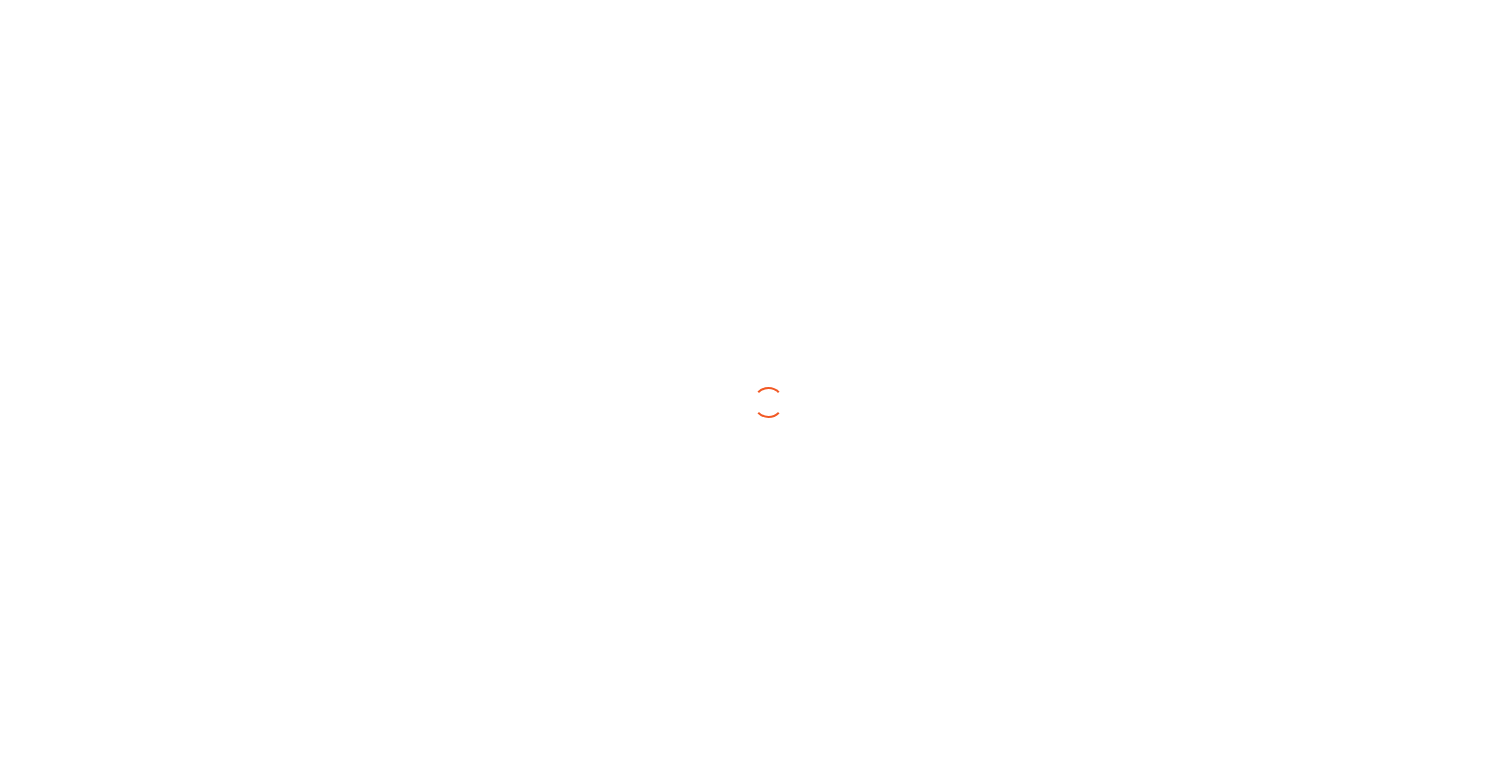 scroll, scrollTop: 0, scrollLeft: 0, axis: both 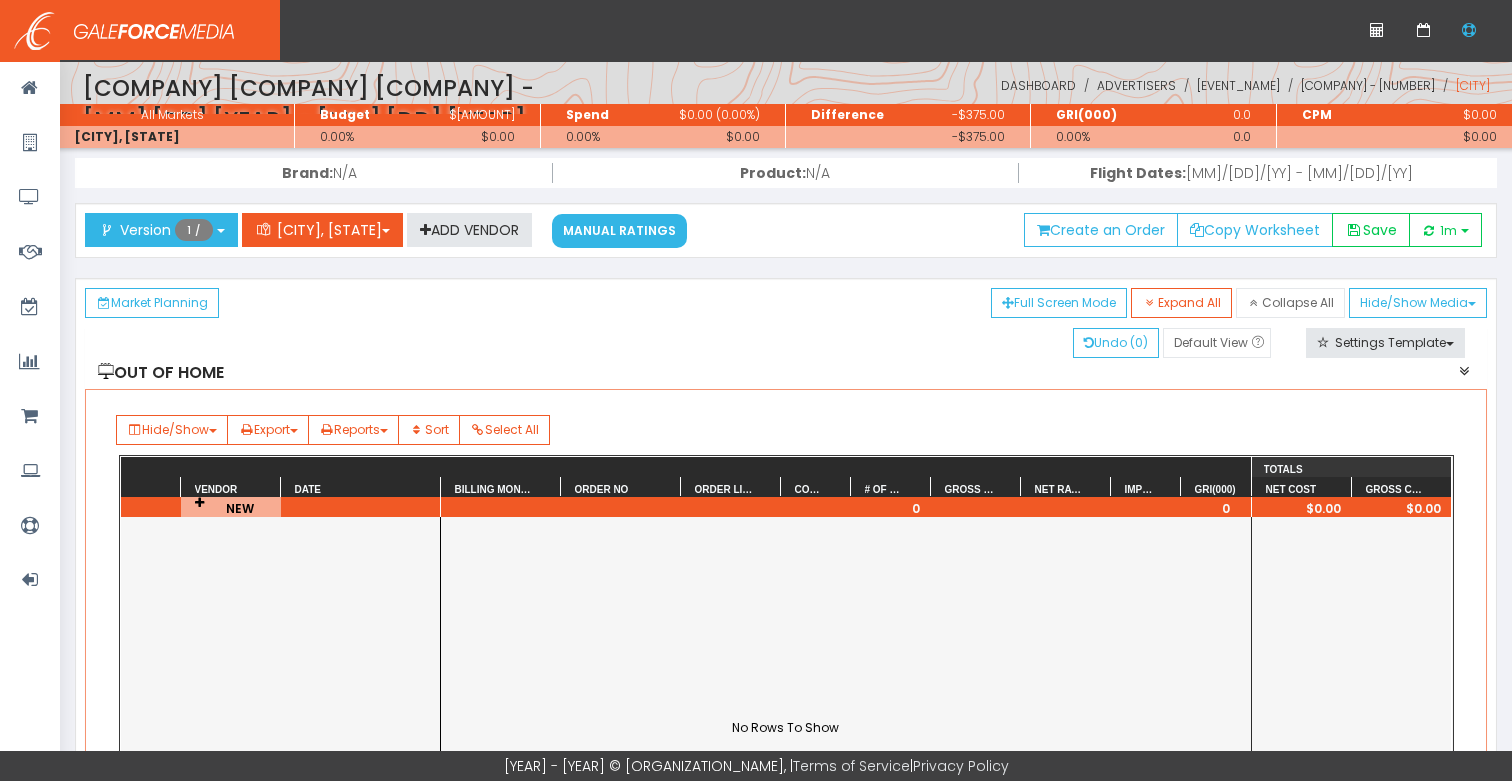 click on "NEW" at bounding box center (231, 507) 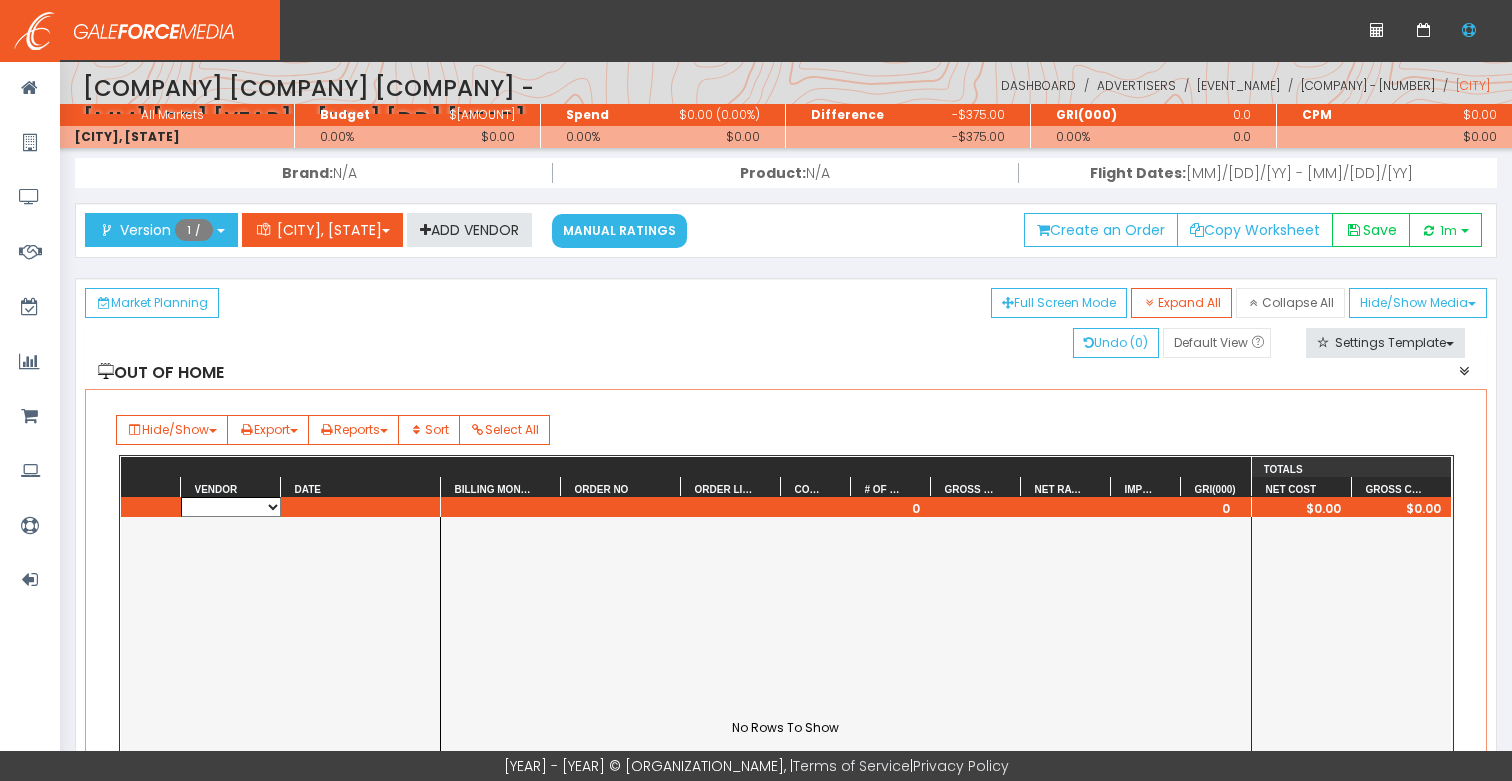 click on "FireFly Idigital Outdoor MSF Newman OTW Outdoor" at bounding box center (231, 507) 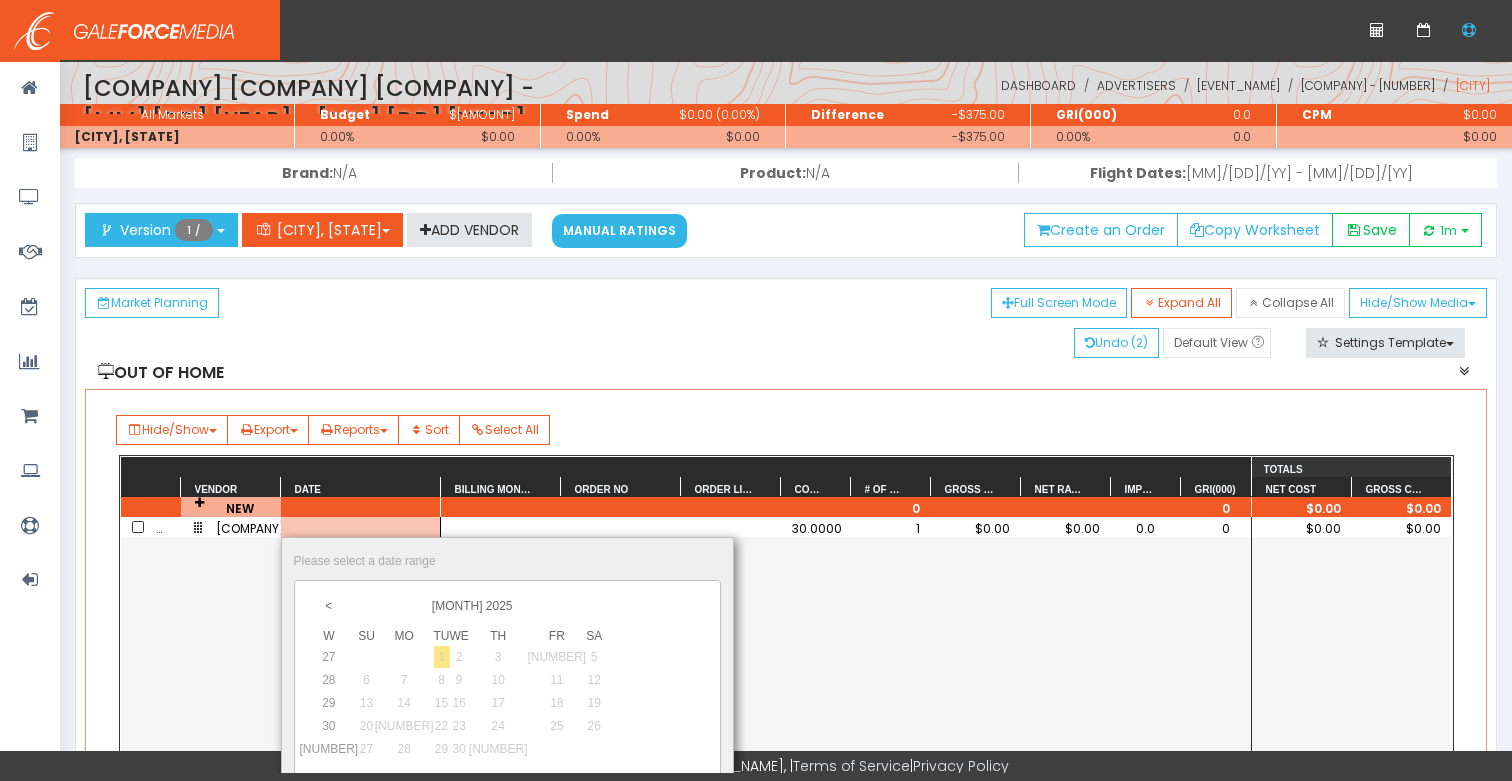 click on "[NUMBER]" at bounding box center (387, 901) 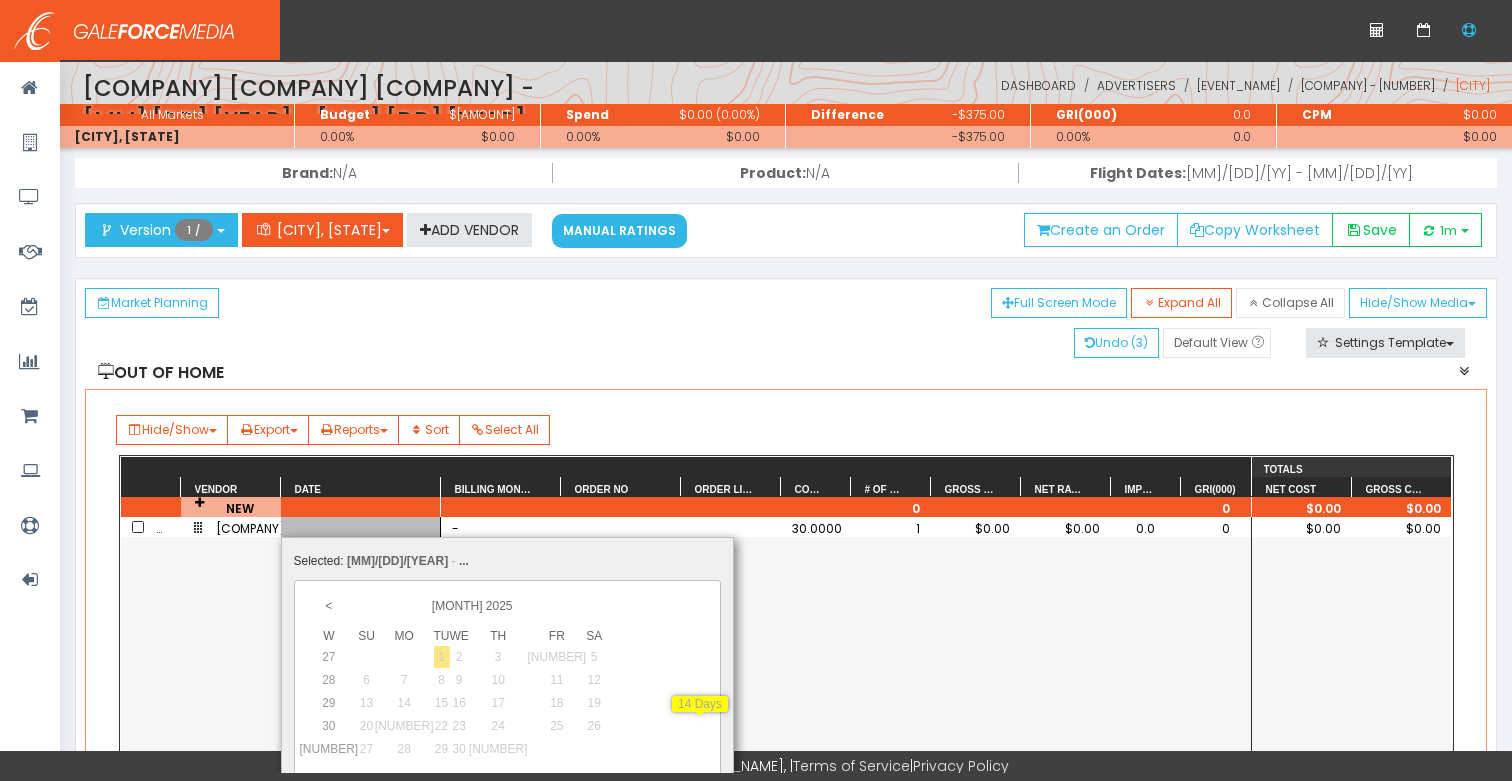 click on "23" at bounding box center [446, 901] 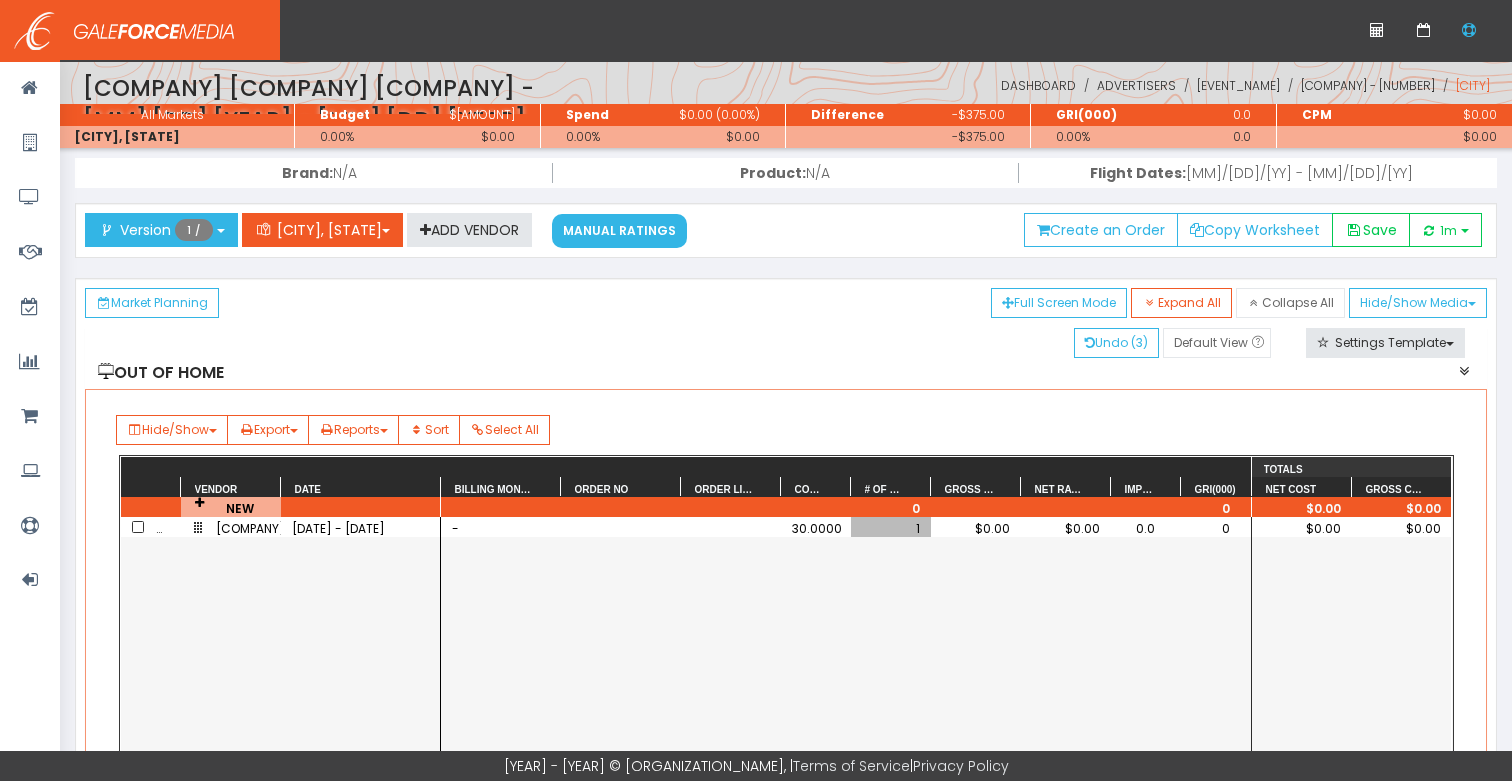 click on "1" at bounding box center (891, 528) 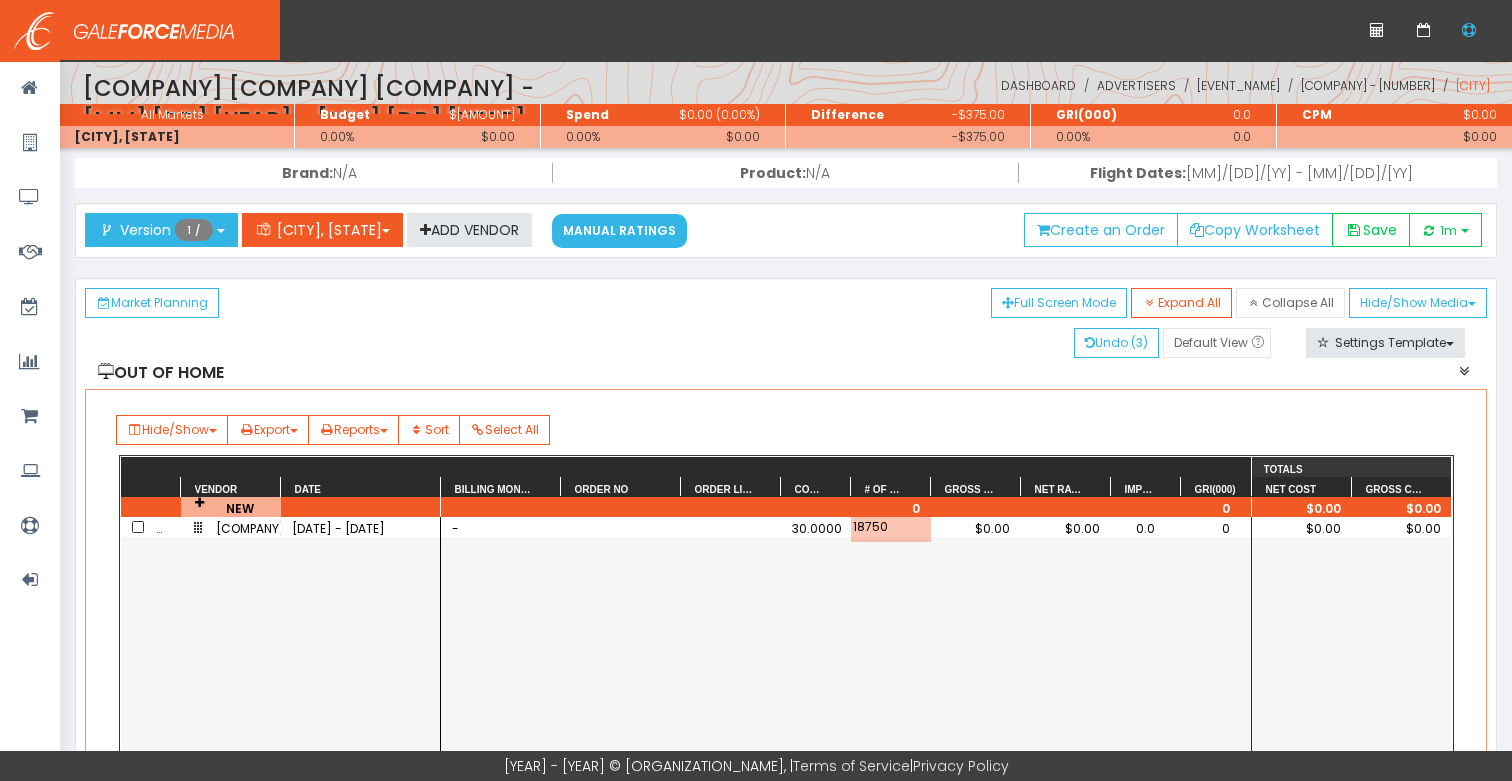 scroll, scrollTop: 0, scrollLeft: 48, axis: horizontal 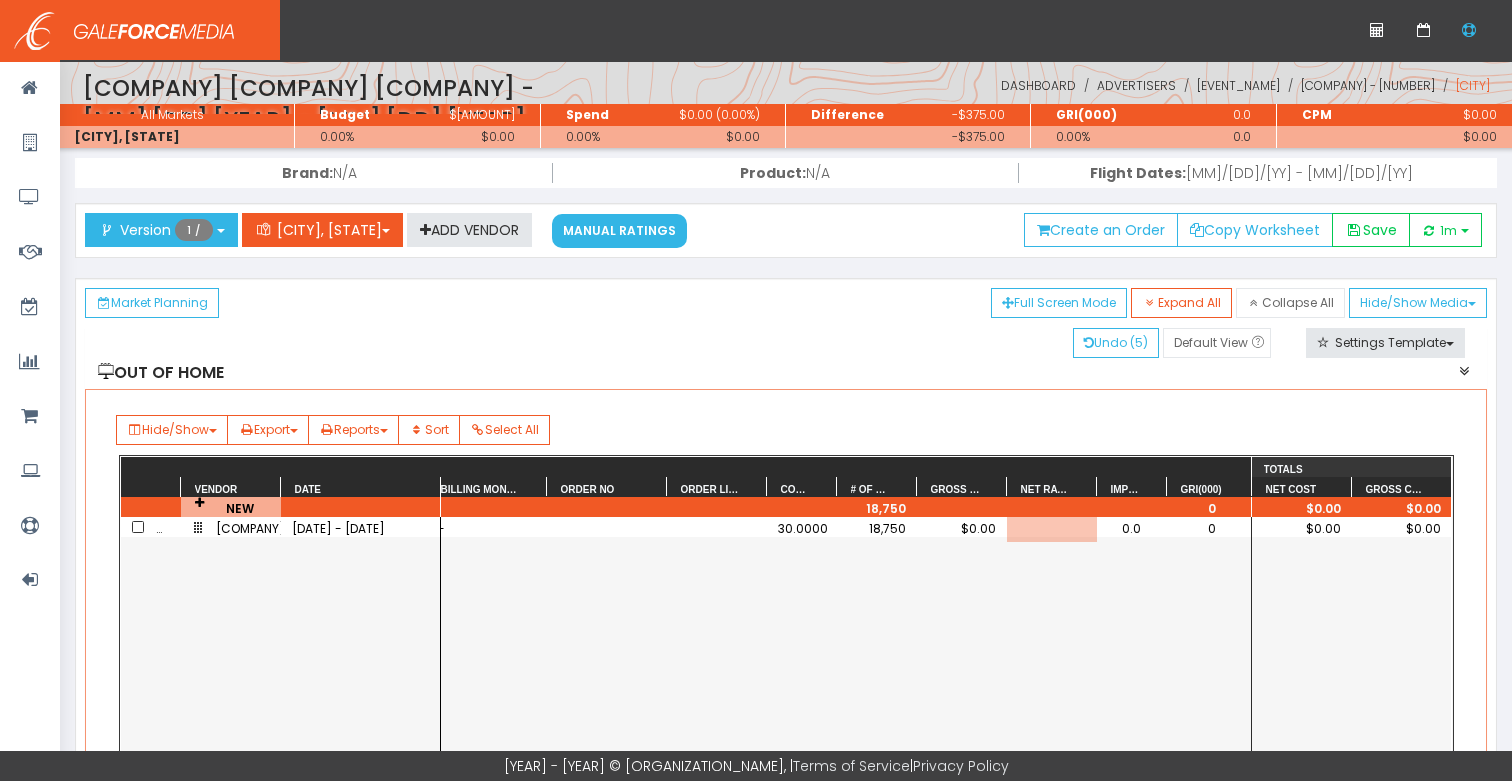 click on "18,750" at bounding box center [877, 528] 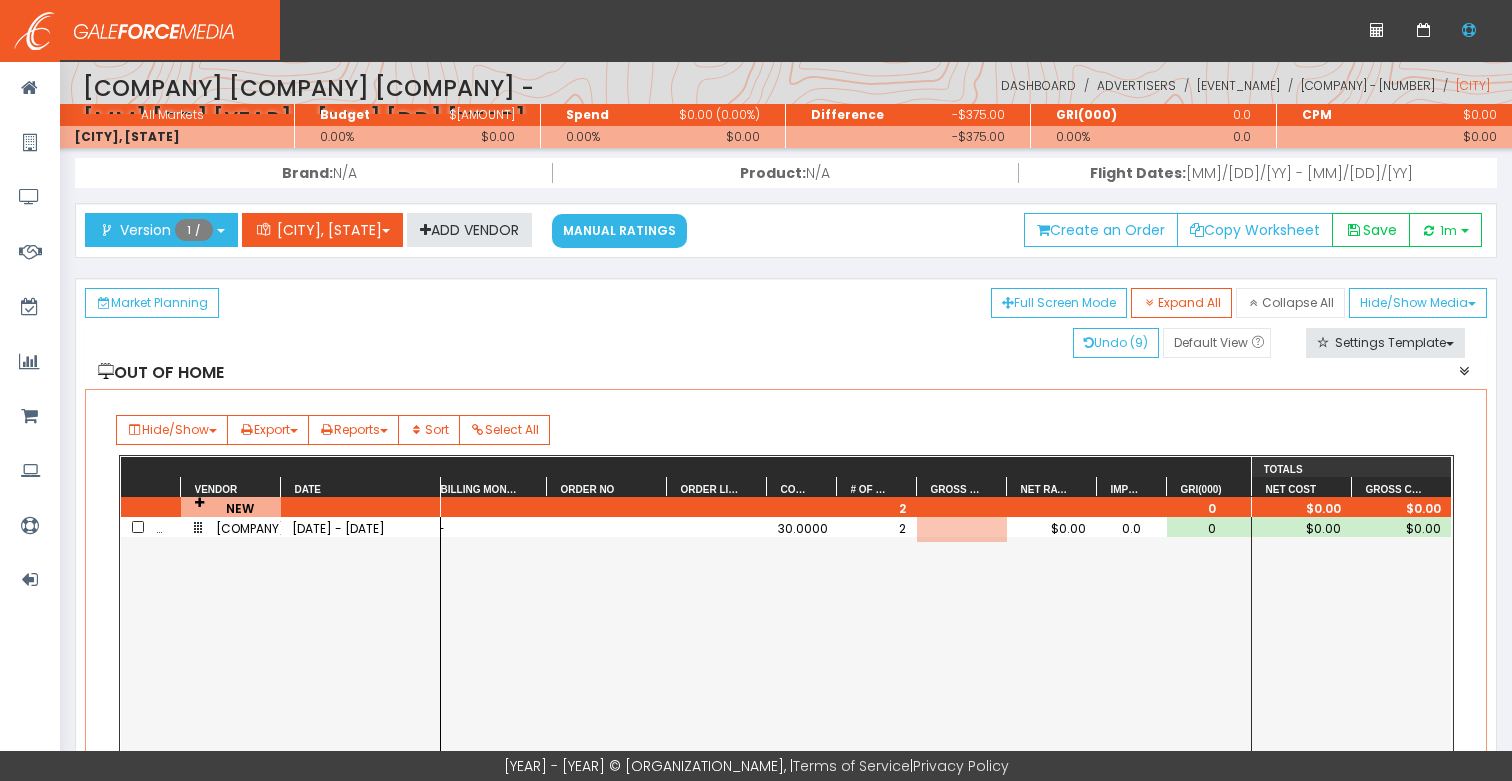 scroll, scrollTop: 0, scrollLeft: 48, axis: horizontal 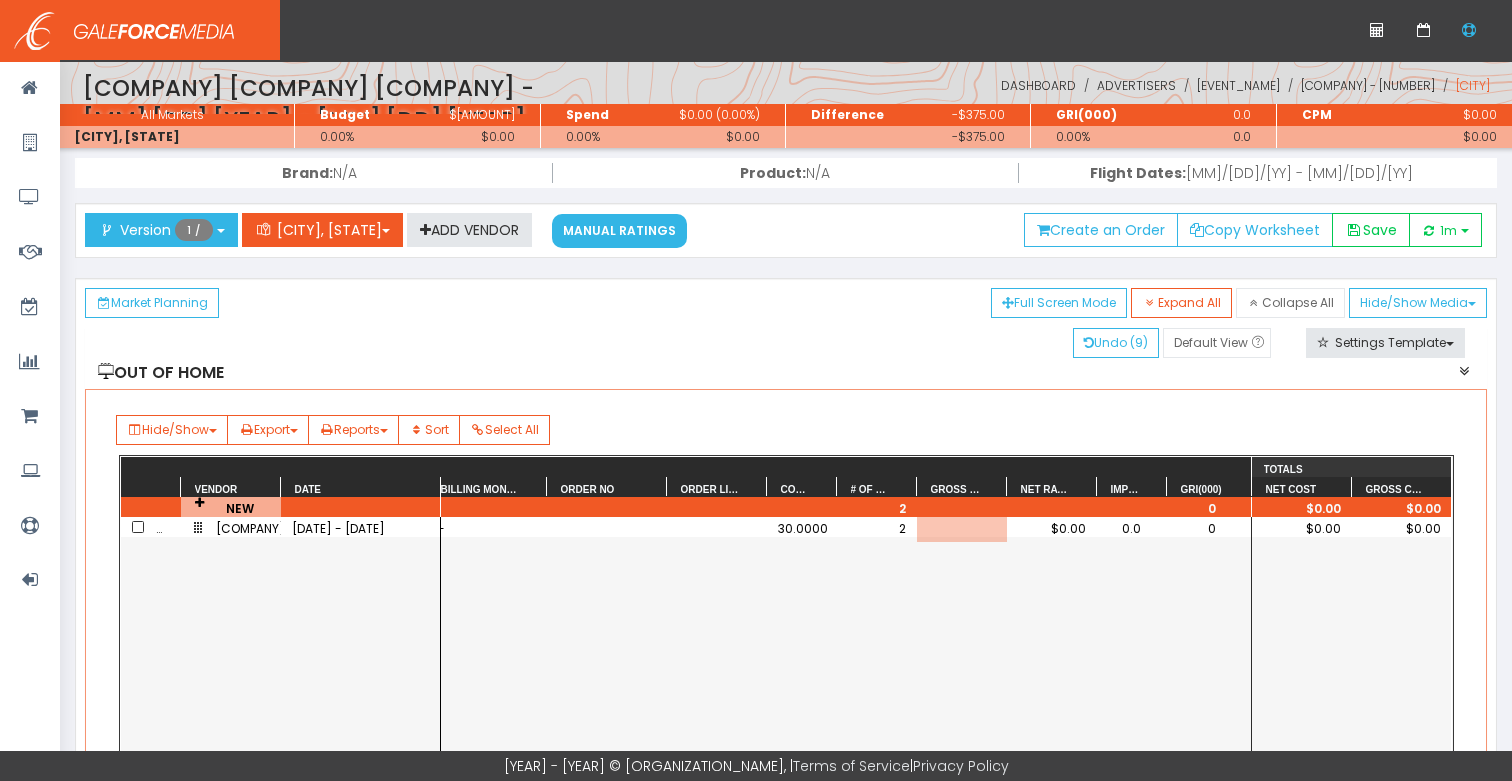 click on "08/10/2025 - 08/23/2025" at bounding box center [361, 528] 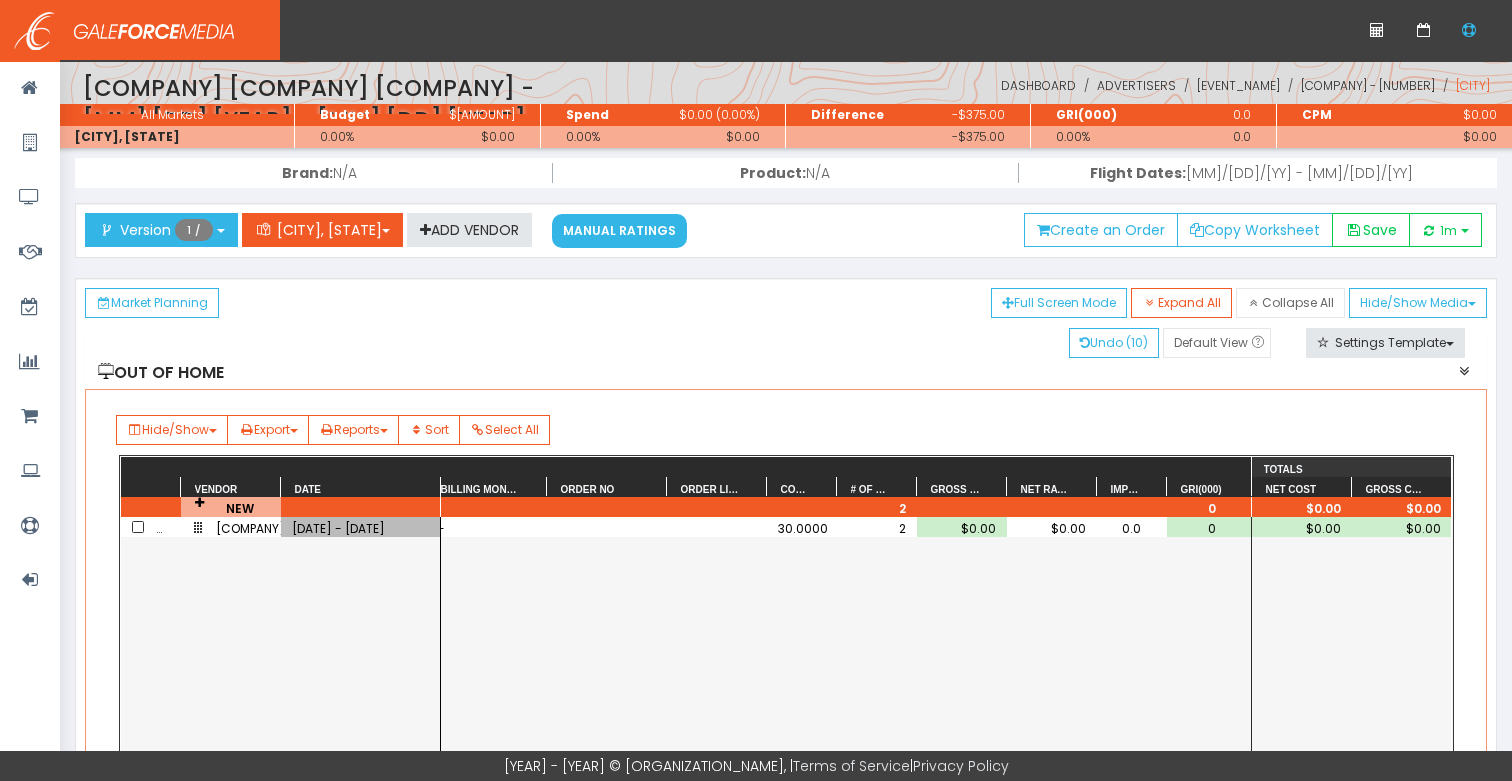 click on "08/10/2025 - 08/23/2025" at bounding box center (361, 528) 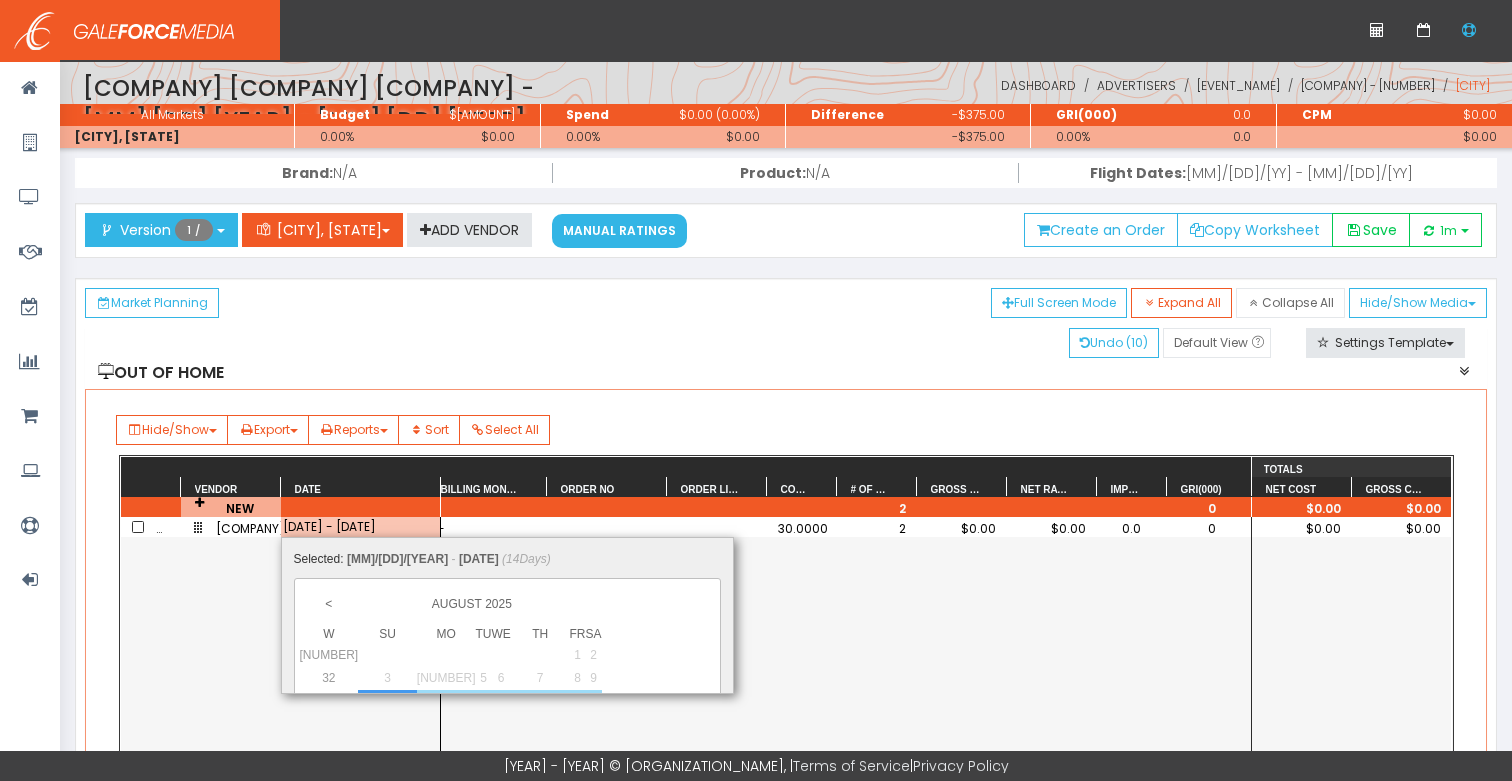 scroll, scrollTop: 0, scrollLeft: 22, axis: horizontal 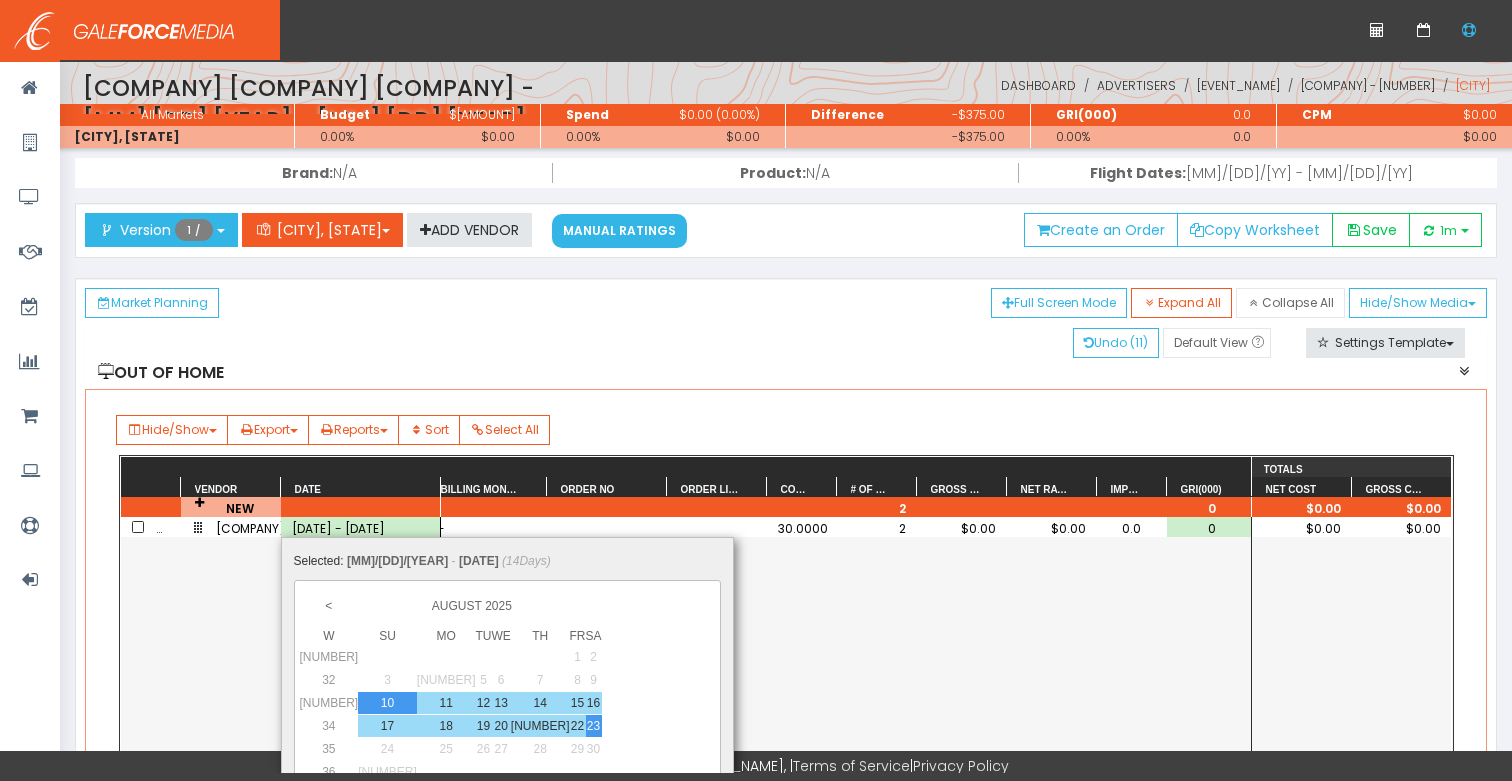 click on "16" at bounding box center (387, 703) 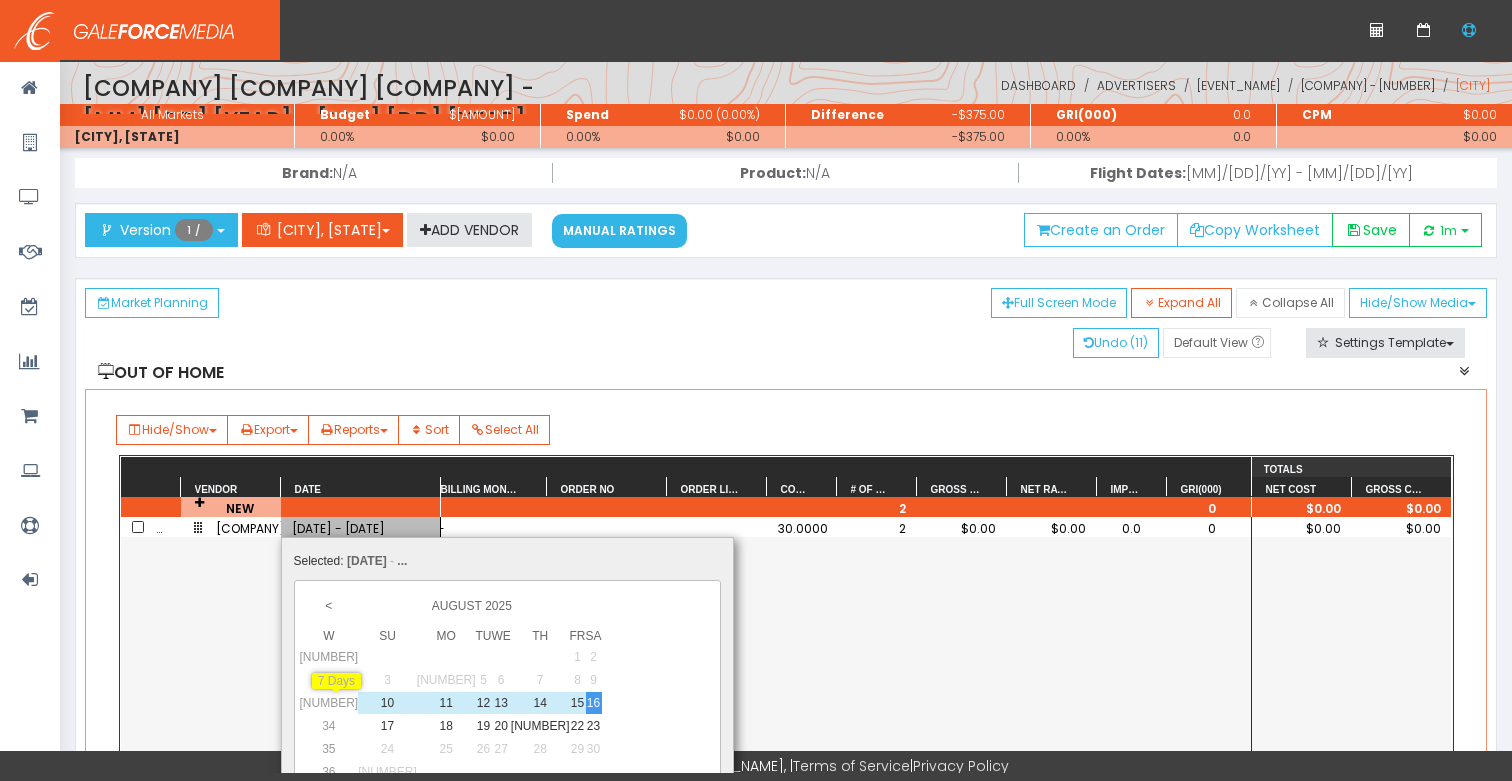 click on "10" at bounding box center [387, 703] 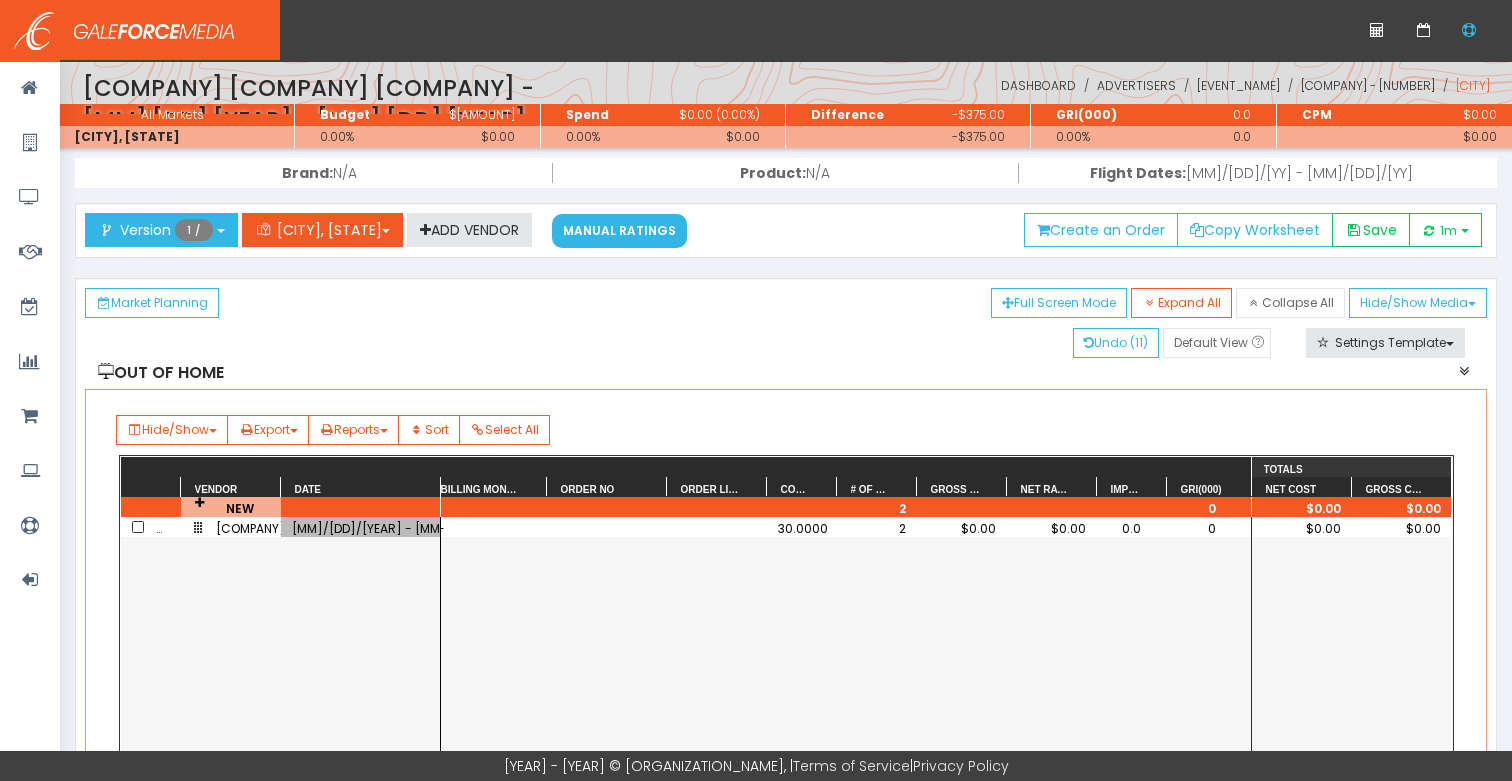 click on "2" at bounding box center (877, 528) 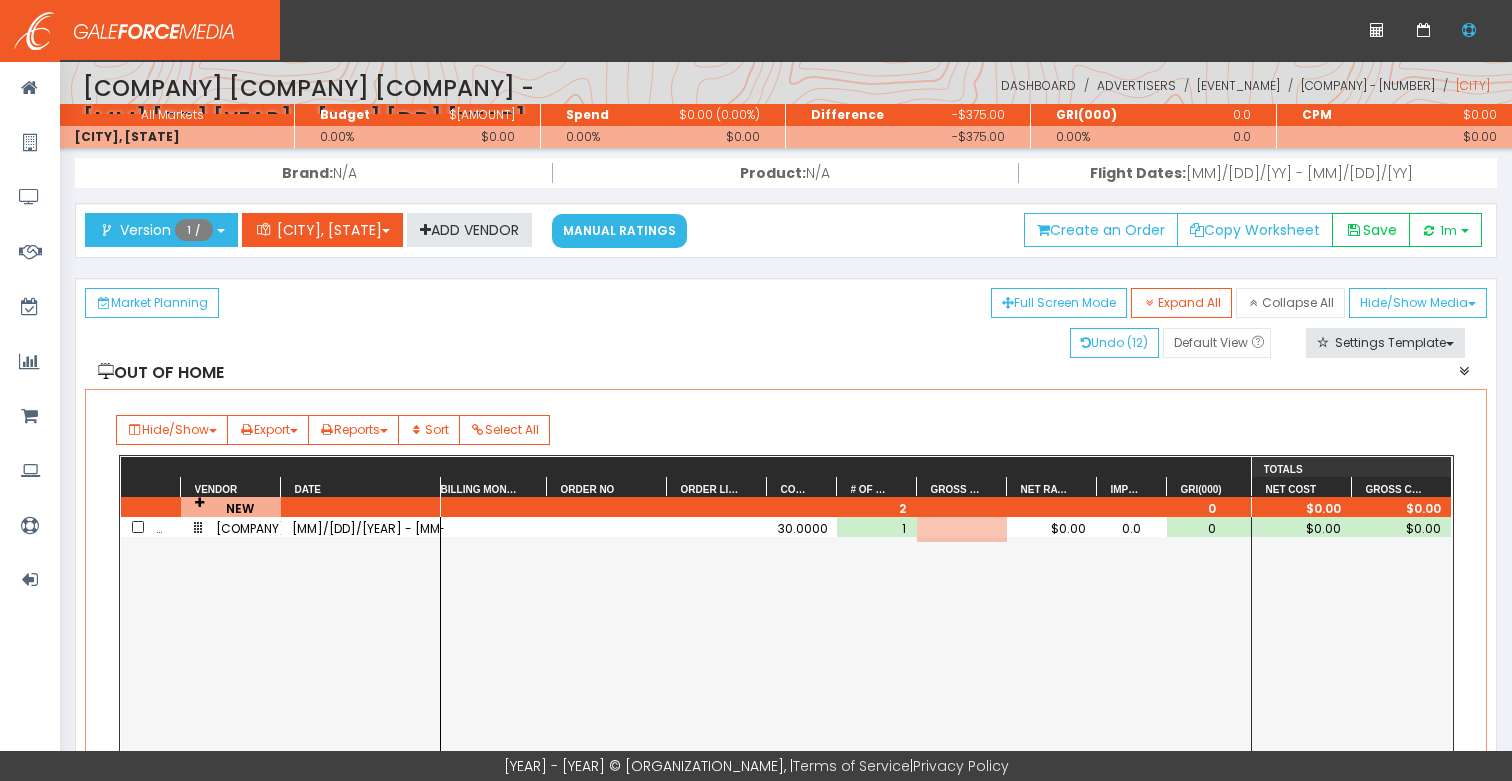 scroll, scrollTop: 0, scrollLeft: 48, axis: horizontal 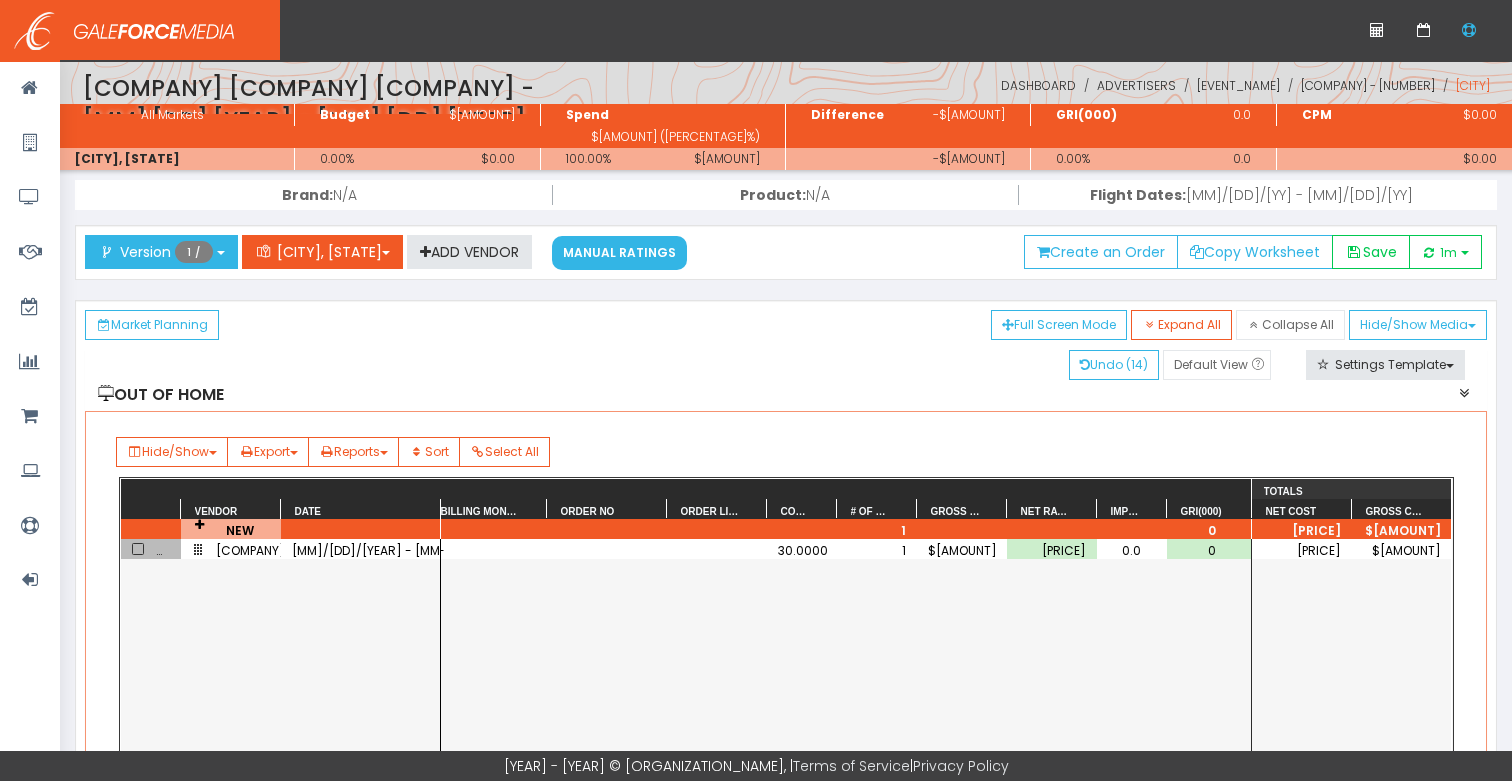 drag, startPoint x: 136, startPoint y: 527, endPoint x: 292, endPoint y: 529, distance: 156.01282 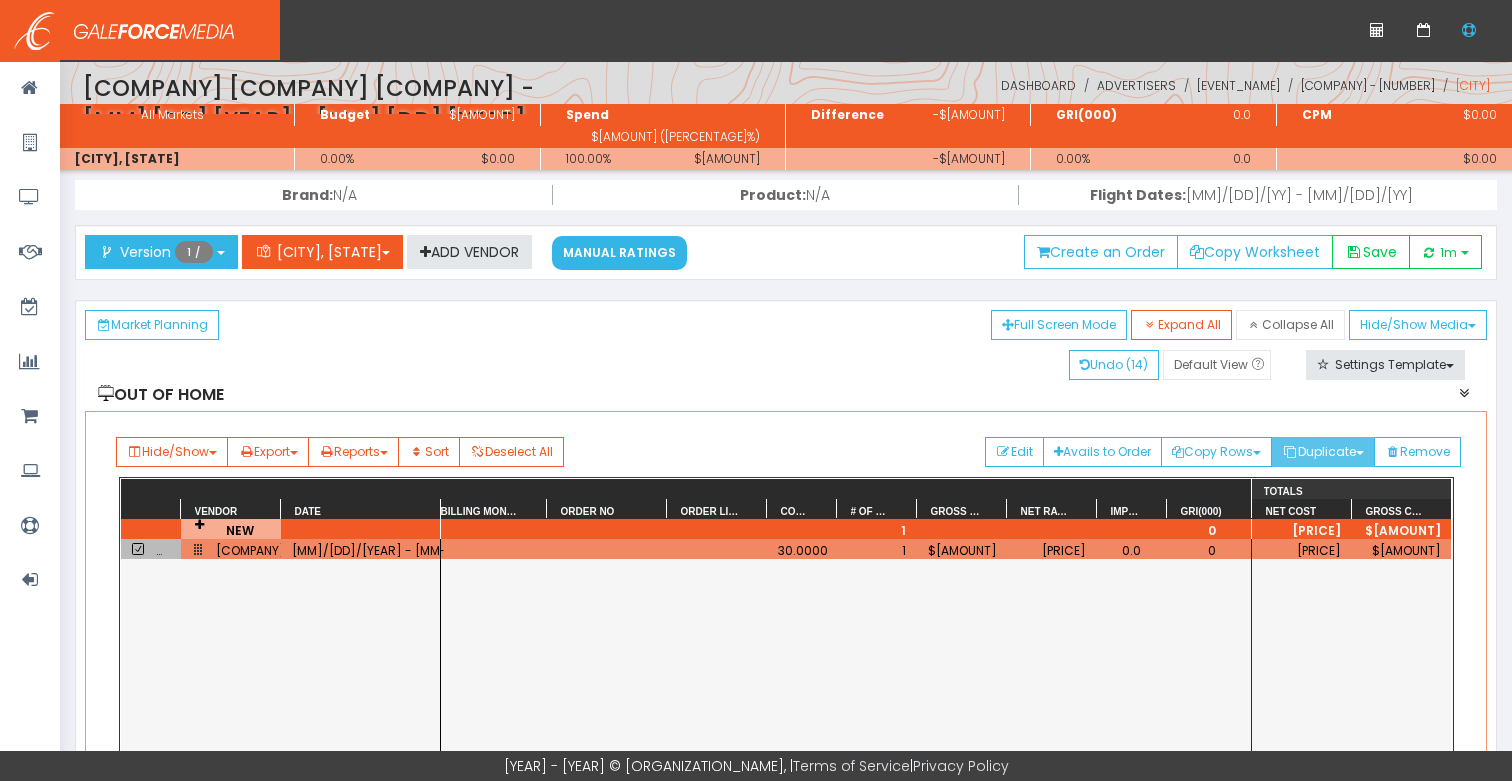 click on "Duplicate" at bounding box center [1216, 452] 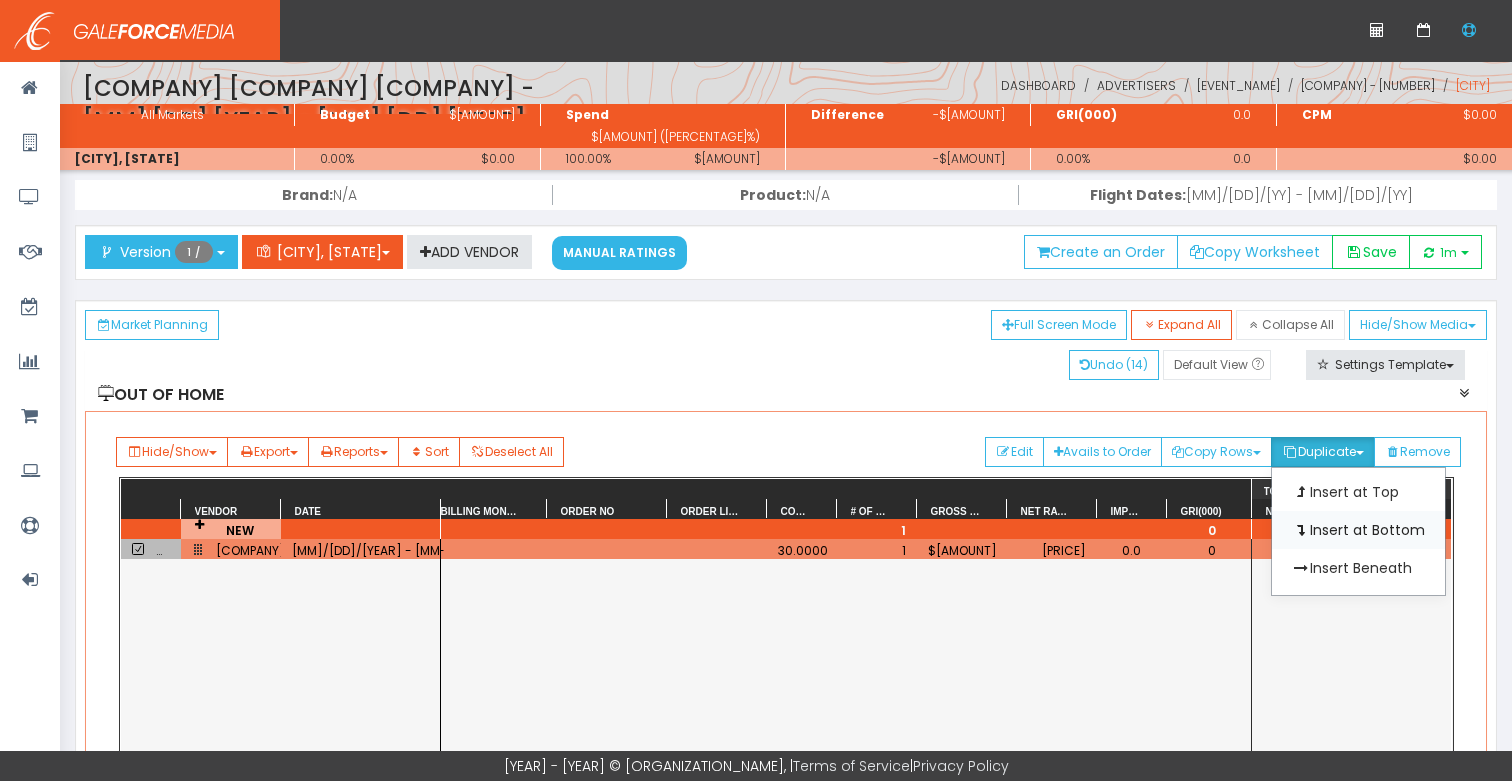 click on "[BRAND] [PRODUCT]" at bounding box center [1358, 492] 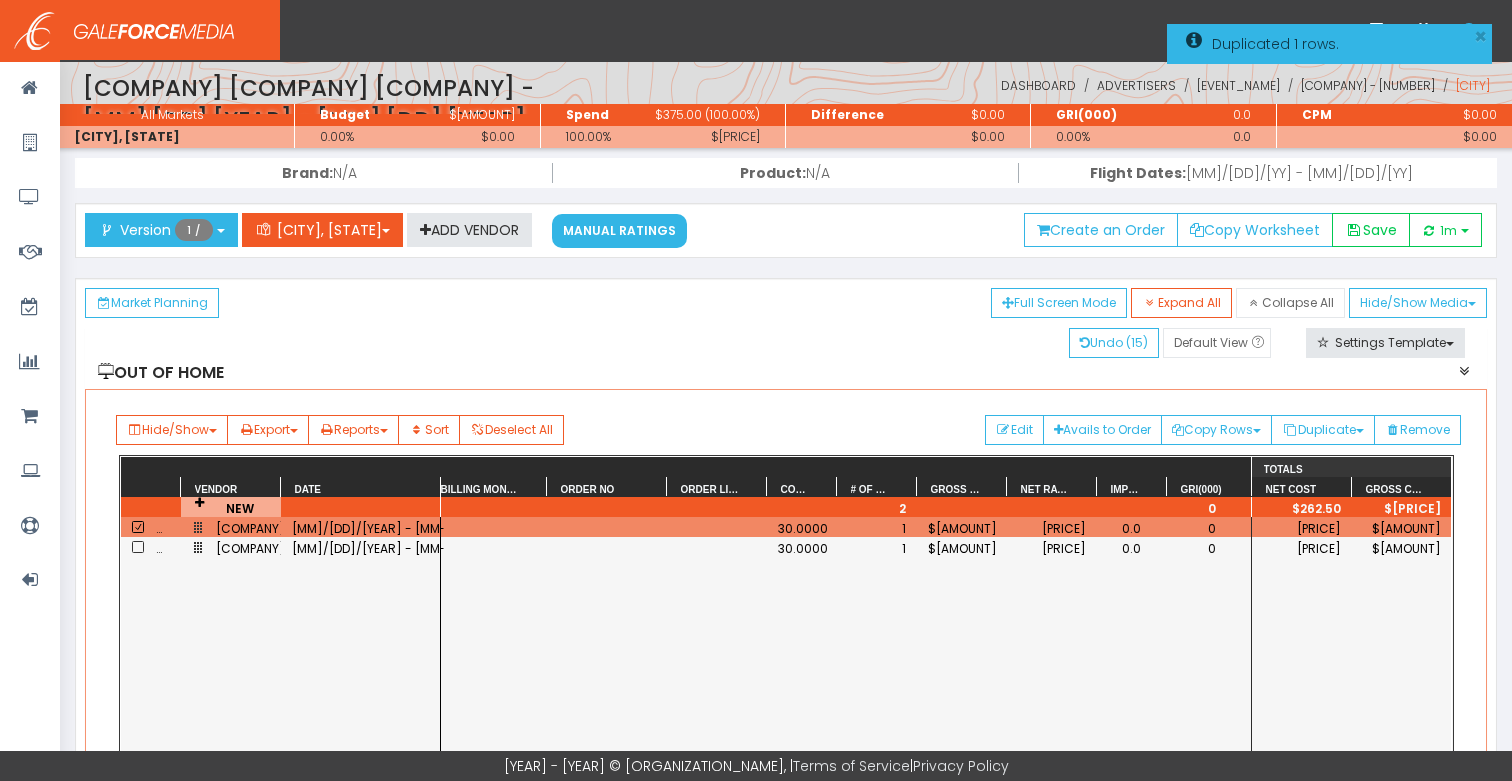 click on "$187.50" at bounding box center (962, 548) 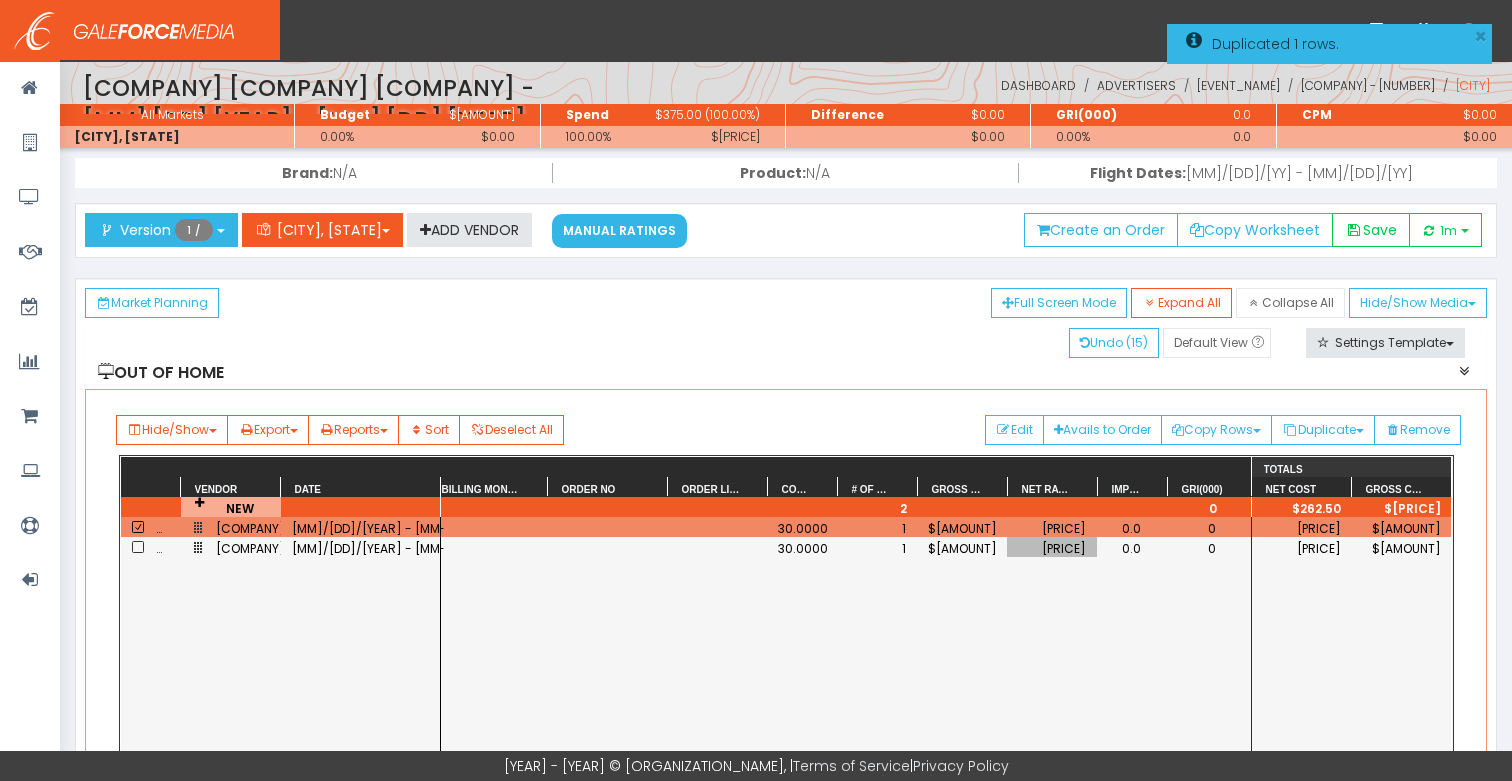 scroll, scrollTop: 0, scrollLeft: 0, axis: both 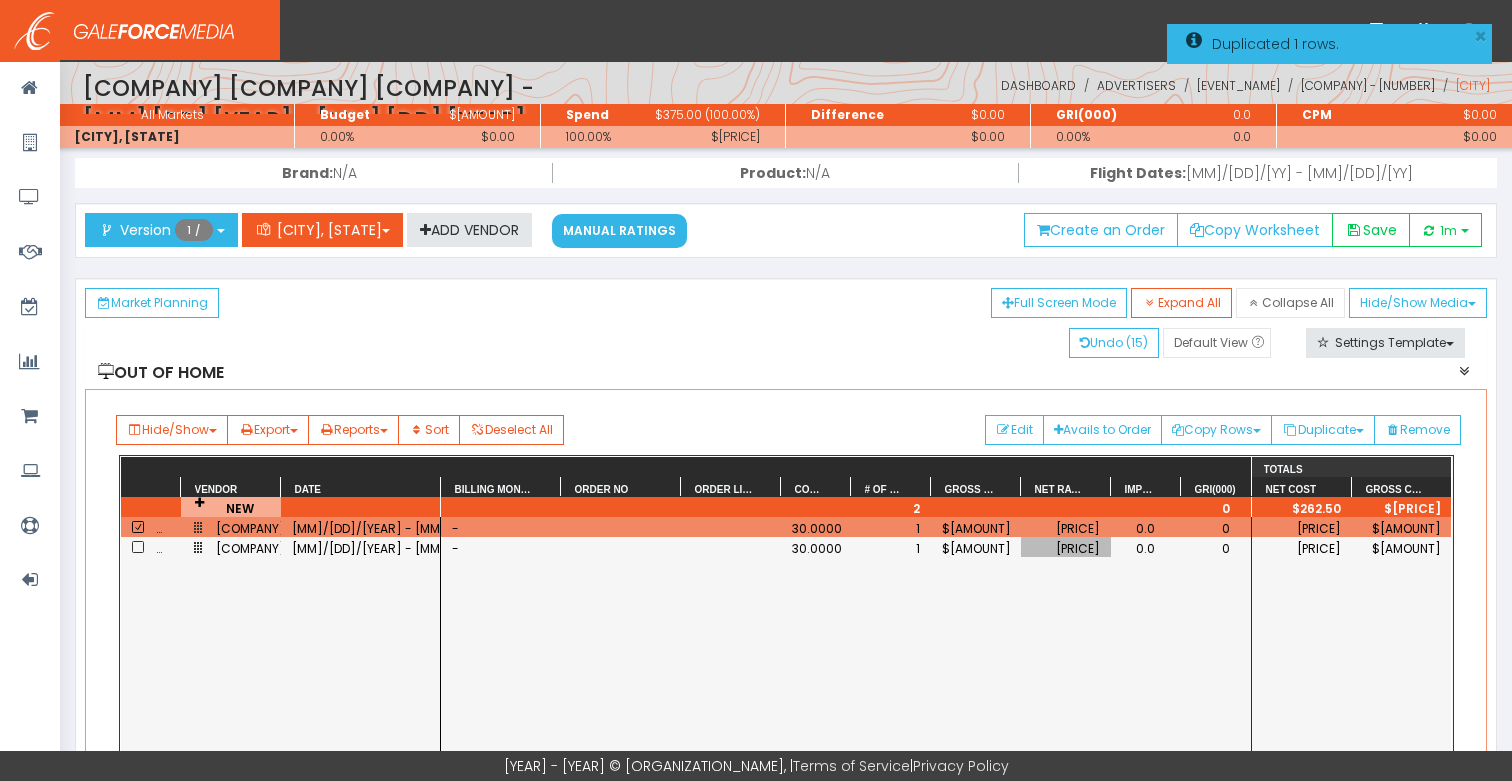click on "$187.50" at bounding box center (976, 548) 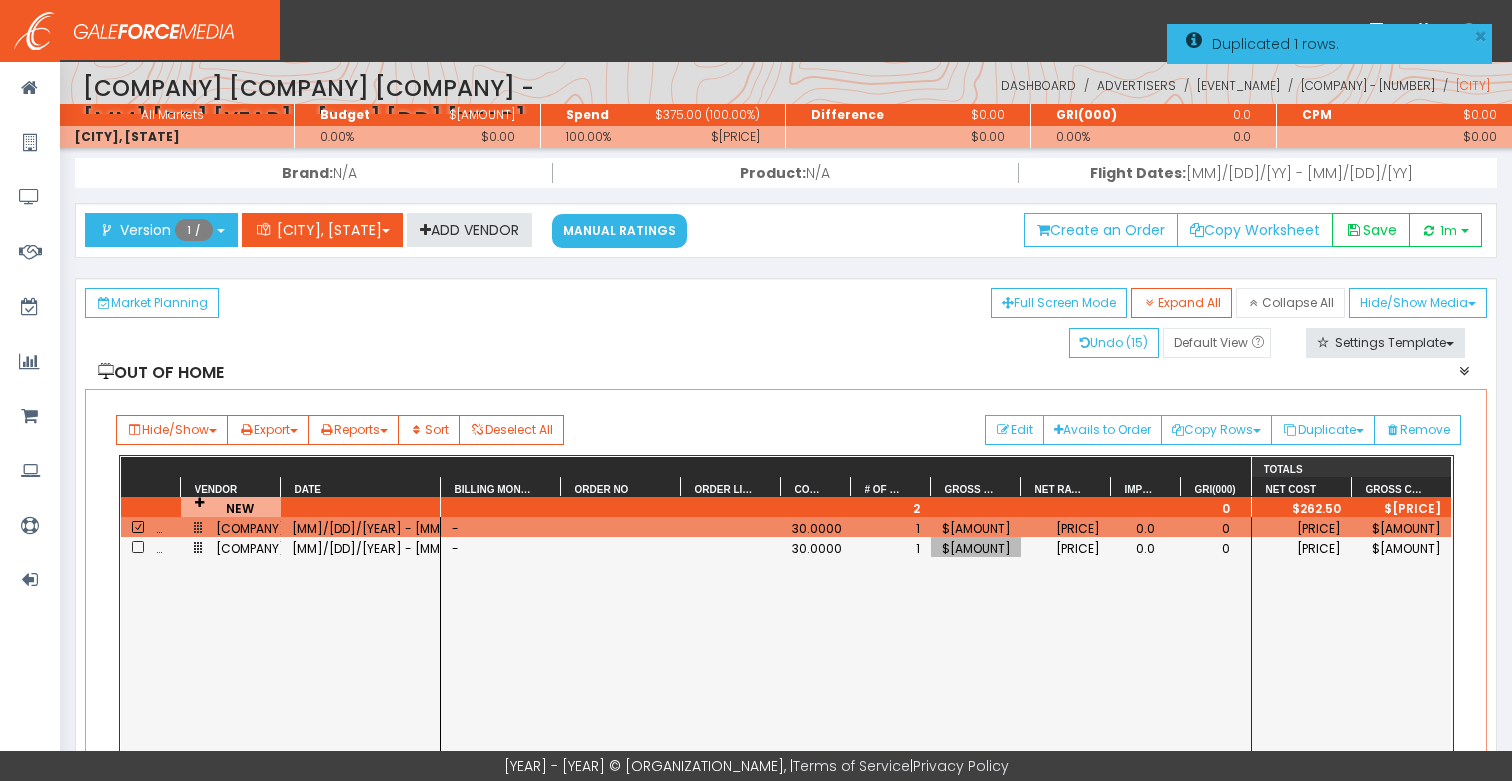scroll, scrollTop: 0, scrollLeft: 48, axis: horizontal 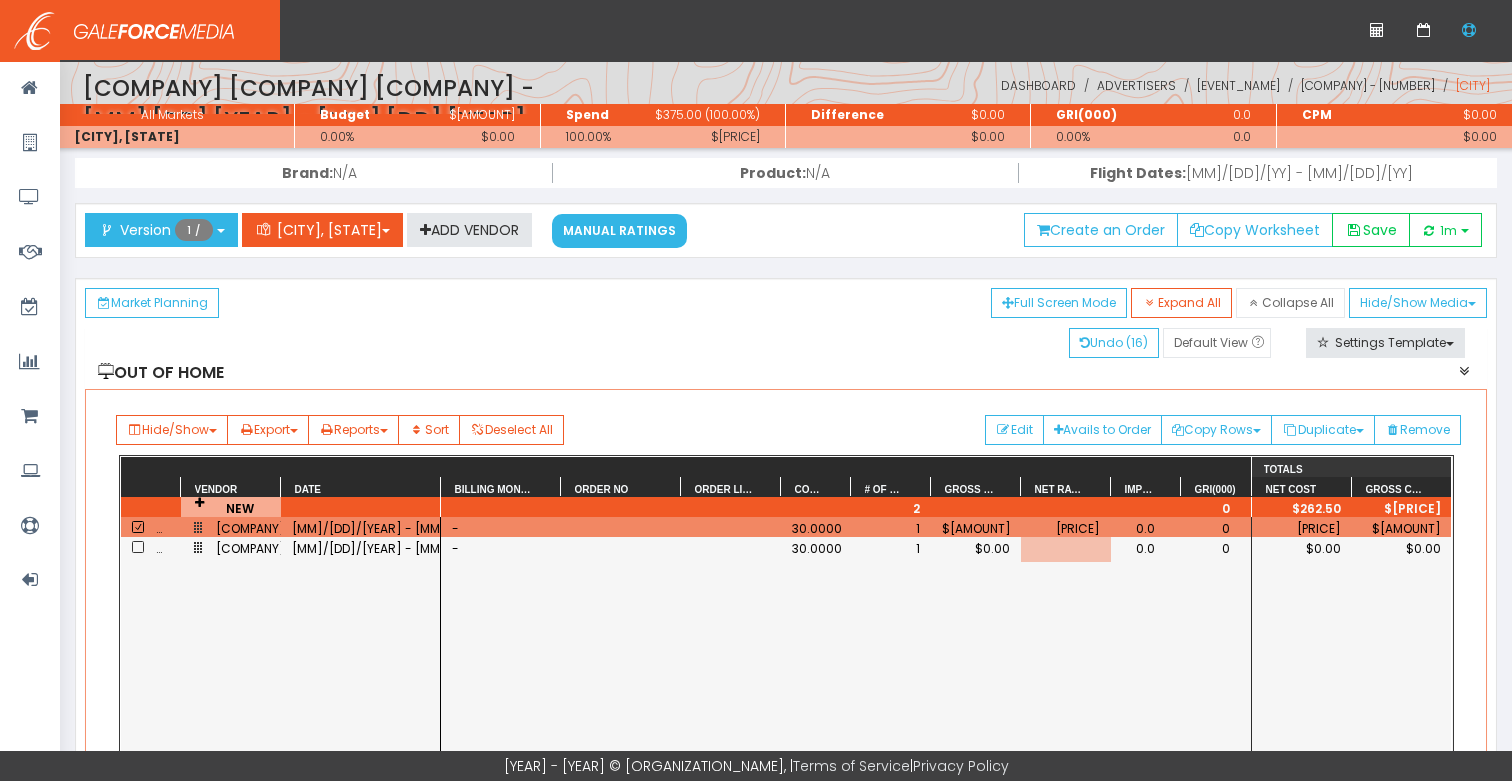 click on "08/10/2025 - 08/16/2025" at bounding box center [361, 548] 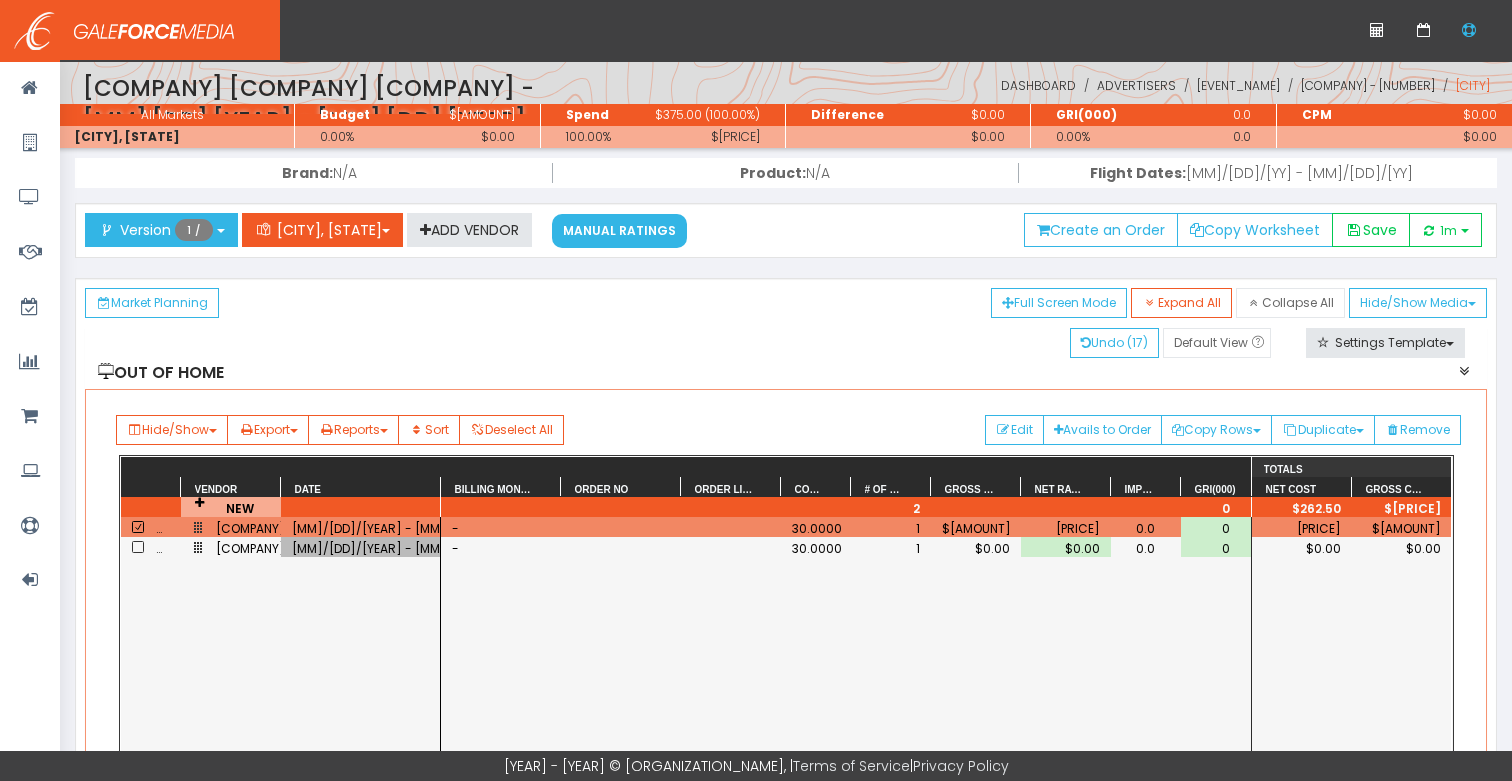 click on "08/10/2025 - 08/16/2025" at bounding box center (361, 548) 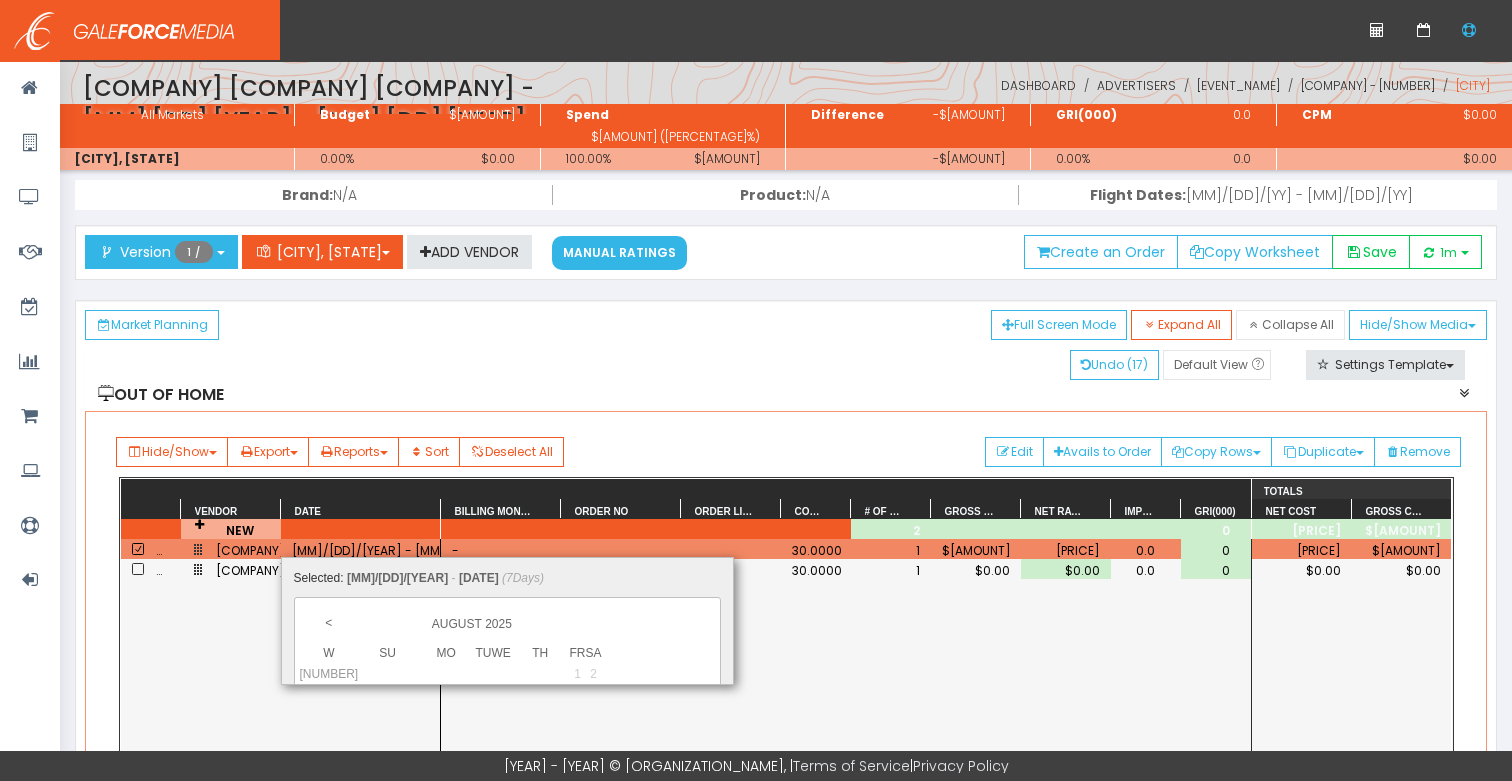scroll, scrollTop: 0, scrollLeft: 20, axis: horizontal 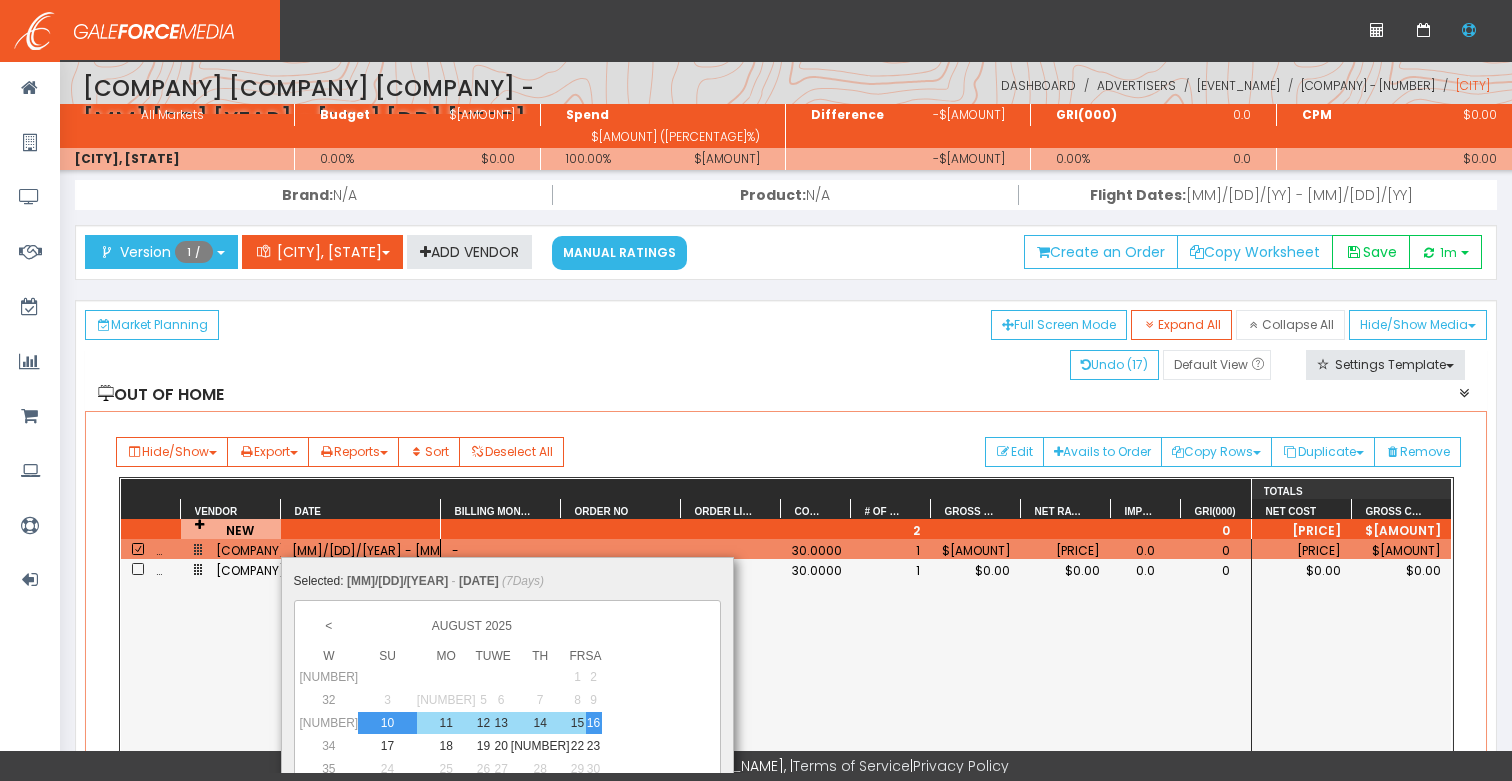 click on "[NUMBER]" at bounding box center (0, 0) 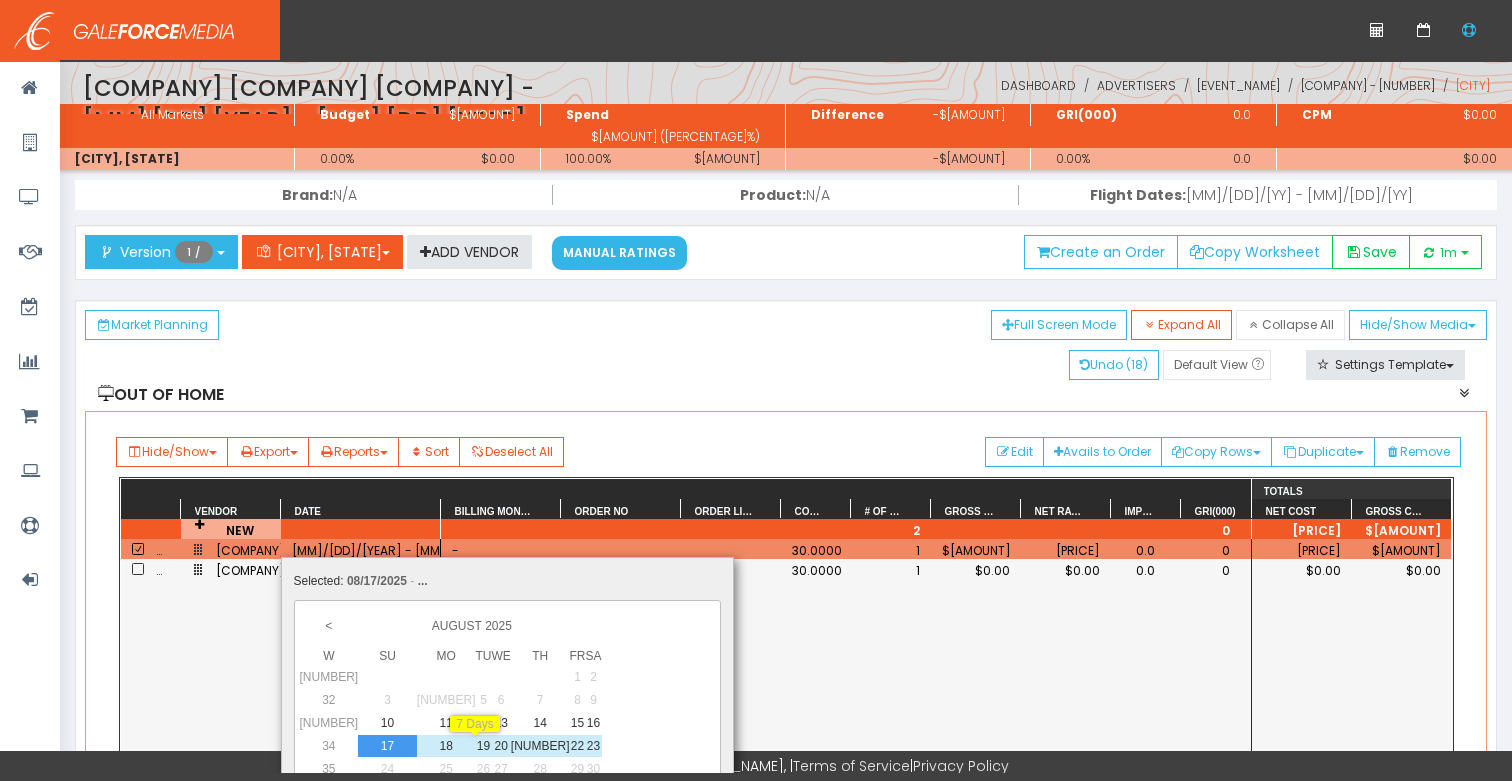 click on "23" at bounding box center (446, 746) 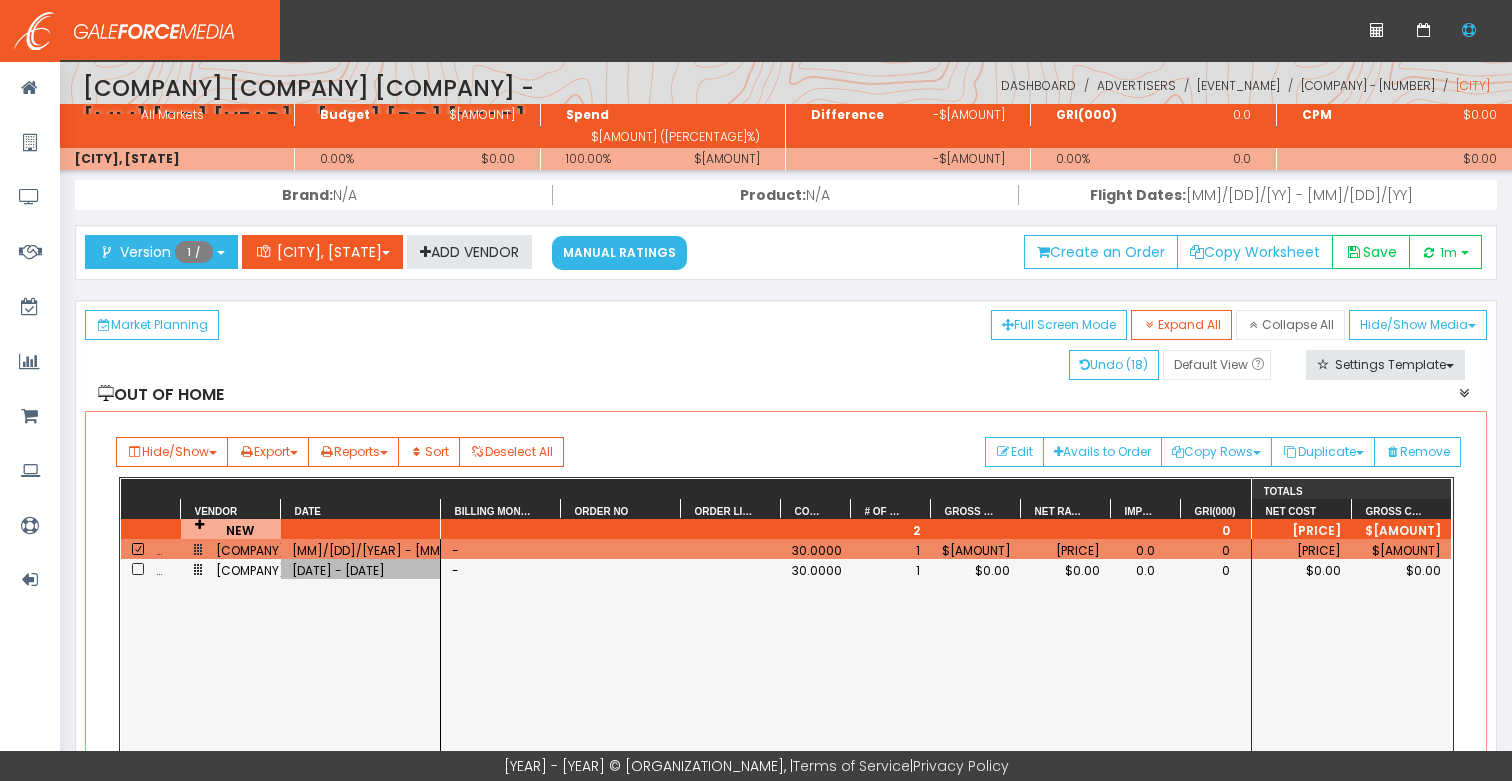 drag, startPoint x: 137, startPoint y: 526, endPoint x: 189, endPoint y: 527, distance: 52.009613 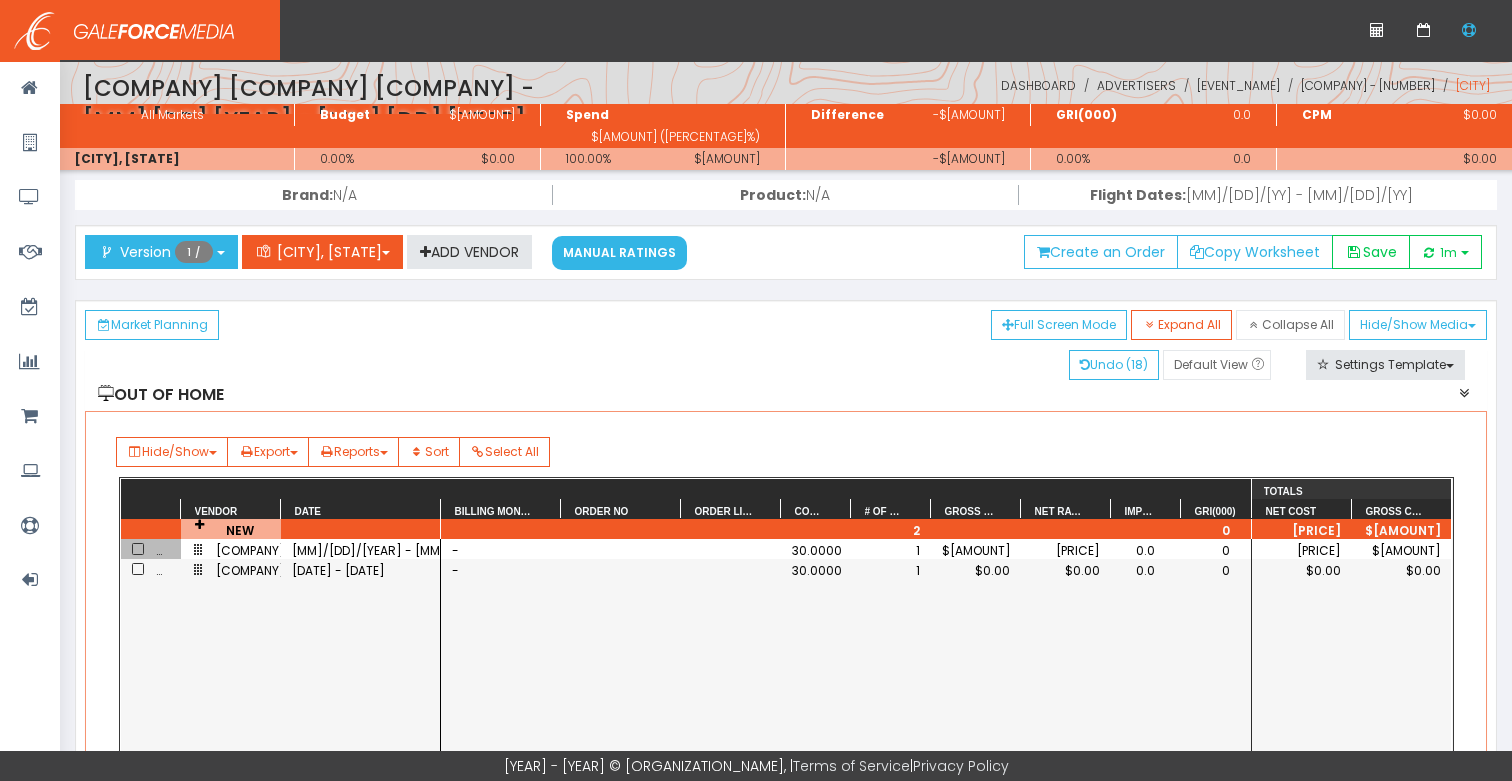 click on "NEW" at bounding box center (231, 529) 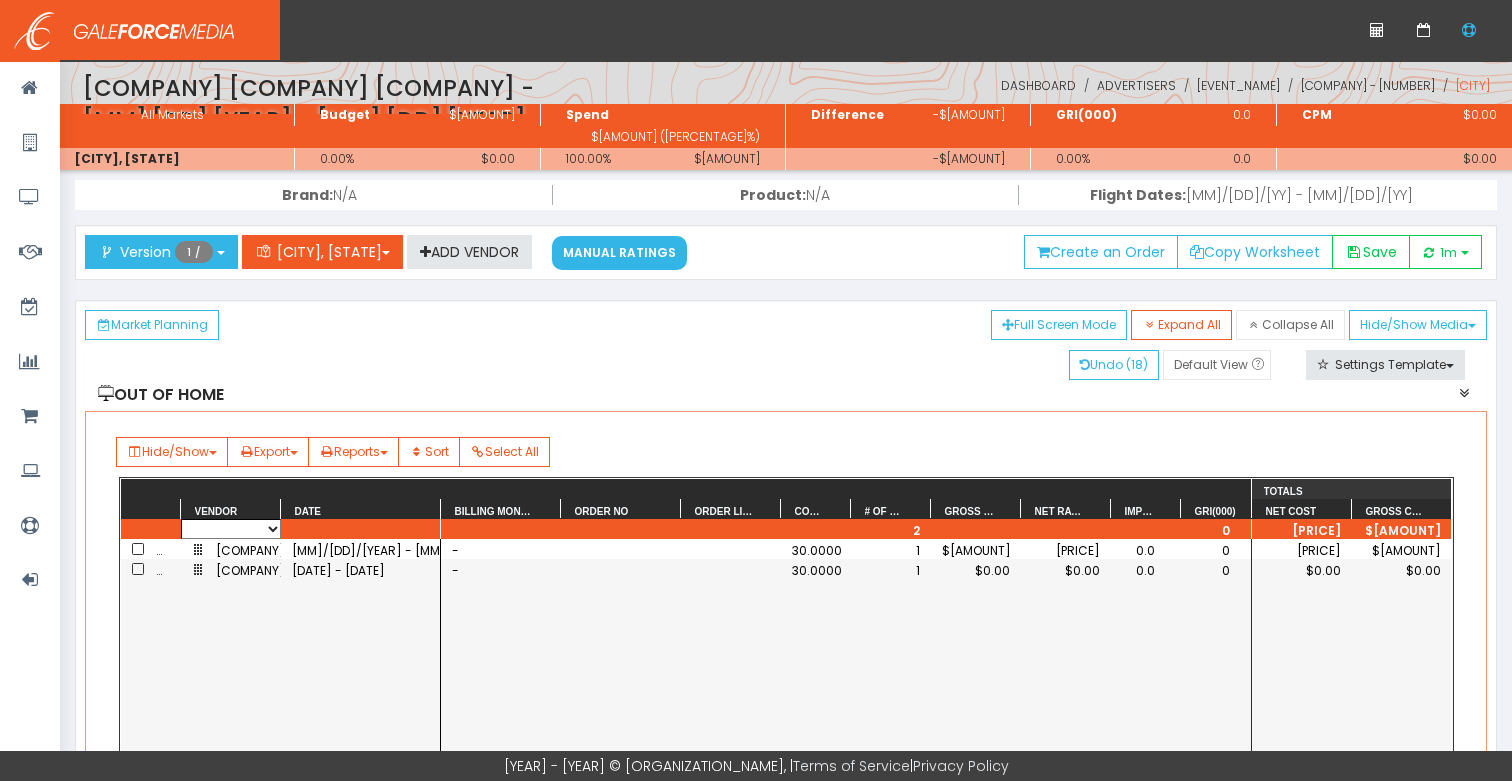 click on "FireFly Idigital Outdoor MSF Newman OTW Outdoor" at bounding box center (231, 529) 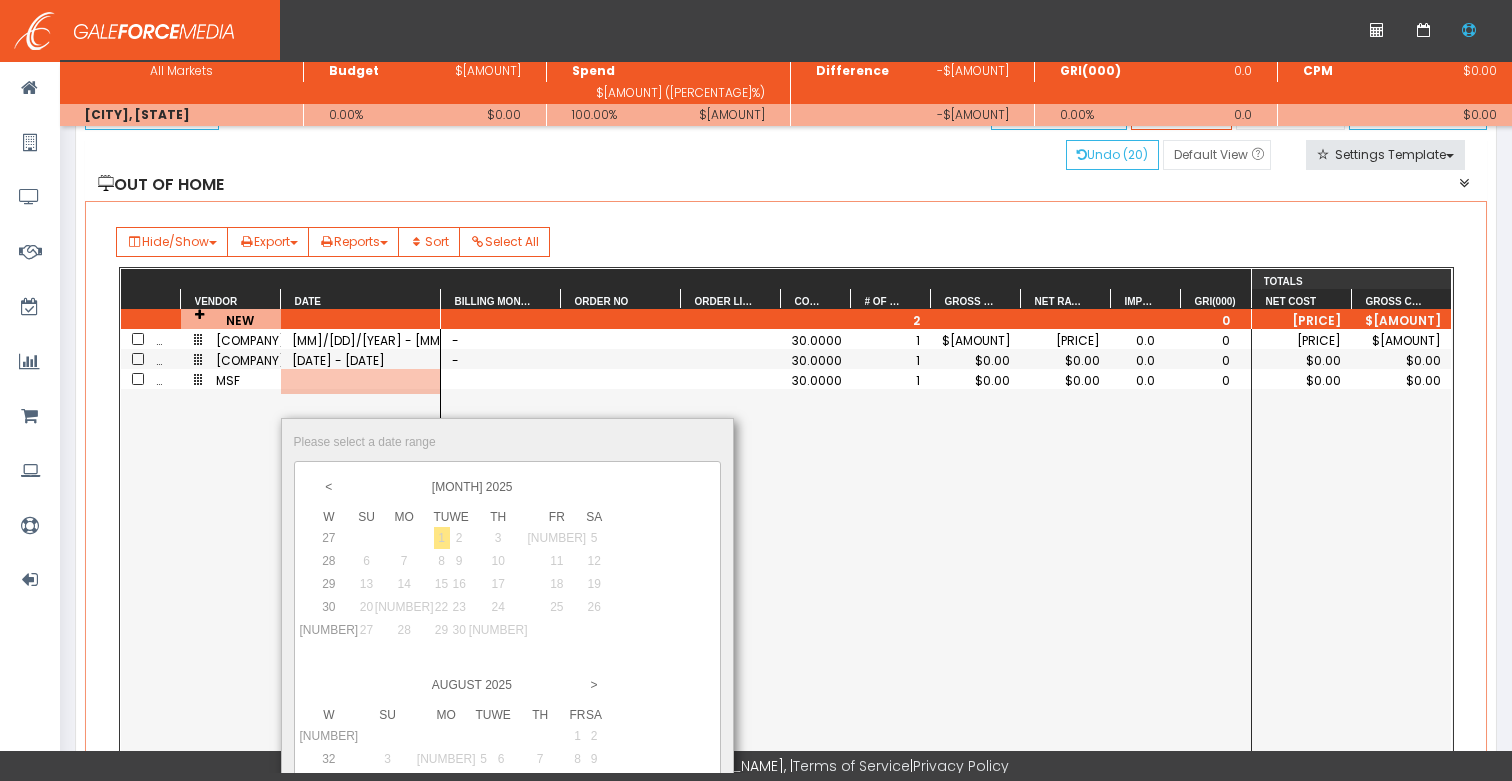 scroll, scrollTop: 171, scrollLeft: 0, axis: vertical 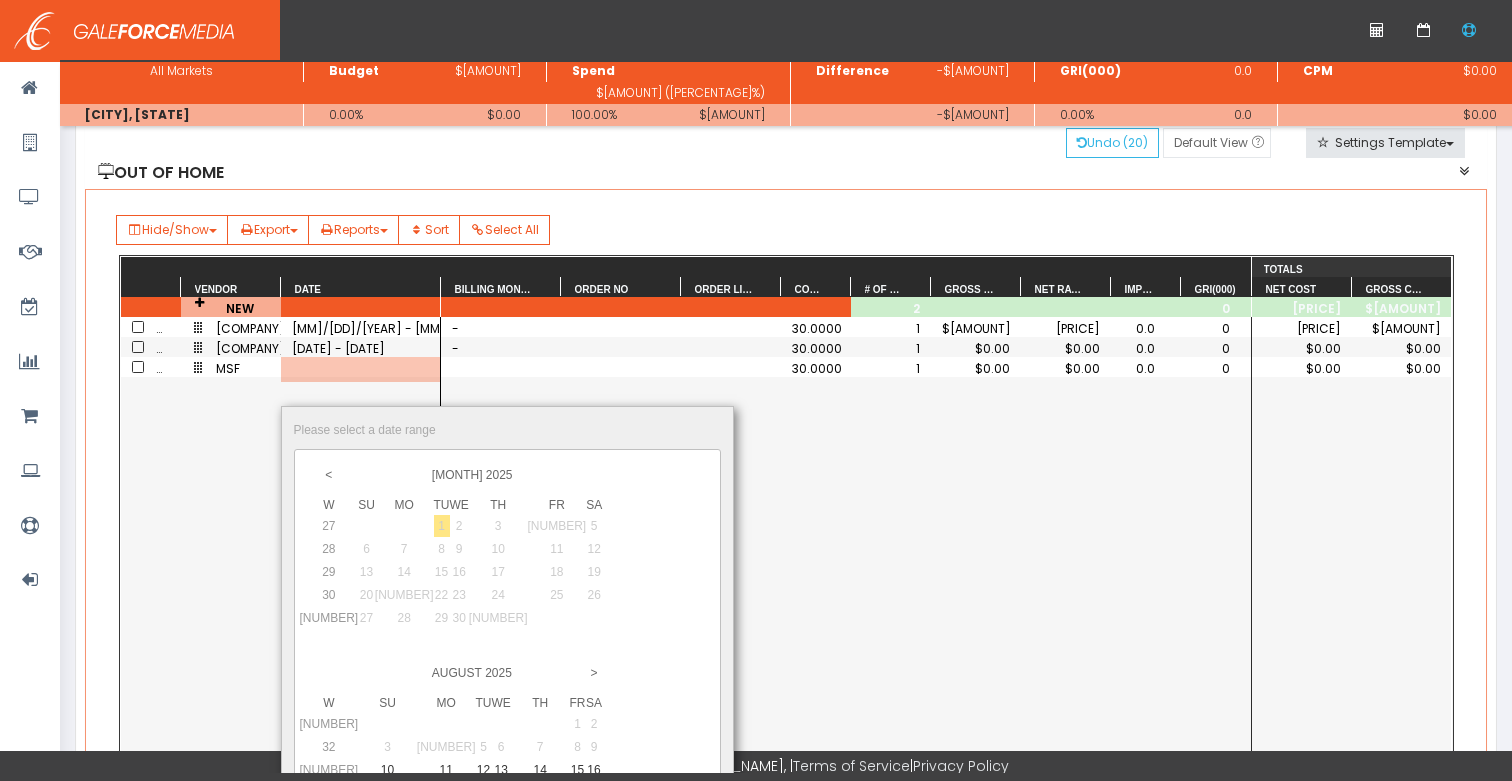 drag, startPoint x: 563, startPoint y: 569, endPoint x: 614, endPoint y: 575, distance: 51.351727 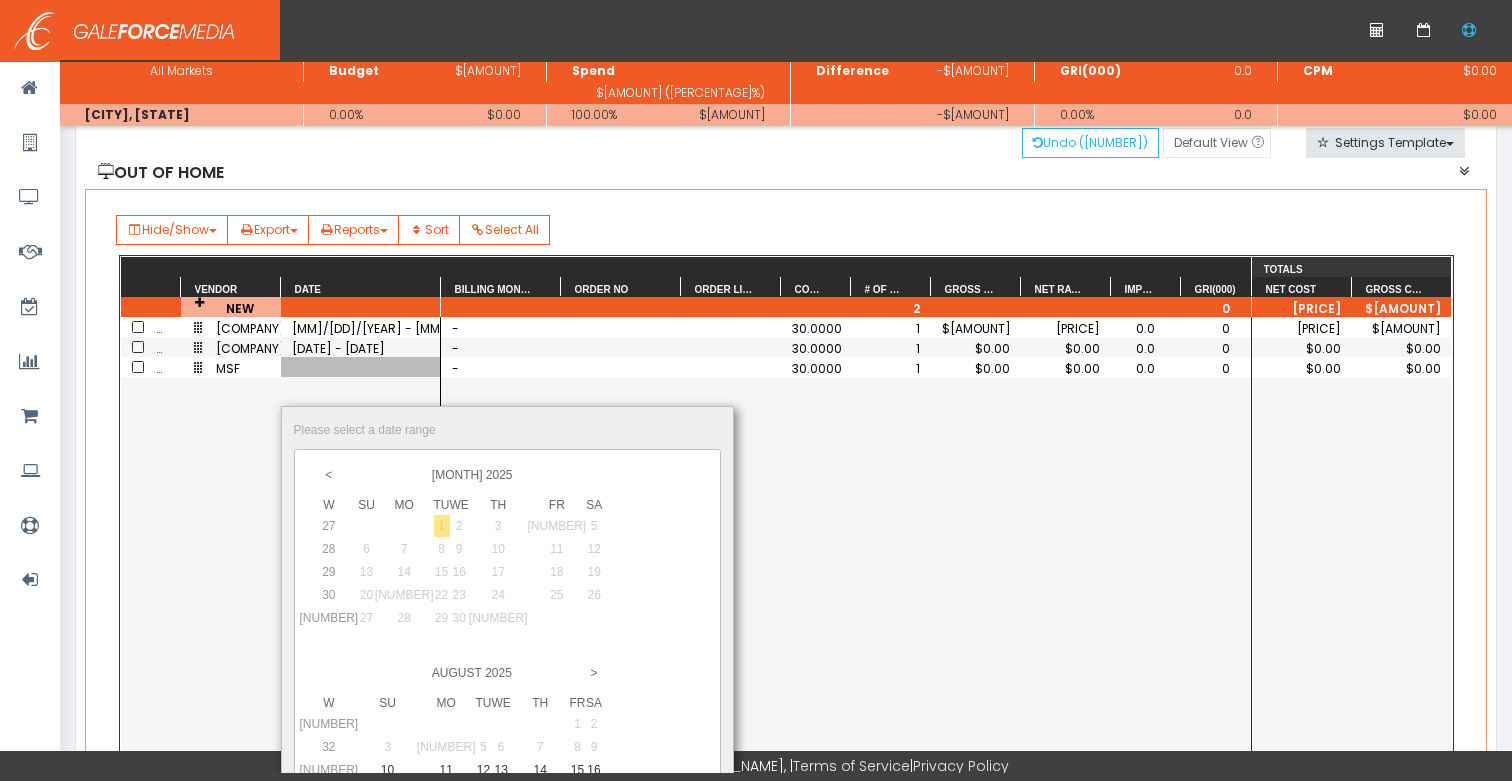 click on "10" at bounding box center [0, 0] 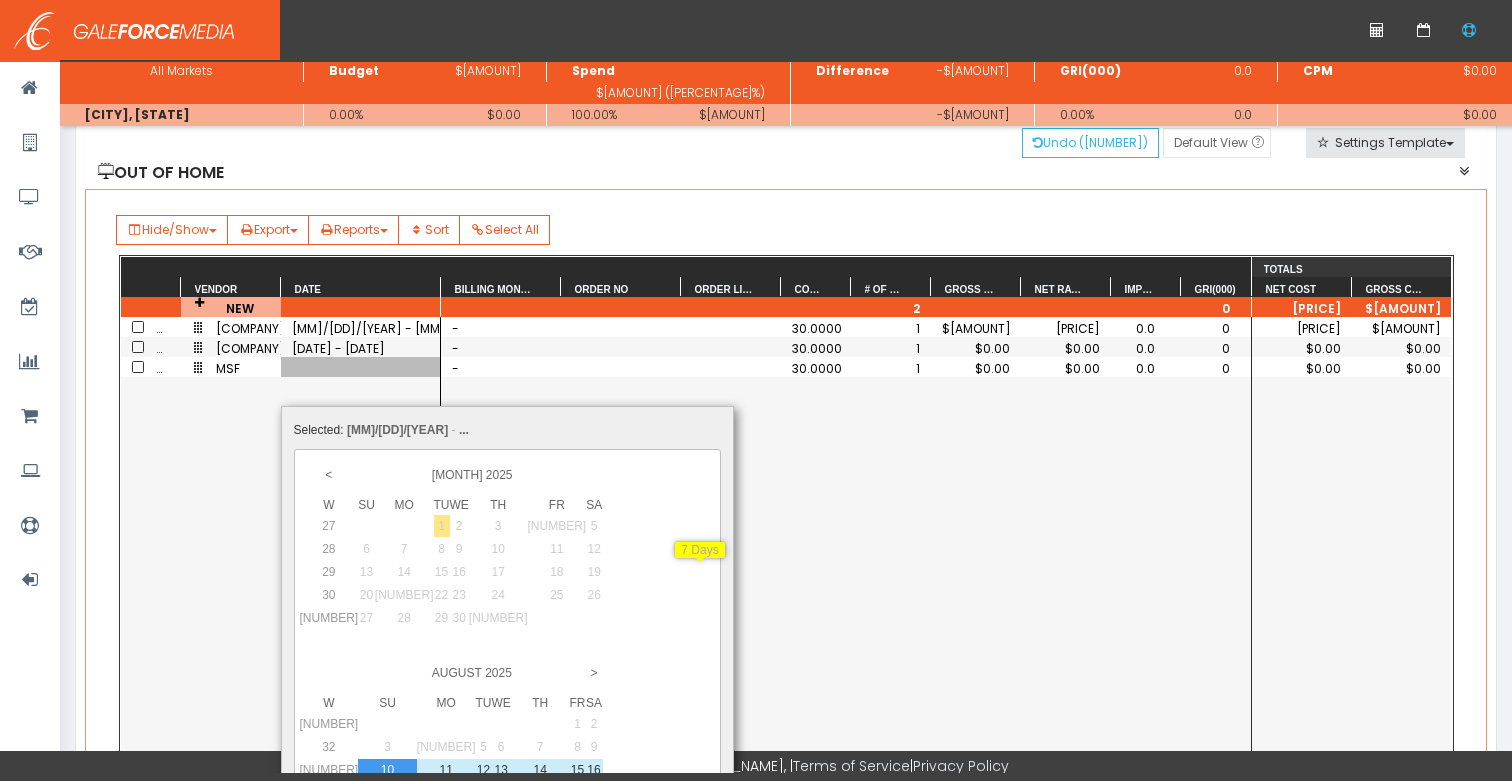 click on "16" at bounding box center (446, 770) 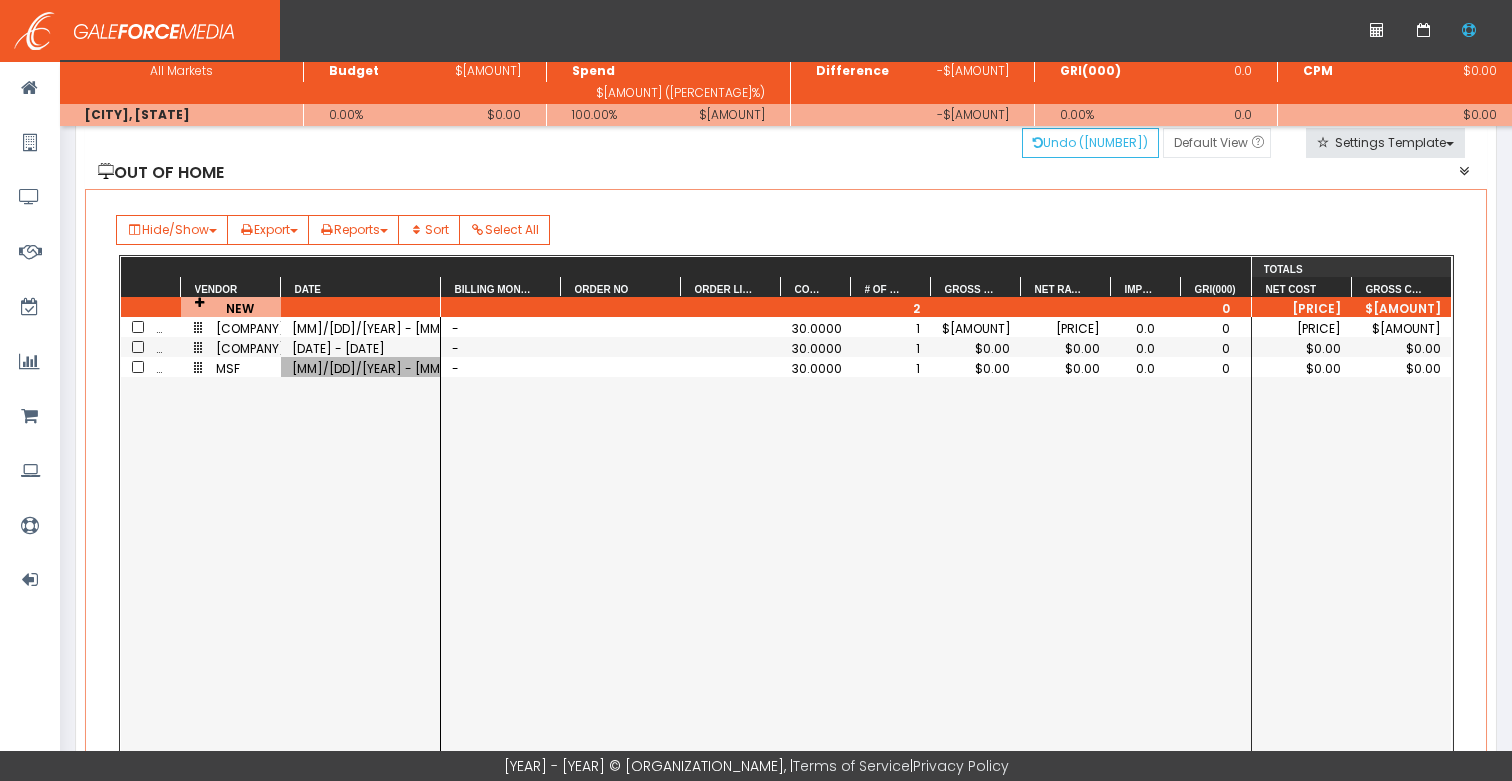 click on "$0.00" at bounding box center (976, 368) 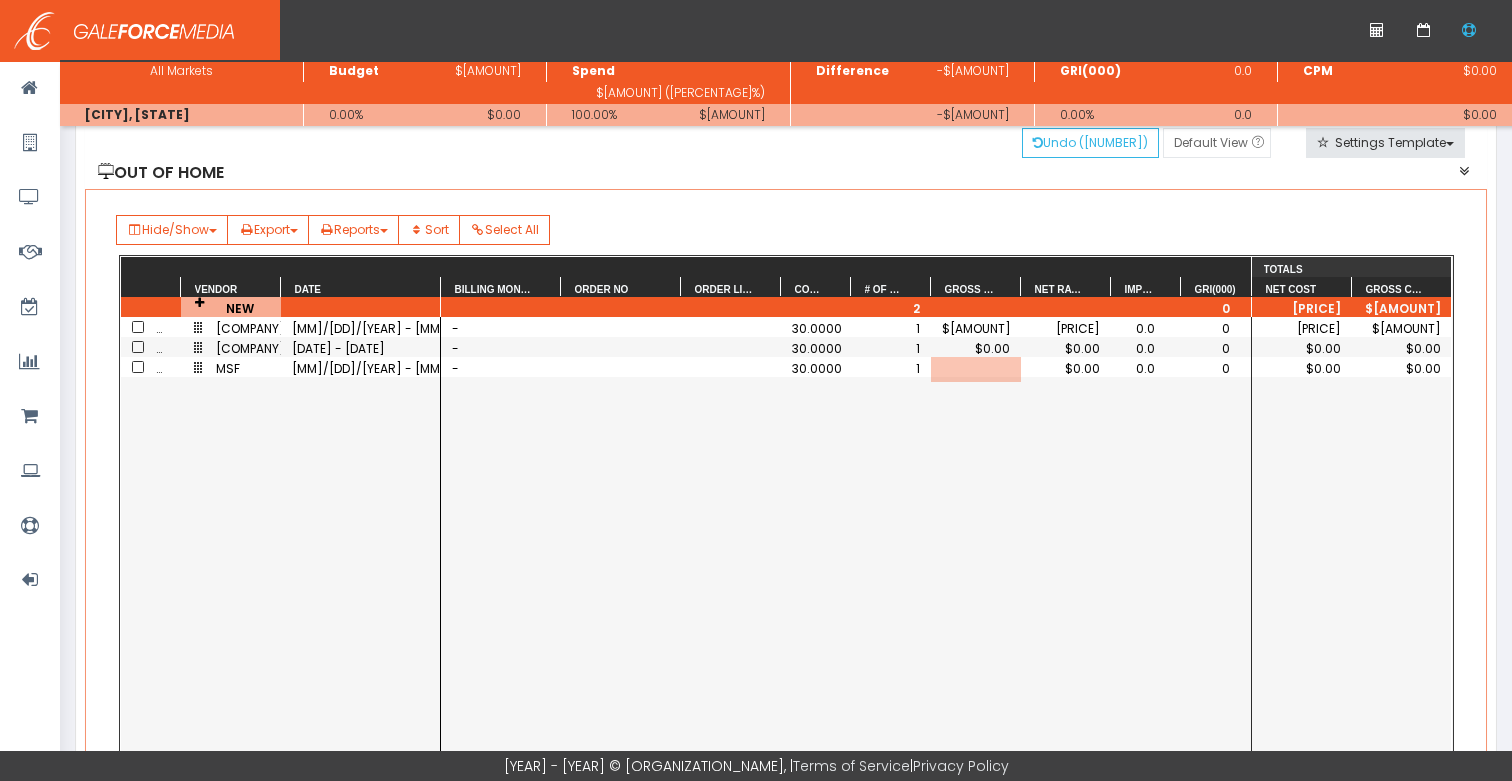 scroll, scrollTop: 0, scrollLeft: 48, axis: horizontal 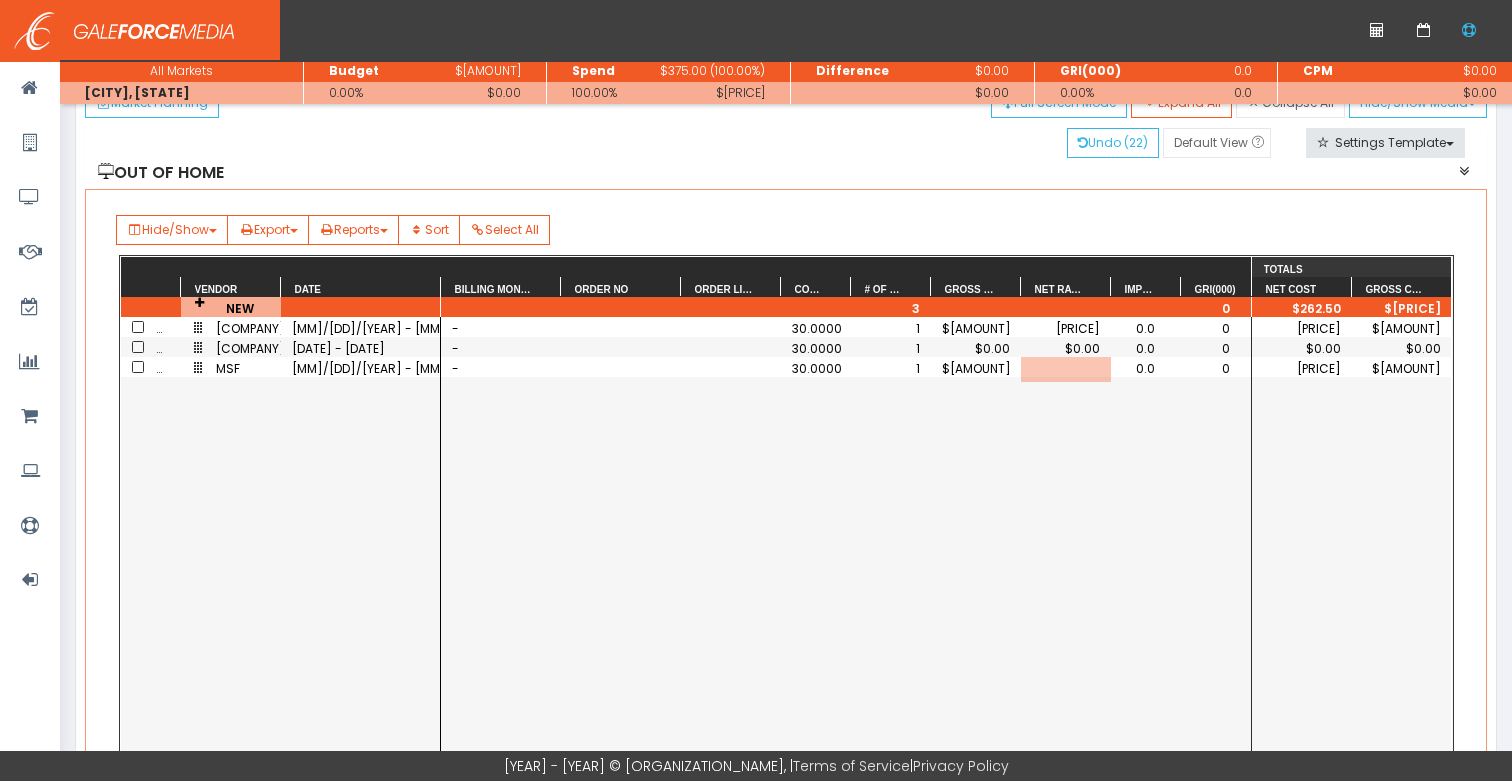 click at bounding box center [138, 367] 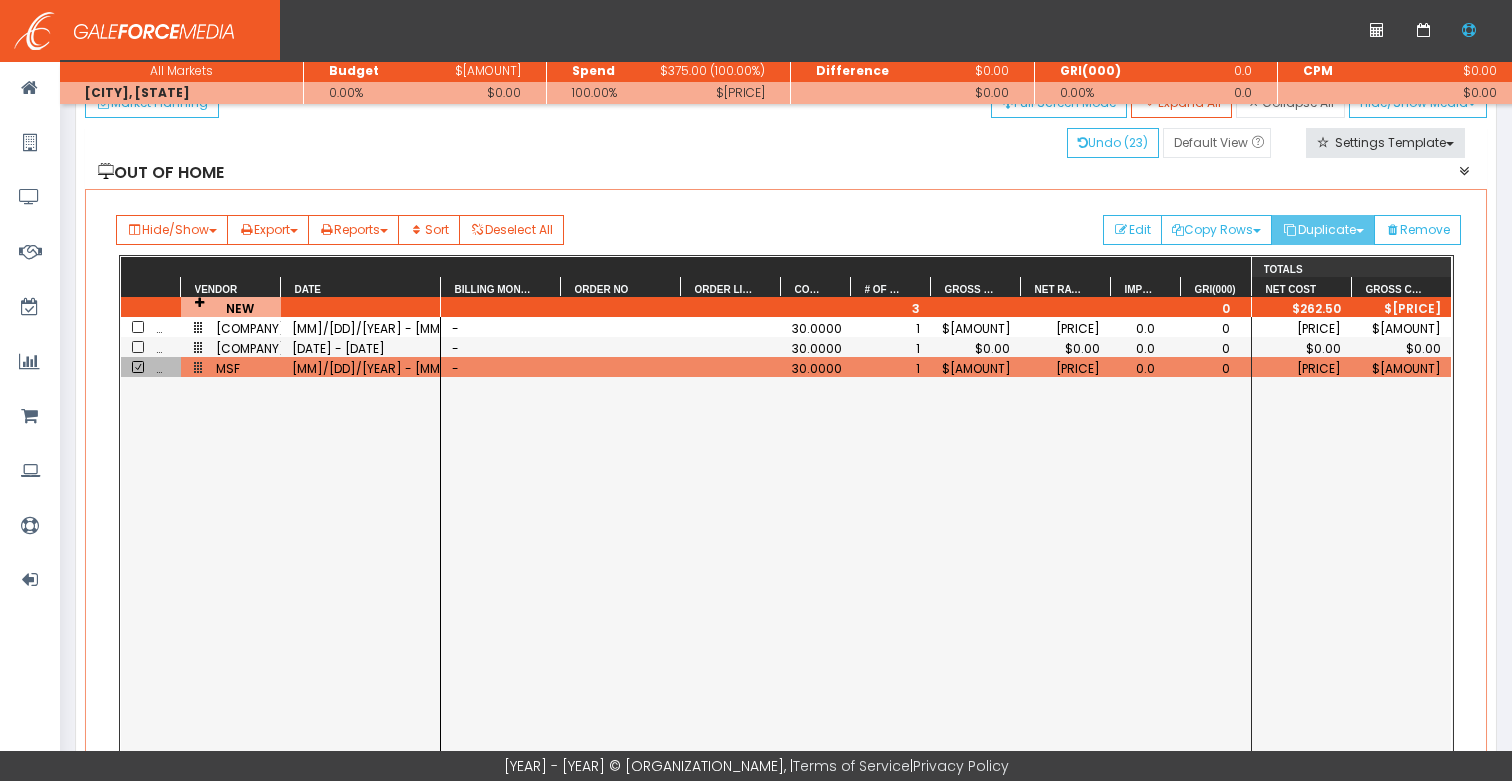 drag, startPoint x: 1352, startPoint y: 232, endPoint x: 1342, endPoint y: 274, distance: 43.174065 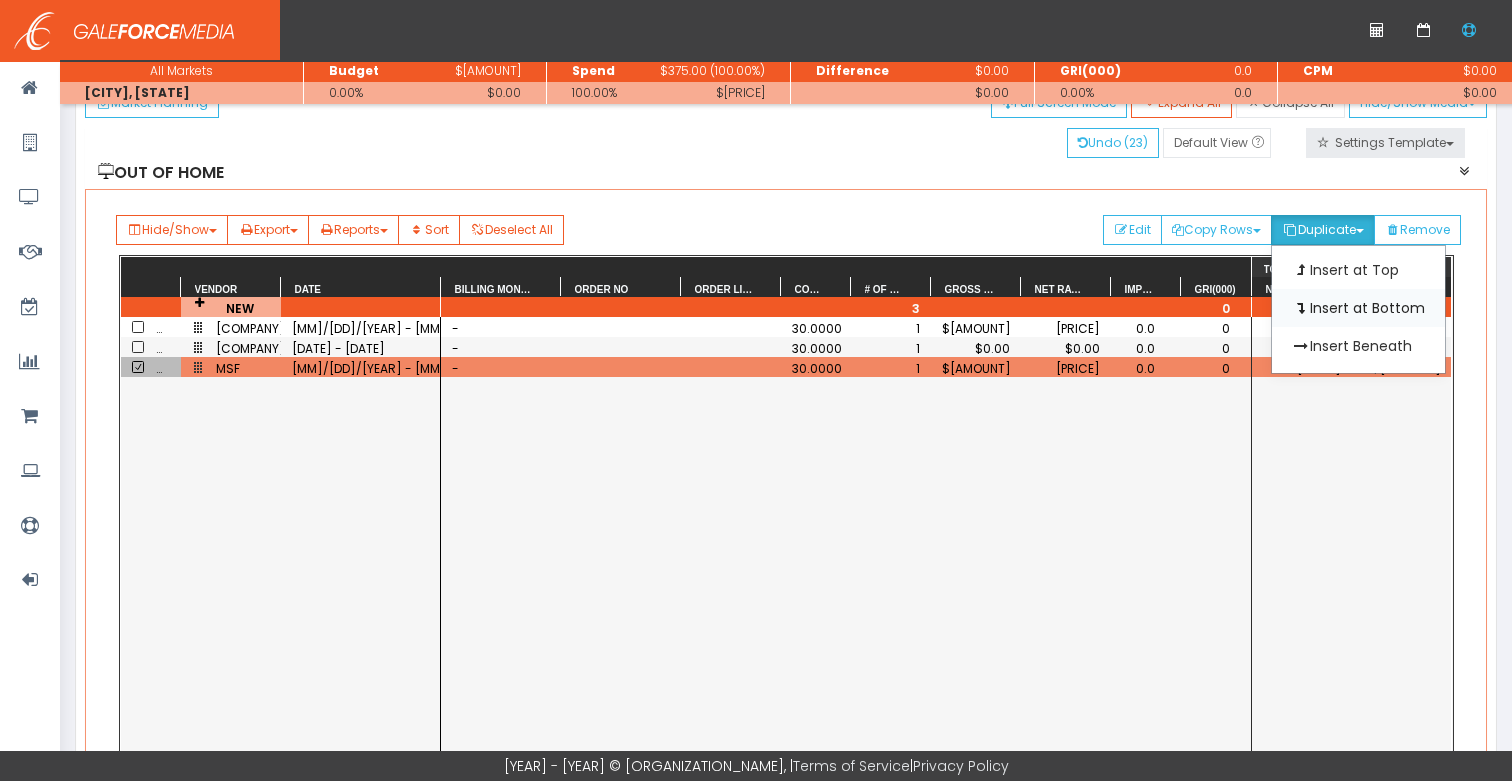 click on "Insert at Bottom" at bounding box center (1358, 270) 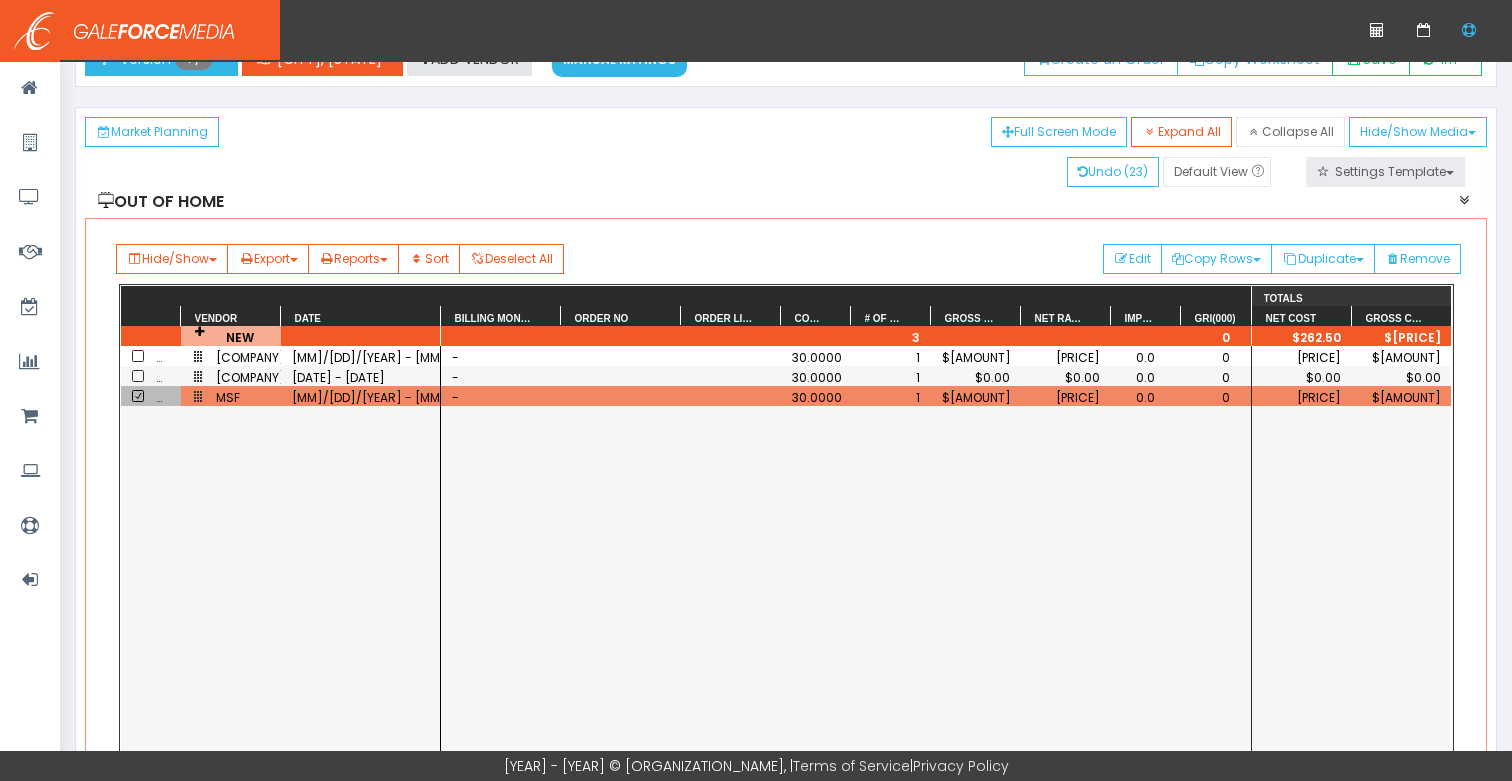 scroll, scrollTop: 0, scrollLeft: 0, axis: both 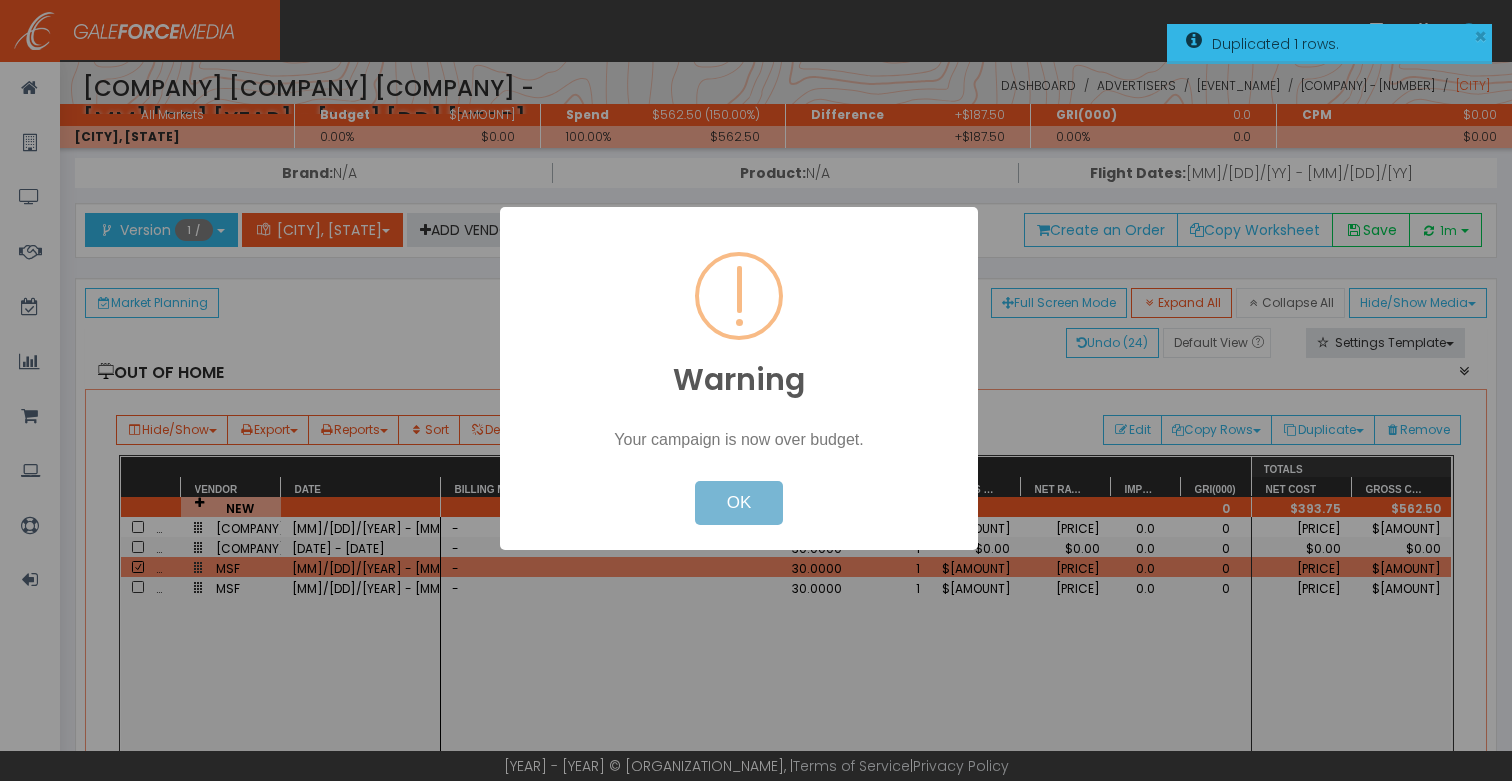 drag, startPoint x: 726, startPoint y: 511, endPoint x: 746, endPoint y: 571, distance: 63.245552 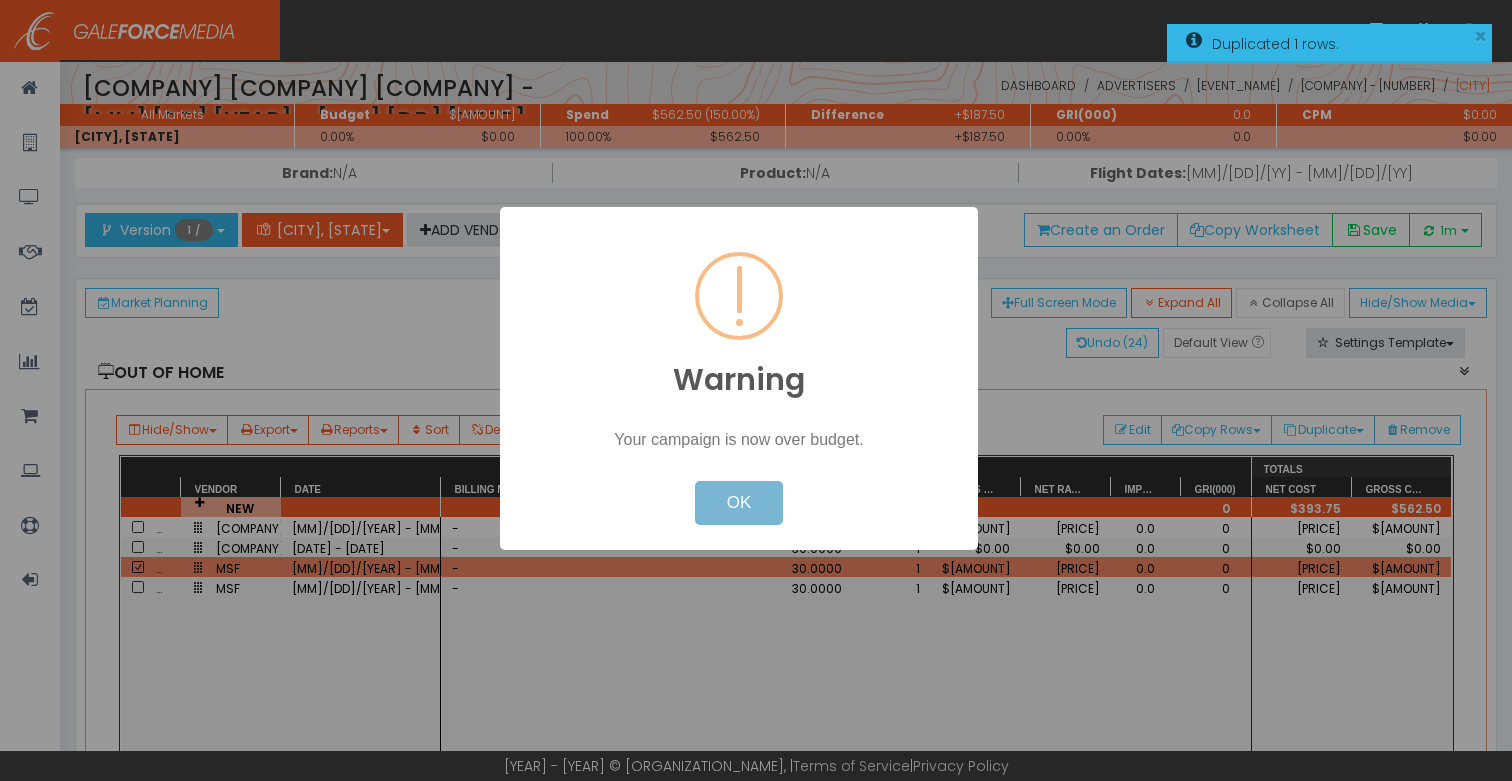click on "OK" at bounding box center (739, 503) 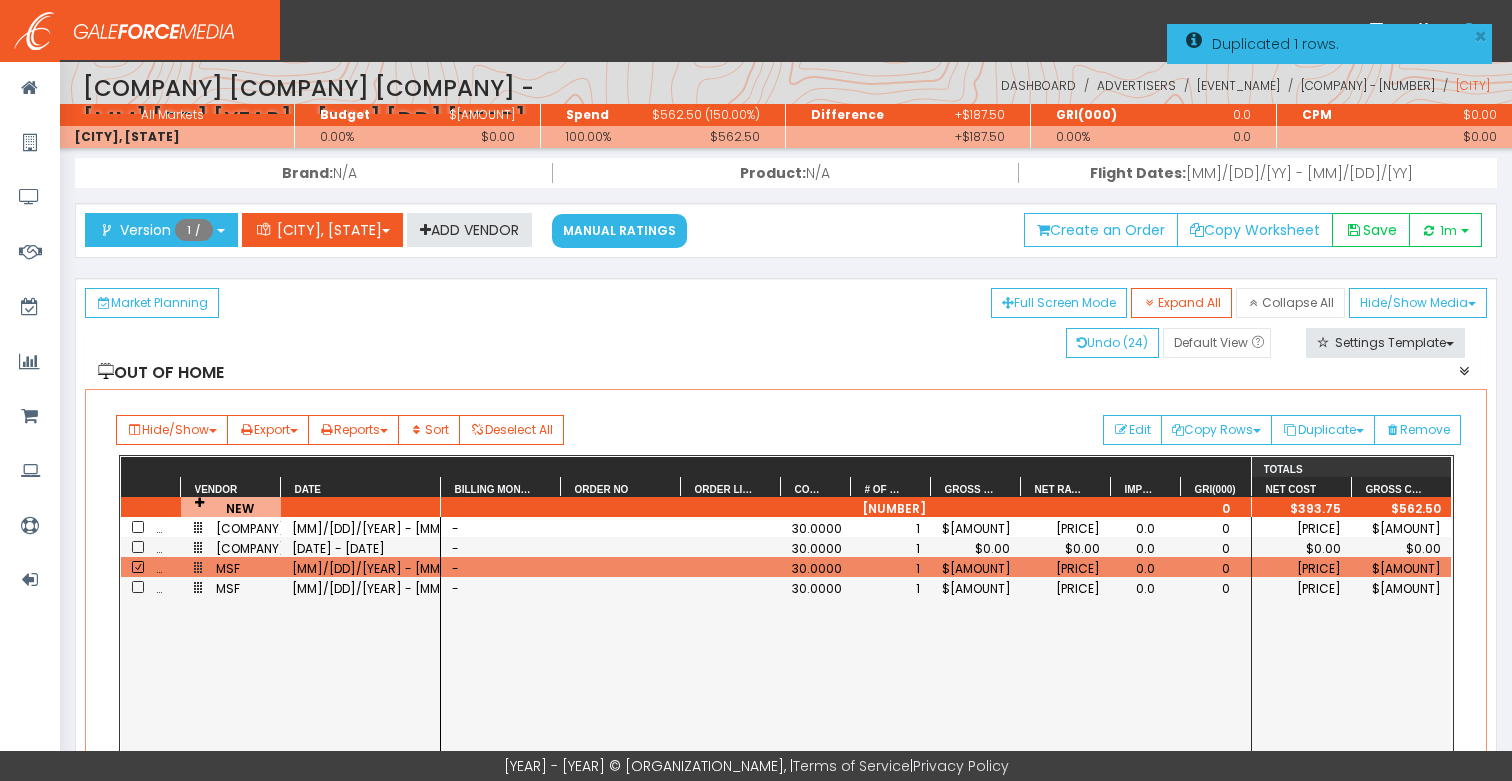 drag, startPoint x: 322, startPoint y: 591, endPoint x: 372, endPoint y: 593, distance: 50.039986 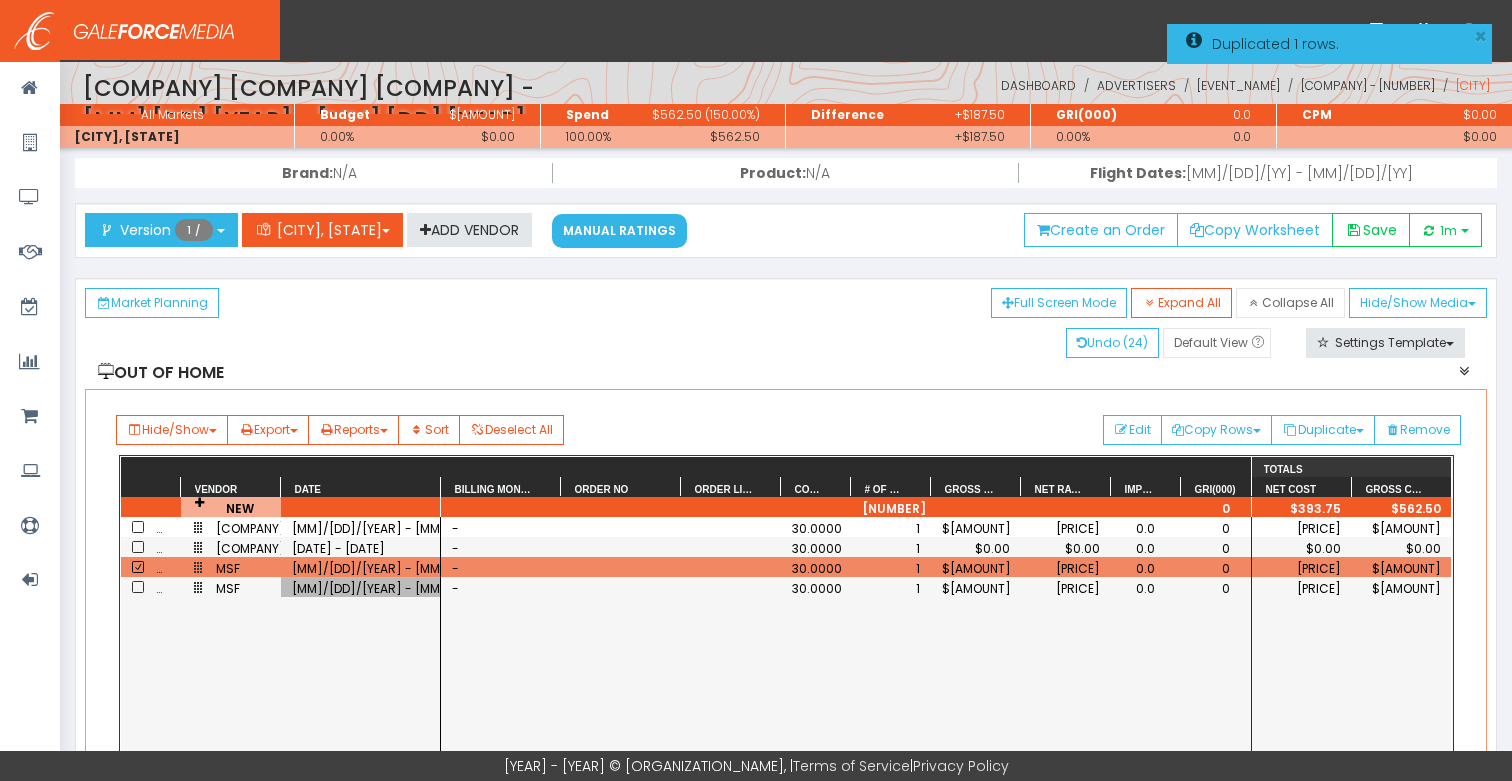 click on "08/10/2025 - 08/16/2025" at bounding box center [361, 588] 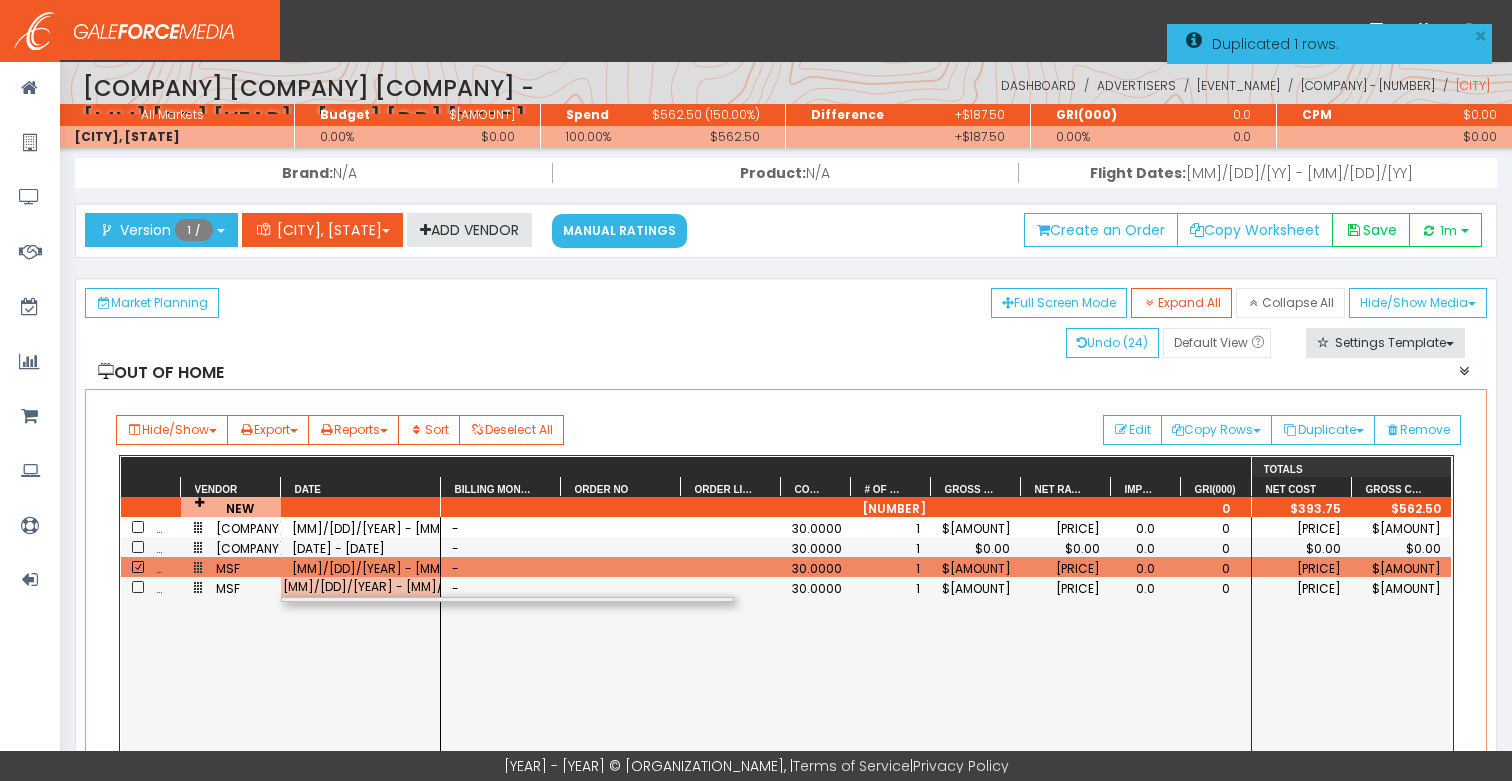 scroll, scrollTop: 0, scrollLeft: 20, axis: horizontal 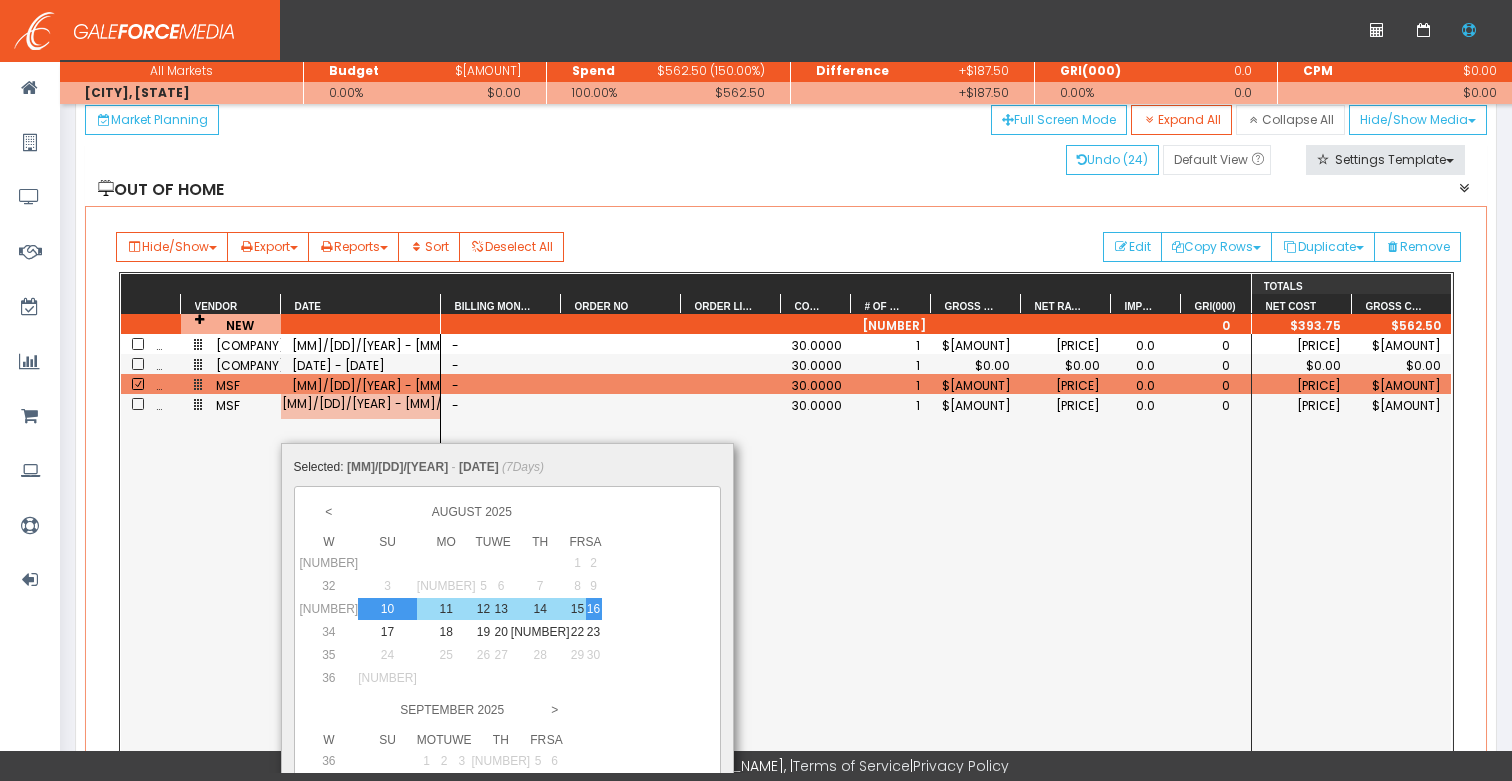 click on "[NUMBER]" at bounding box center (0, 0) 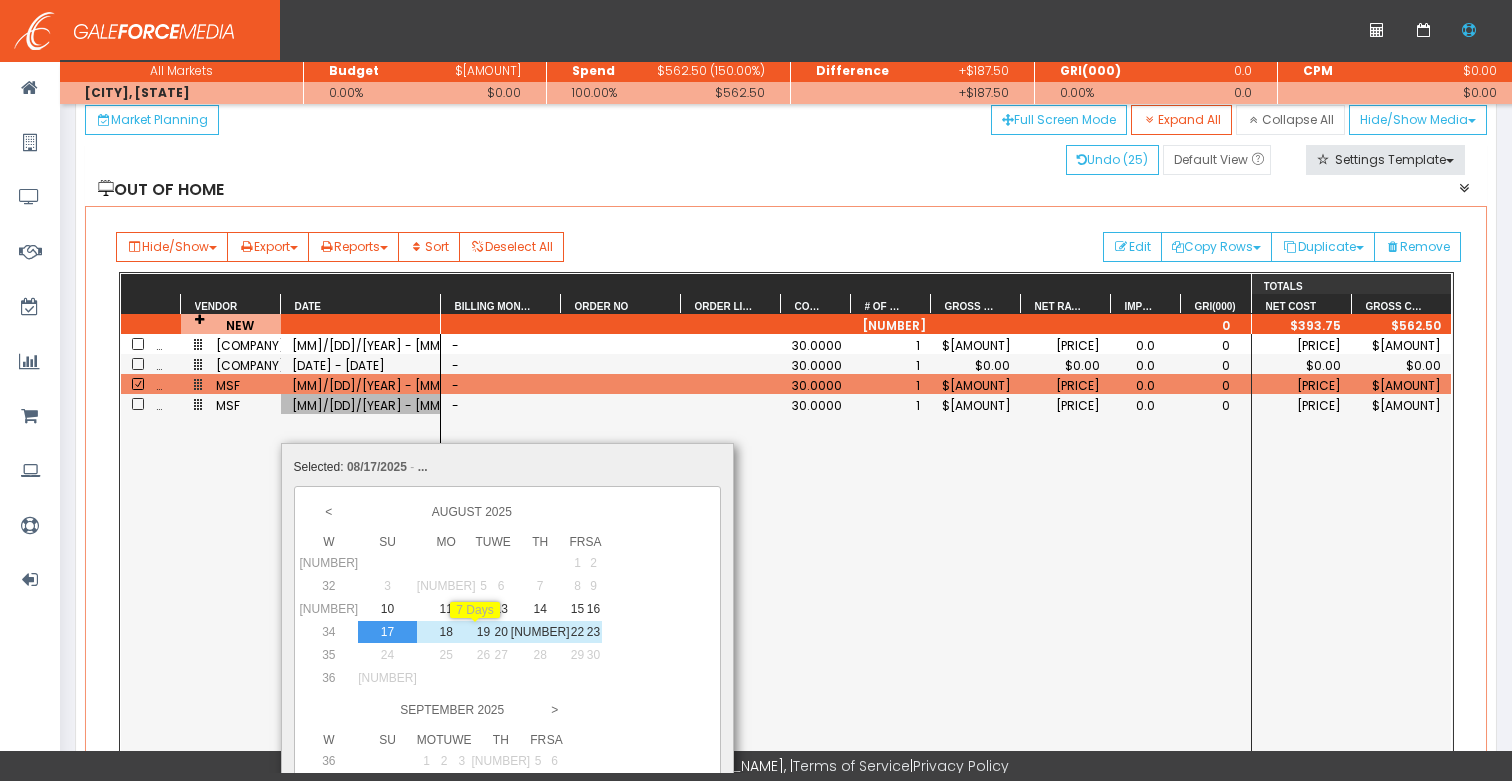 drag, startPoint x: 474, startPoint y: 634, endPoint x: 502, endPoint y: 629, distance: 28.442924 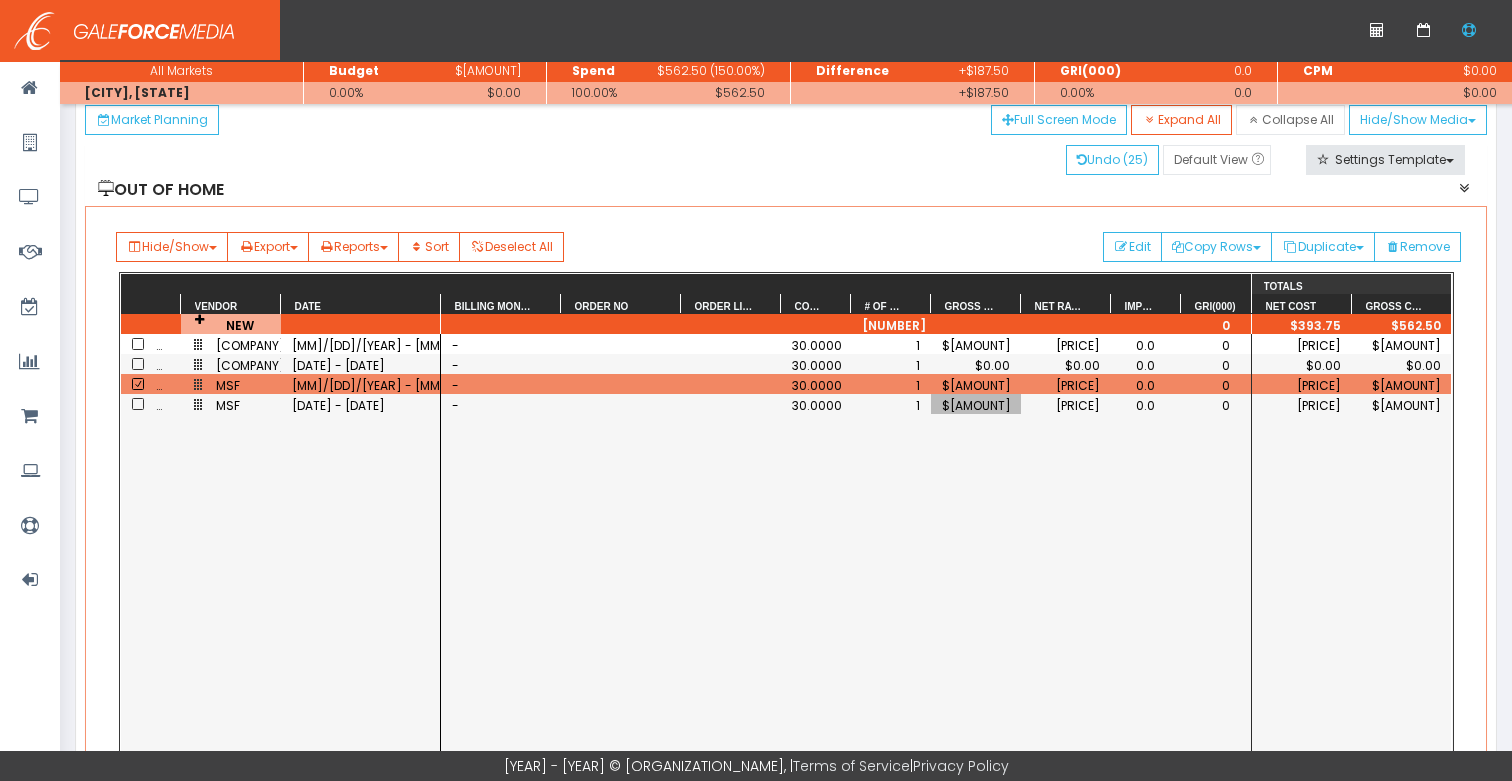 click on "$187.50" at bounding box center [976, 405] 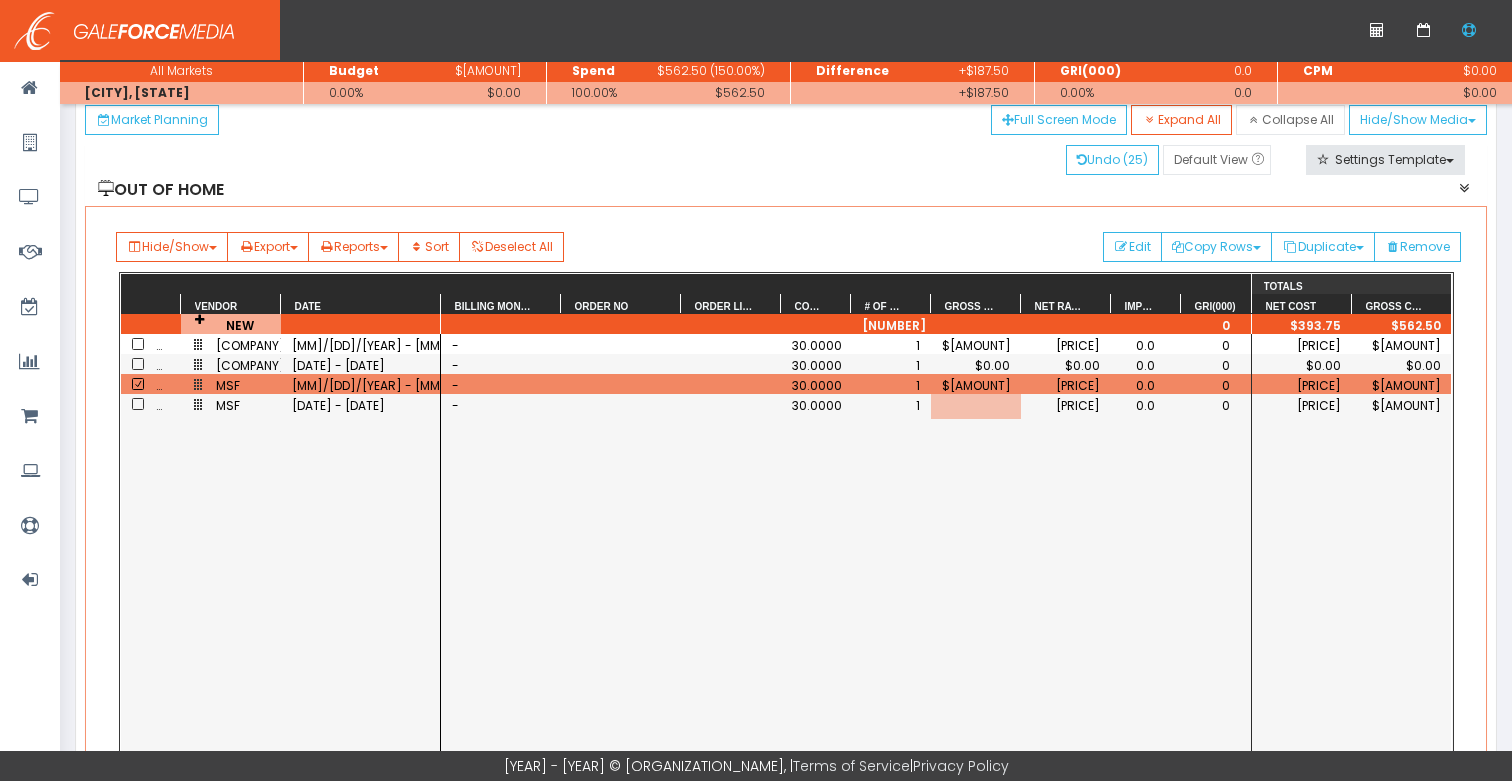 scroll, scrollTop: 0, scrollLeft: 48, axis: horizontal 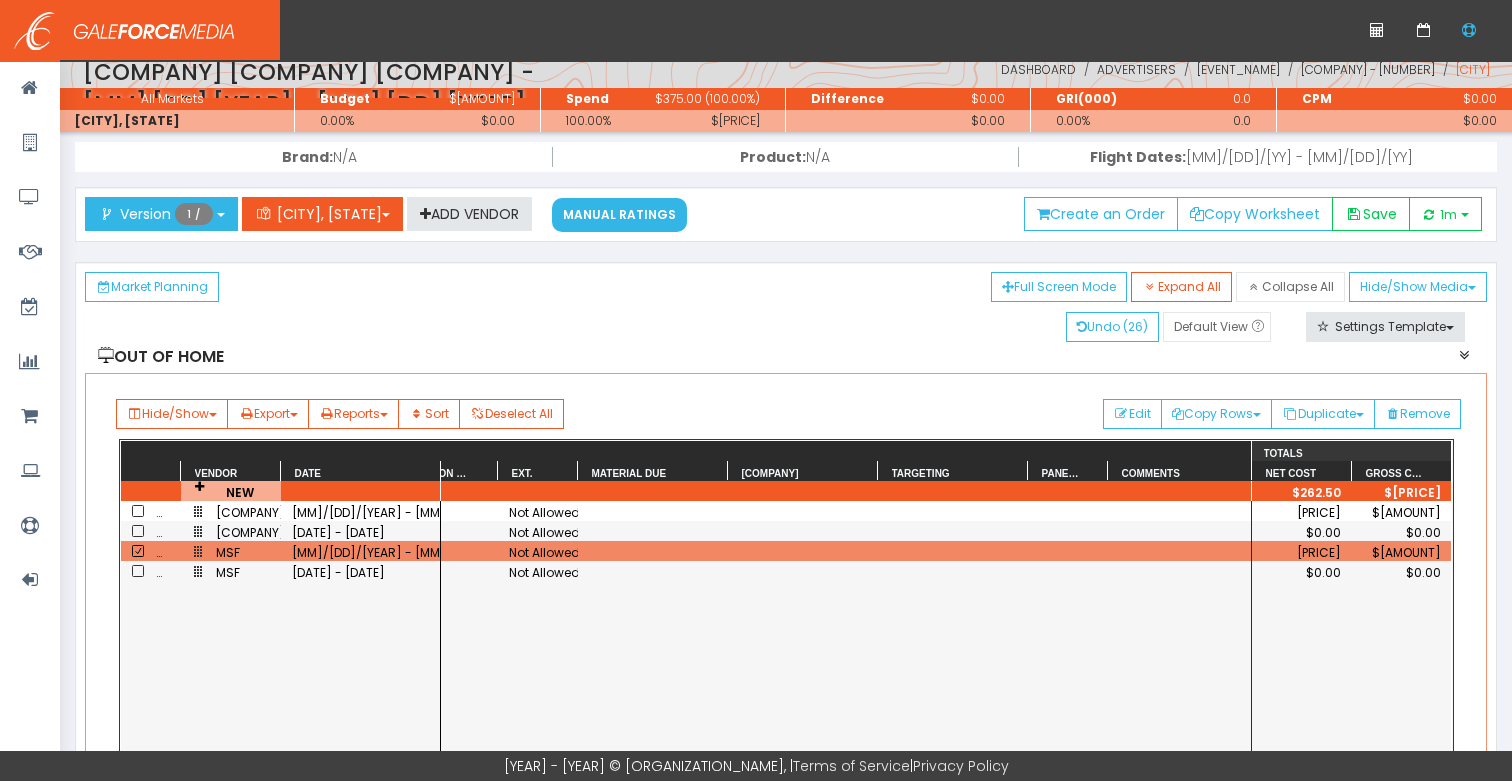 click at bounding box center [1183, 531] 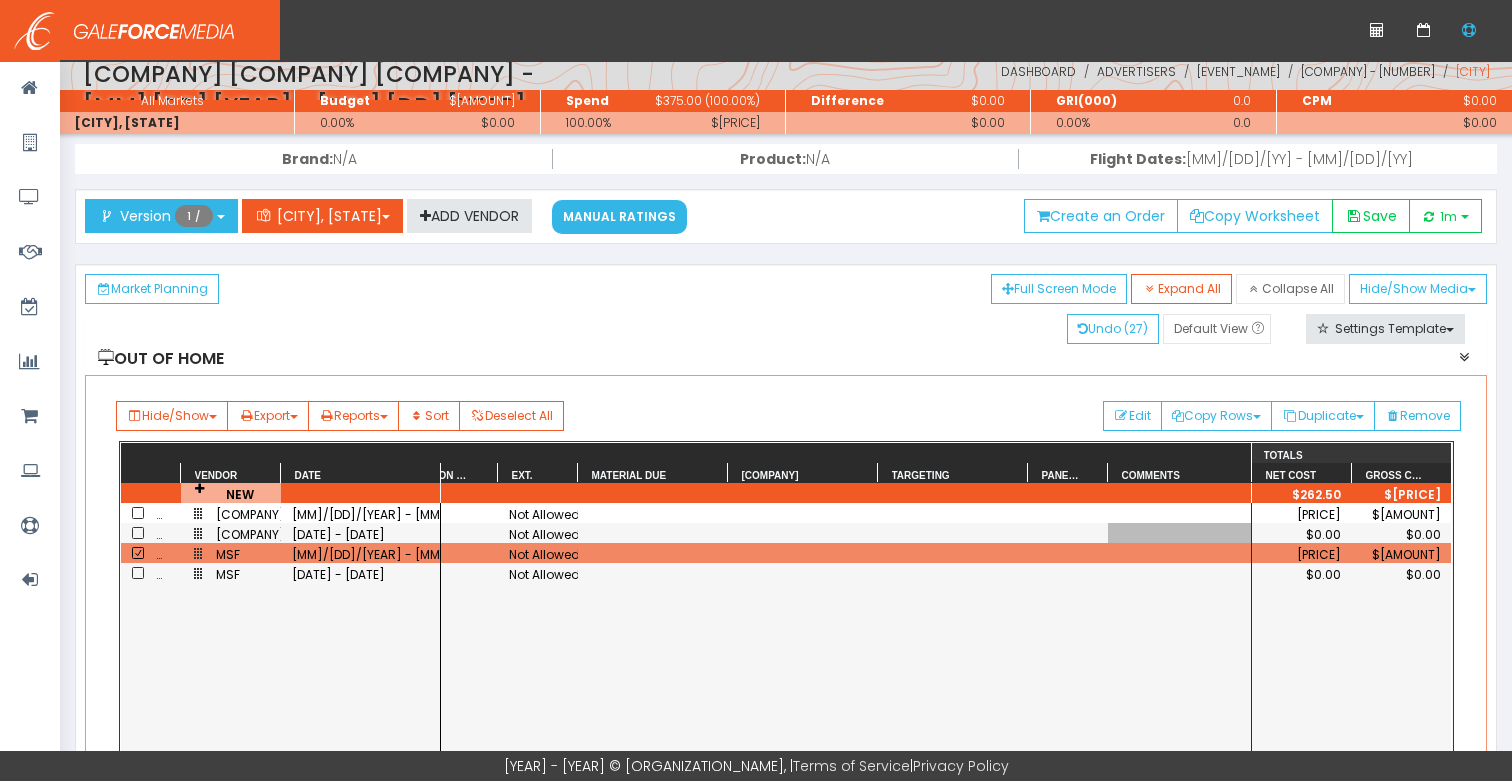 click at bounding box center [1183, 533] 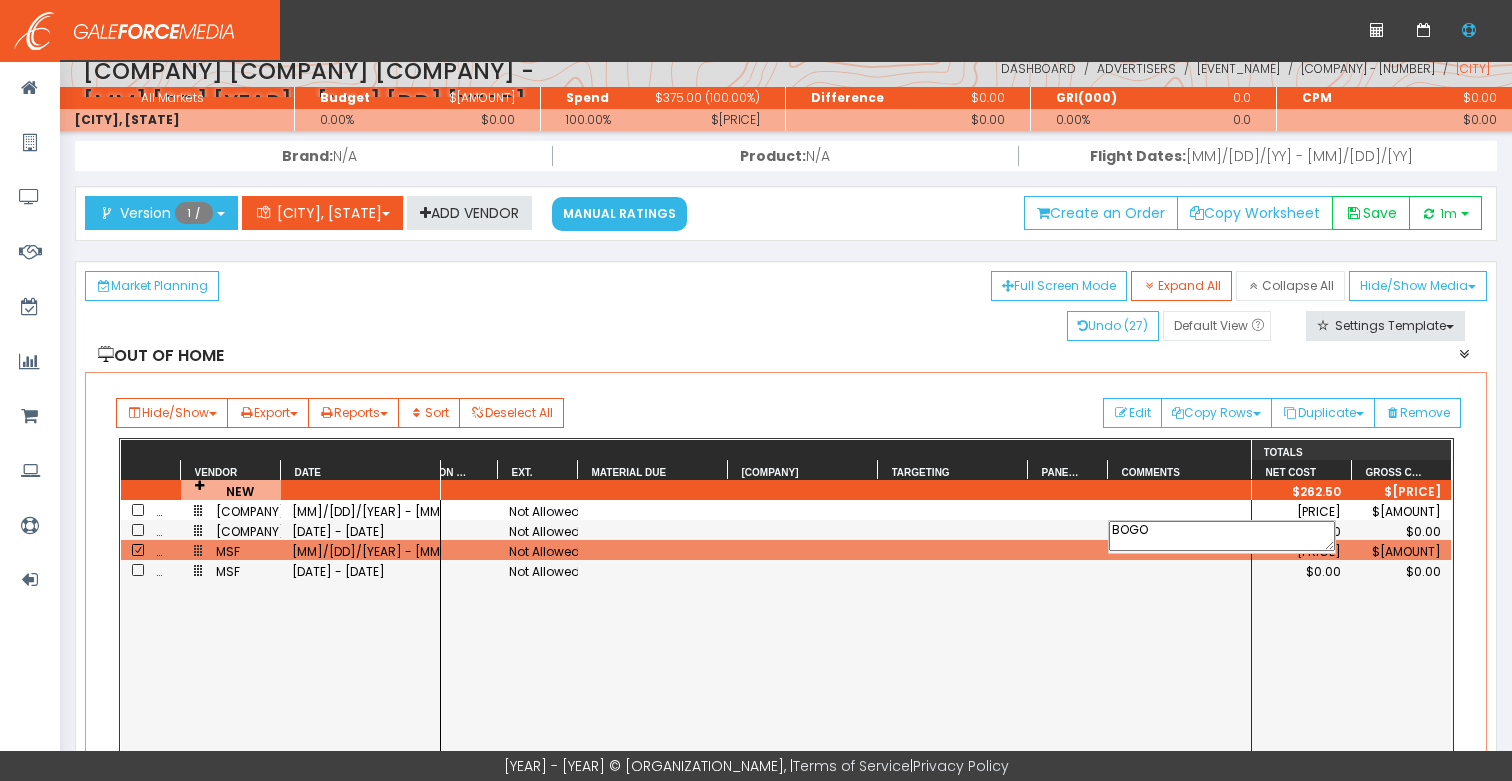 drag, startPoint x: 1172, startPoint y: 531, endPoint x: 1001, endPoint y: 516, distance: 171.65663 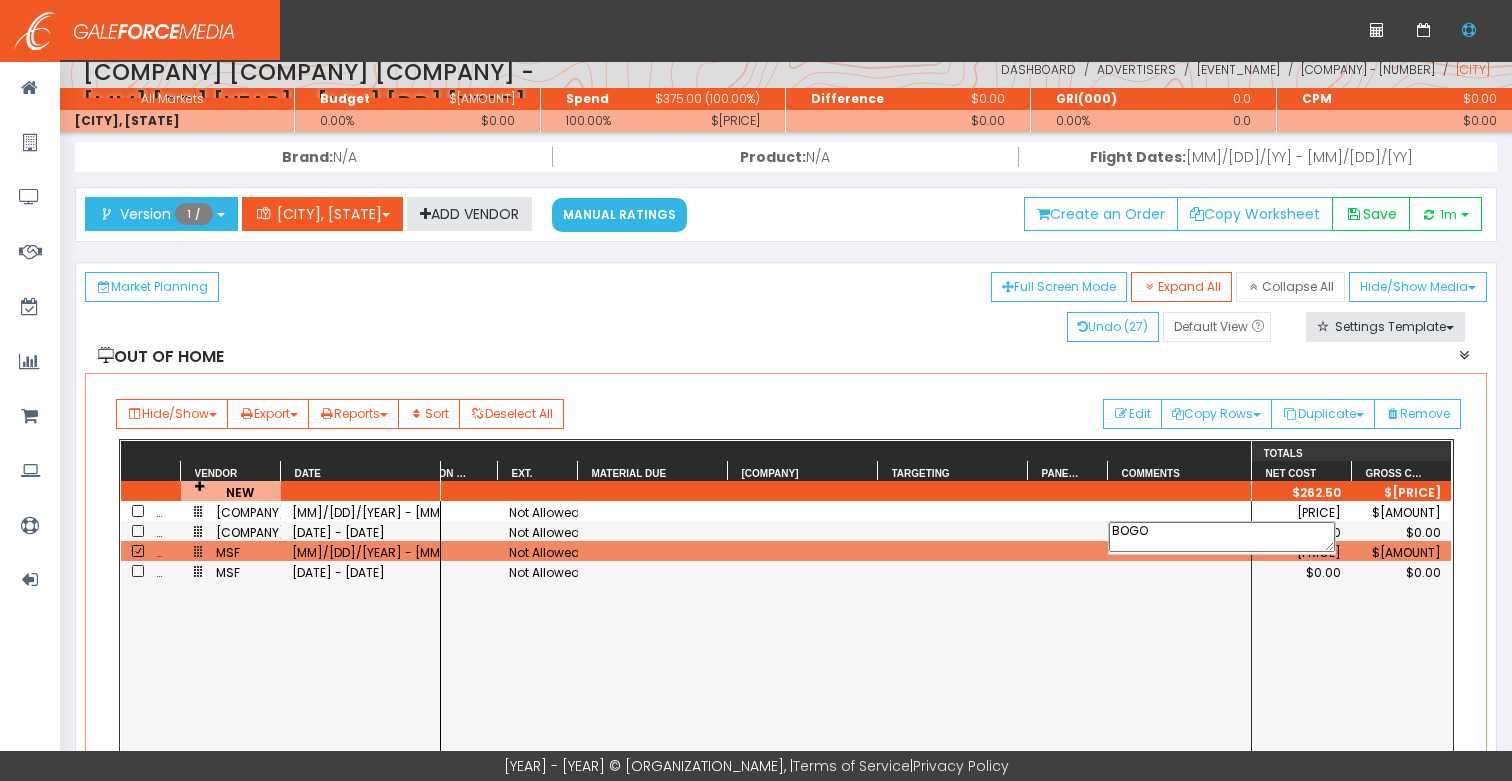 scroll, scrollTop: 15, scrollLeft: 0, axis: vertical 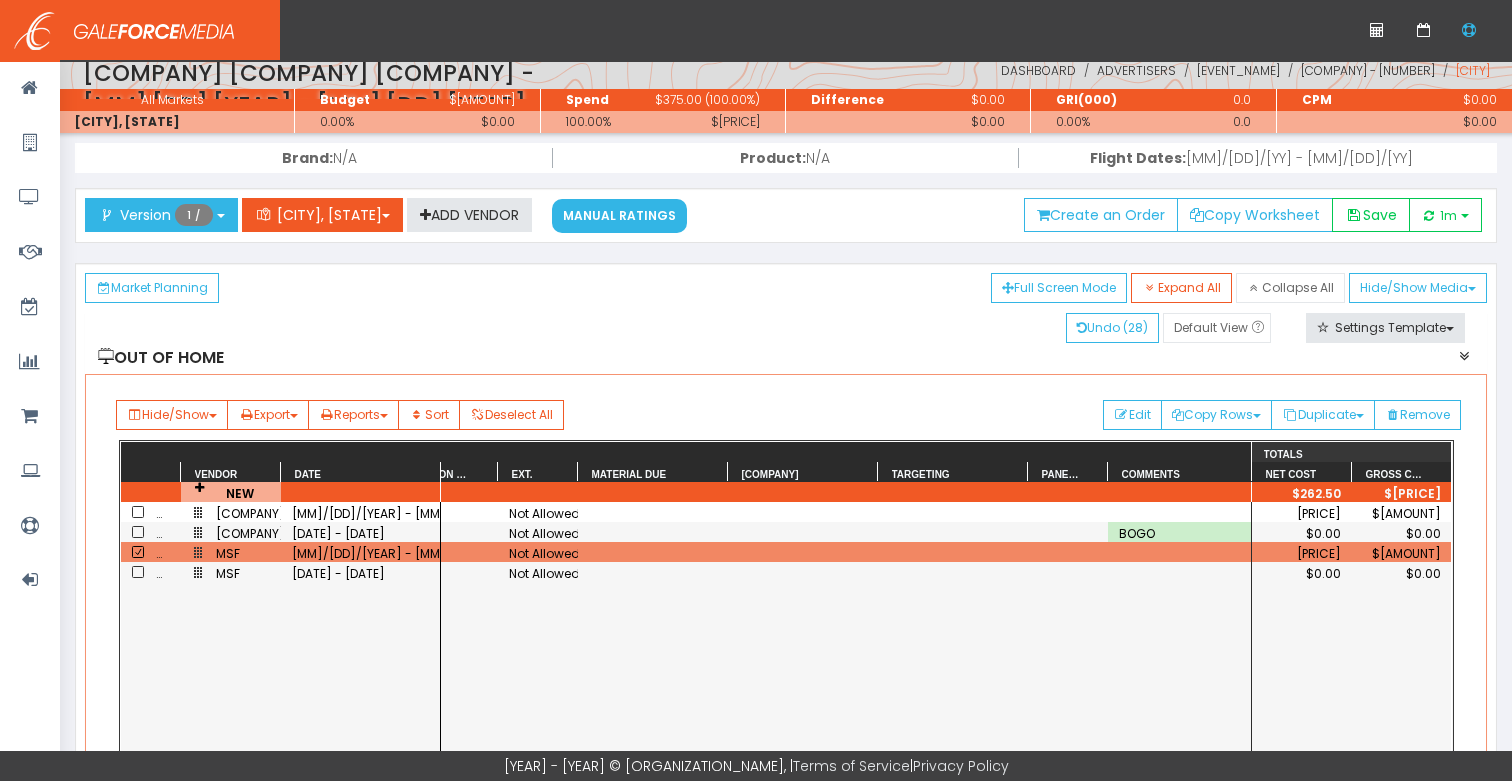 drag, startPoint x: 953, startPoint y: 604, endPoint x: 908, endPoint y: 599, distance: 45.276924 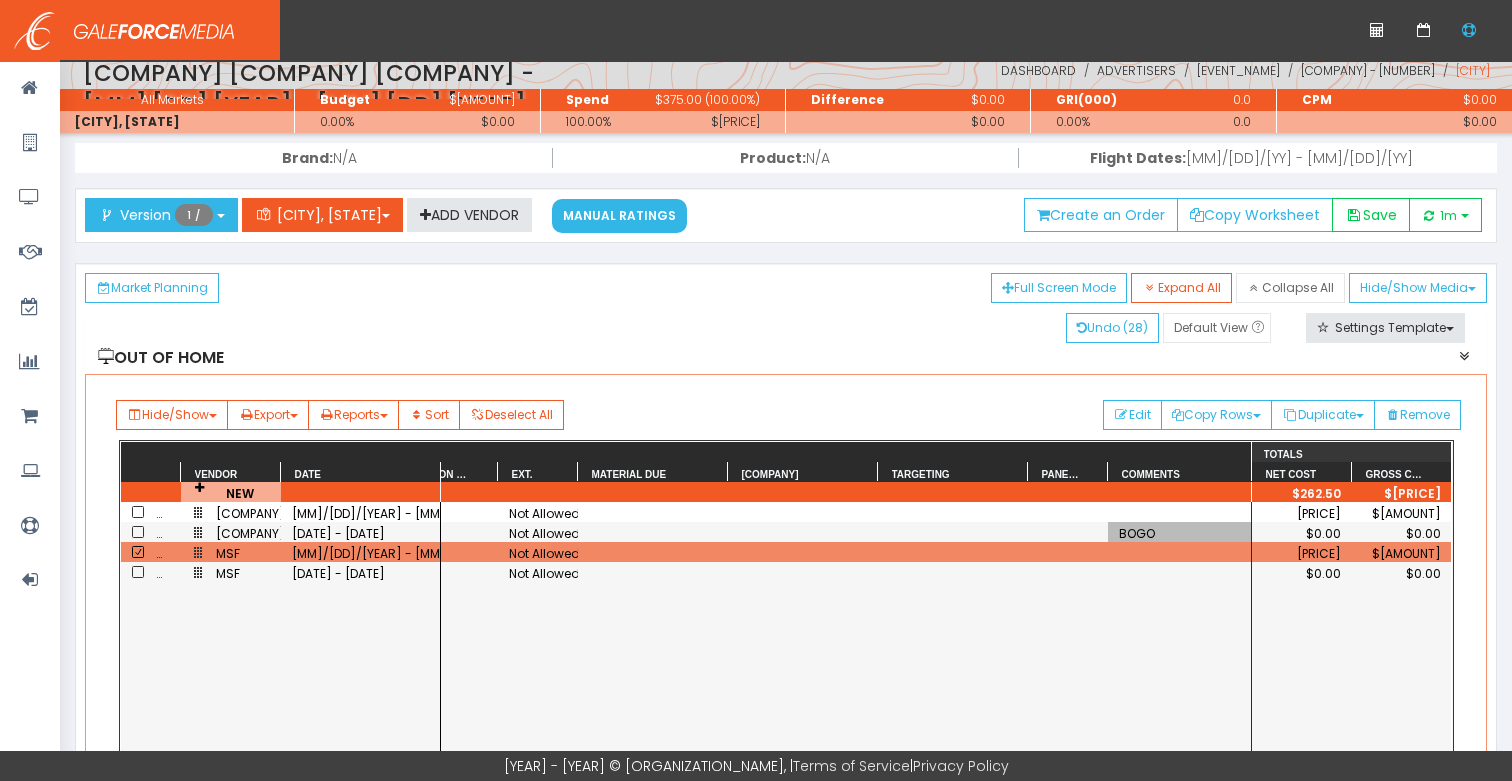 click at bounding box center (1183, 572) 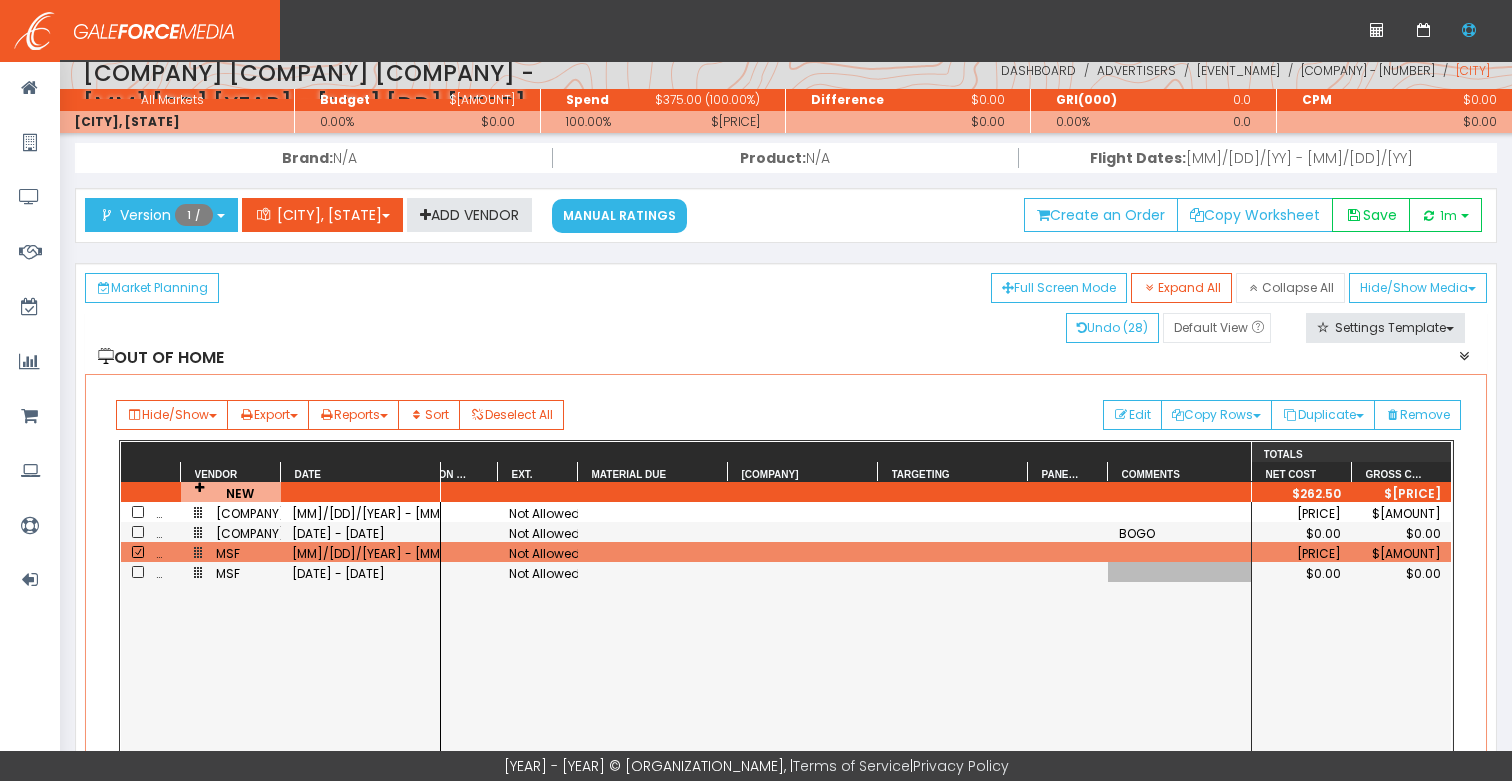 click at bounding box center [1183, 572] 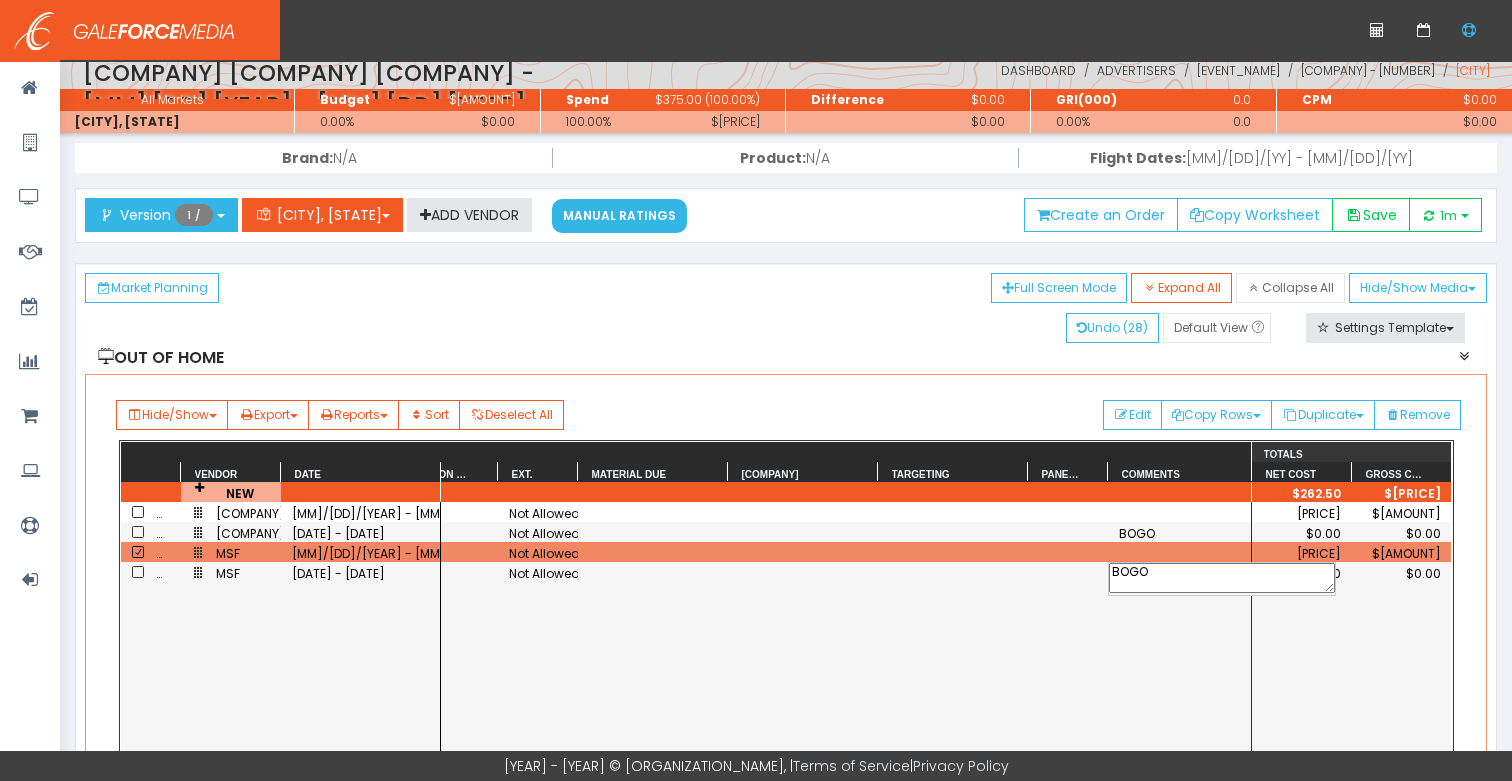 click on "Not Allowed $0.00 Not Allowed BOGO Not Allowed Not Allowed" at bounding box center [846, 733] 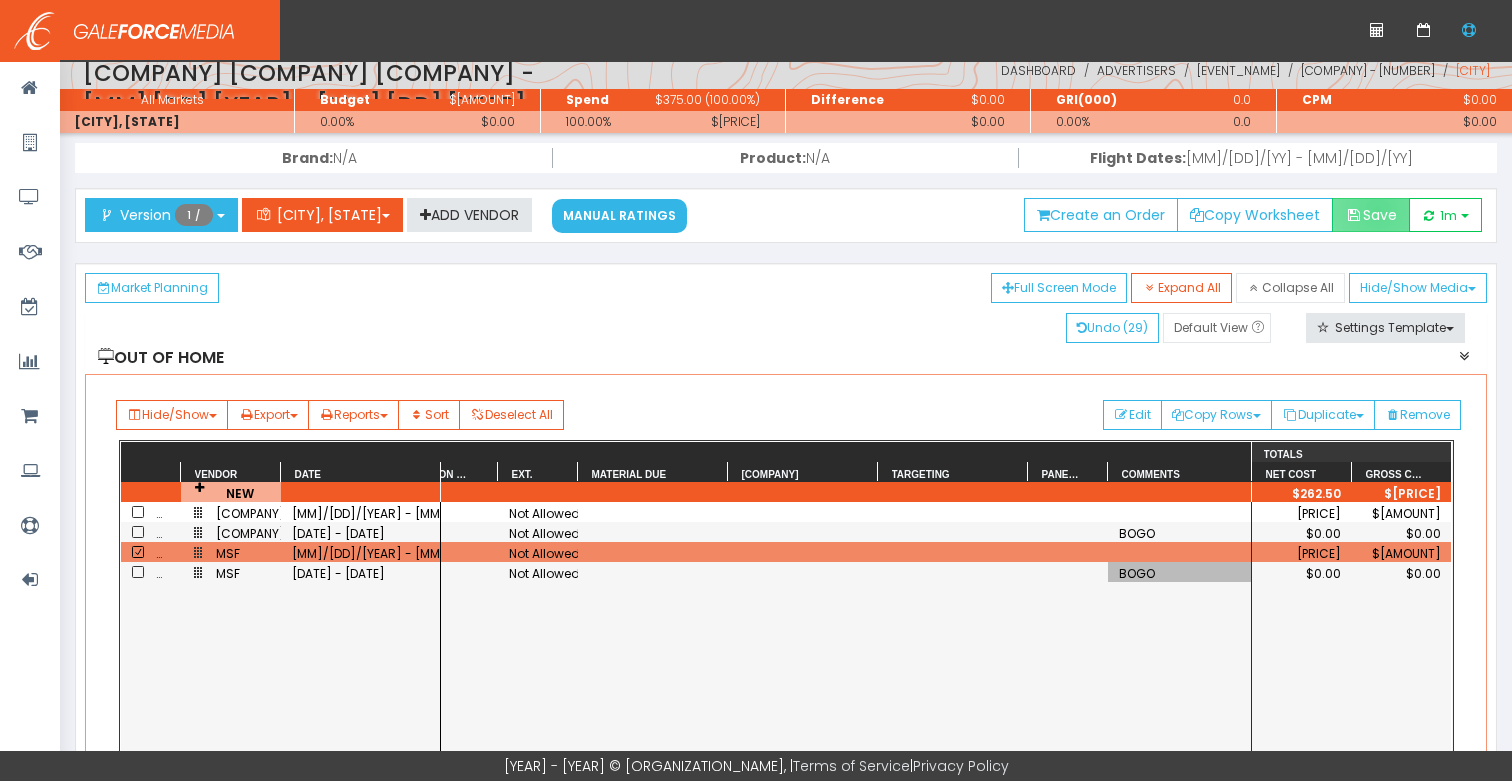 click on "Save" at bounding box center (1371, 215) 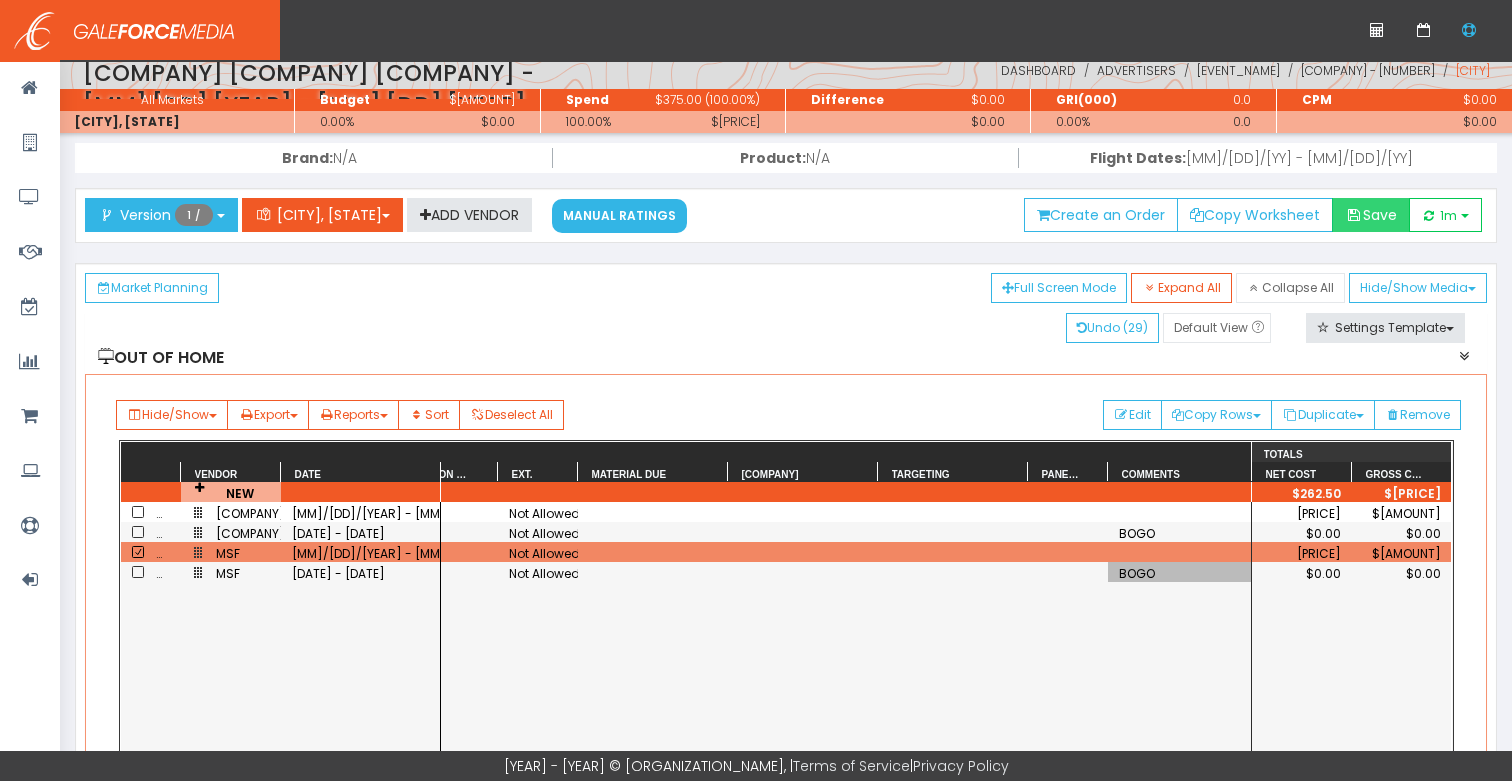 click on "Save" at bounding box center (1371, 215) 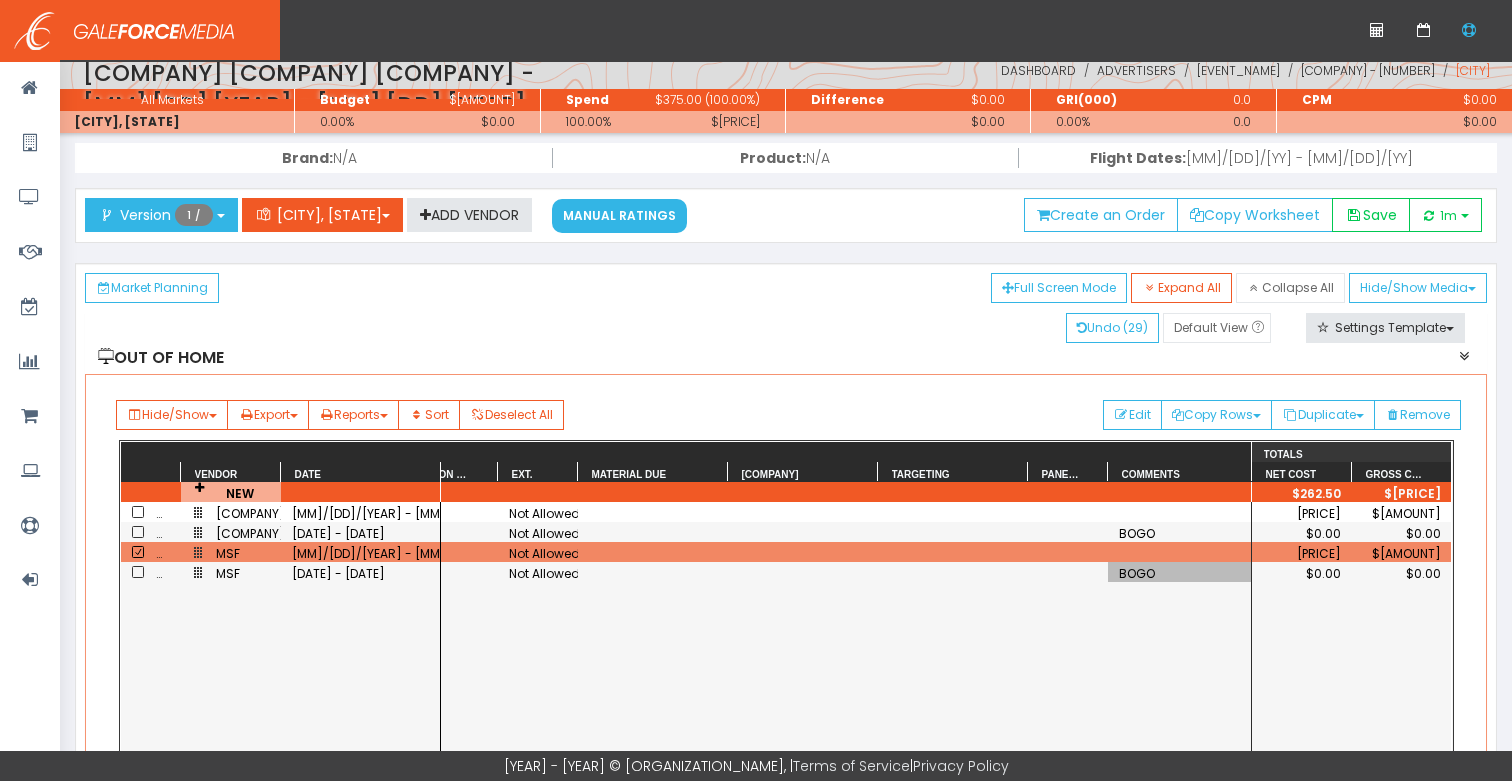 click on "08/10/2025 - 08/16/2025" at bounding box center (361, 513) 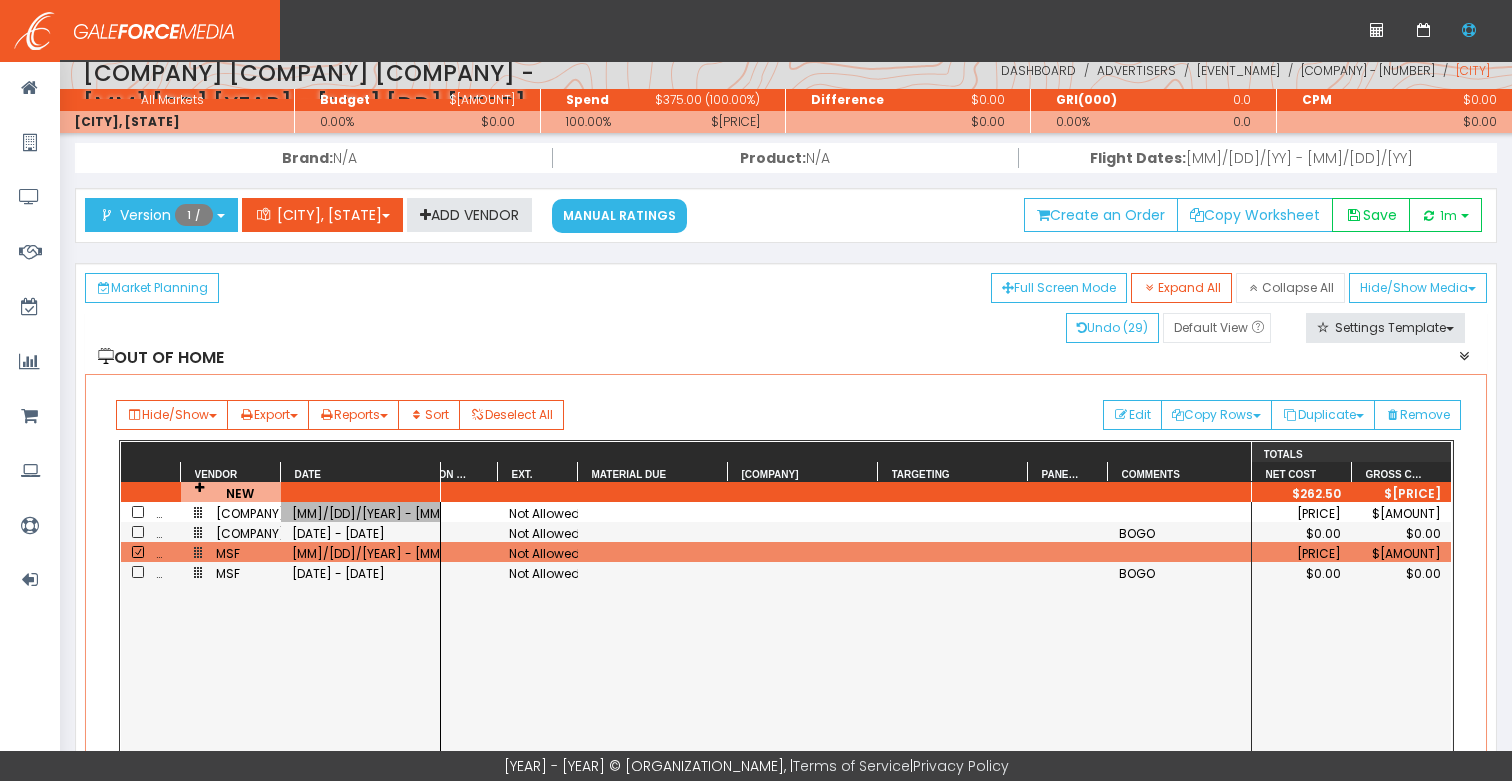 click on "08/10/2025 - 08/16/2025" at bounding box center (361, 513) 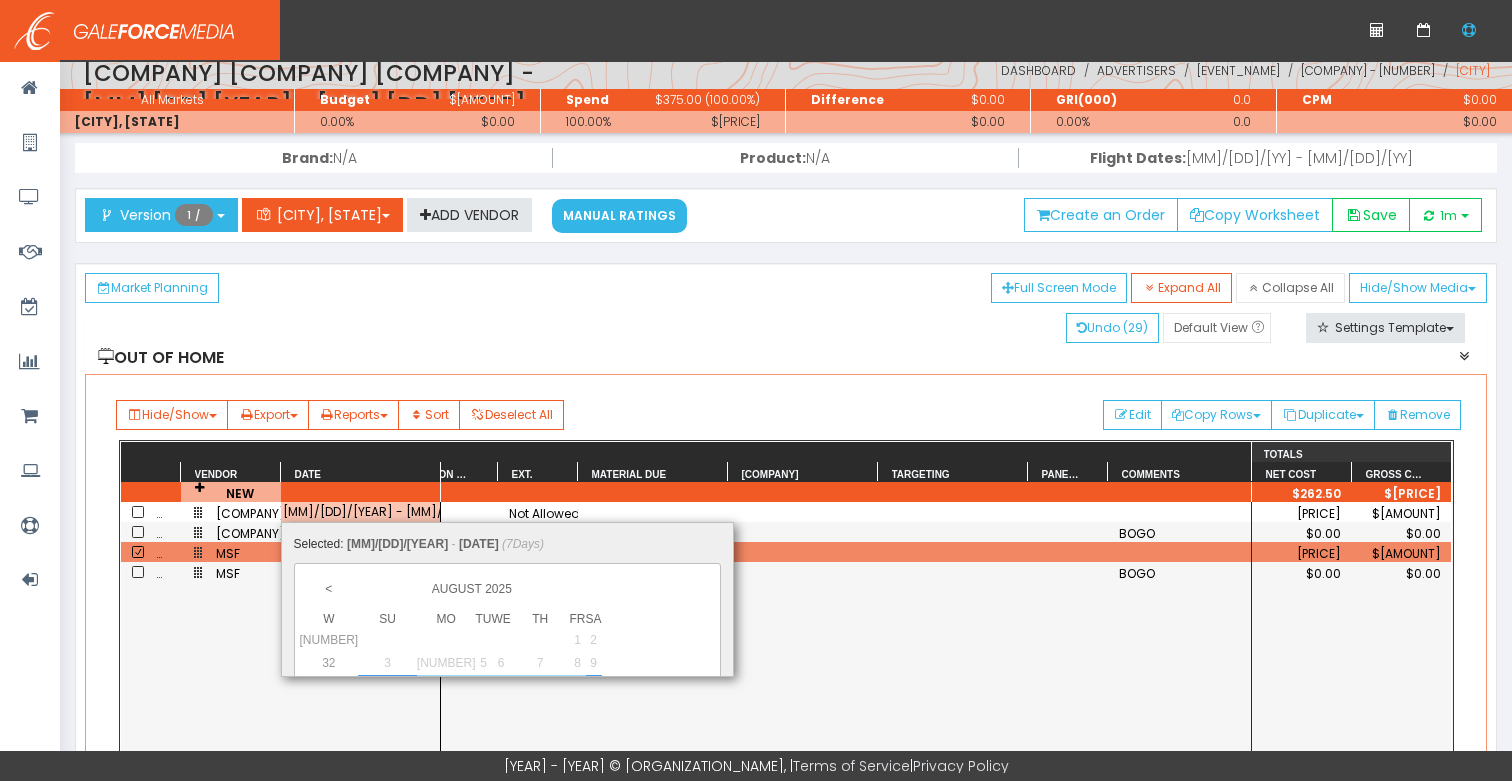 scroll, scrollTop: 0, scrollLeft: 20, axis: horizontal 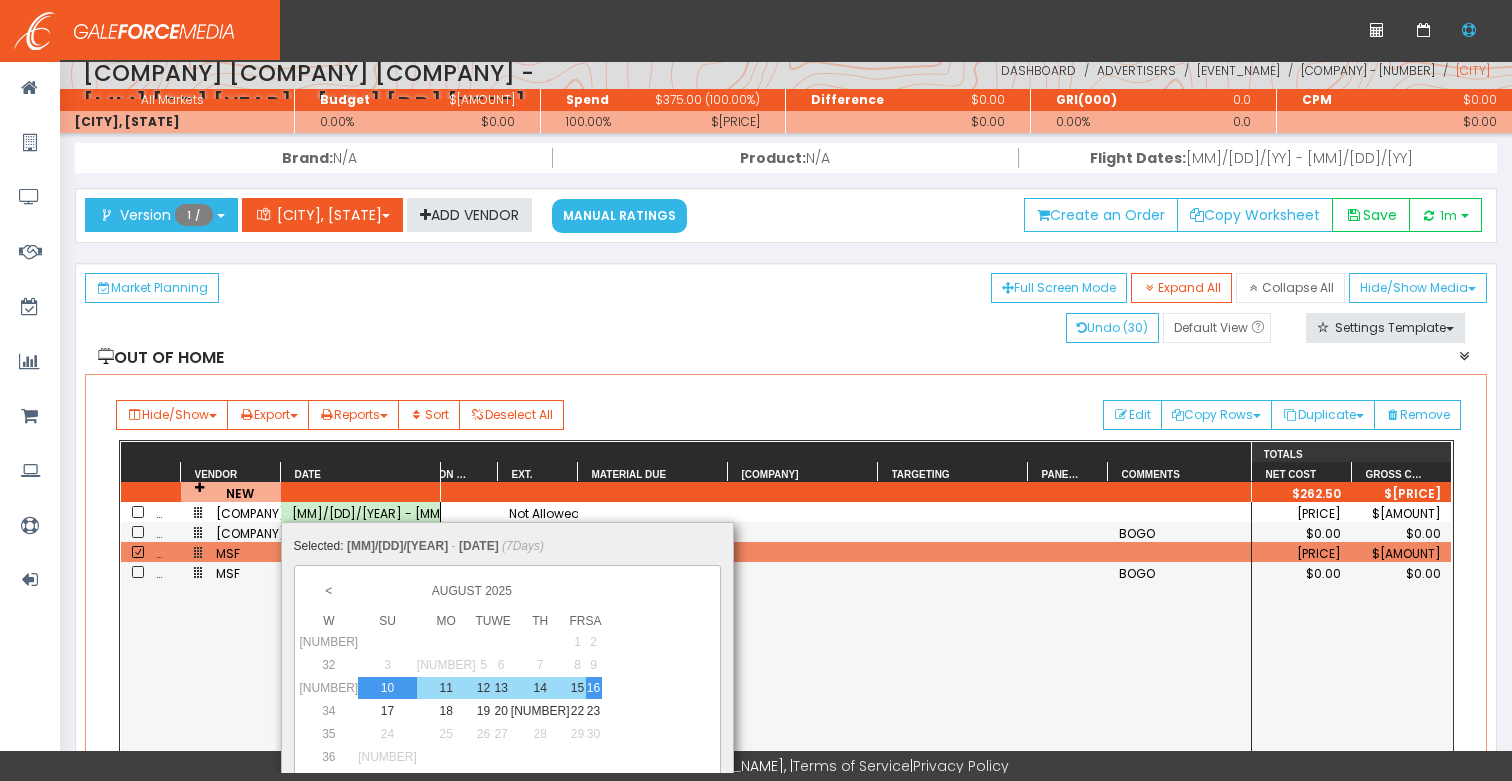 click on "11" at bounding box center (0, 0) 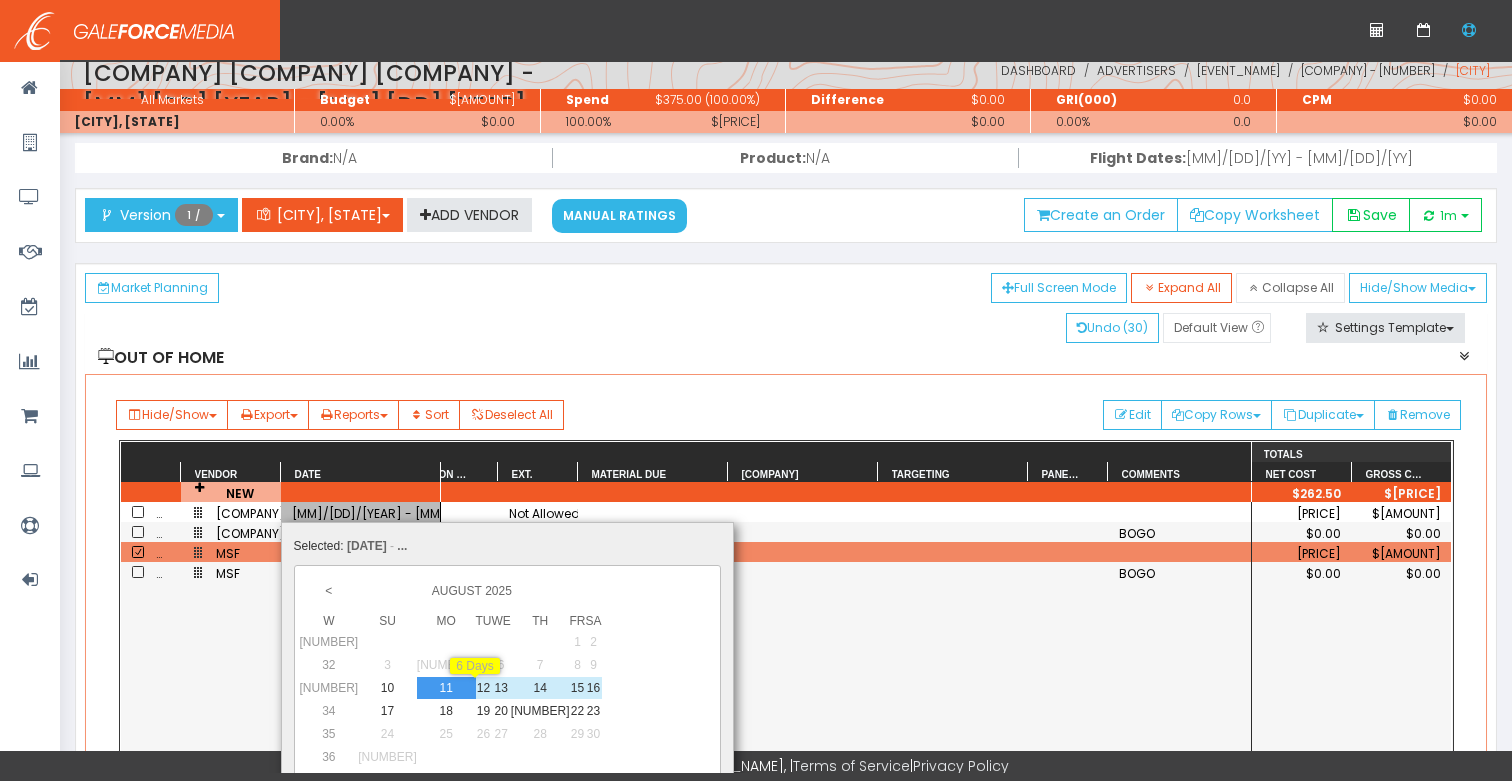 click on "16" at bounding box center [484, 688] 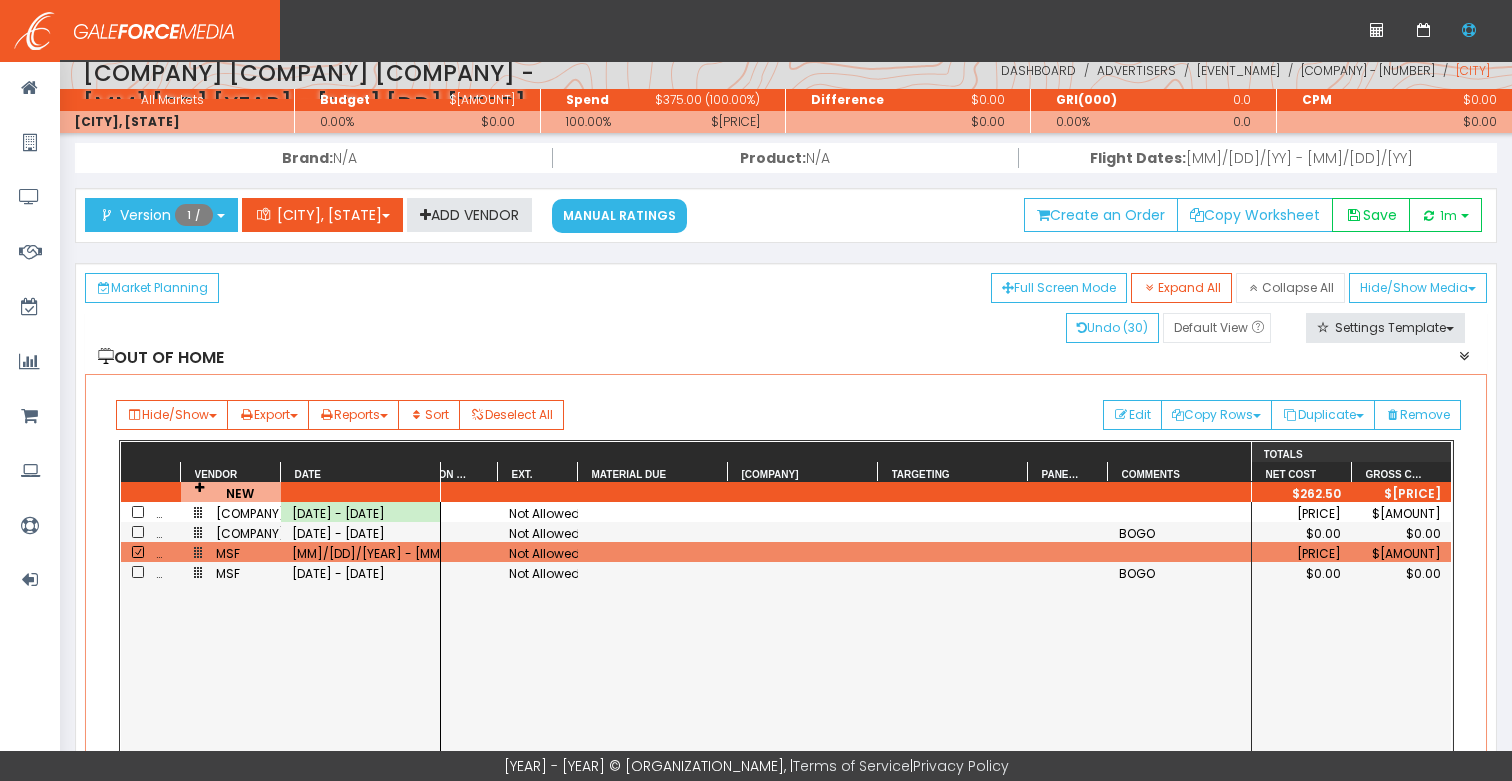drag, startPoint x: 632, startPoint y: 645, endPoint x: 507, endPoint y: 635, distance: 125.39936 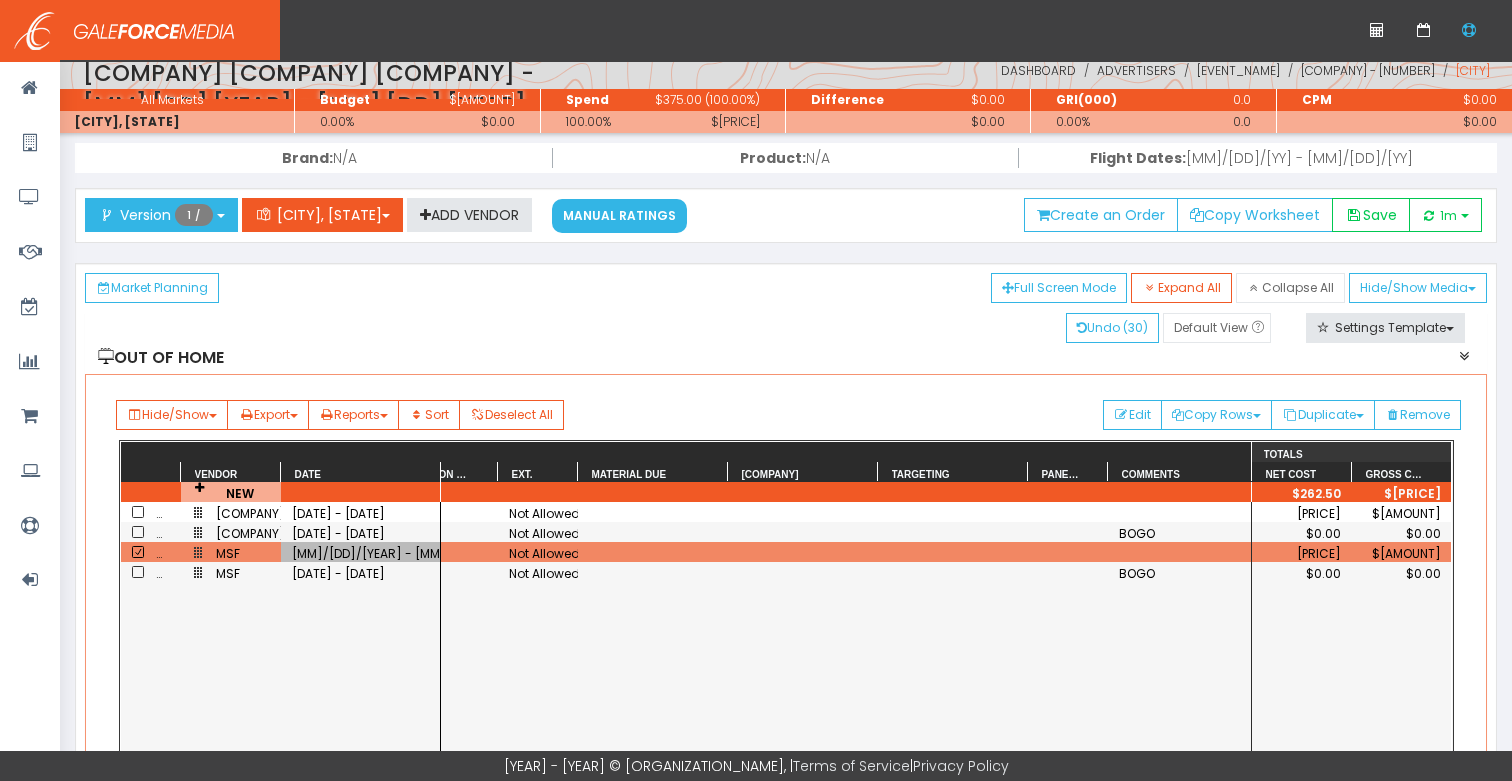 click on "08/10/2025 - 08/16/2025" at bounding box center (361, 553) 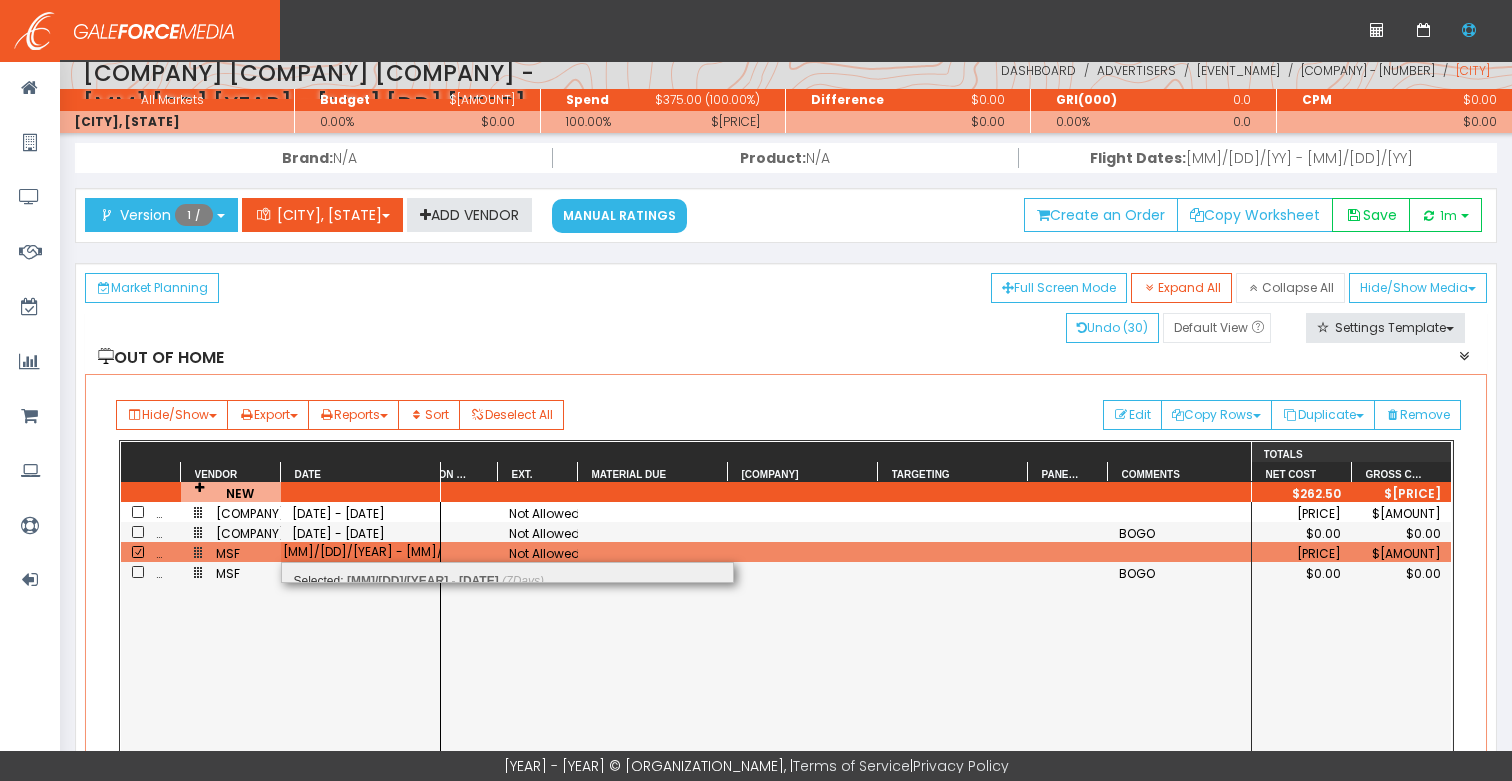 scroll, scrollTop: 0, scrollLeft: 20, axis: horizontal 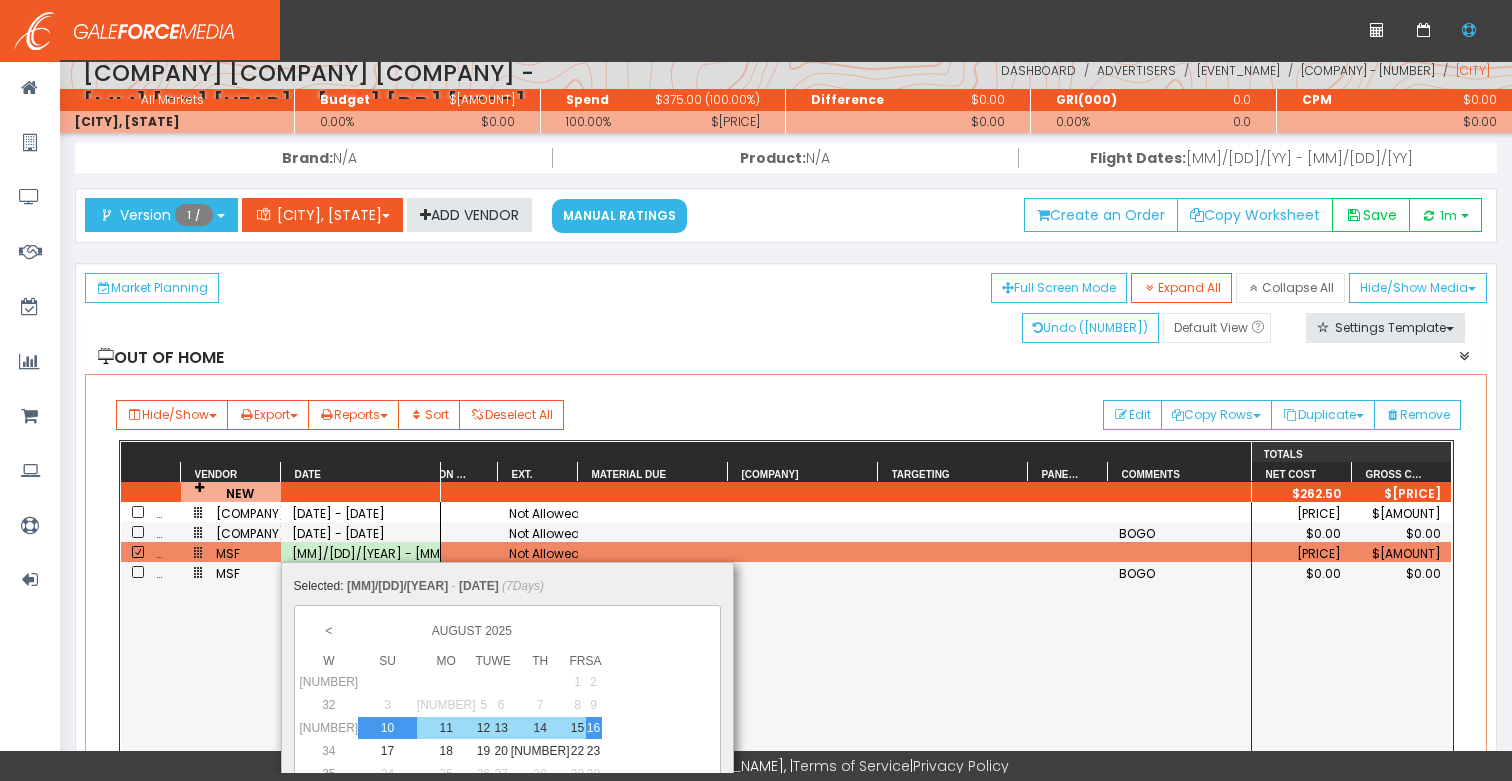 drag, startPoint x: 364, startPoint y: 726, endPoint x: 406, endPoint y: 729, distance: 42.107006 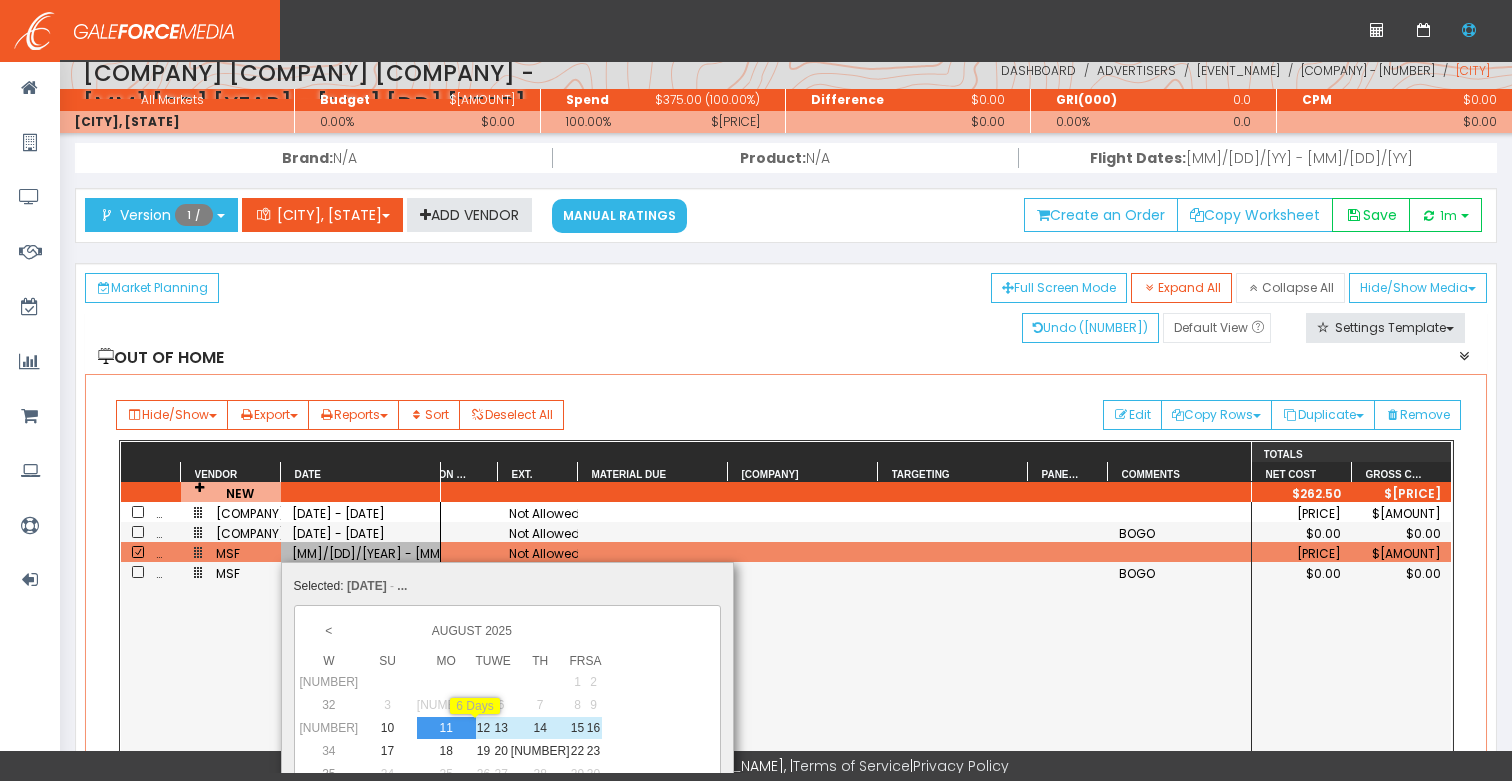 click on "16" at bounding box center (484, 728) 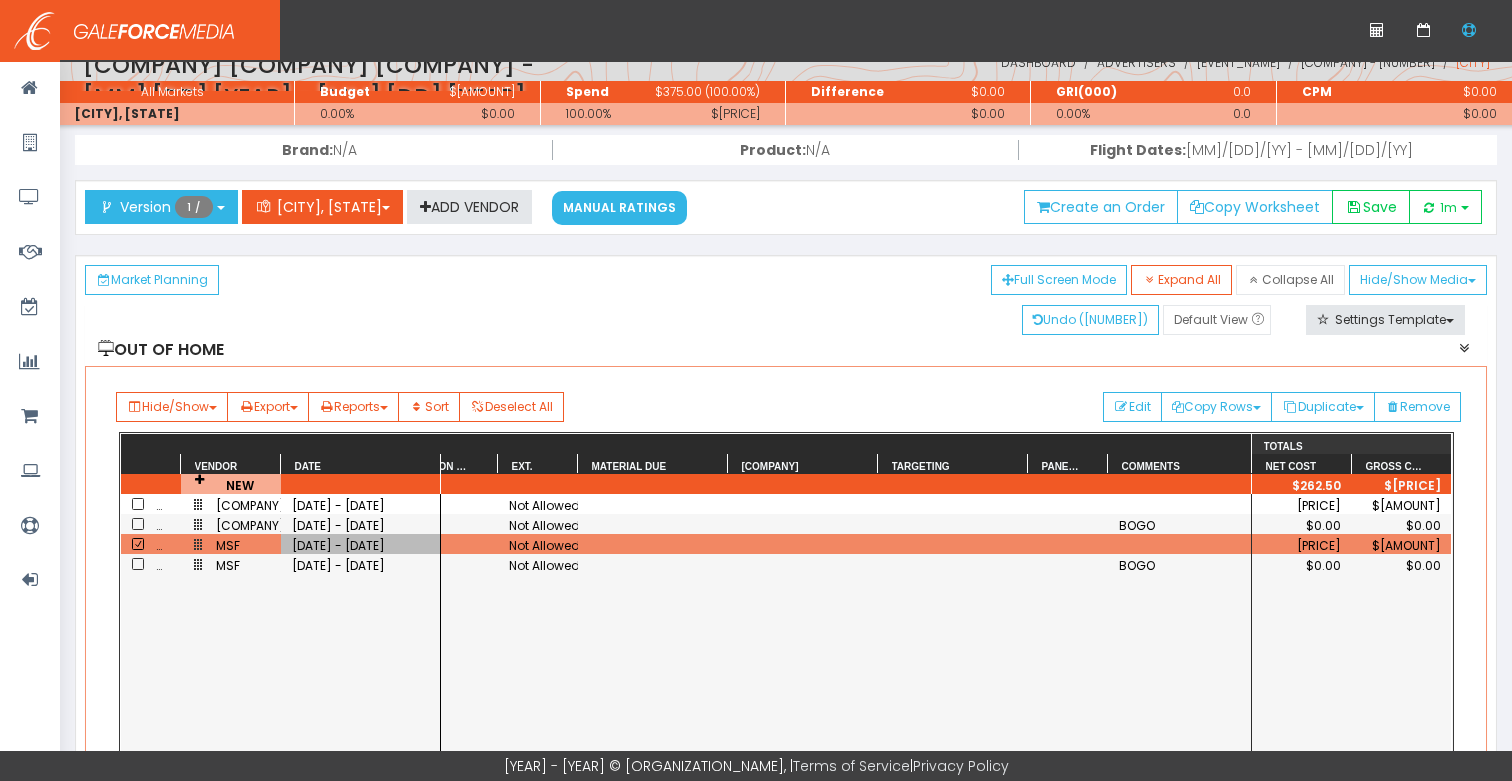 scroll, scrollTop: 0, scrollLeft: 0, axis: both 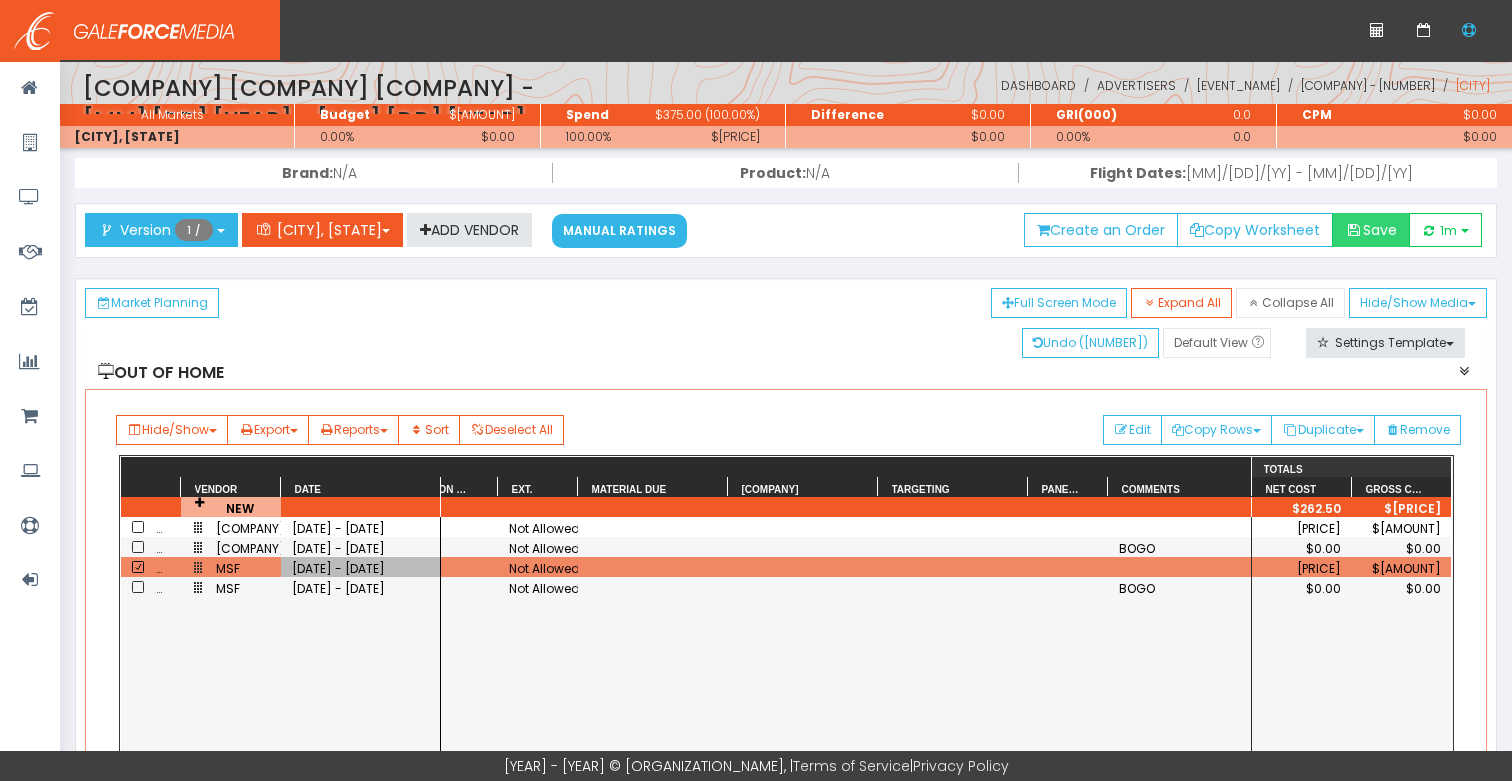 click on "Save" at bounding box center (1371, 230) 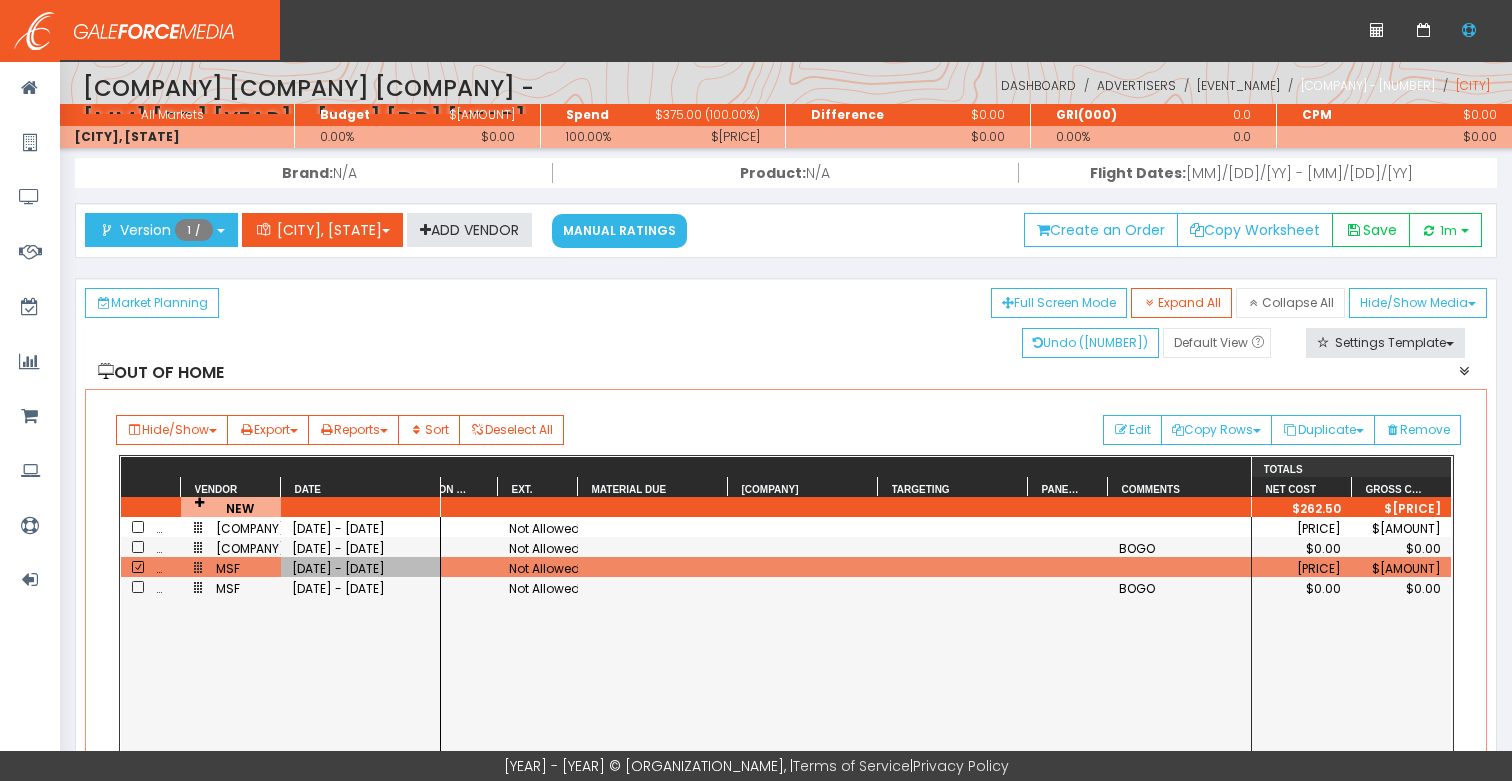 click on "Barnesville Potato Days - 8.10" at bounding box center (1368, 85) 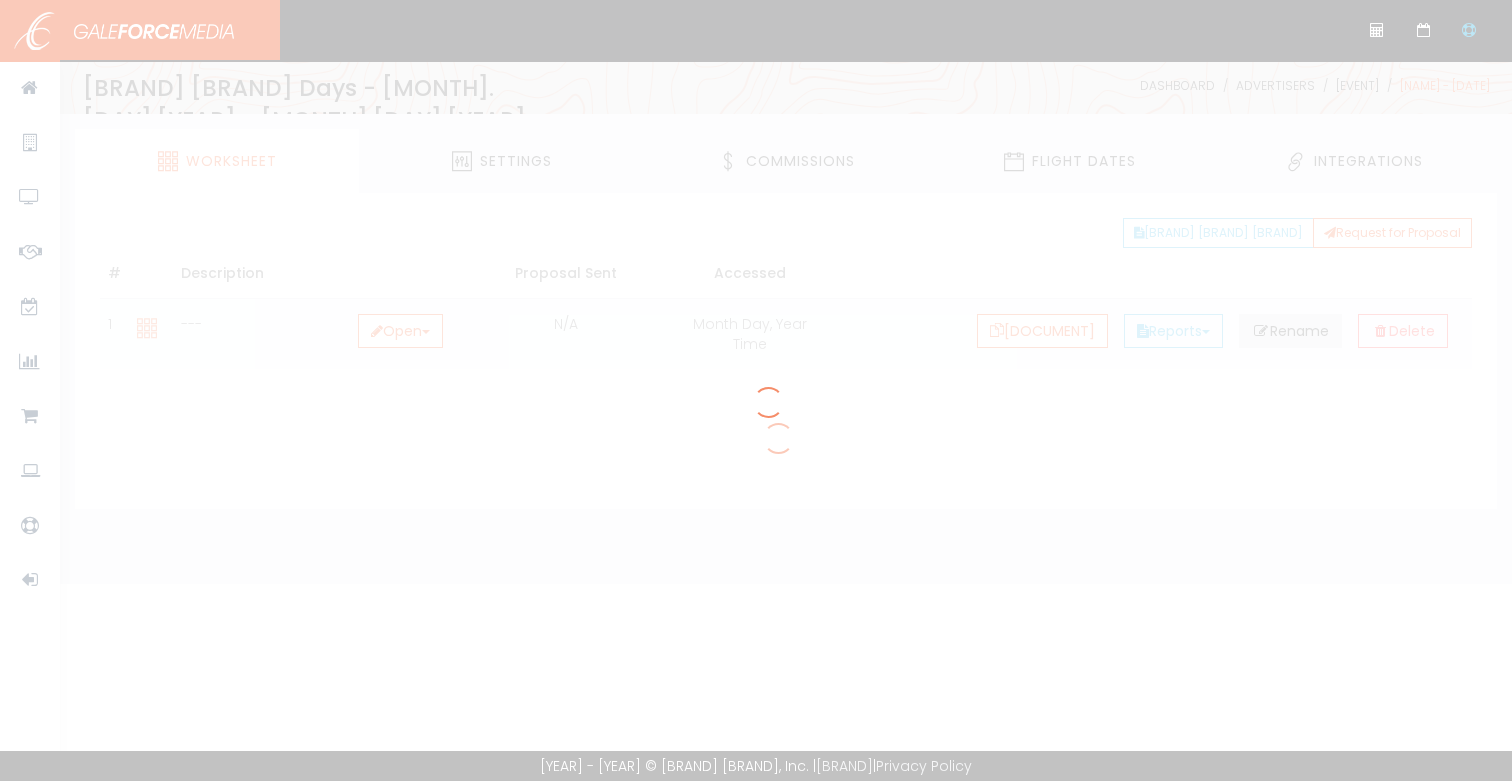 scroll, scrollTop: 0, scrollLeft: 0, axis: both 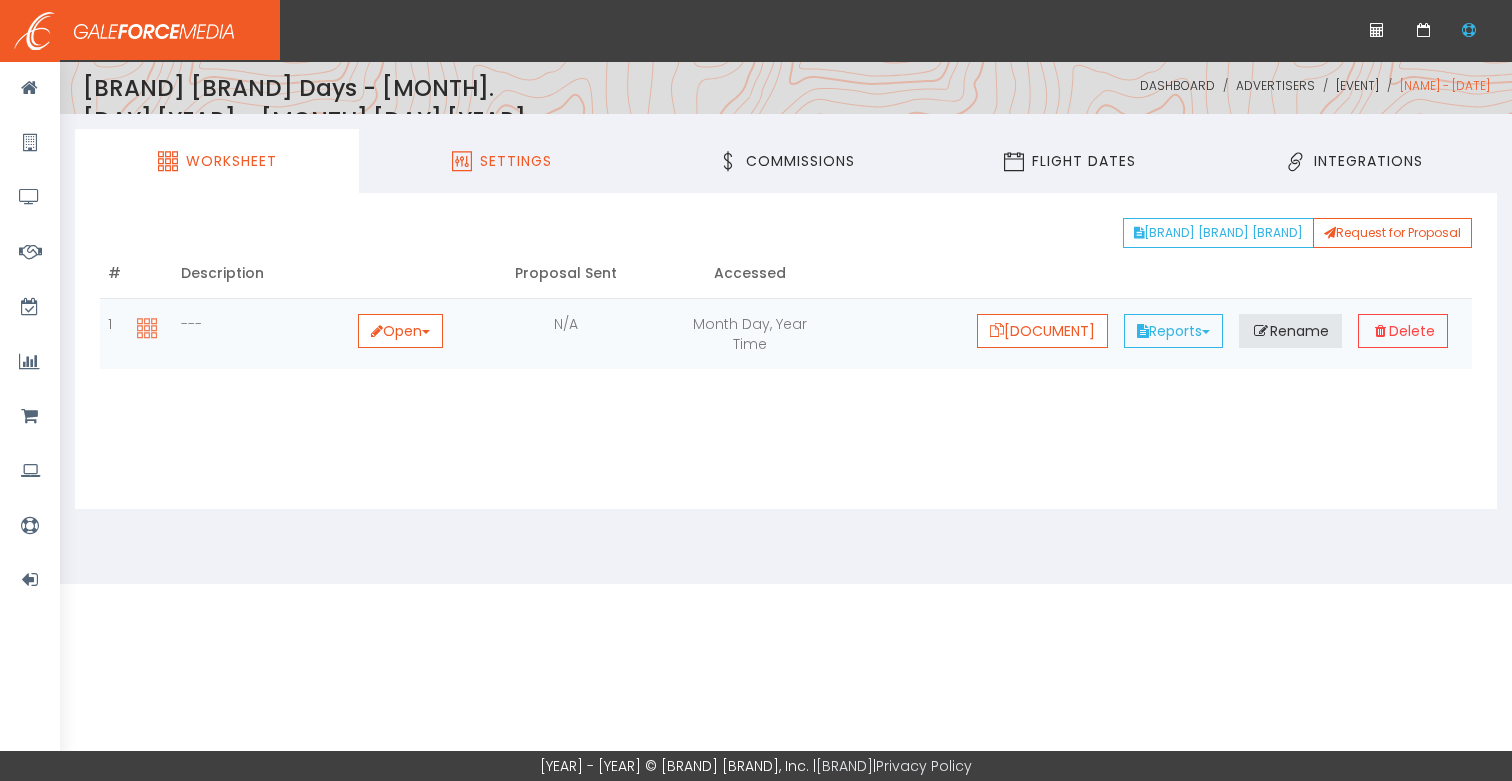 click on "Settings" at bounding box center [516, 161] 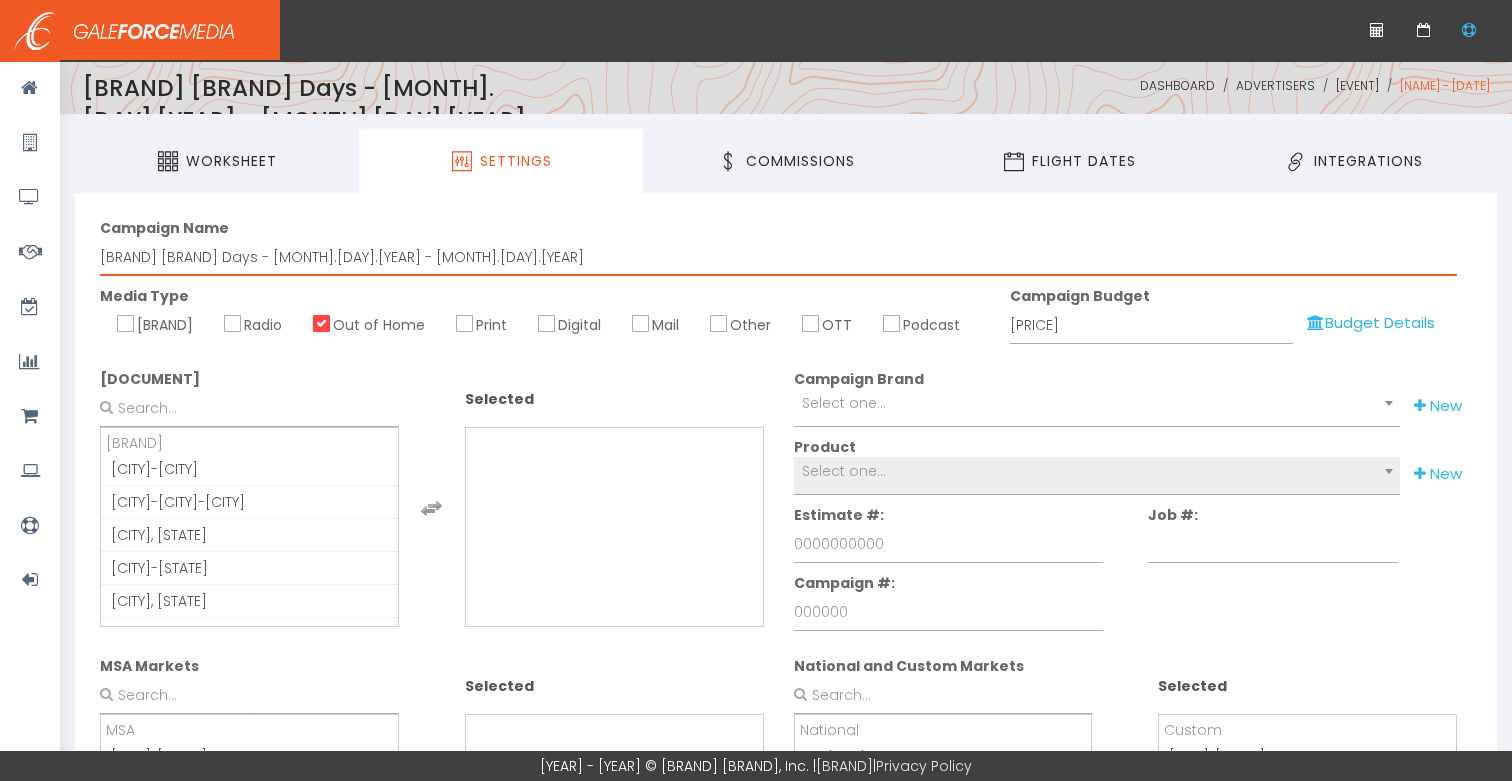 click on "Barnesville Potato Days - 8.10.25 - 8.23.25" at bounding box center (778, 257) 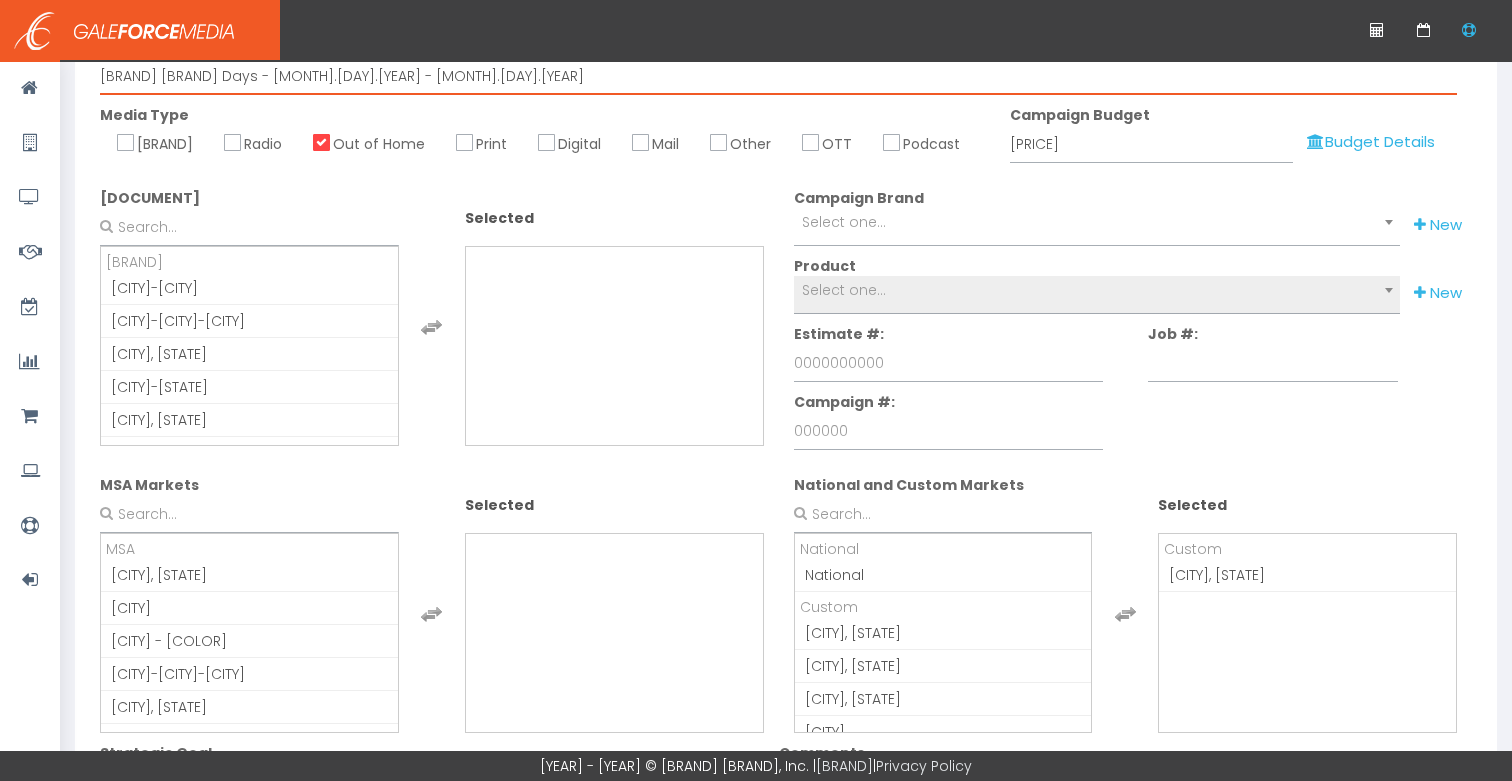 scroll, scrollTop: 270, scrollLeft: 0, axis: vertical 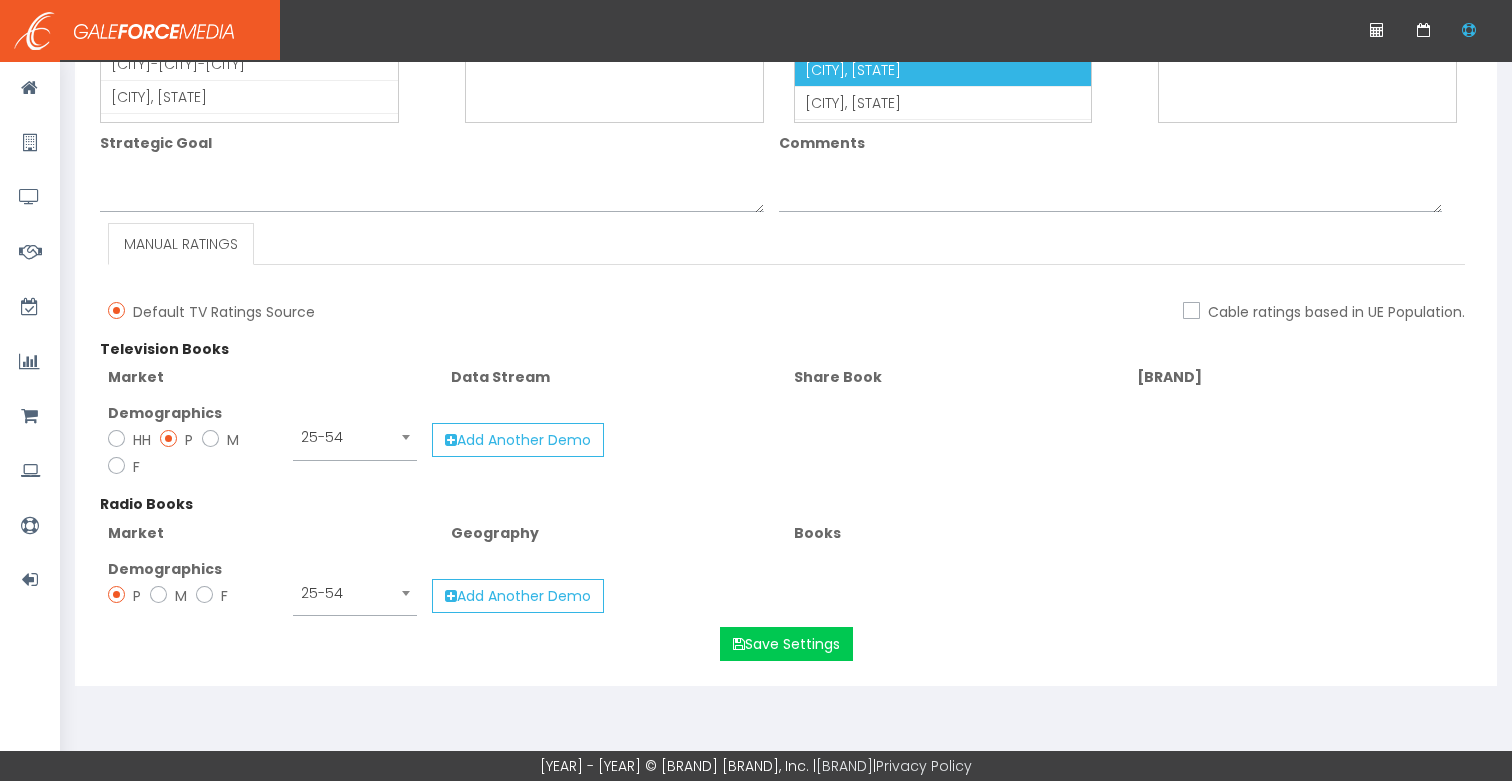 type on "Barnesville Potato Days - 8.11.25 - 8.23.25" 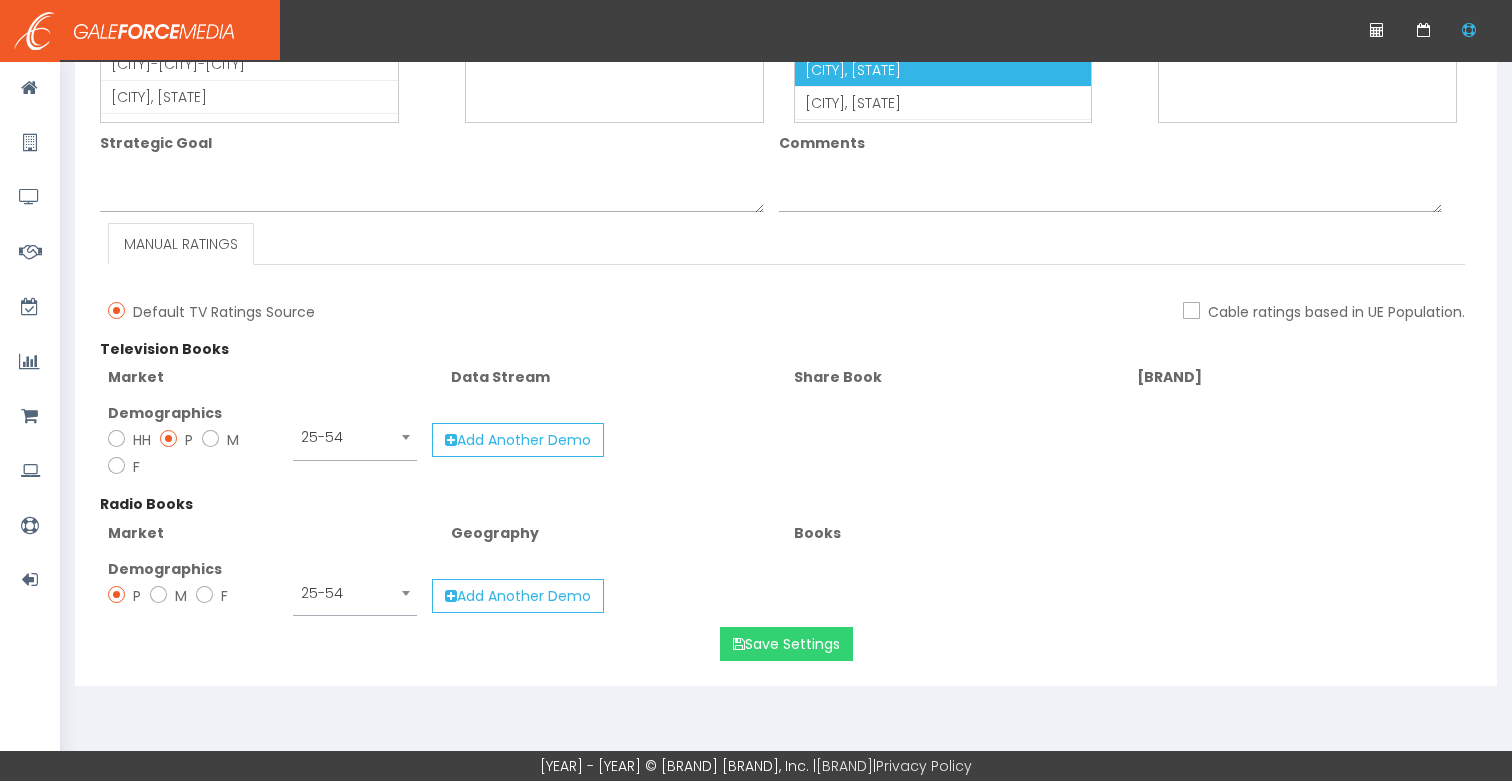click on "Save Settings" at bounding box center [786, 644] 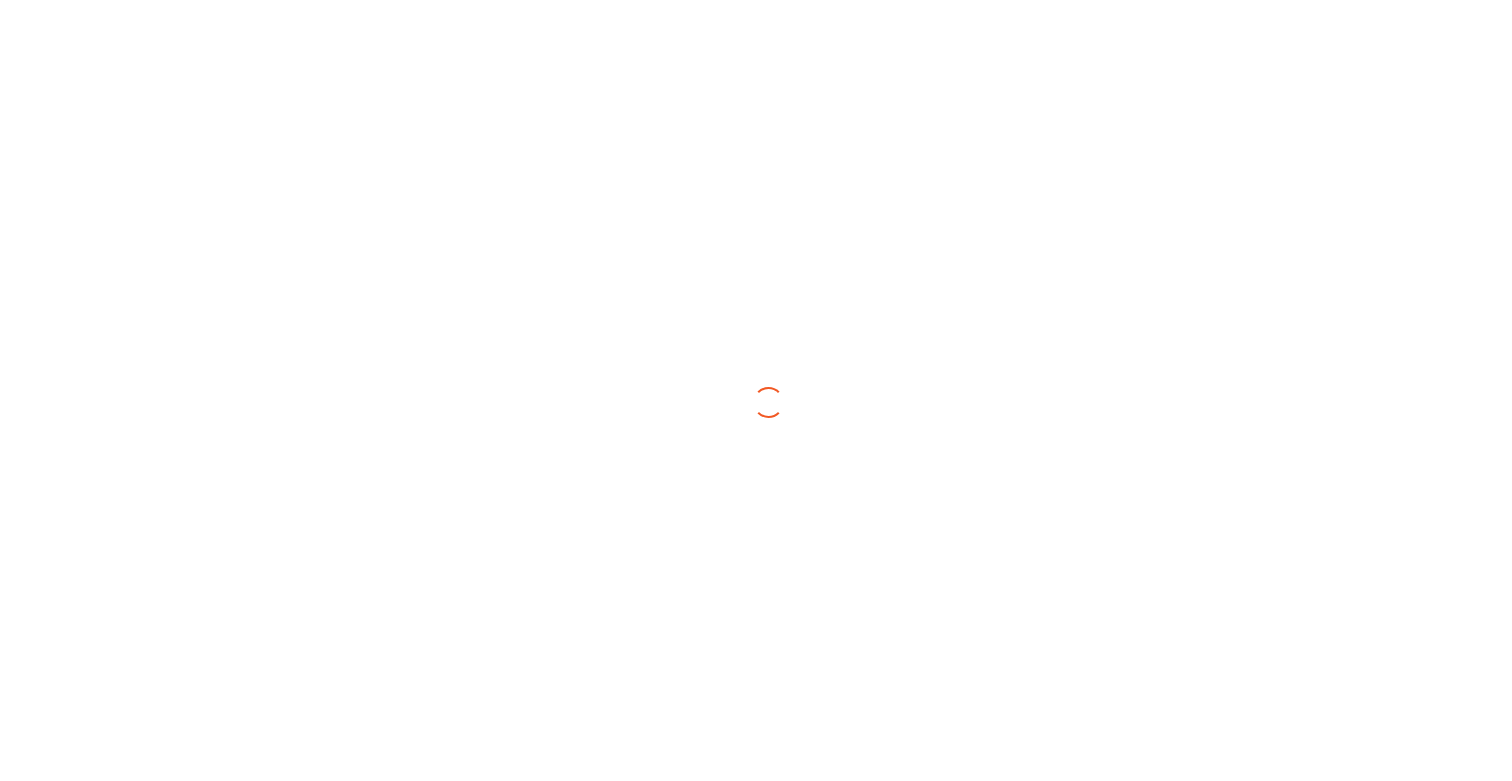 scroll, scrollTop: 0, scrollLeft: 0, axis: both 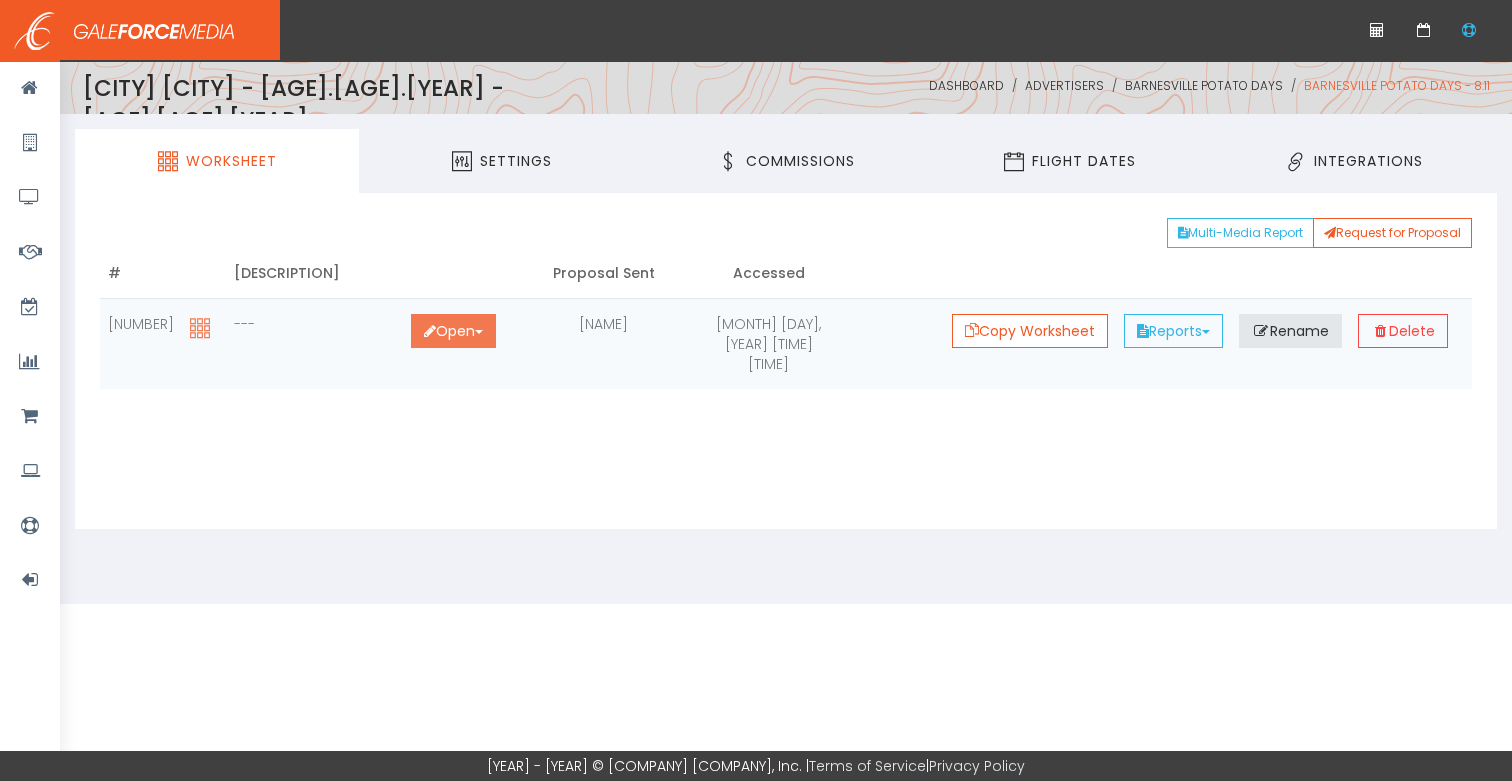 click on "Open
Toggle Dropdown" at bounding box center (453, 331) 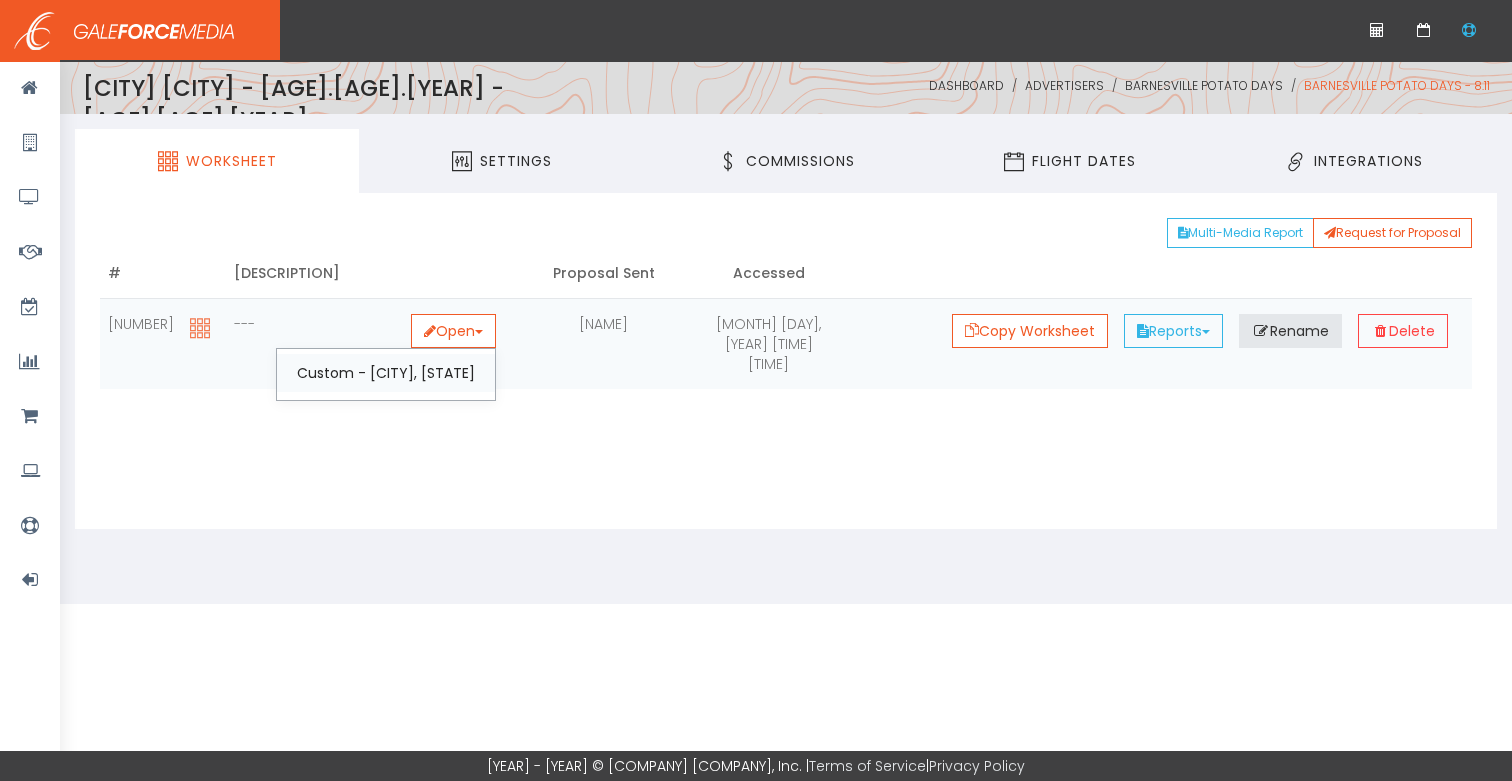 click on "Custom - [CITY], [STATE]" at bounding box center (386, 373) 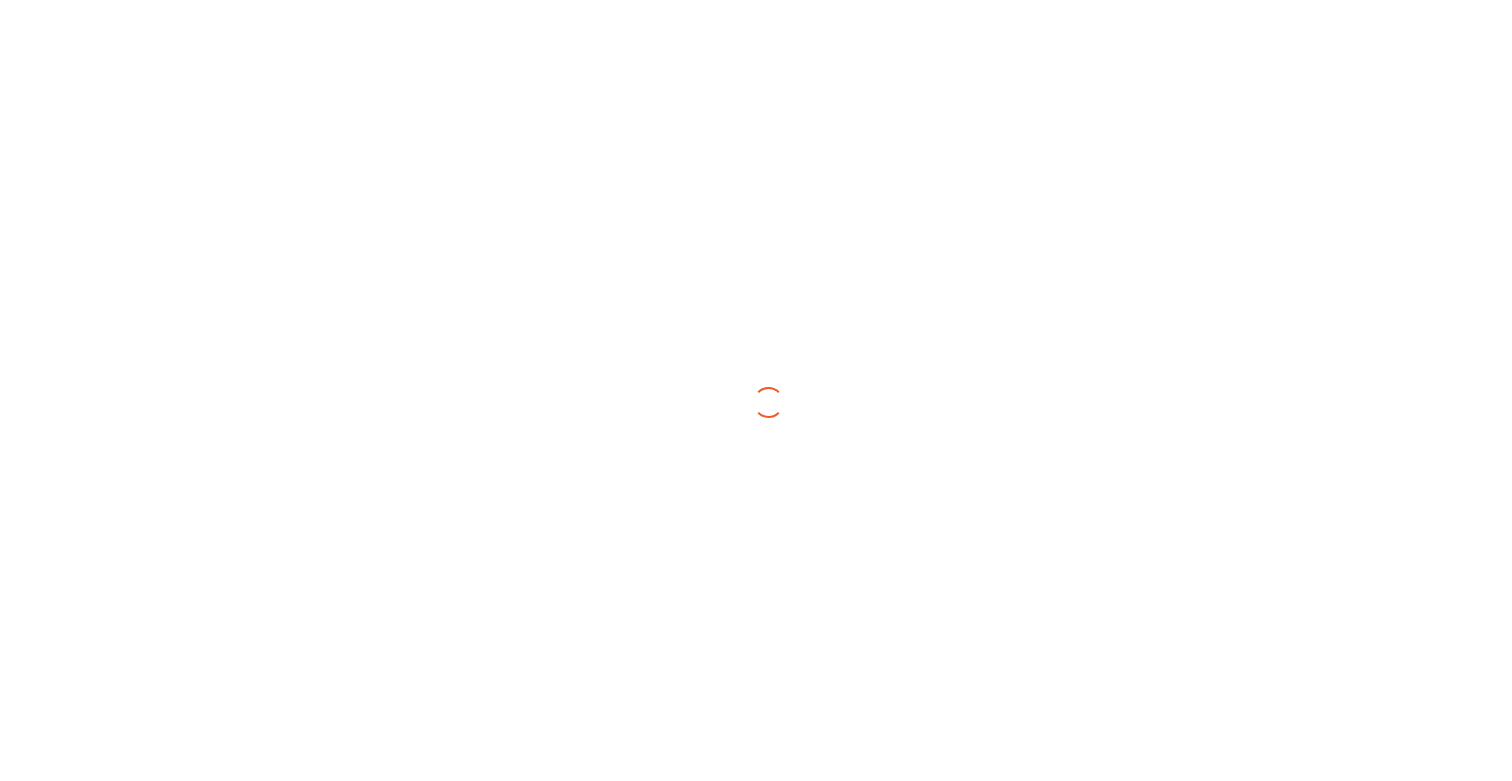 scroll, scrollTop: 0, scrollLeft: 0, axis: both 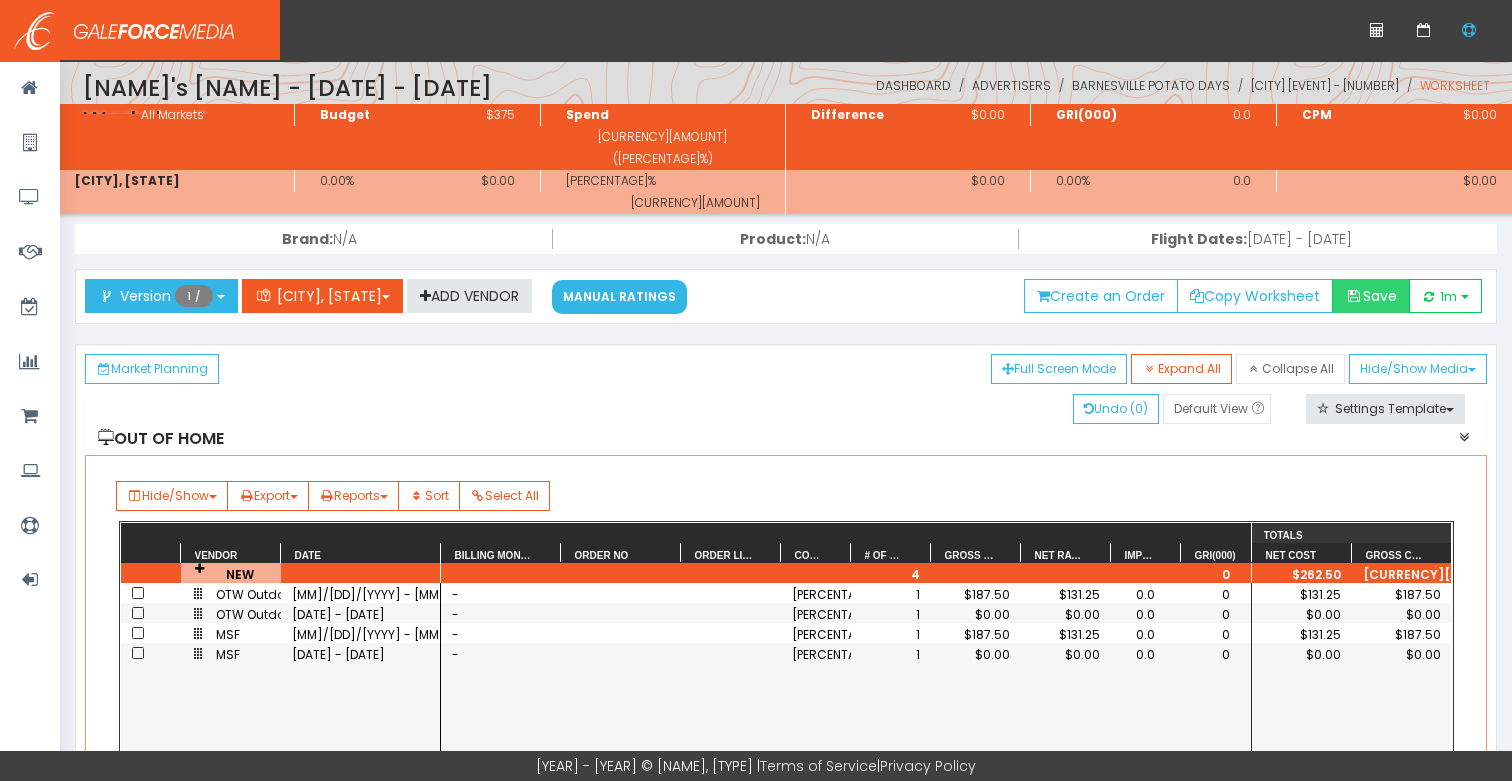 click on "Save" at bounding box center [1371, 296] 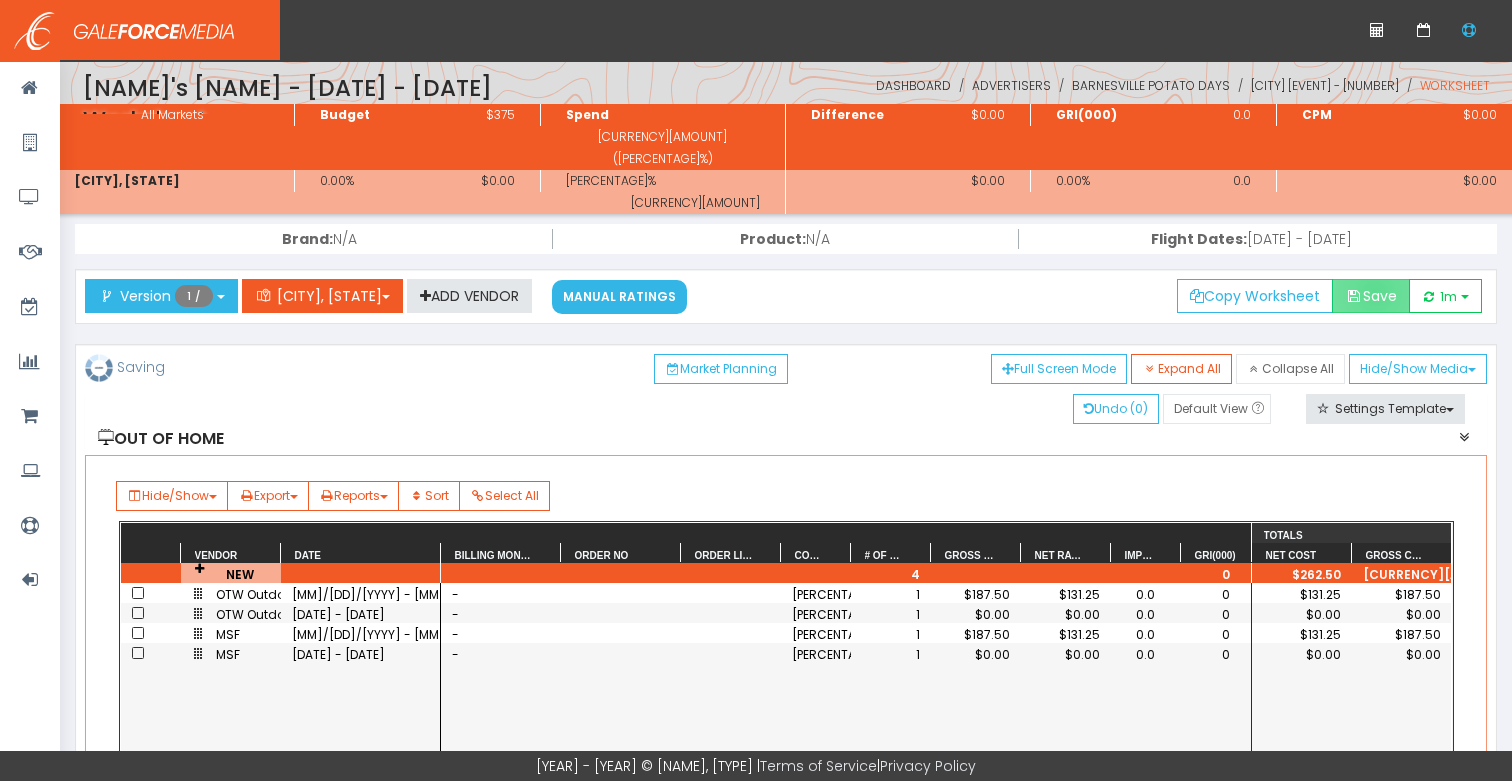 click on "Save" at bounding box center [1371, 296] 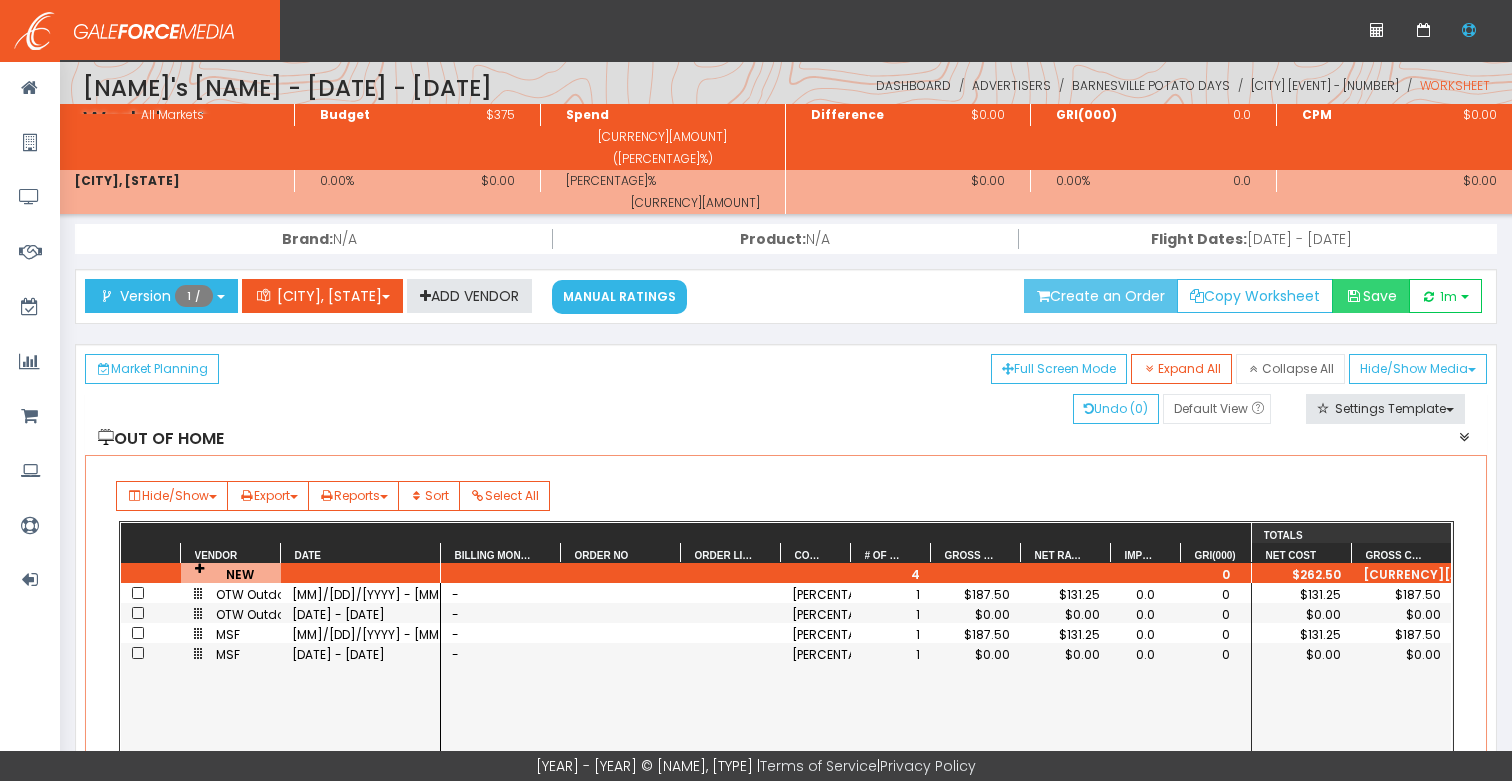 scroll, scrollTop: 2, scrollLeft: 0, axis: vertical 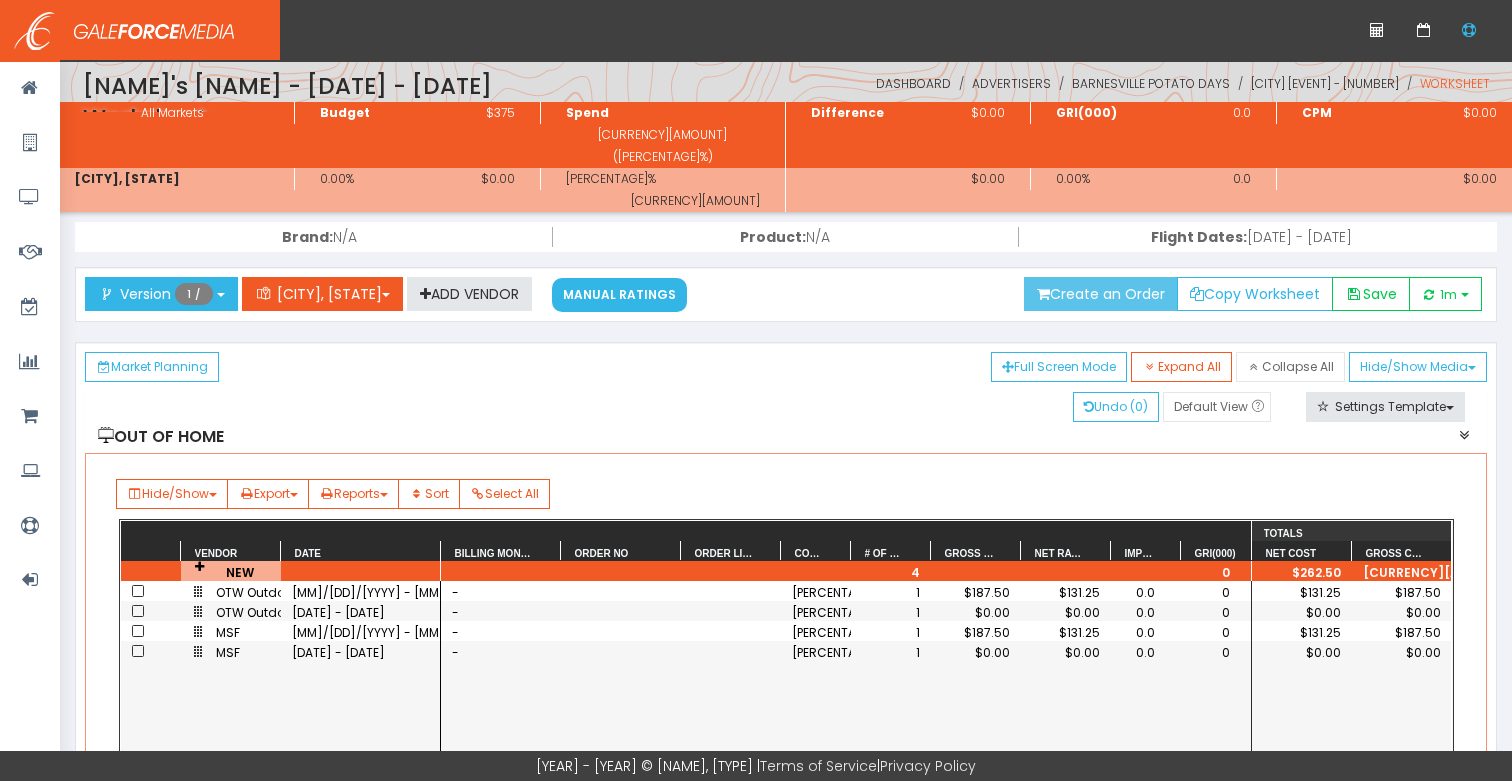 click on "Create an Order" at bounding box center [1101, 294] 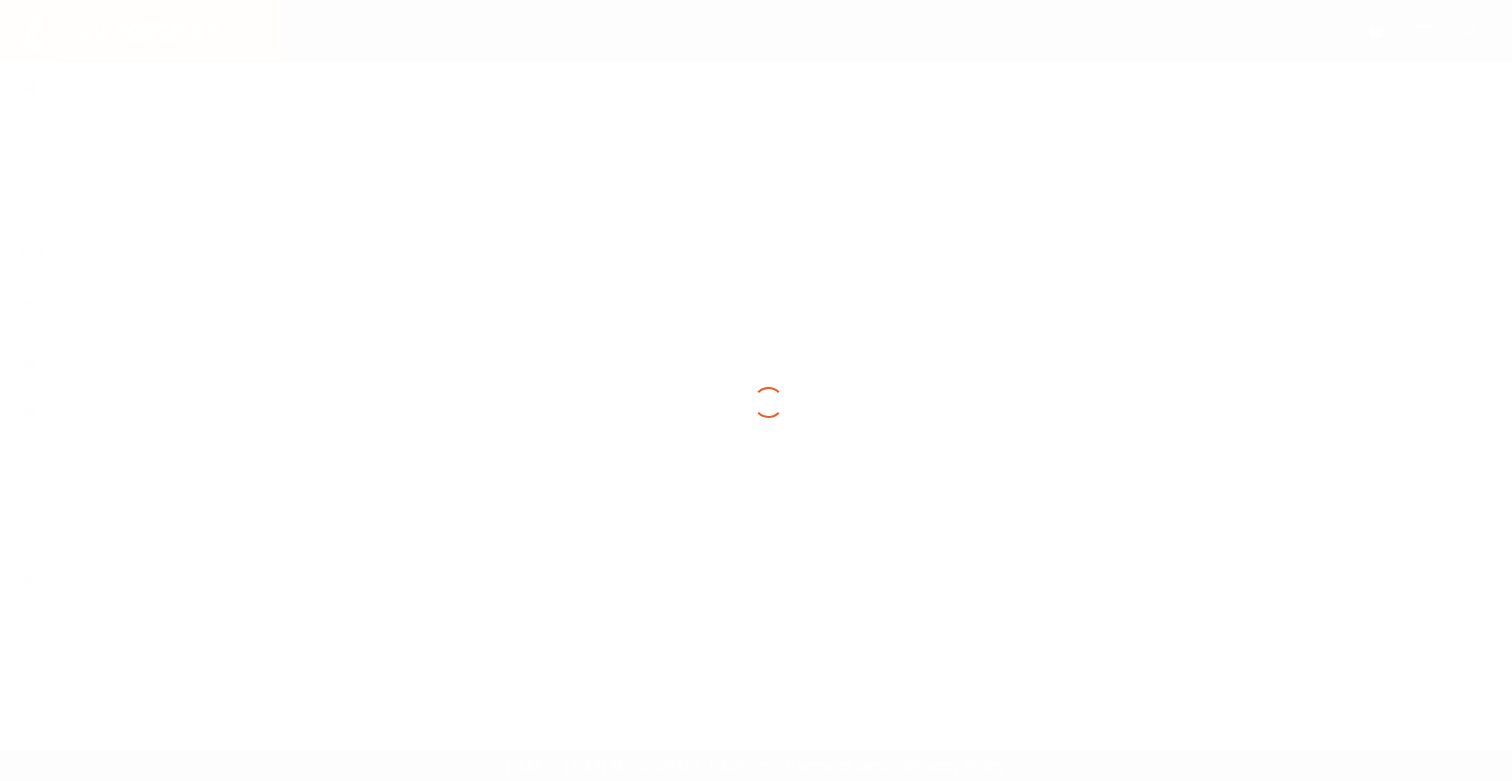 scroll, scrollTop: 0, scrollLeft: 0, axis: both 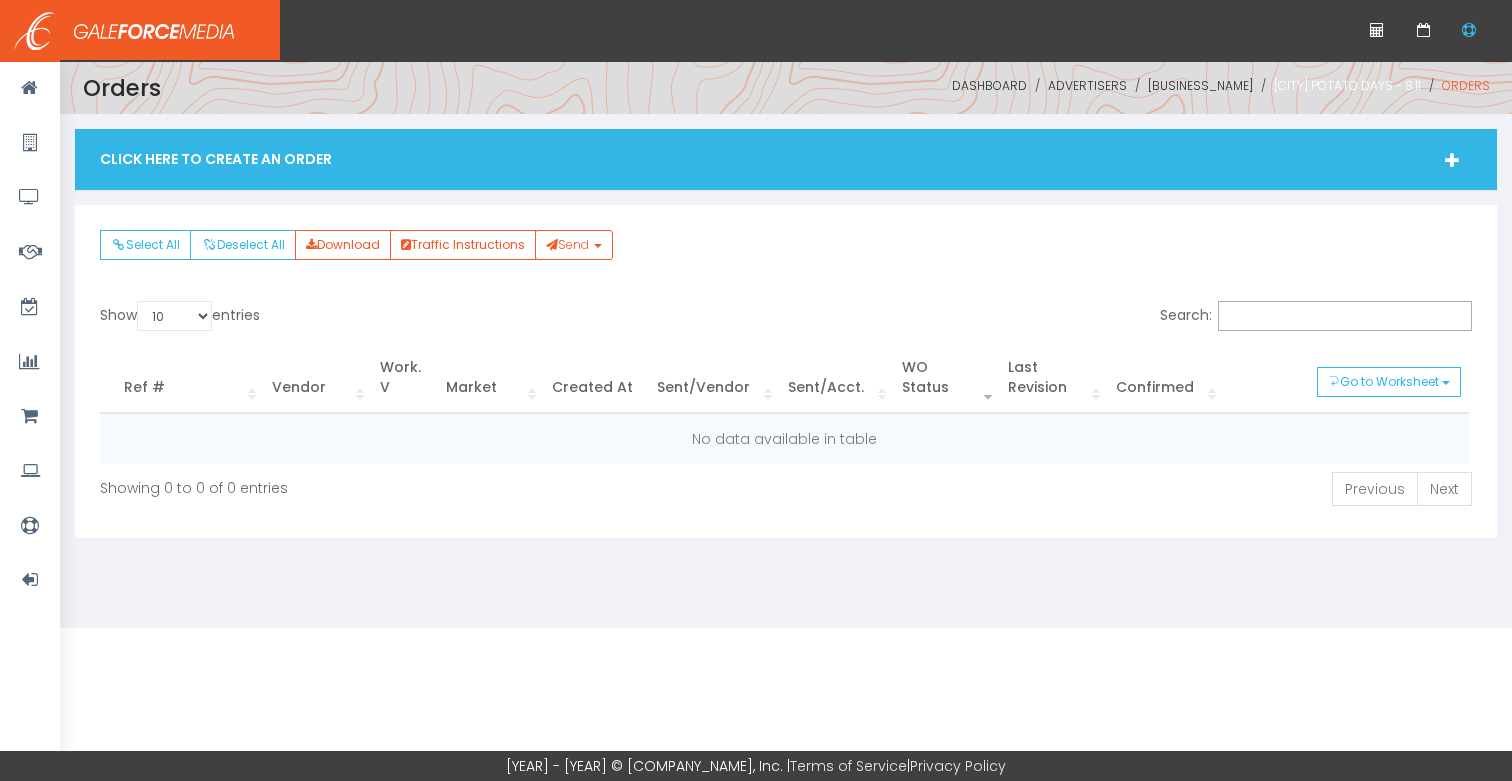 click on "[CITY] Potato Days - 8.11" at bounding box center (1347, 85) 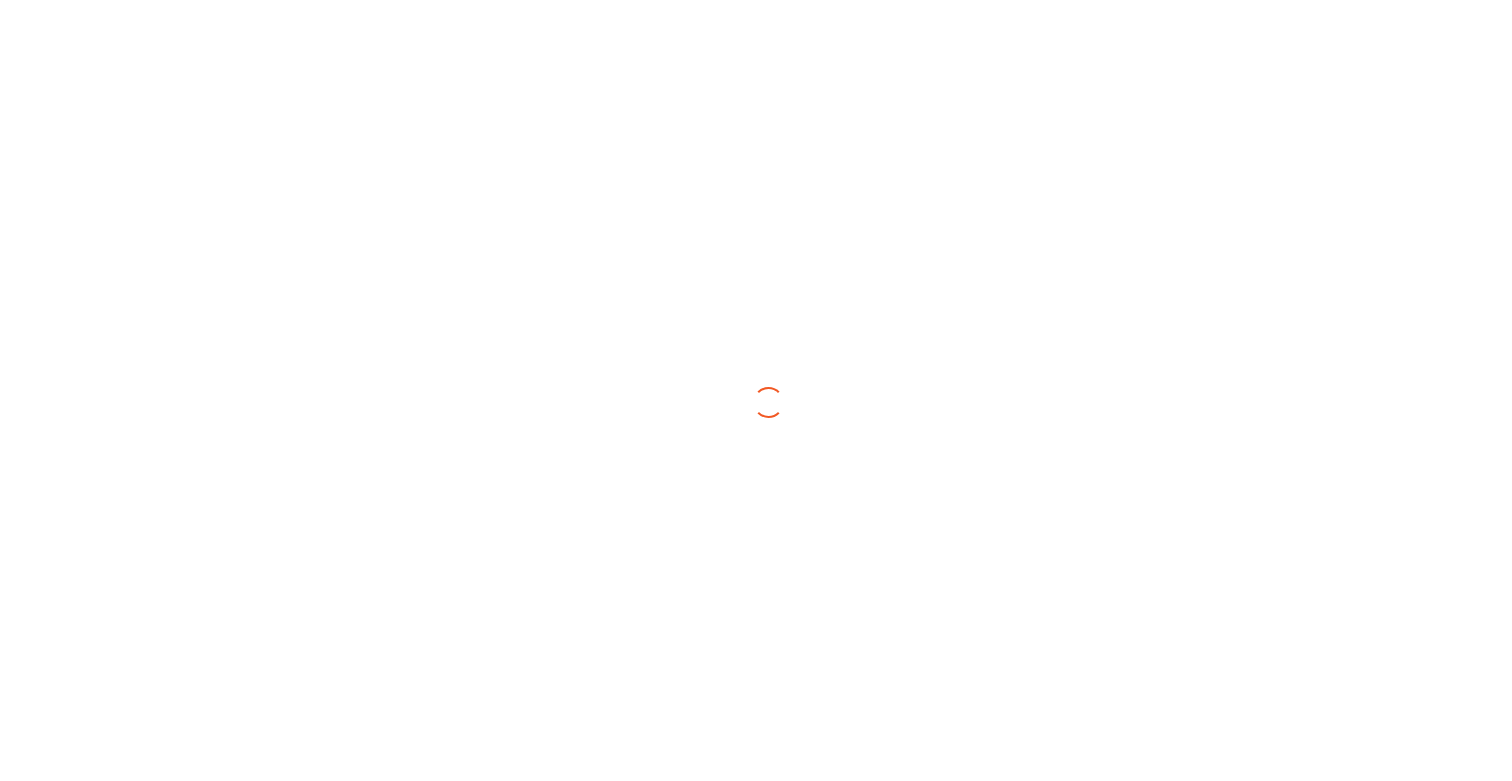 scroll, scrollTop: 0, scrollLeft: 0, axis: both 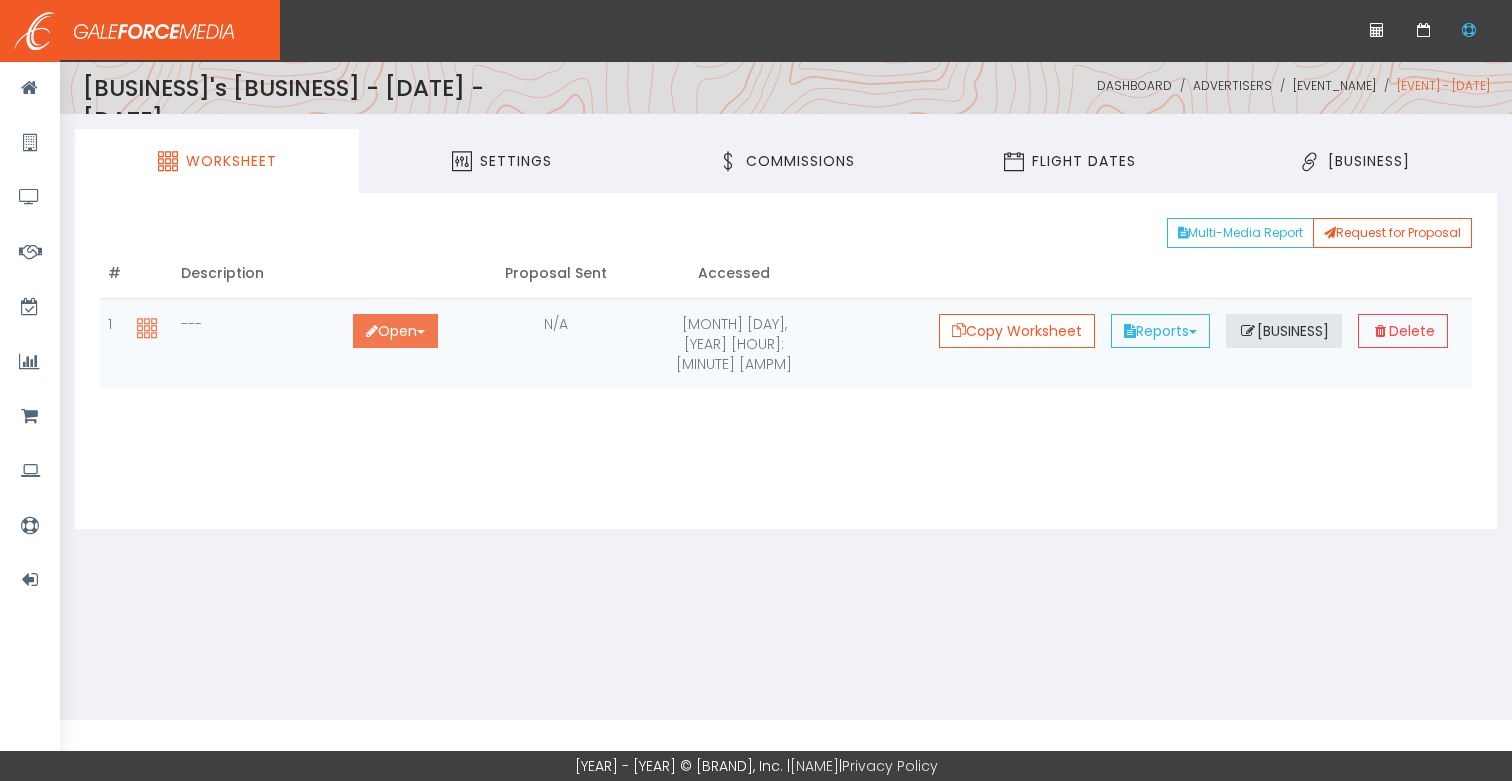 drag, startPoint x: 429, startPoint y: 331, endPoint x: 431, endPoint y: 352, distance: 21.095022 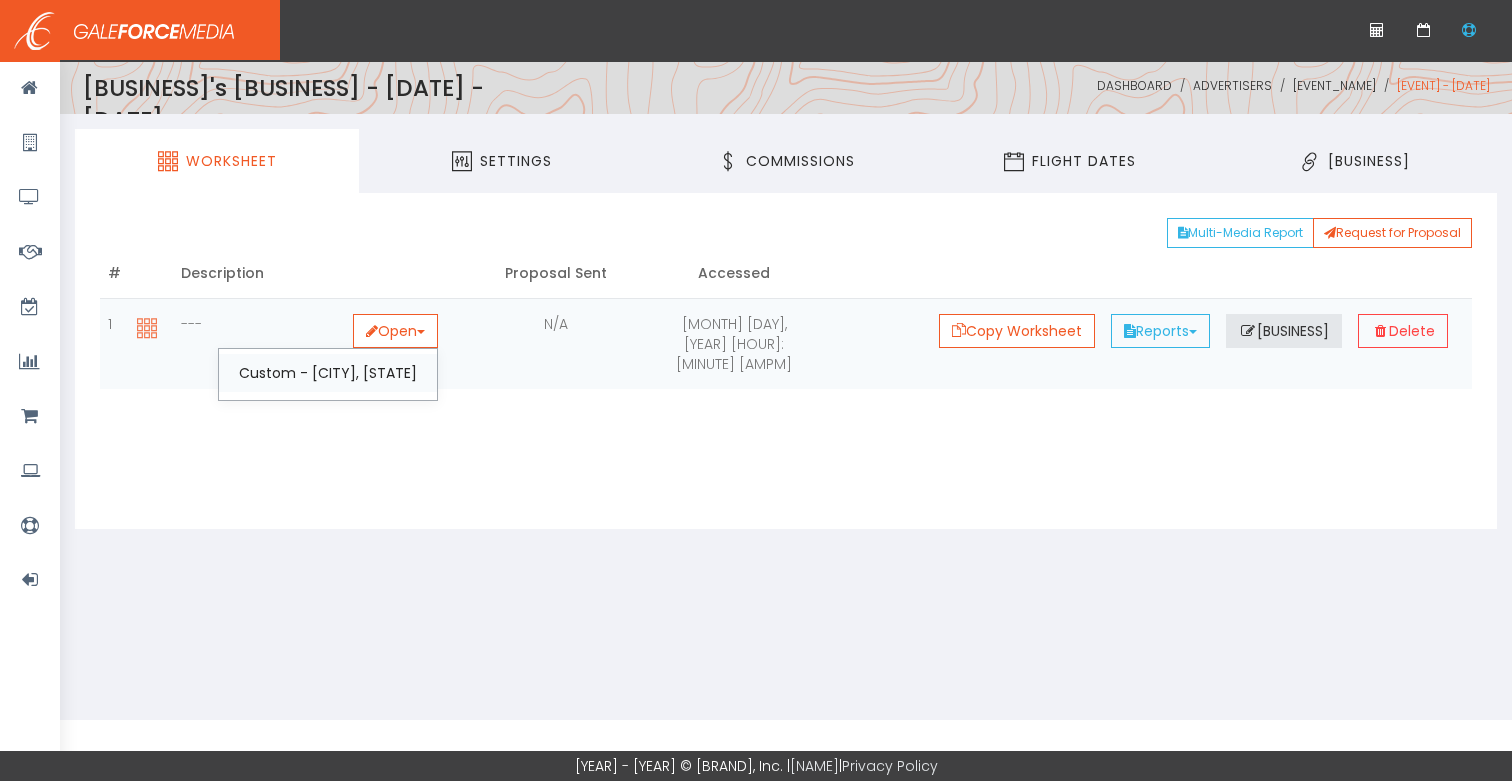 click on "Custom - Fargo, ND" at bounding box center [328, 373] 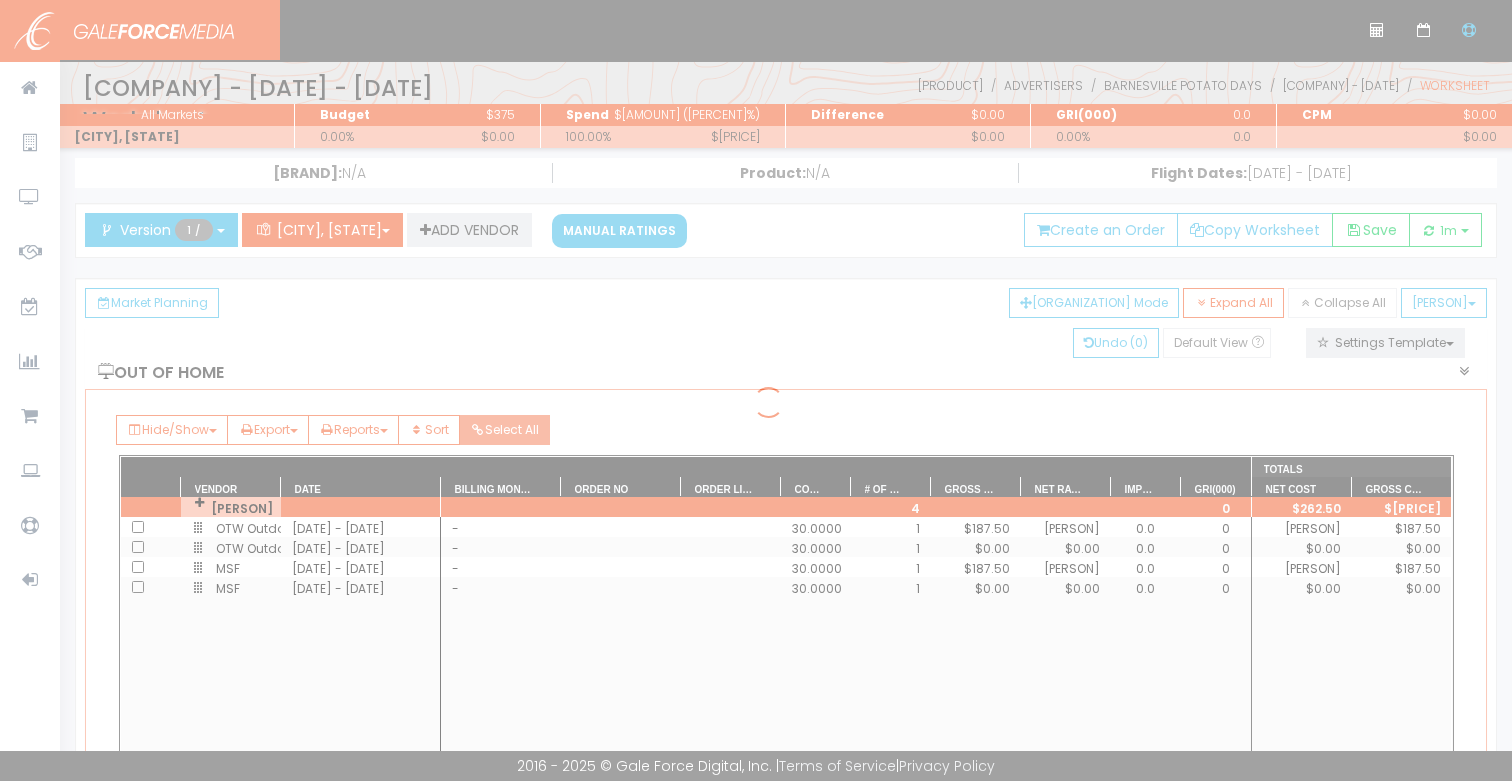 scroll, scrollTop: 0, scrollLeft: 0, axis: both 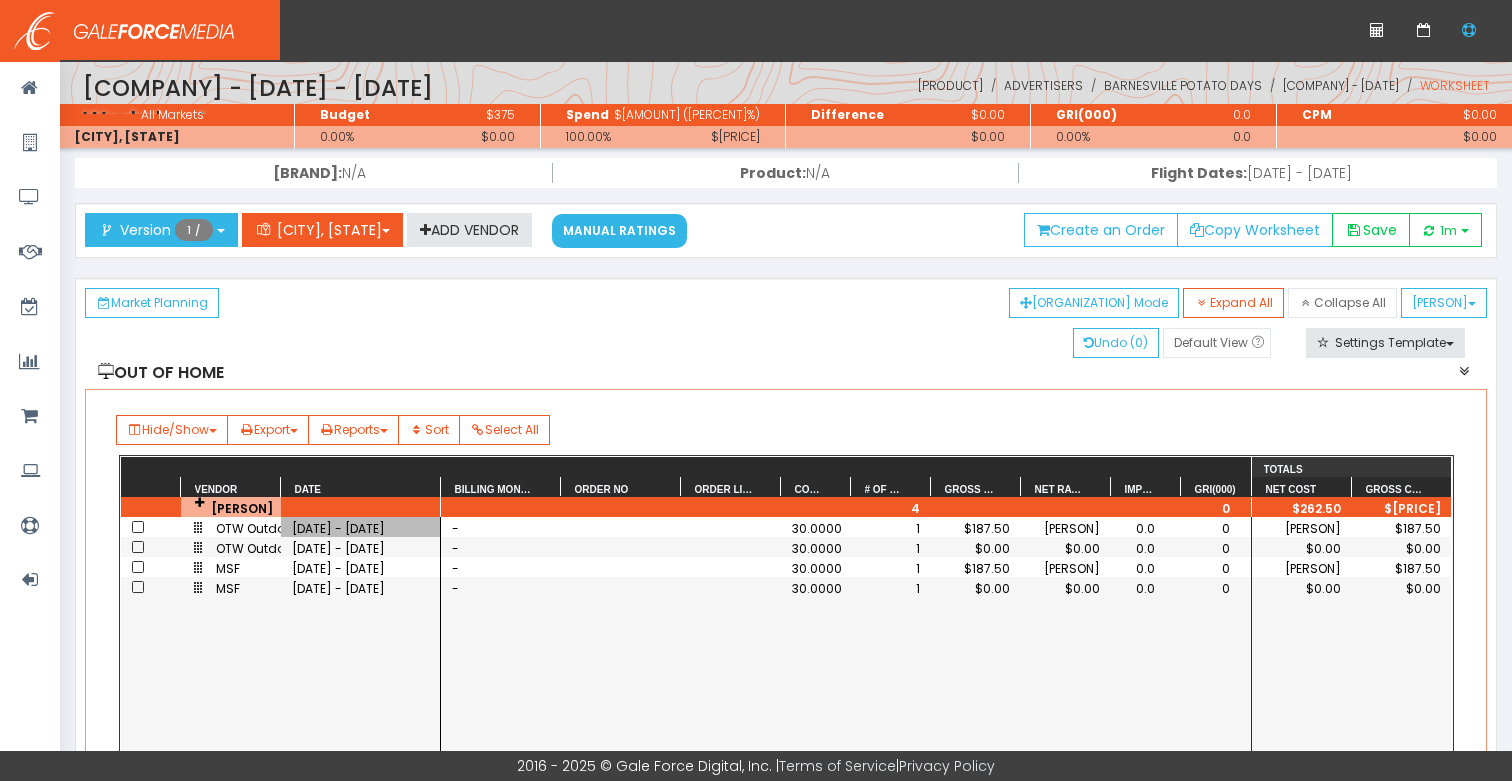 click on "[DATE] - [DATE]" at bounding box center [361, 528] 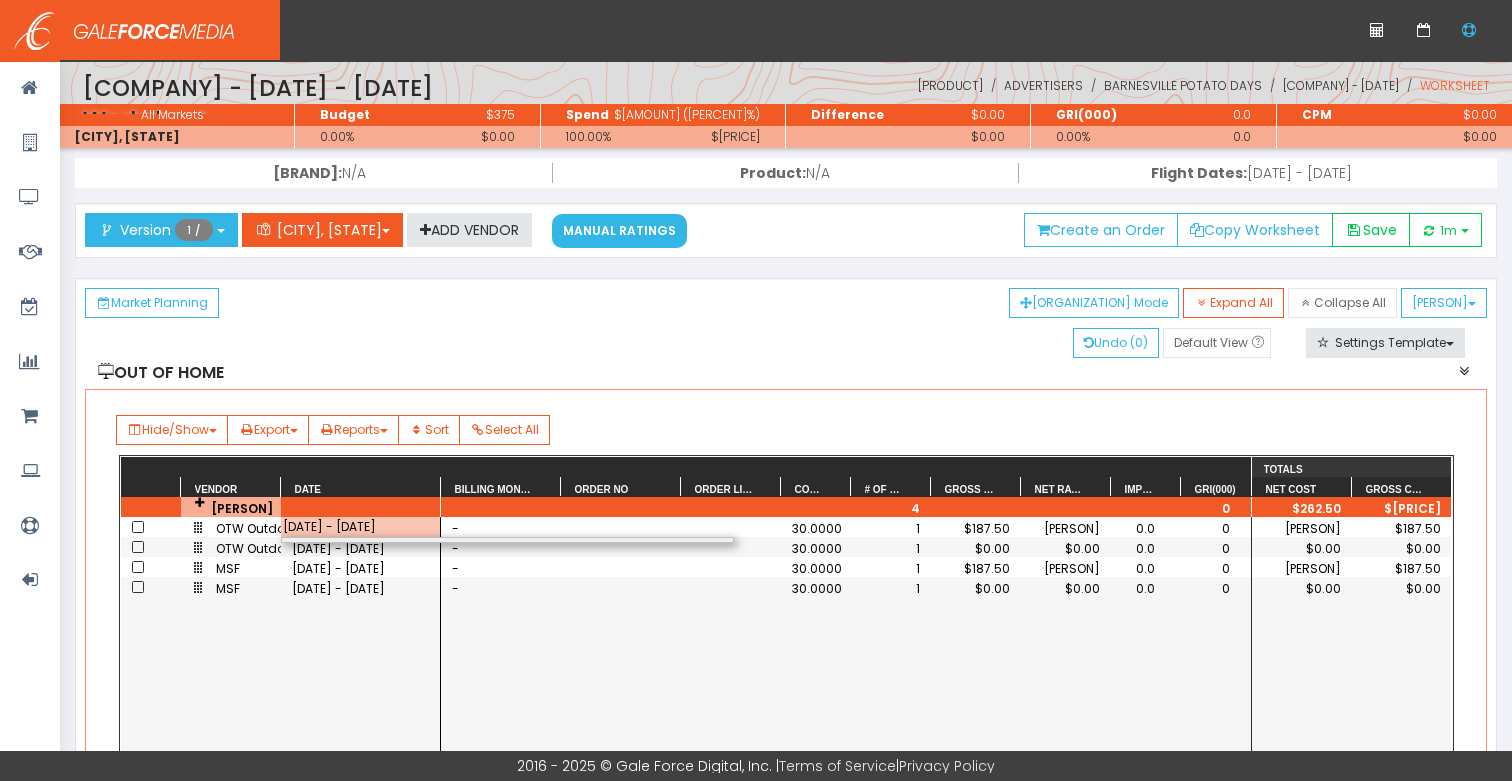scroll, scrollTop: 0, scrollLeft: 16, axis: horizontal 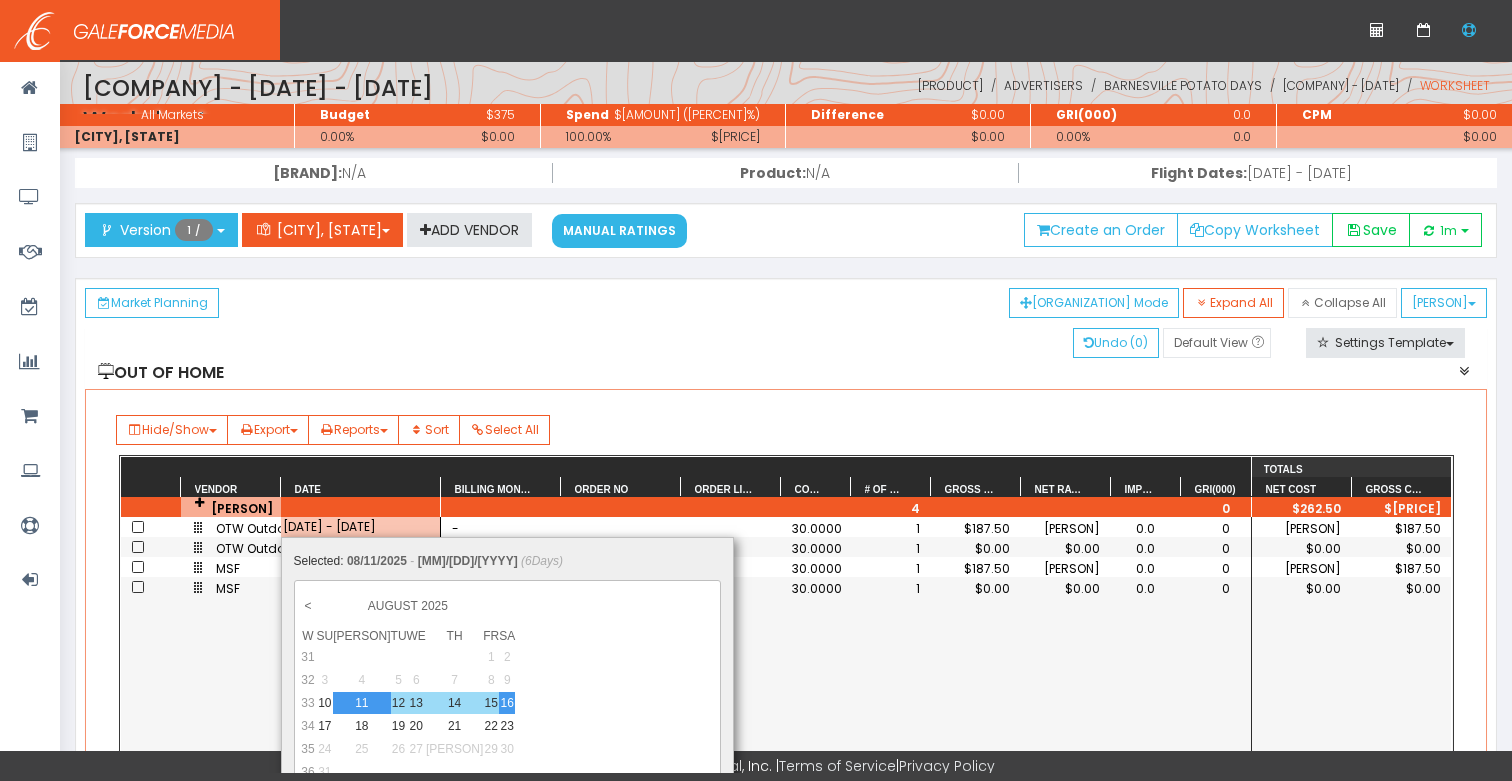 click on "11" at bounding box center [361, 703] 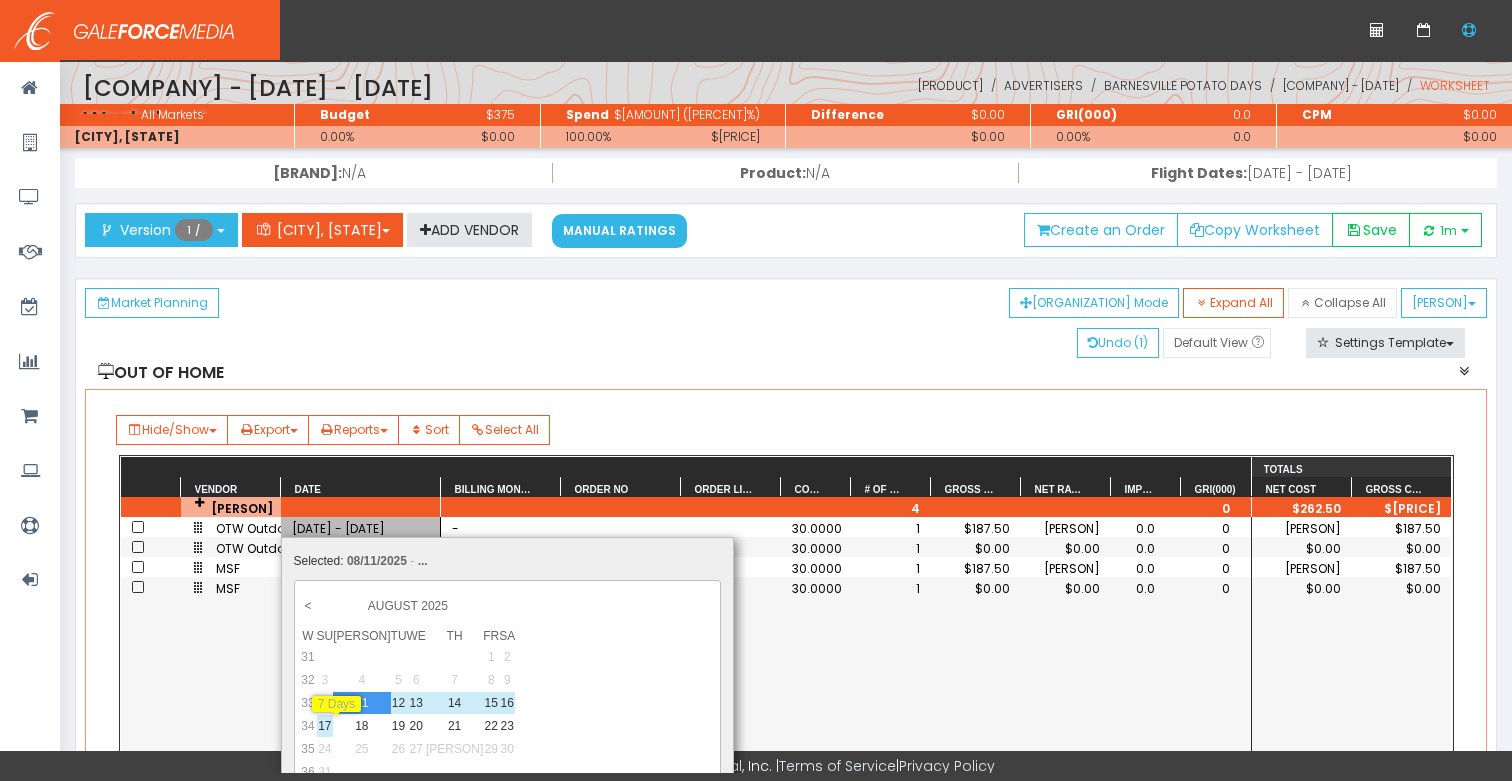 click on "17" at bounding box center (399, 703) 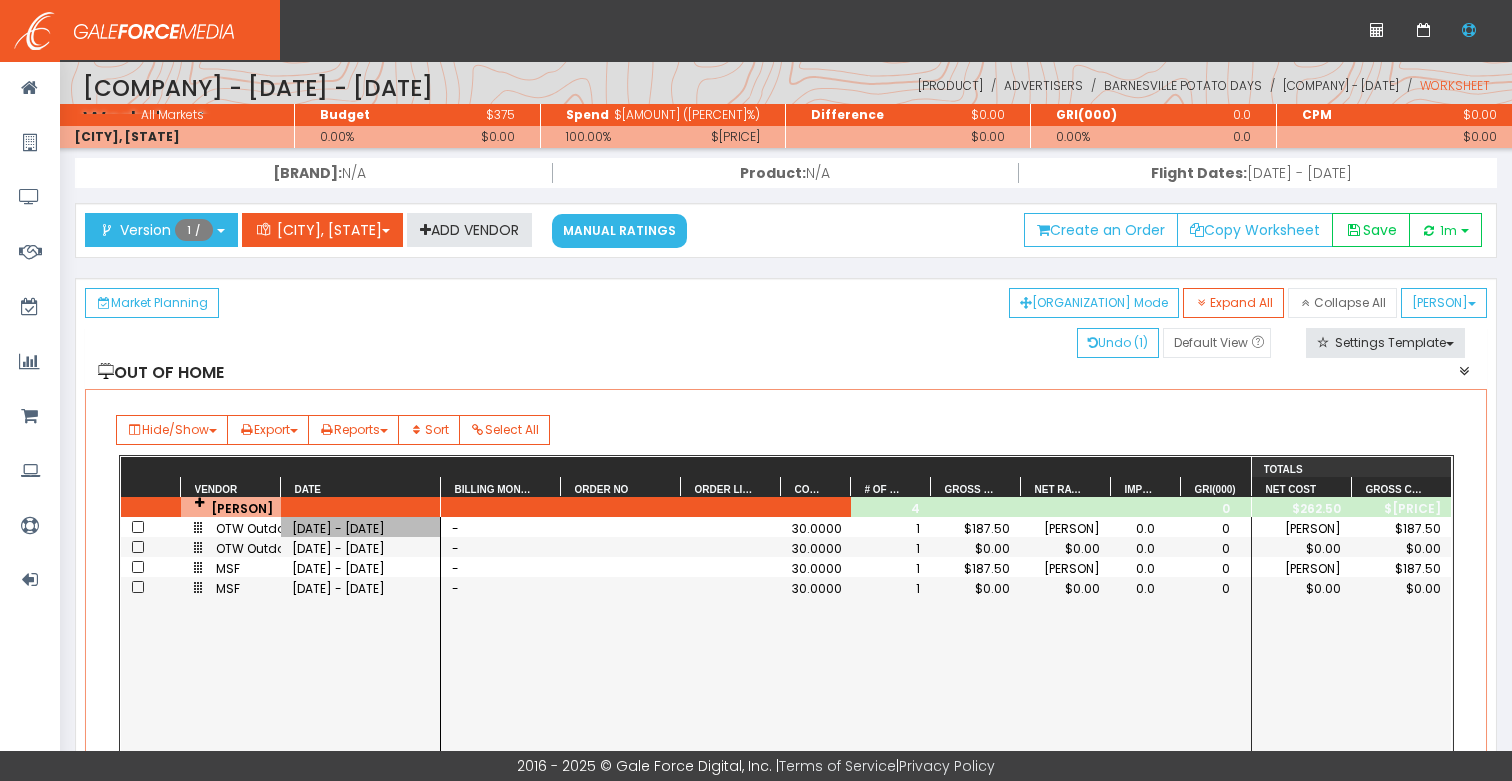 click on "08/11/2025 - 08/16/2025" at bounding box center [361, 568] 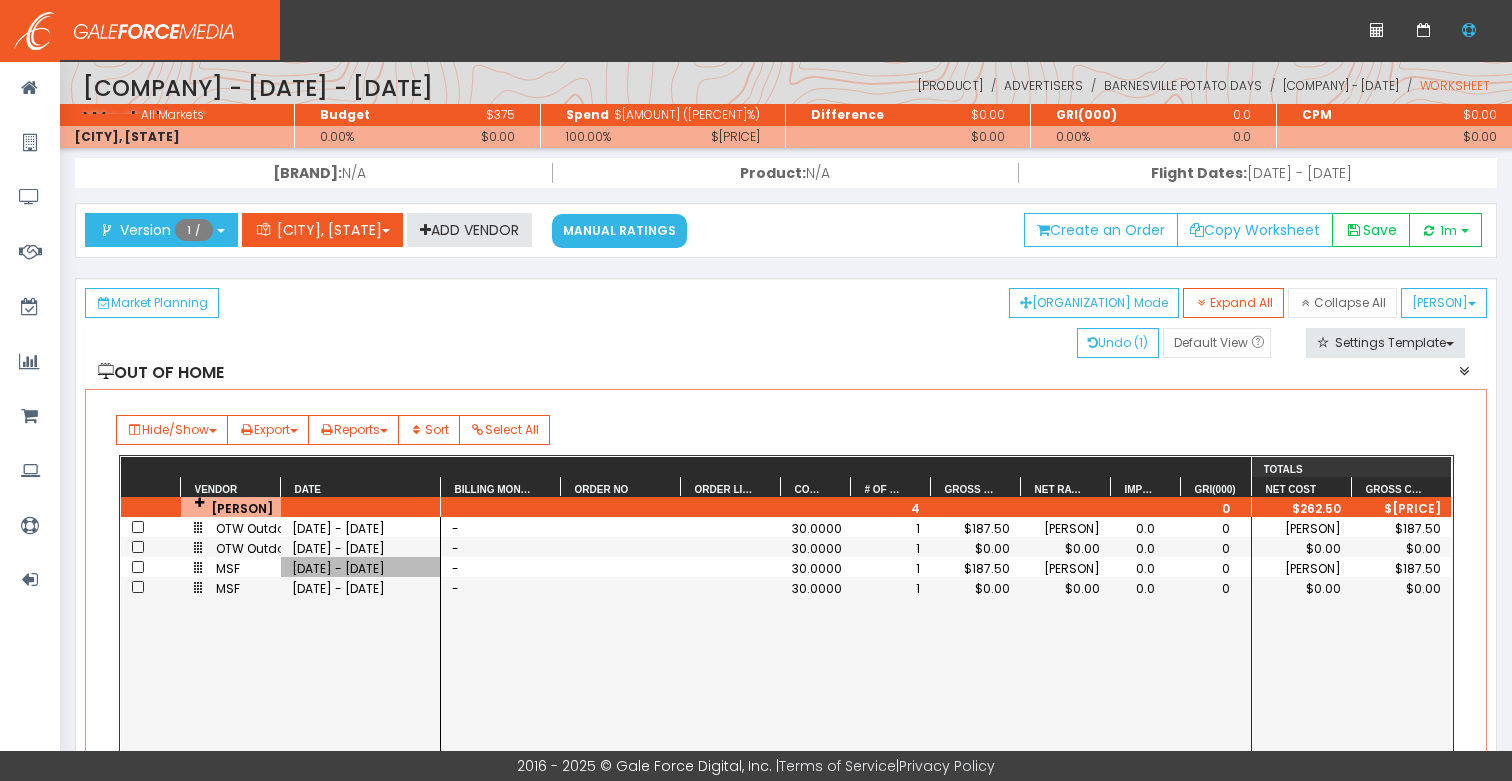click on "08/11/2025 - 08/16/2025" at bounding box center (361, 568) 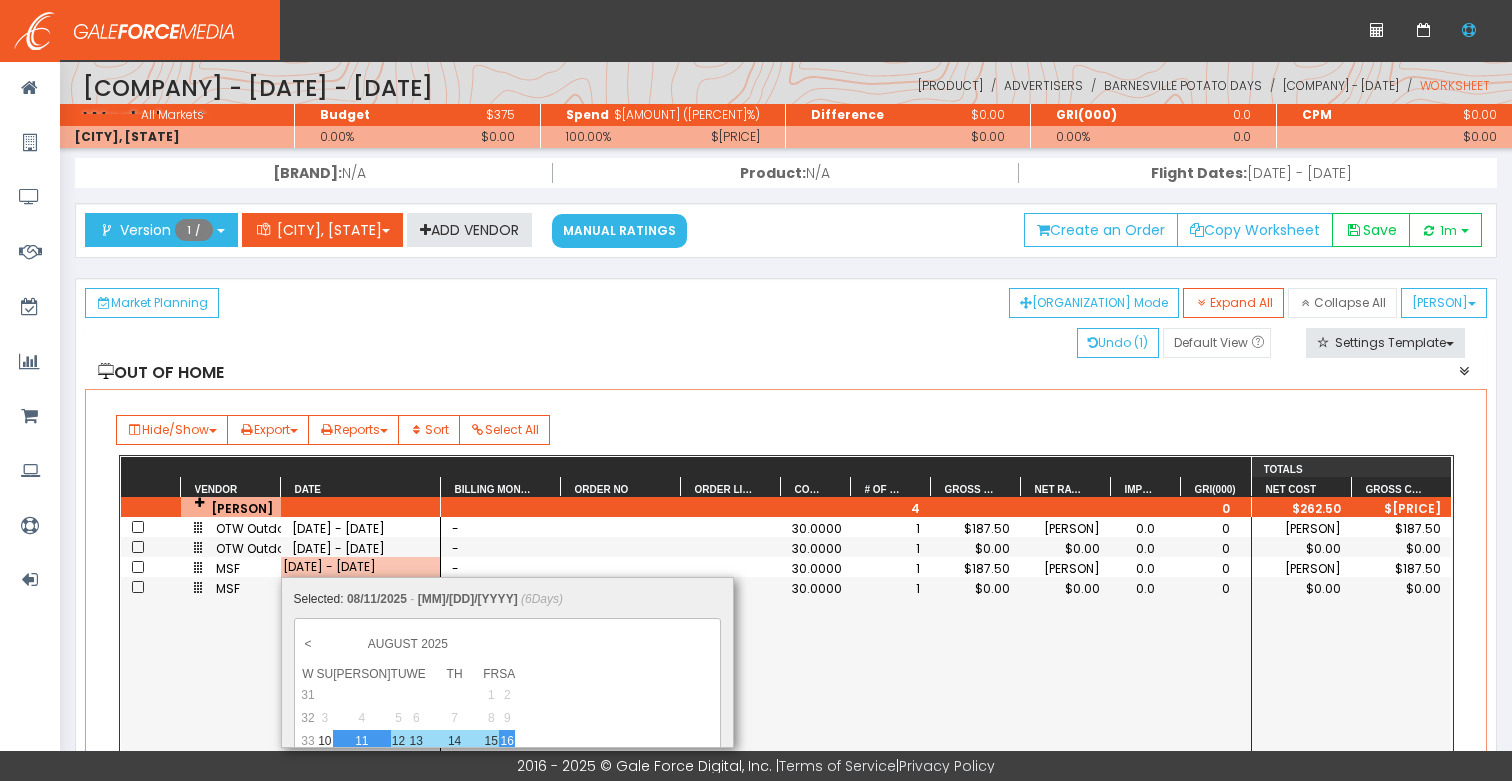 scroll, scrollTop: 0, scrollLeft: 16, axis: horizontal 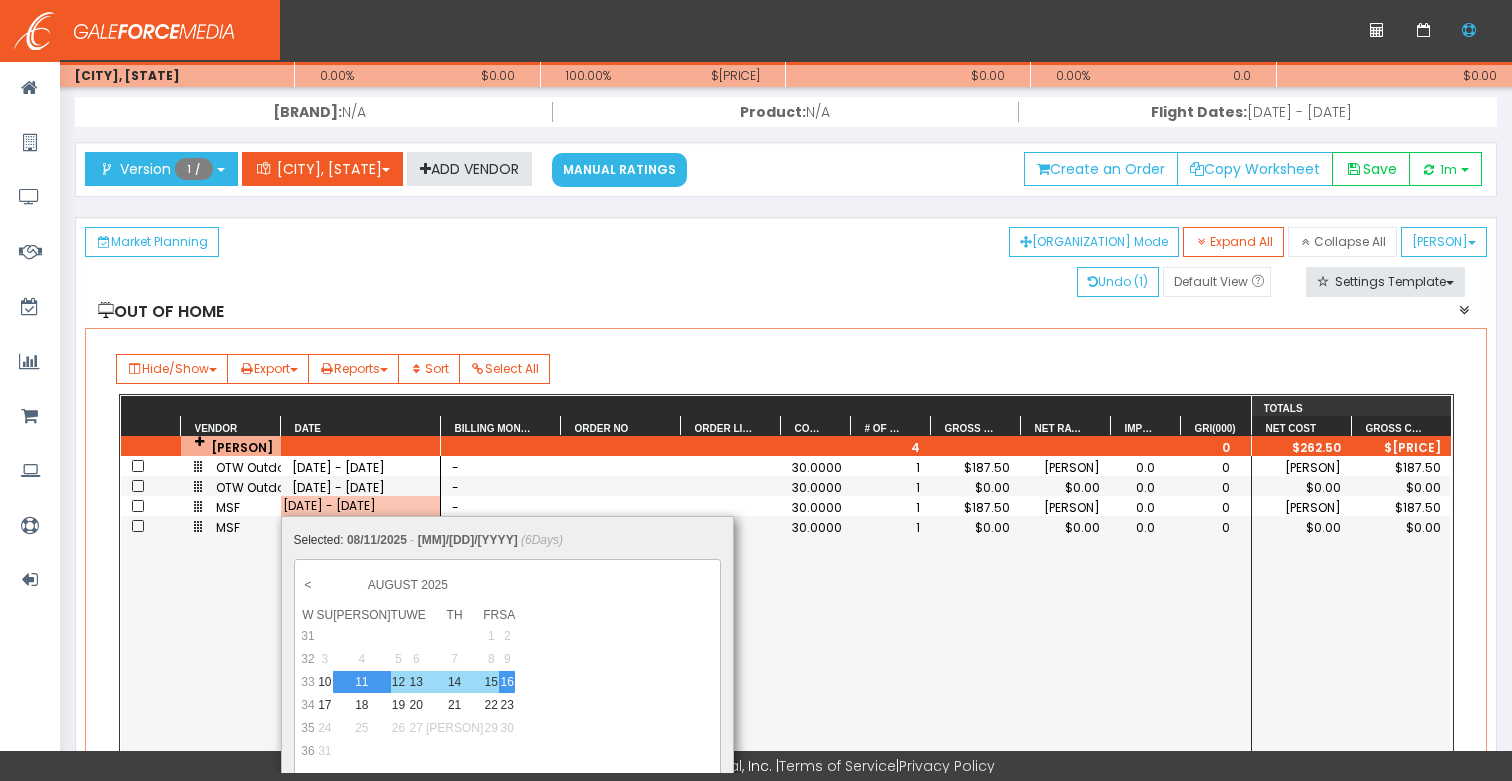 drag, startPoint x: 362, startPoint y: 679, endPoint x: 342, endPoint y: 698, distance: 27.58623 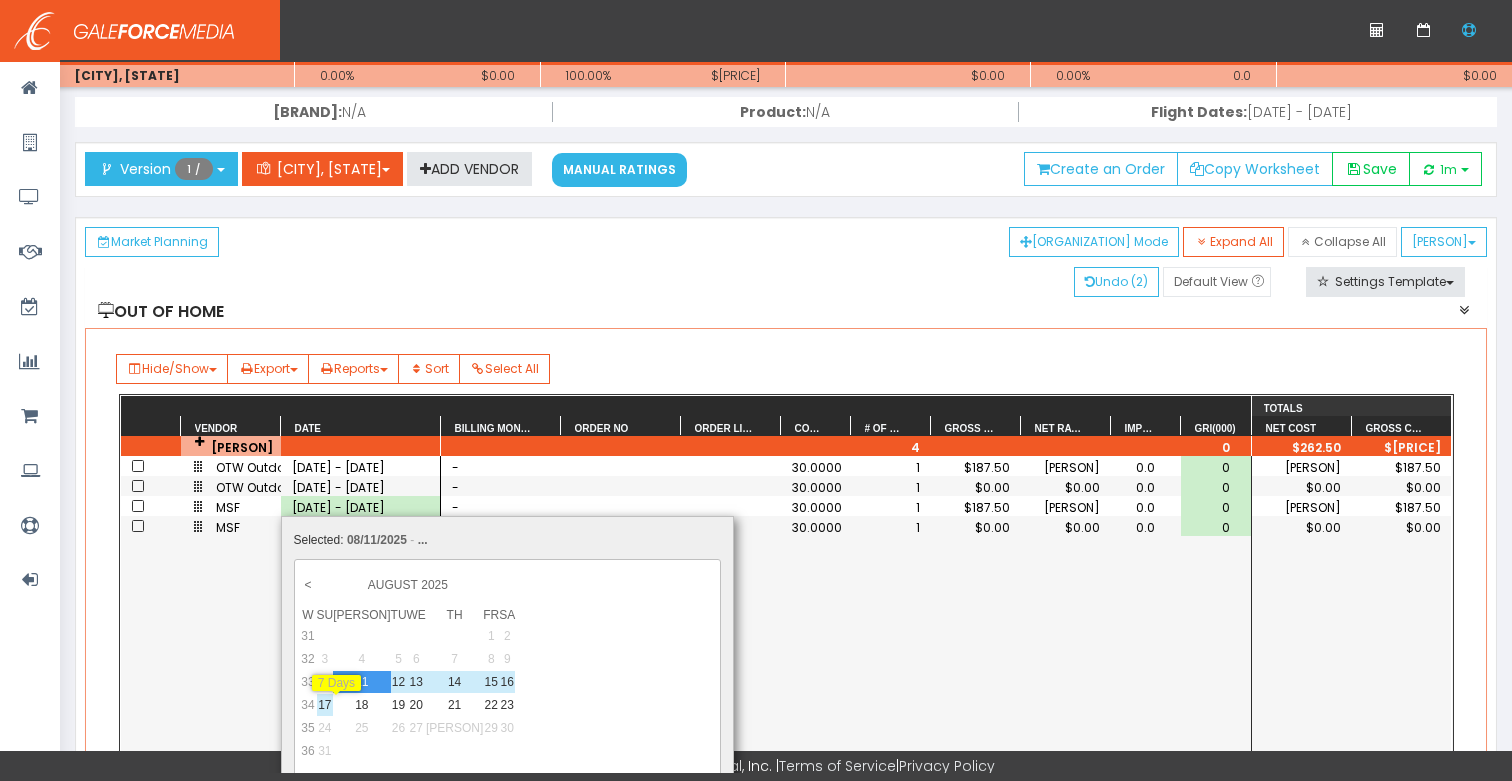 click on "[NUMBER]" at bounding box center [399, 682] 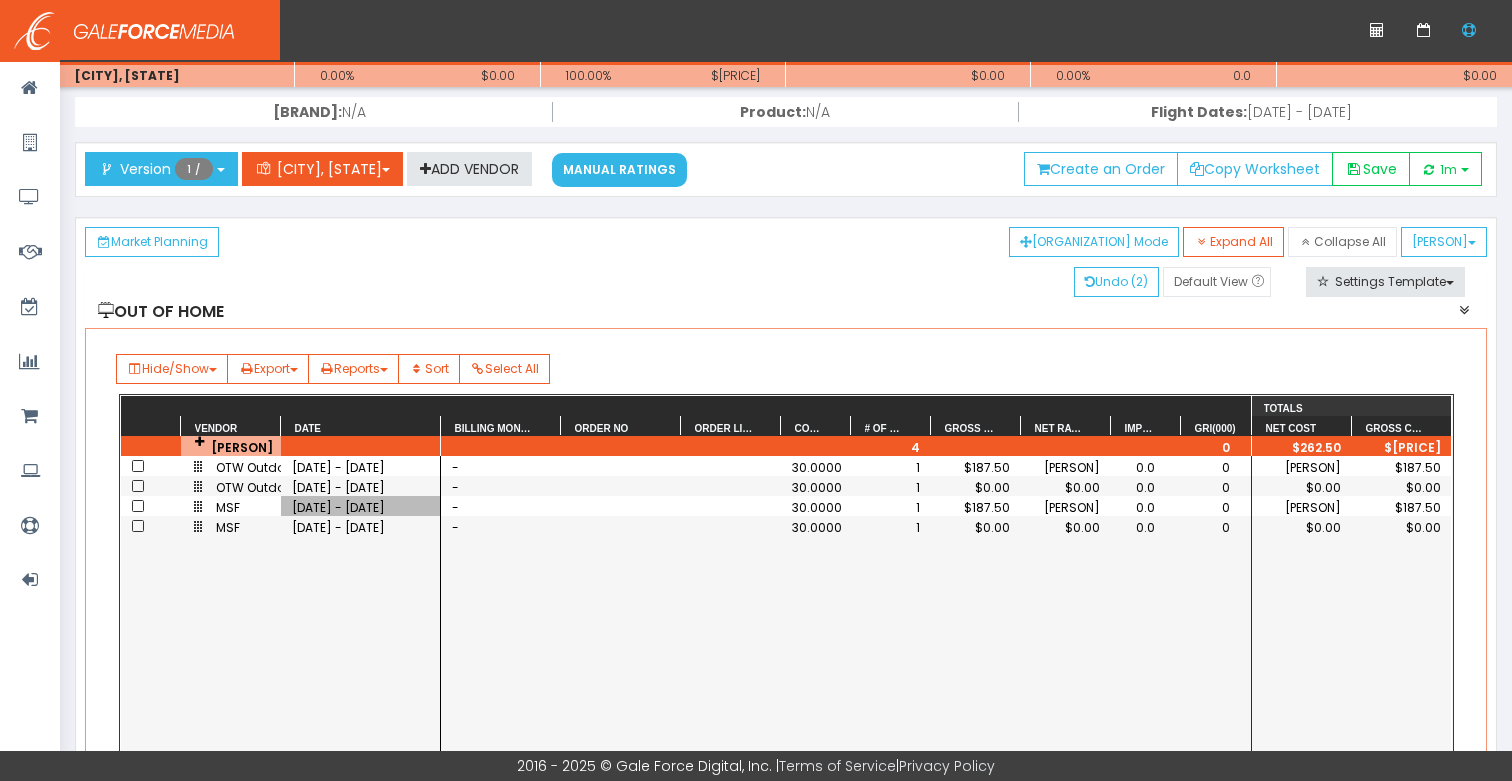 click on "08/17/2025 - 08/23/2025" at bounding box center (361, 487) 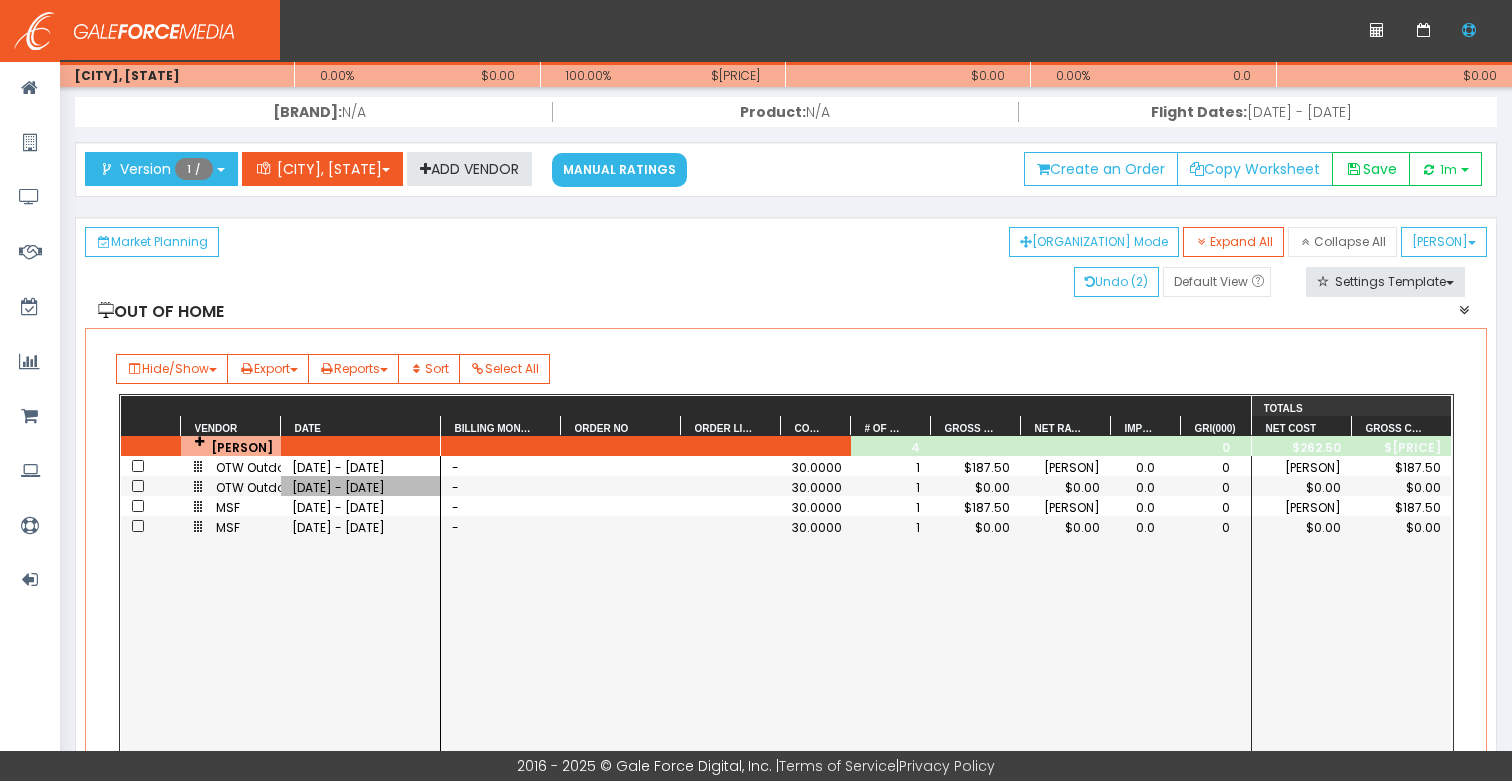 click on "08/17/2025 - 08/23/2025" at bounding box center [361, 487] 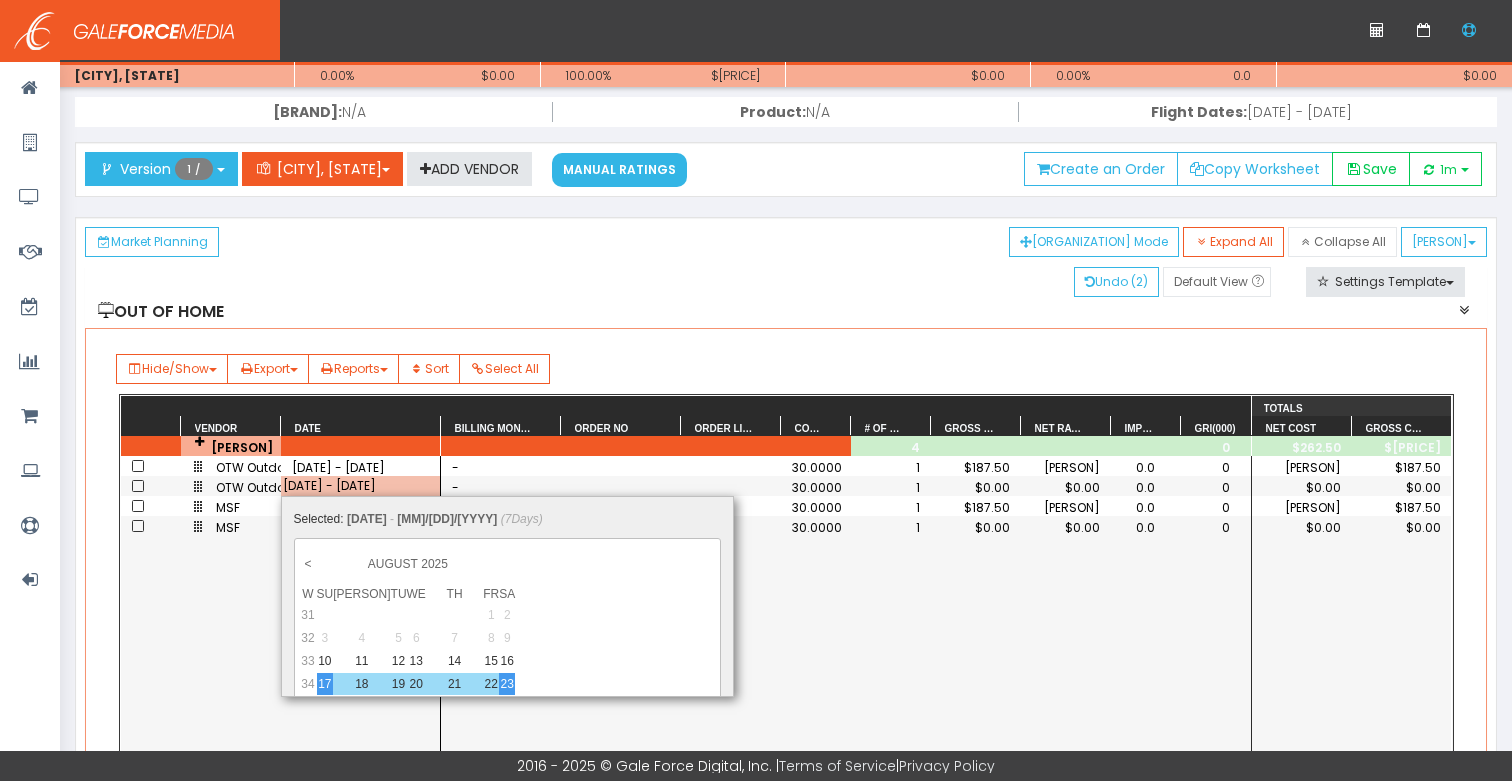 scroll, scrollTop: 0, scrollLeft: 21, axis: horizontal 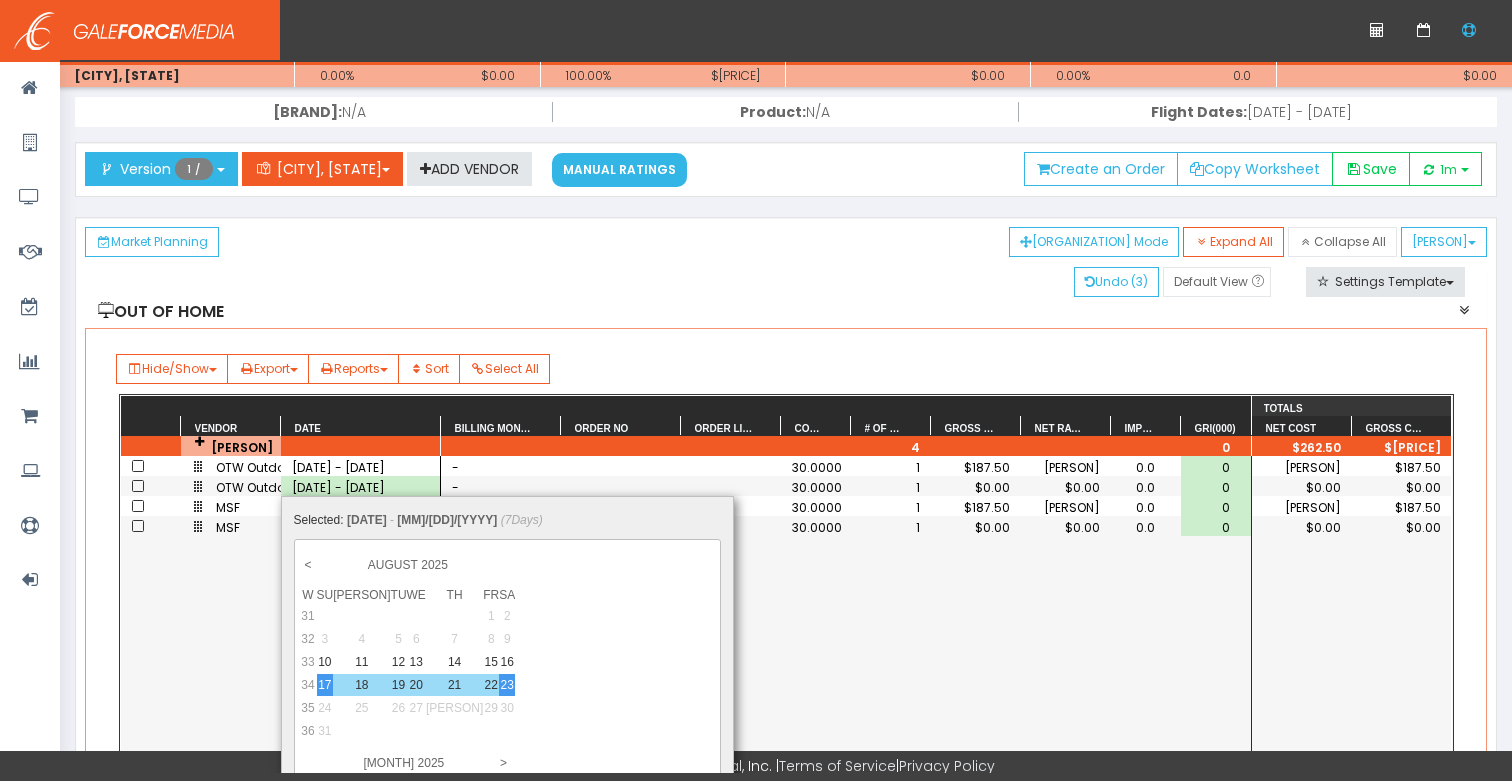 click on "18" at bounding box center [0, 0] 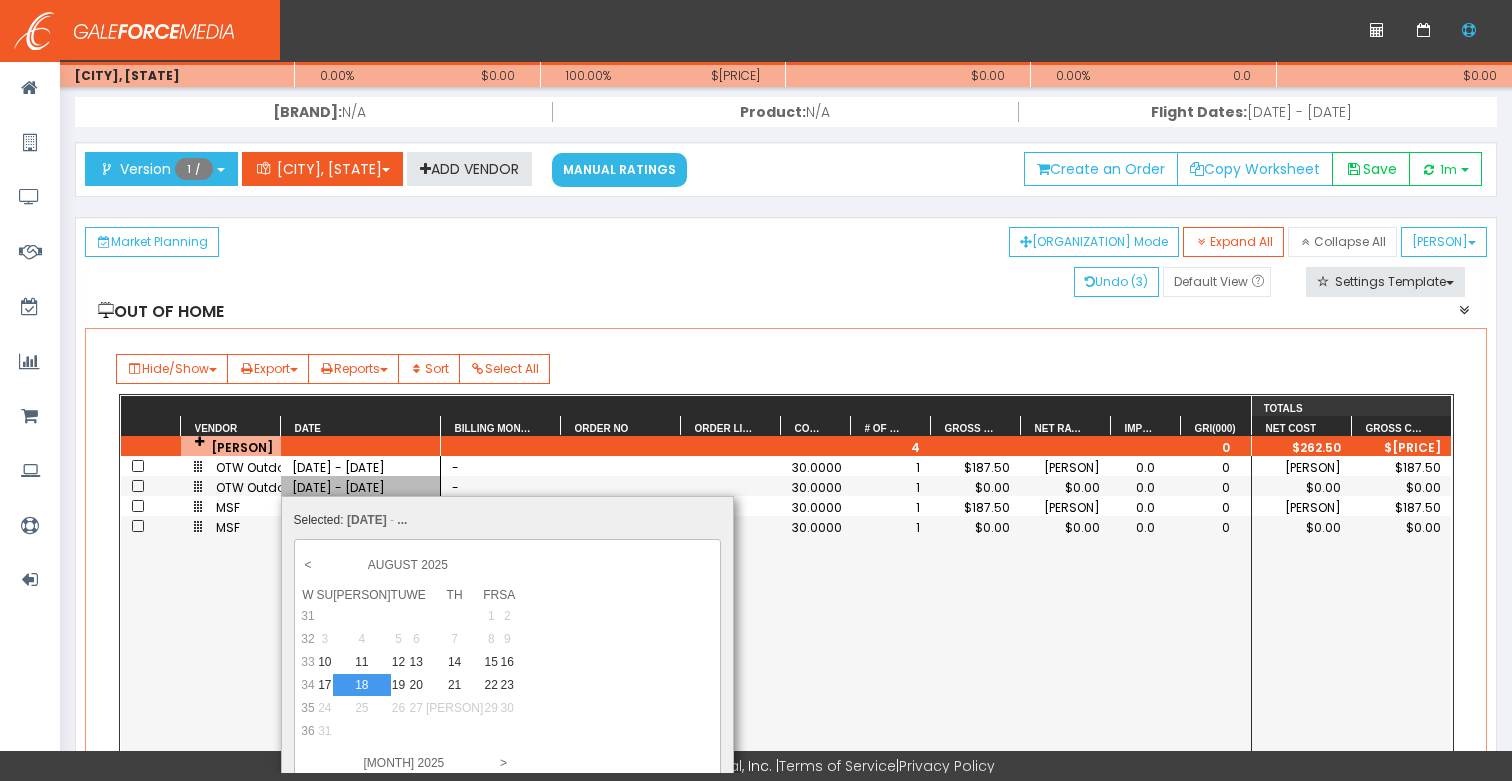 click on "18" at bounding box center [0, 0] 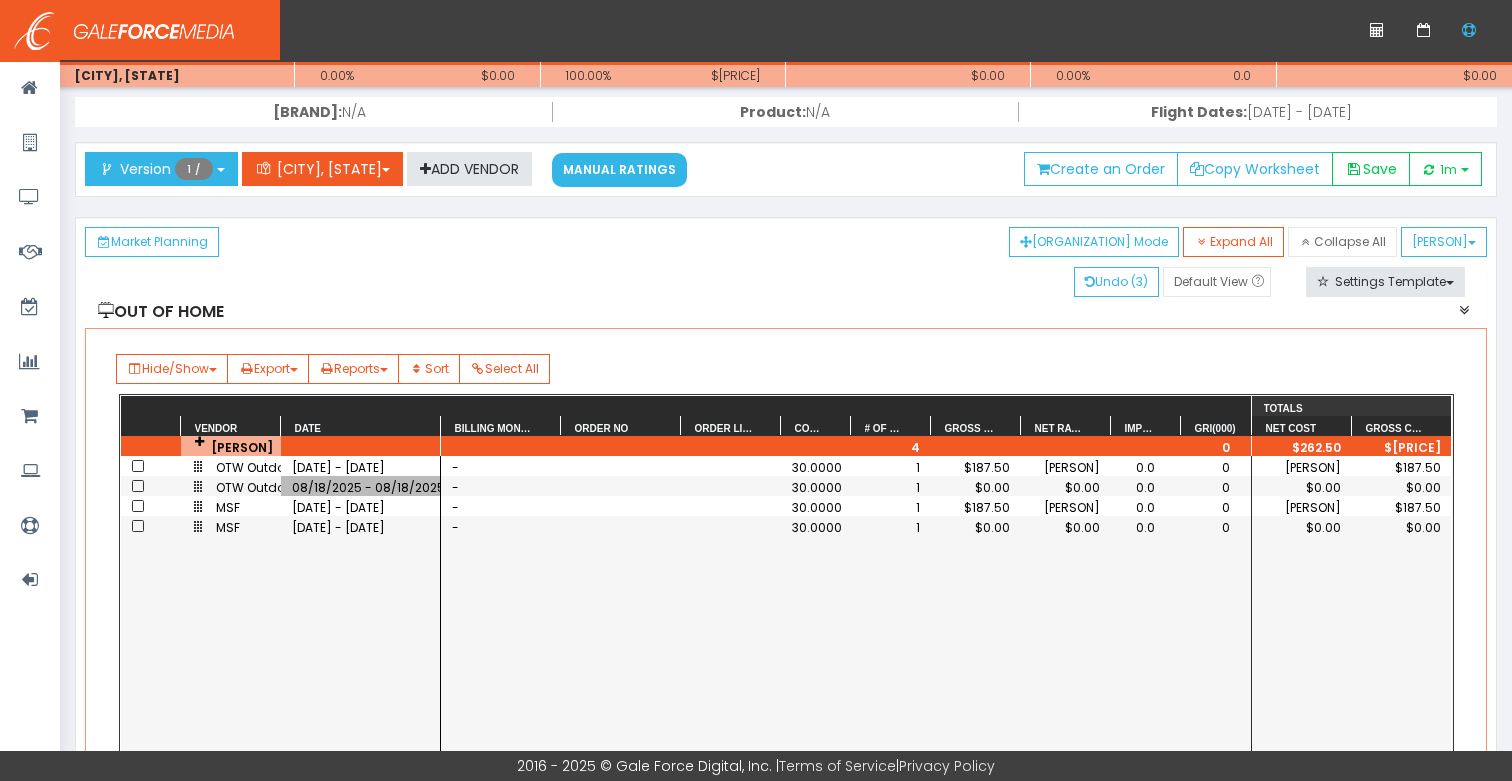 click on "08/18/2025 - 08/18/2025" at bounding box center (361, 487) 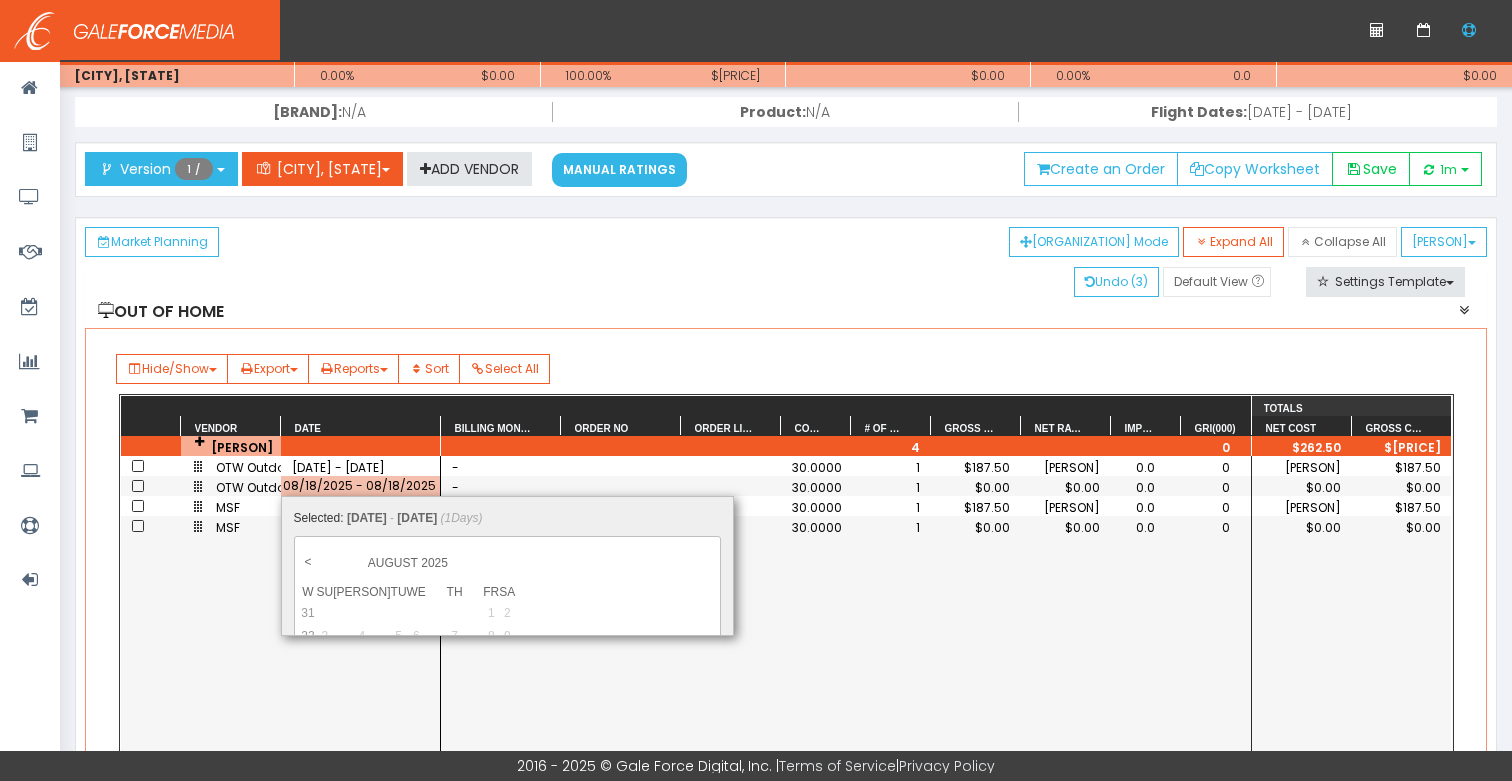 scroll, scrollTop: 0, scrollLeft: 20, axis: horizontal 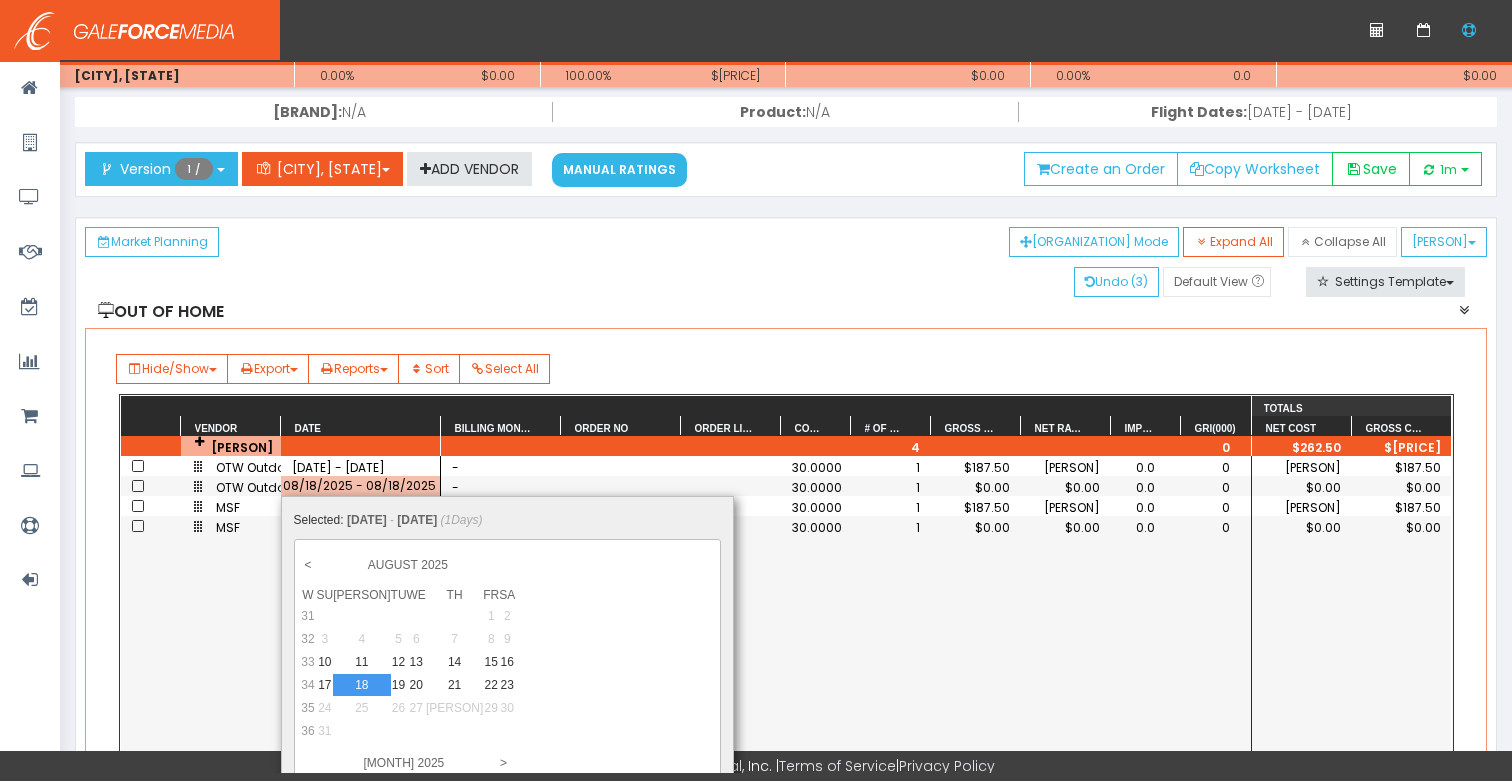 drag, startPoint x: 361, startPoint y: 682, endPoint x: 442, endPoint y: 691, distance: 81.49847 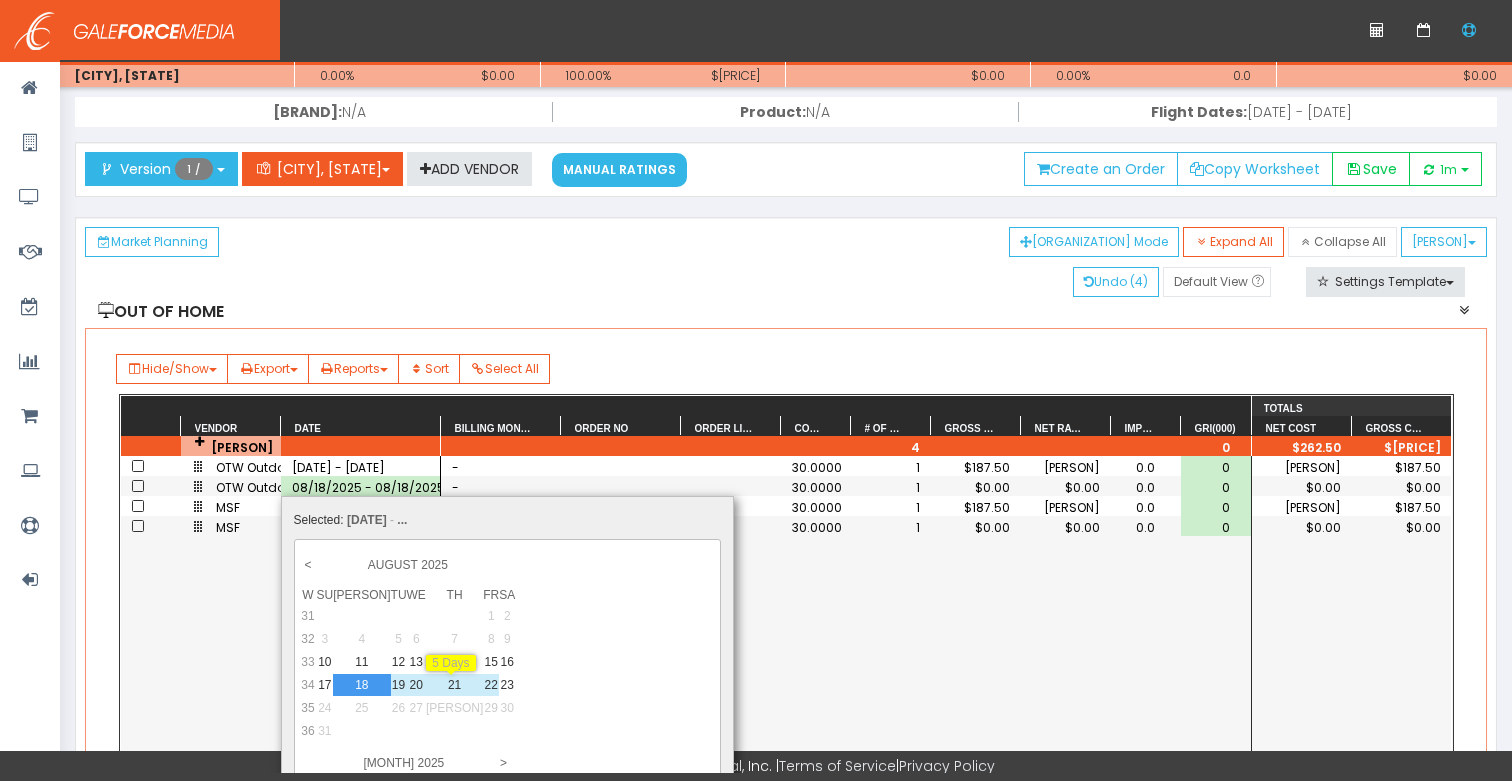 click on "23" at bounding box center [0, 0] 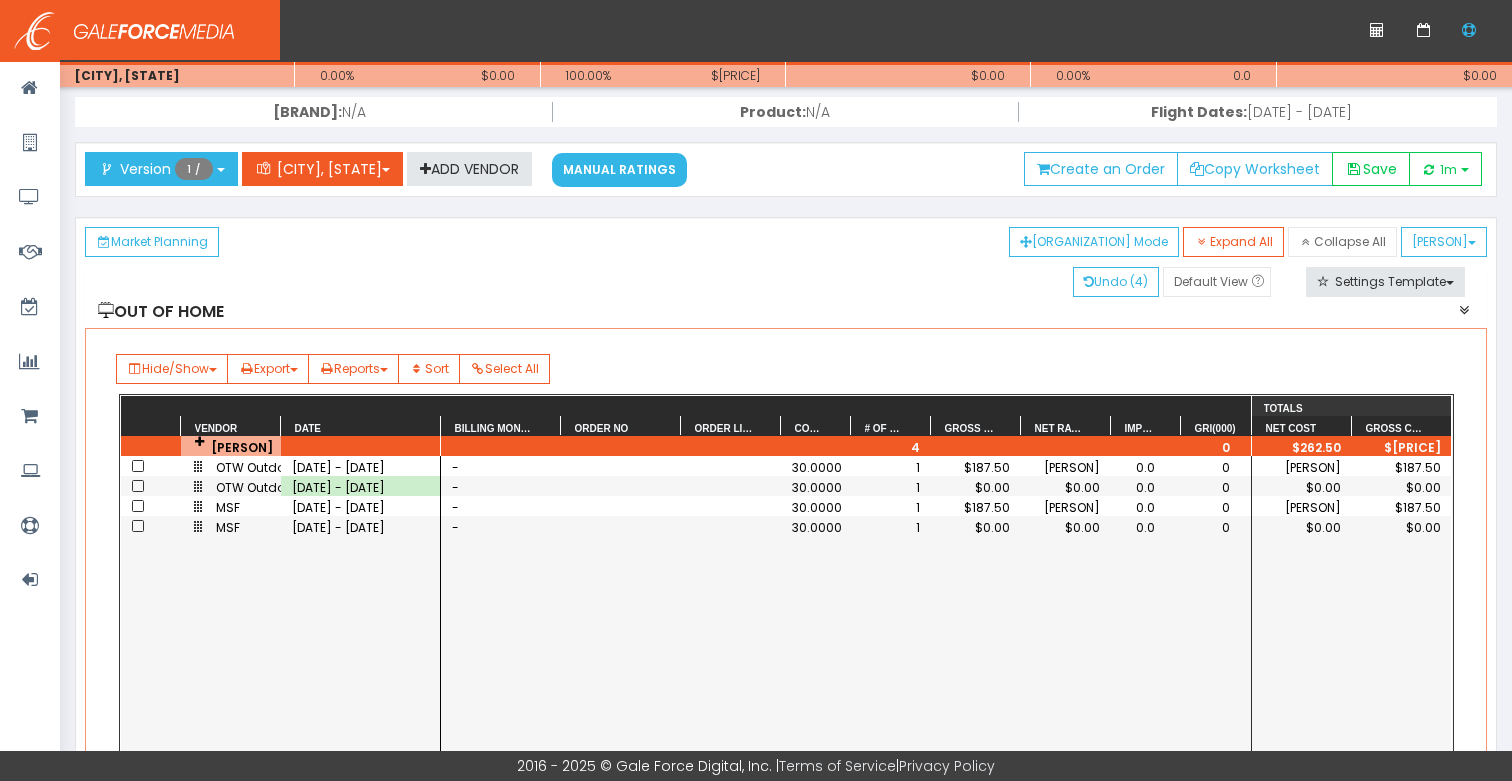 drag, startPoint x: 271, startPoint y: 597, endPoint x: 287, endPoint y: 586, distance: 19.416489 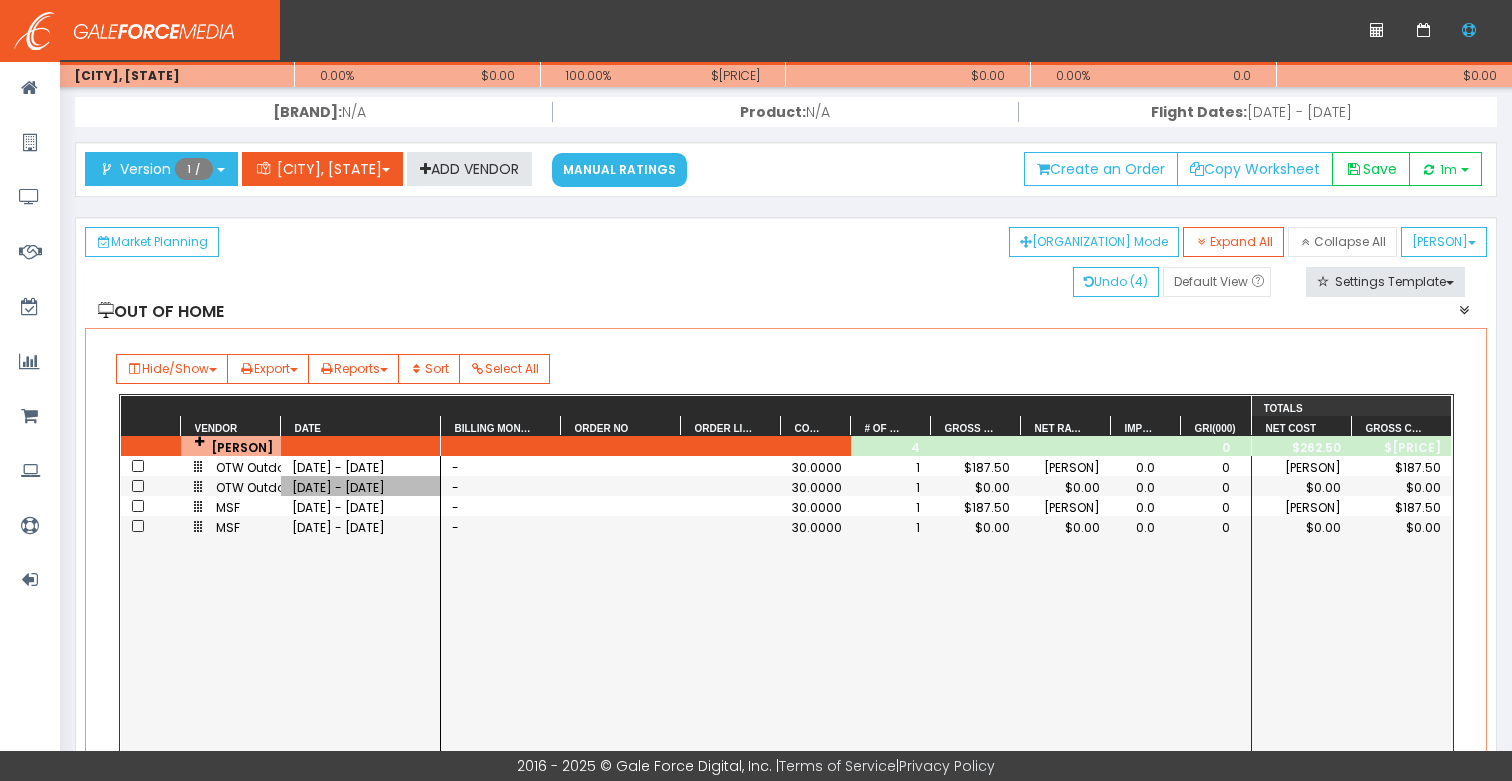 click on "08/17/2025 - 08/23/2025" at bounding box center [361, 527] 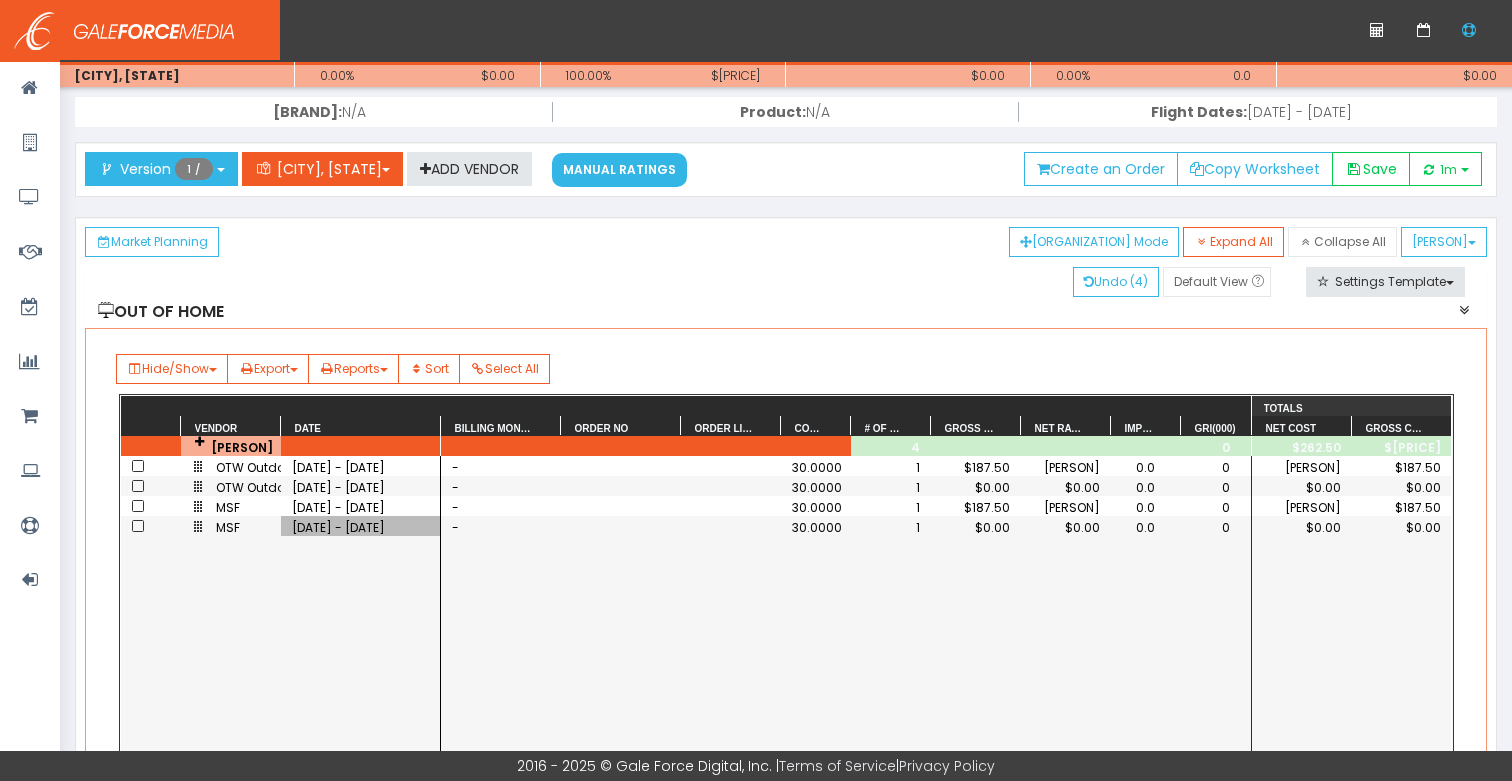 click on "08/17/2025 - 08/23/2025" at bounding box center [361, 527] 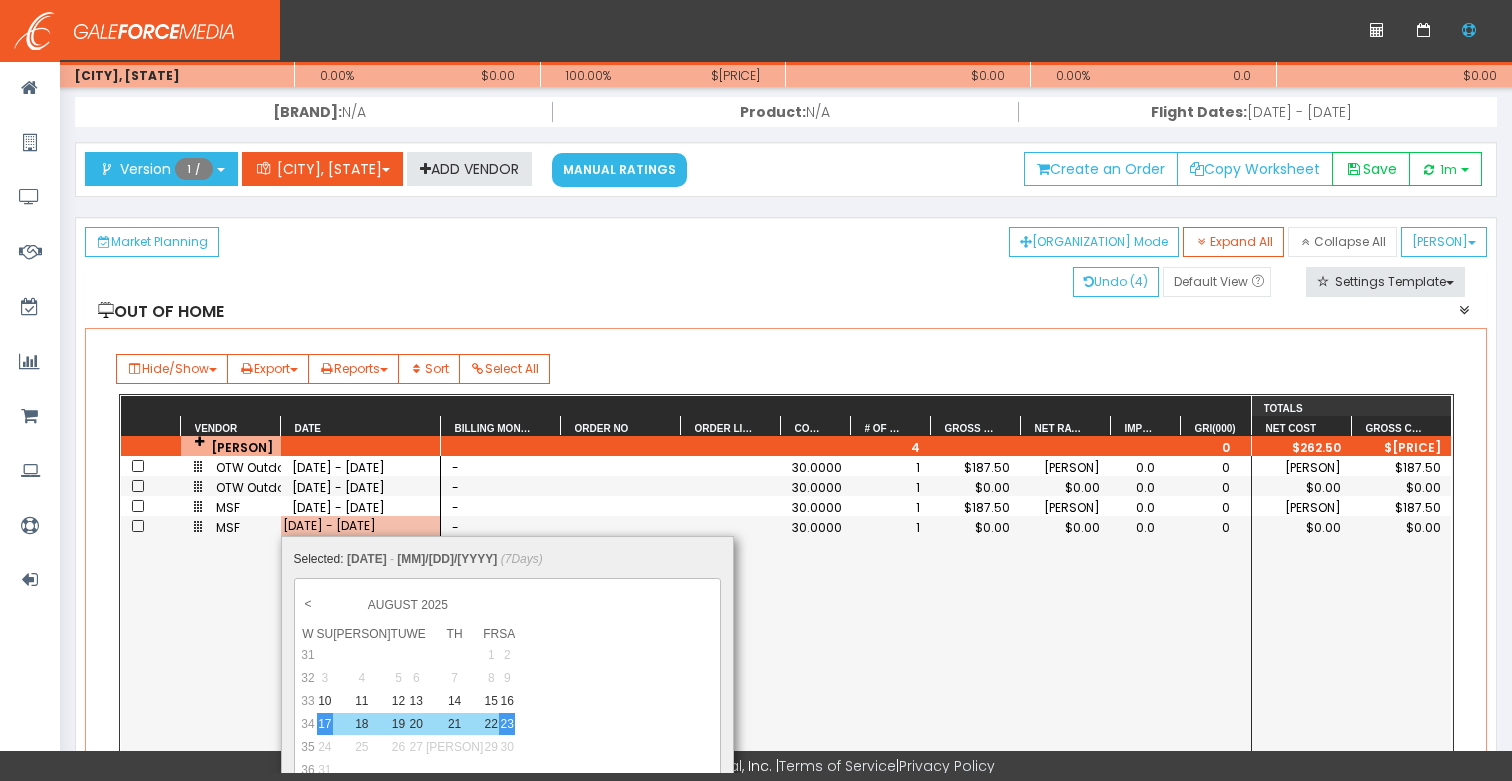 scroll, scrollTop: 0, scrollLeft: 21, axis: horizontal 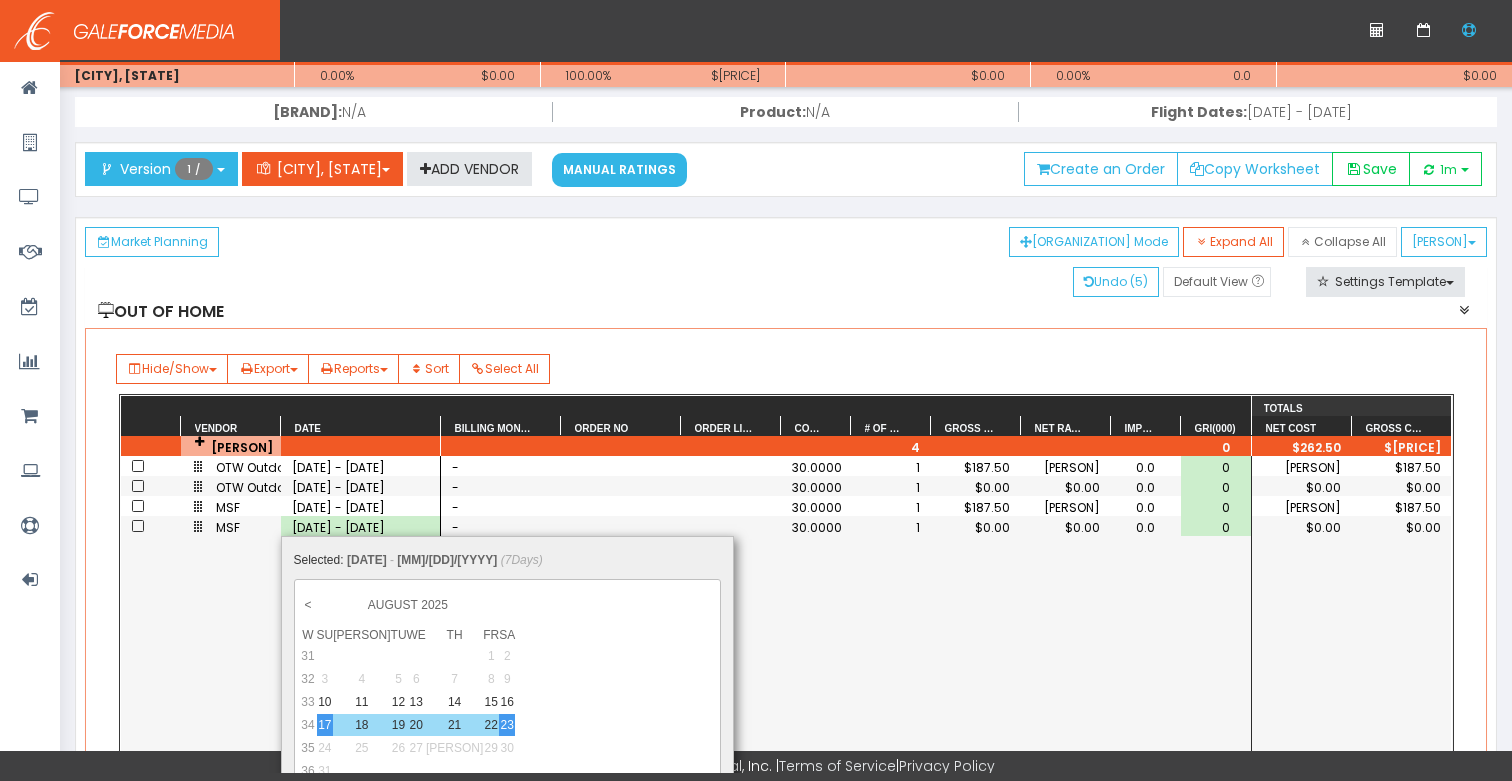 drag, startPoint x: 364, startPoint y: 723, endPoint x: 382, endPoint y: 727, distance: 18.439089 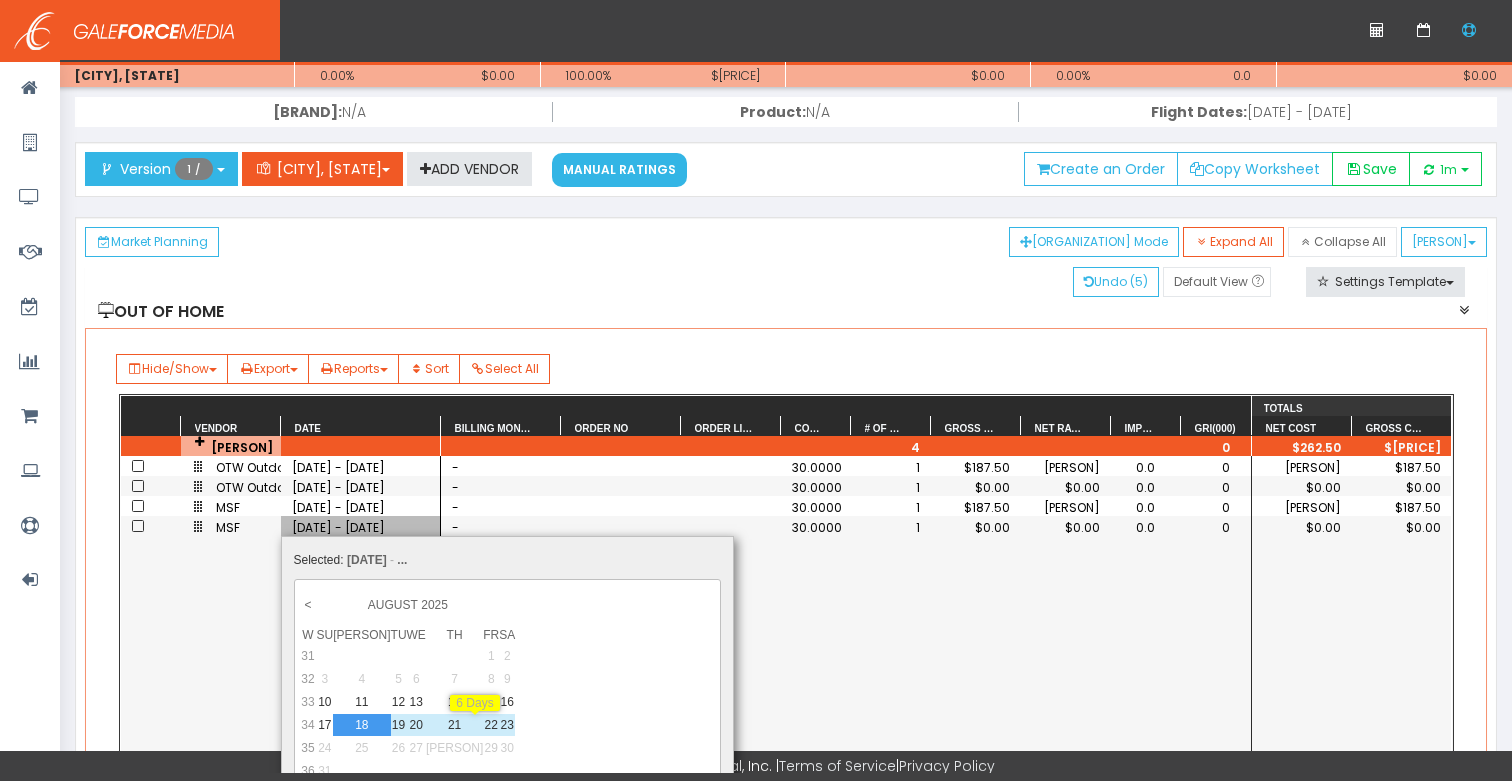 drag, startPoint x: 470, startPoint y: 728, endPoint x: 554, endPoint y: 668, distance: 103.227905 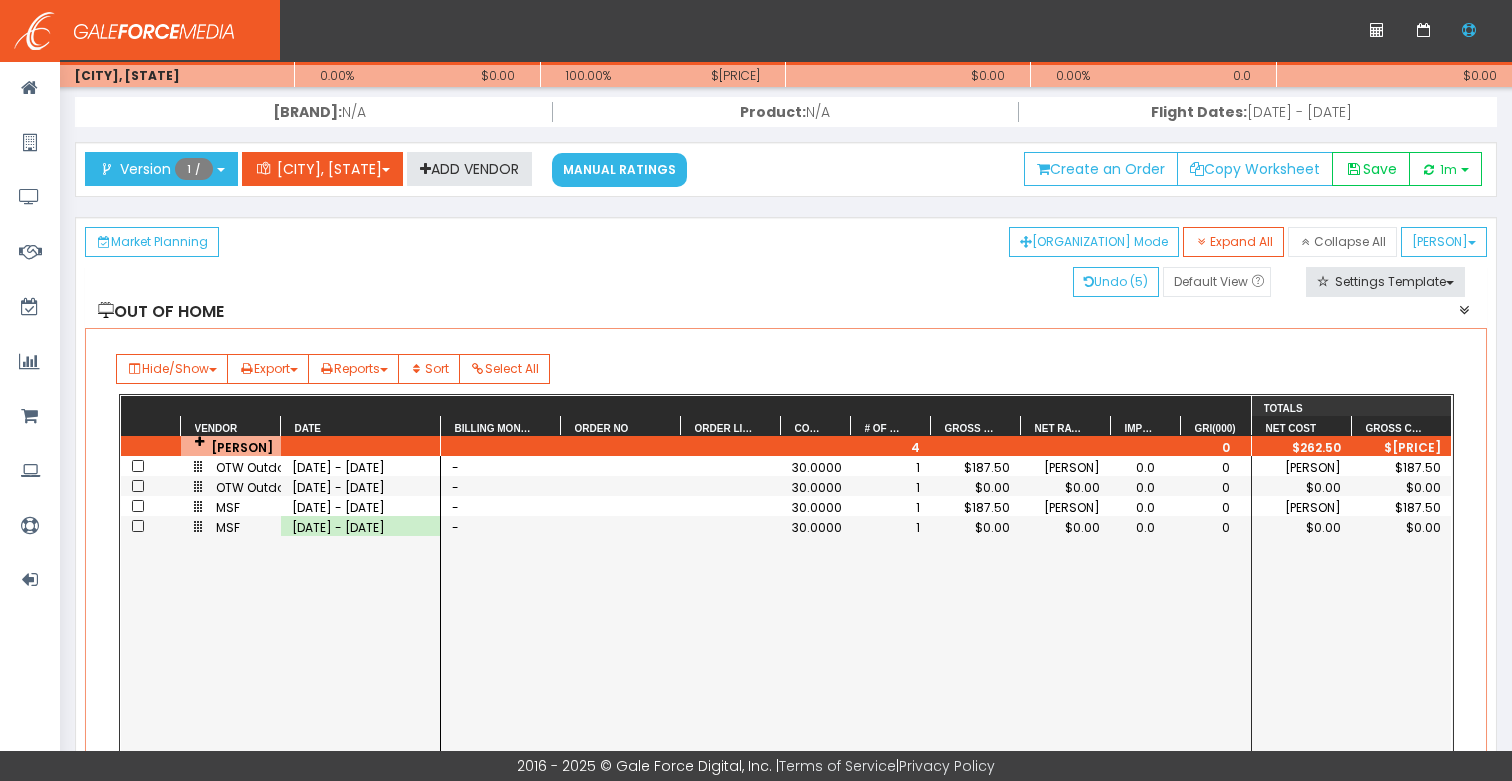 click on "- 30.0000 1 $187.50 $131.25 0.0 0 - 30.0000 1 $0.00 $0.00 0.0 0 - 30.0000 1 $187.50 $131.25 0.0 0 - 30.0000 1 $0.00 $0.00 0.0 0" at bounding box center (846, 687) 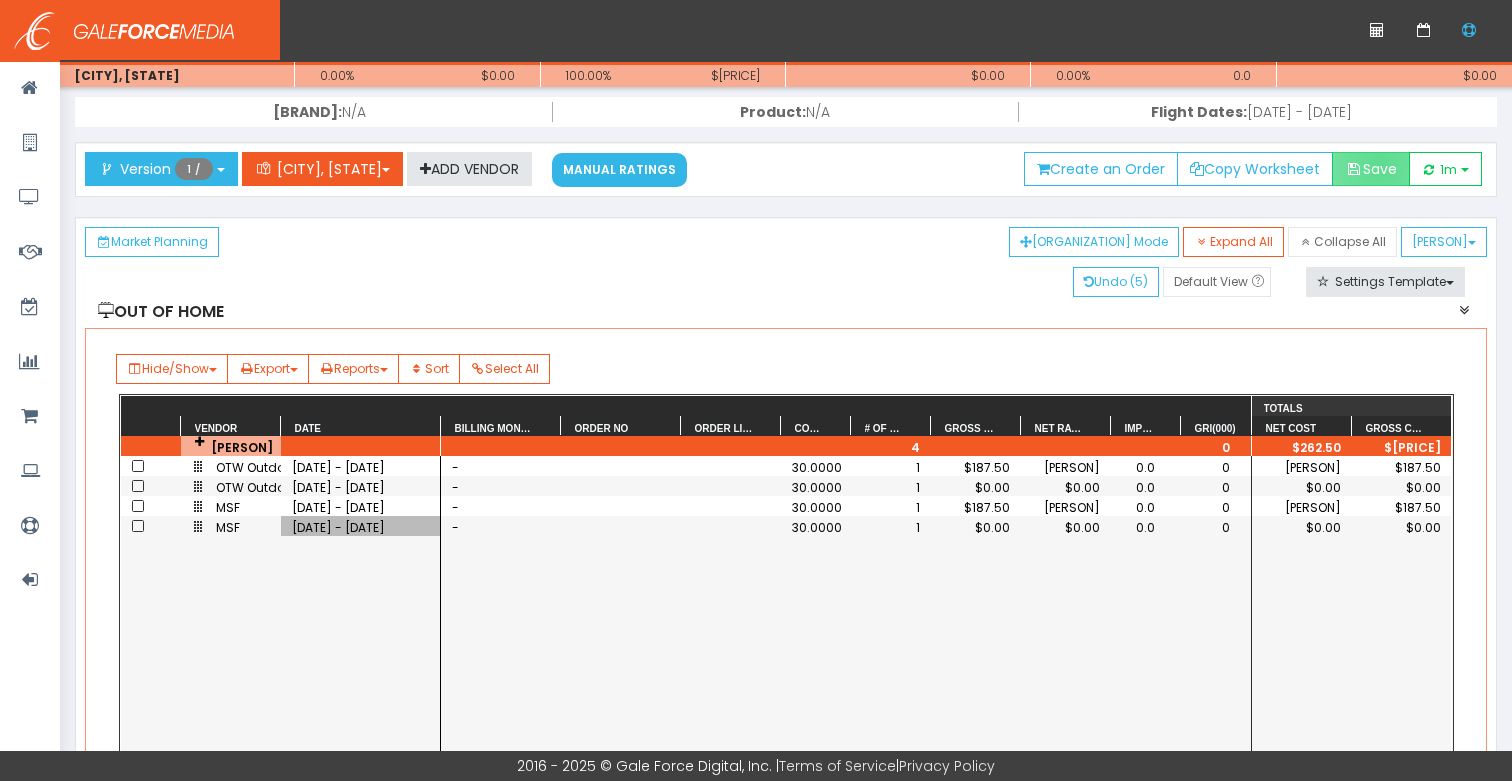 click on "Save" at bounding box center [1371, 169] 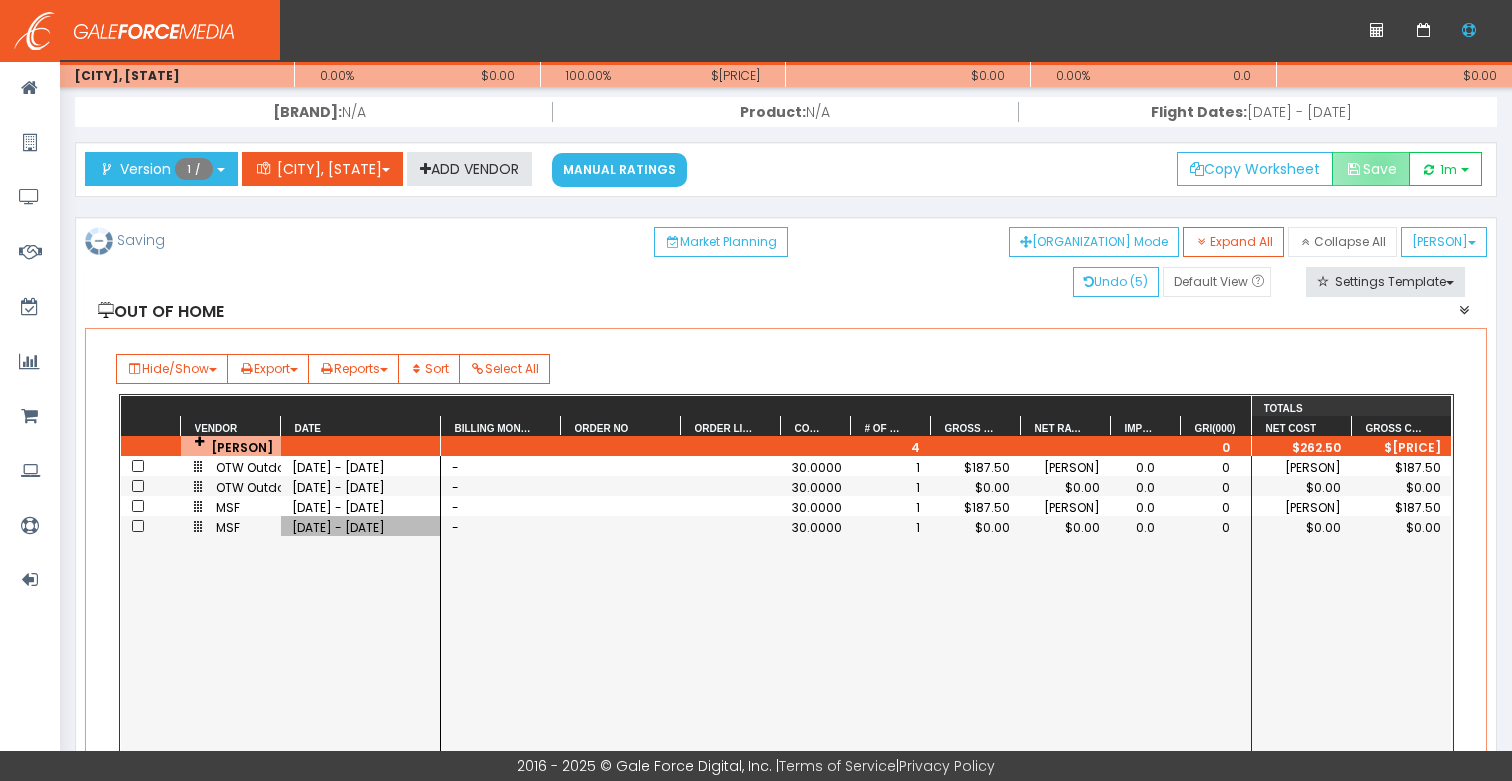 click on "Save" at bounding box center (1371, 169) 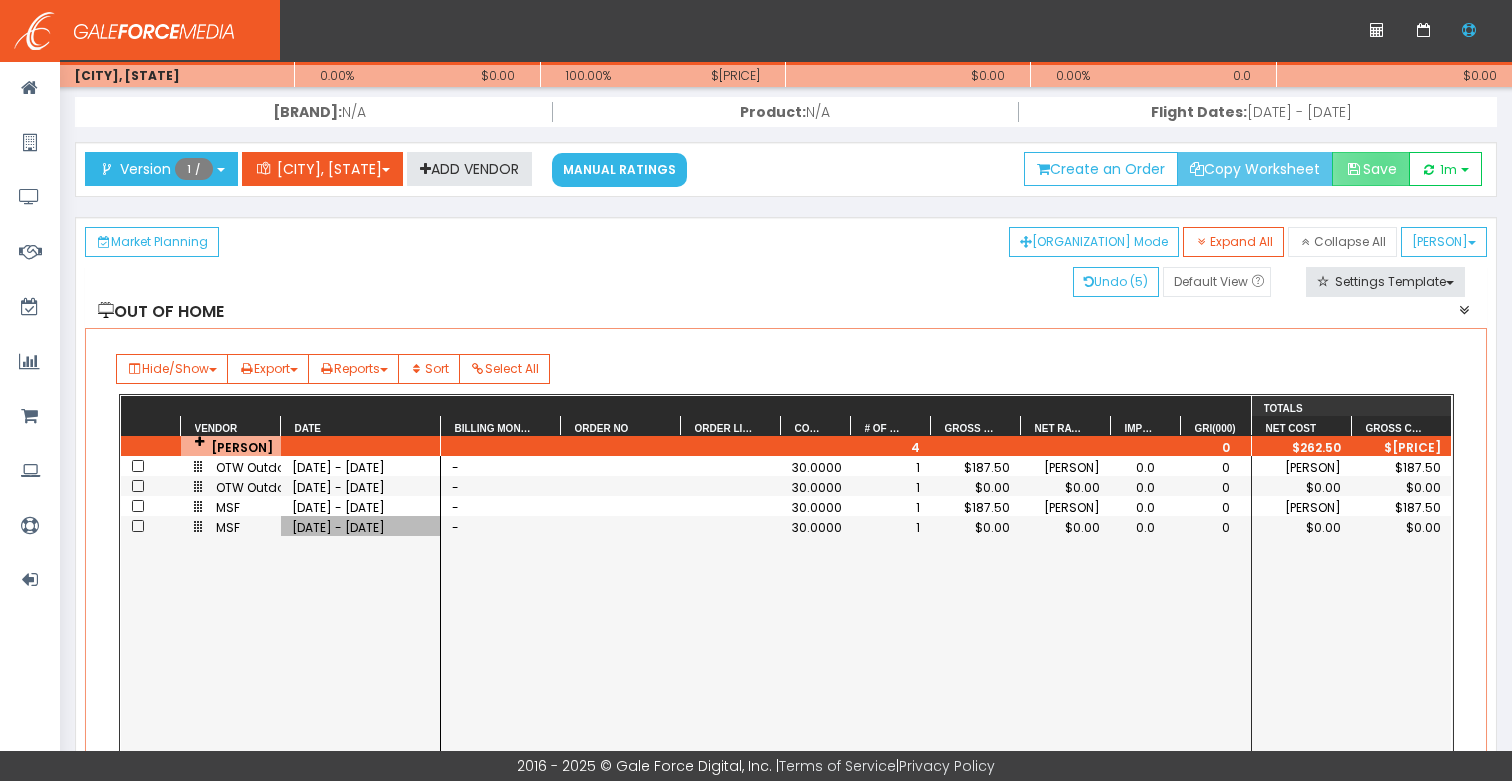 drag, startPoint x: 1379, startPoint y: 166, endPoint x: 1213, endPoint y: 177, distance: 166.36406 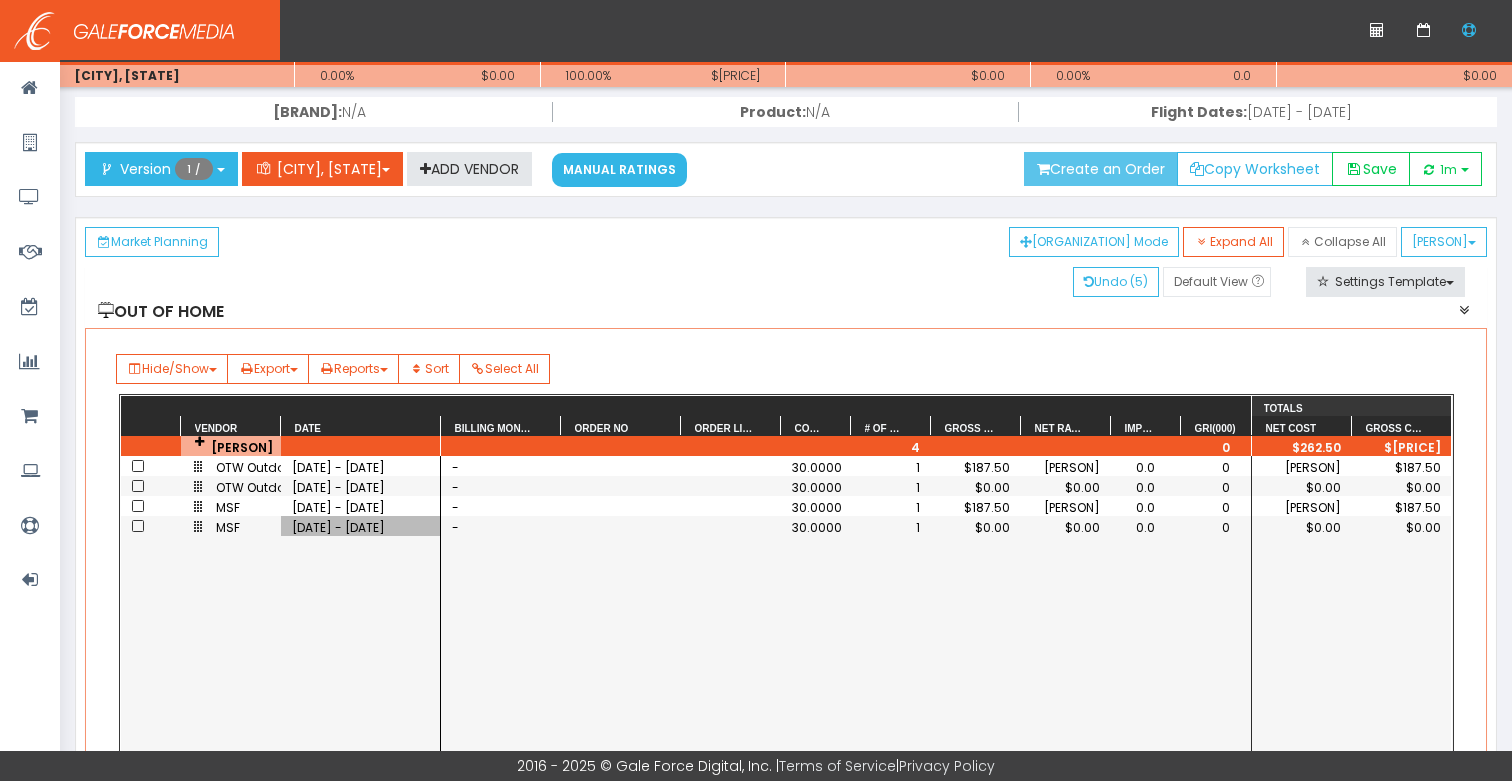 click on "Create an Order" at bounding box center [1101, 169] 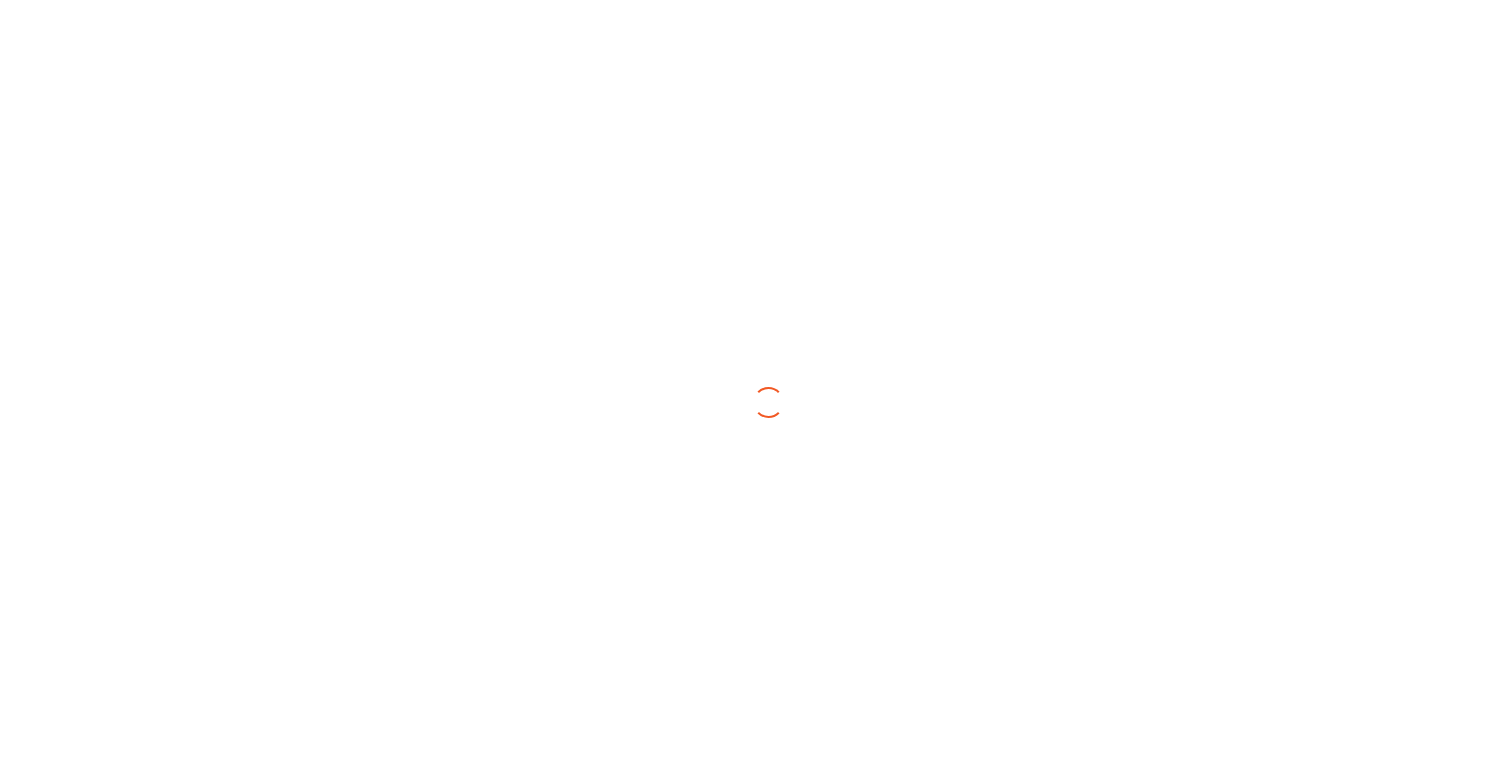 scroll, scrollTop: 0, scrollLeft: 0, axis: both 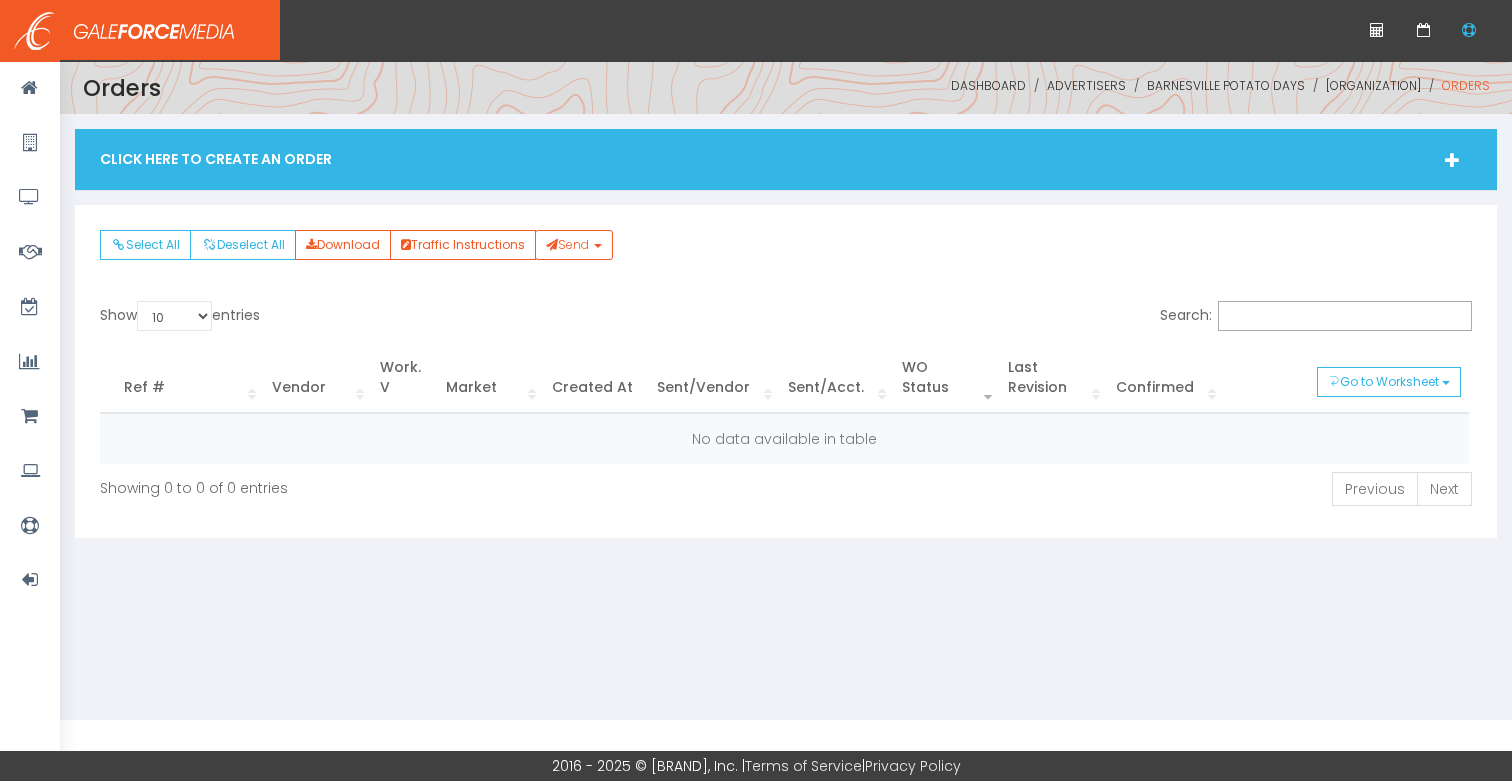 click on "Click Here To Create An Order" at bounding box center [786, 159] 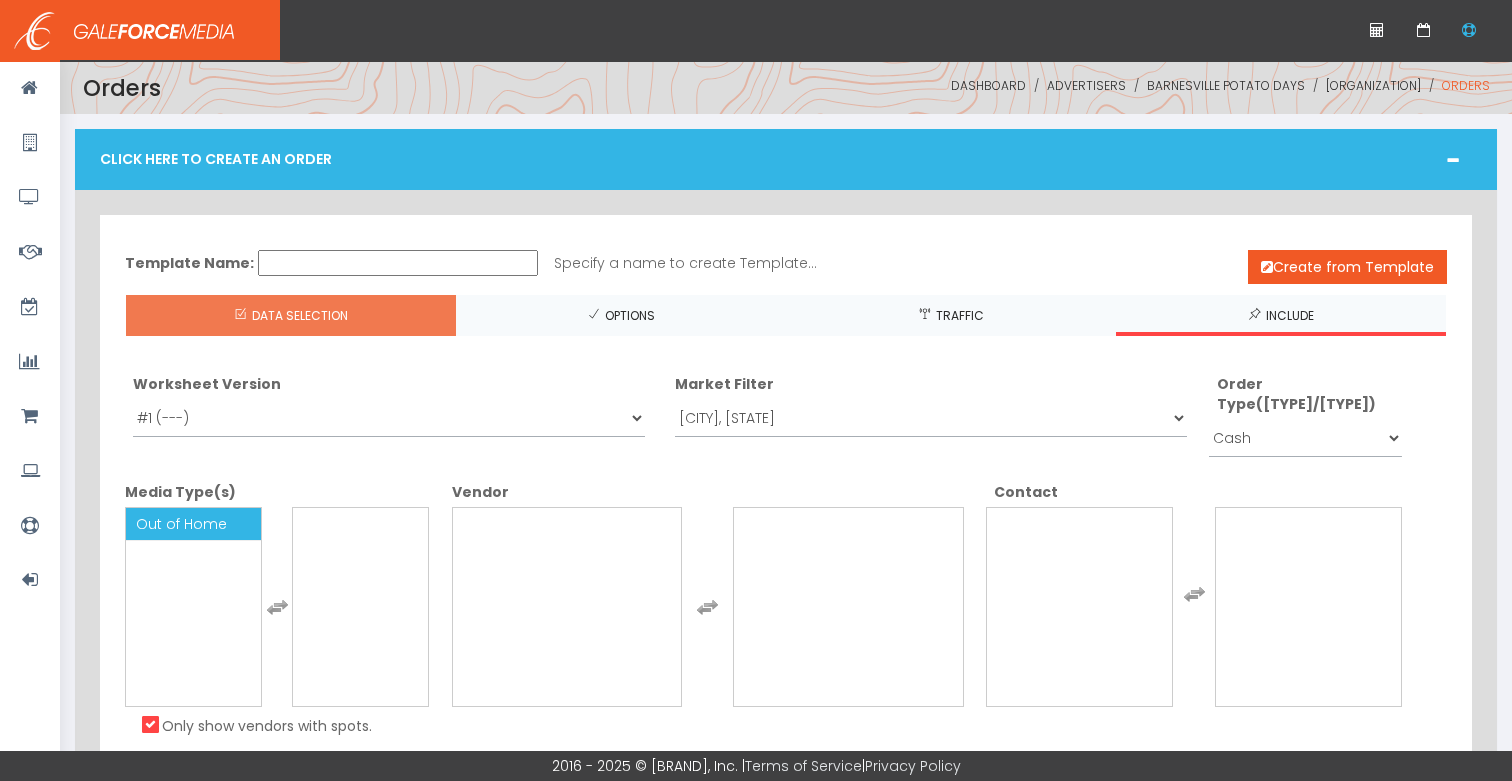 click on "Out of Home" at bounding box center [181, 524] 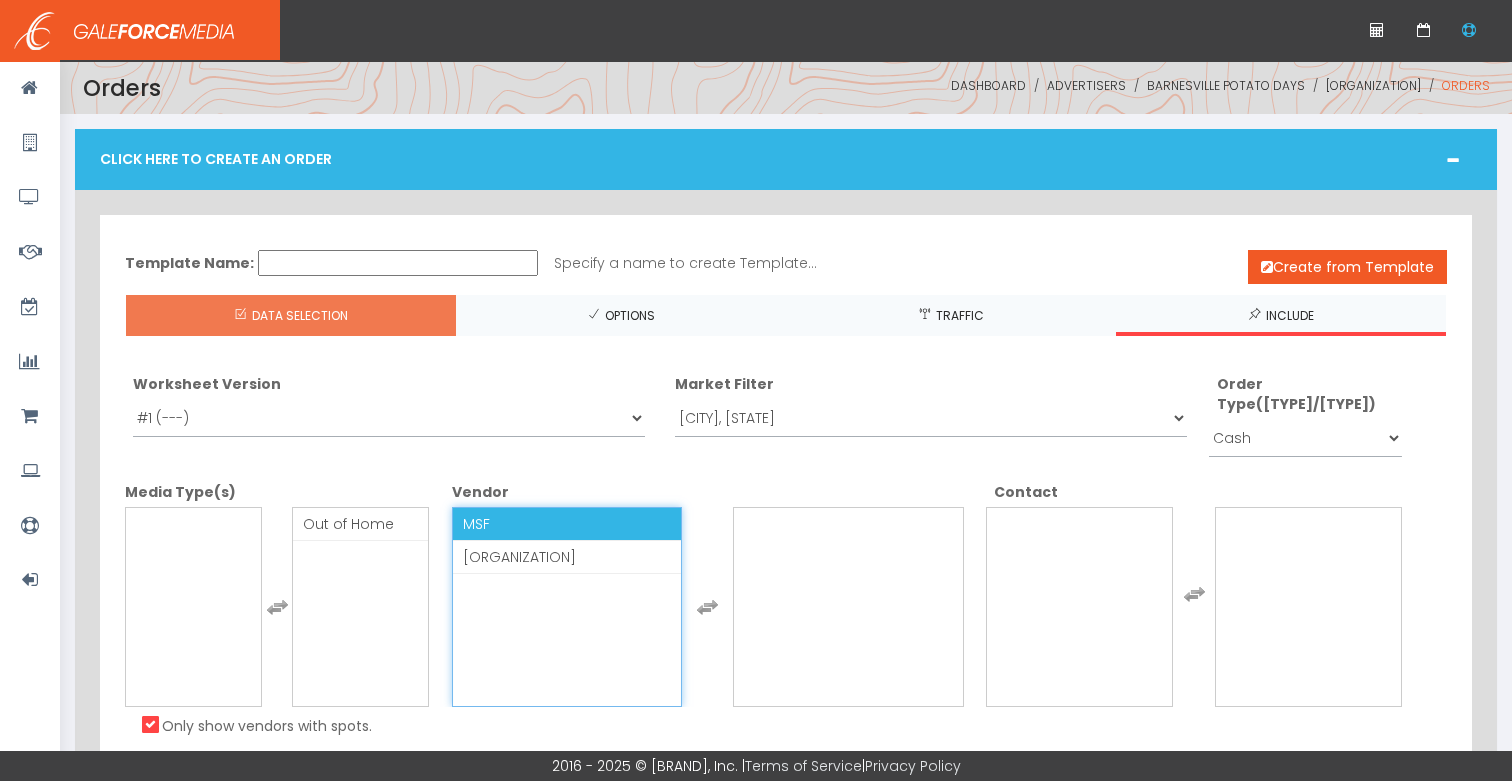 click on "MSF" at bounding box center [567, 524] 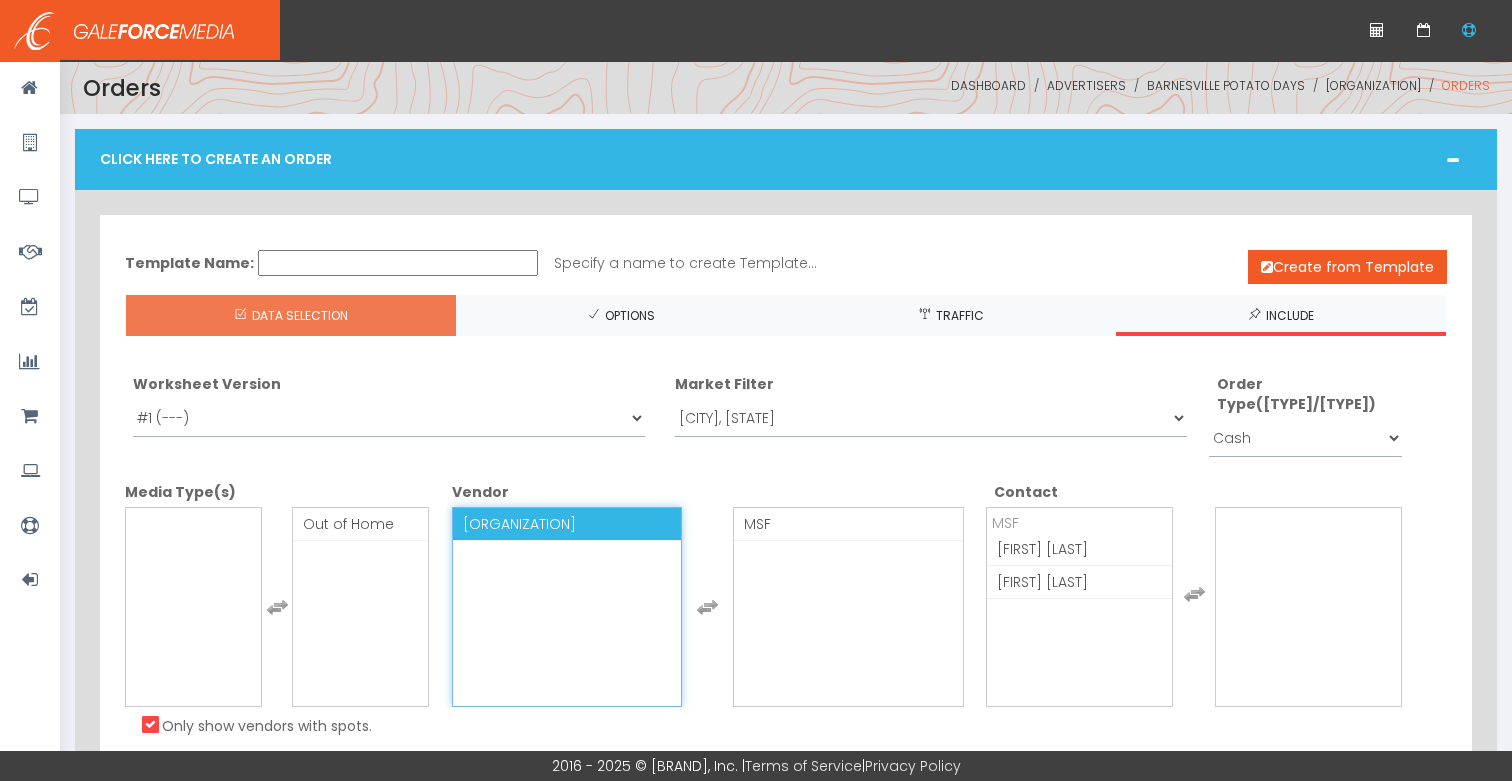 click on "[ORGANIZATION]" at bounding box center (519, 524) 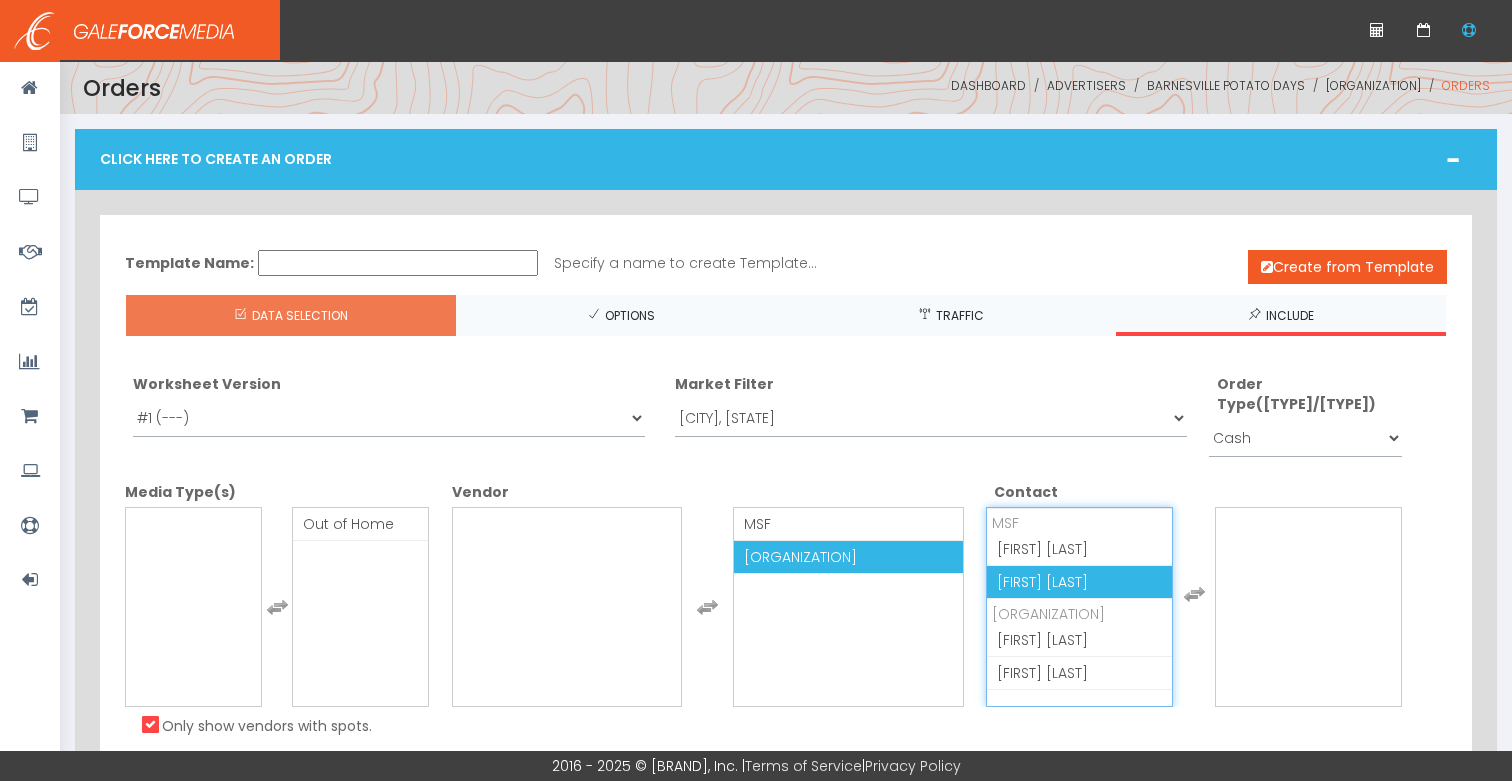 click on "[FIRST] [LAST]" at bounding box center (1079, 582) 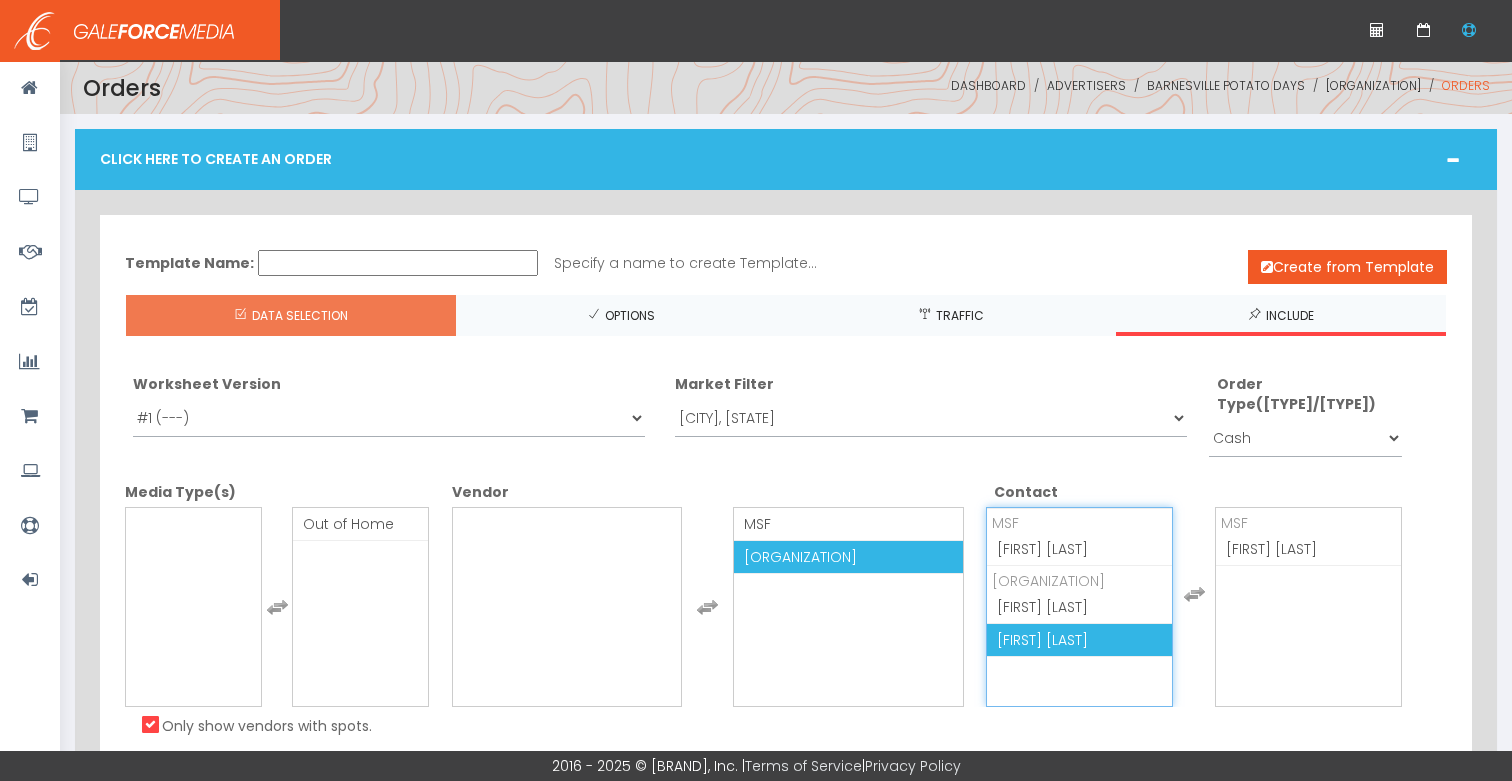 click on "[FIRST] [LAST]" at bounding box center [1042, 640] 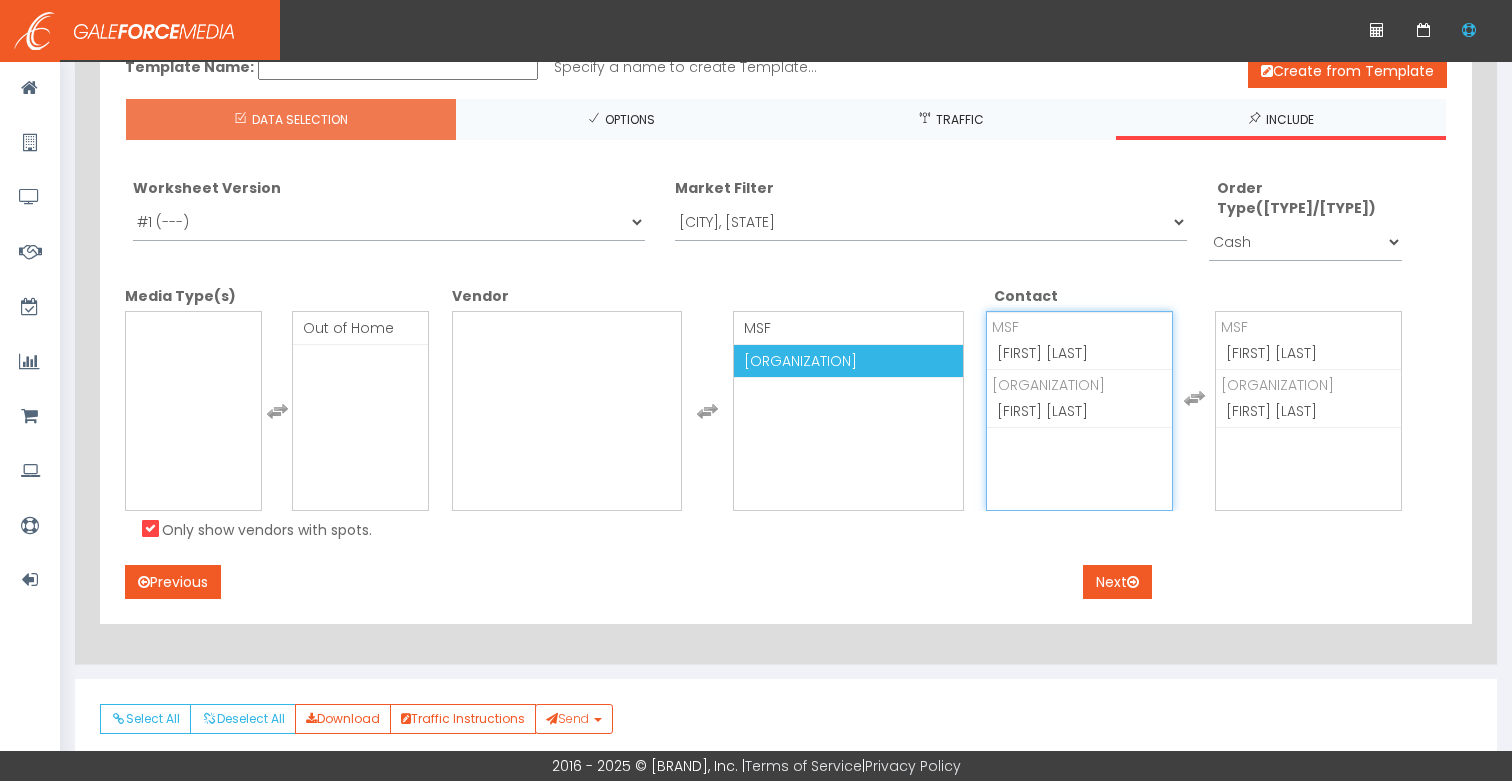 scroll, scrollTop: 238, scrollLeft: 0, axis: vertical 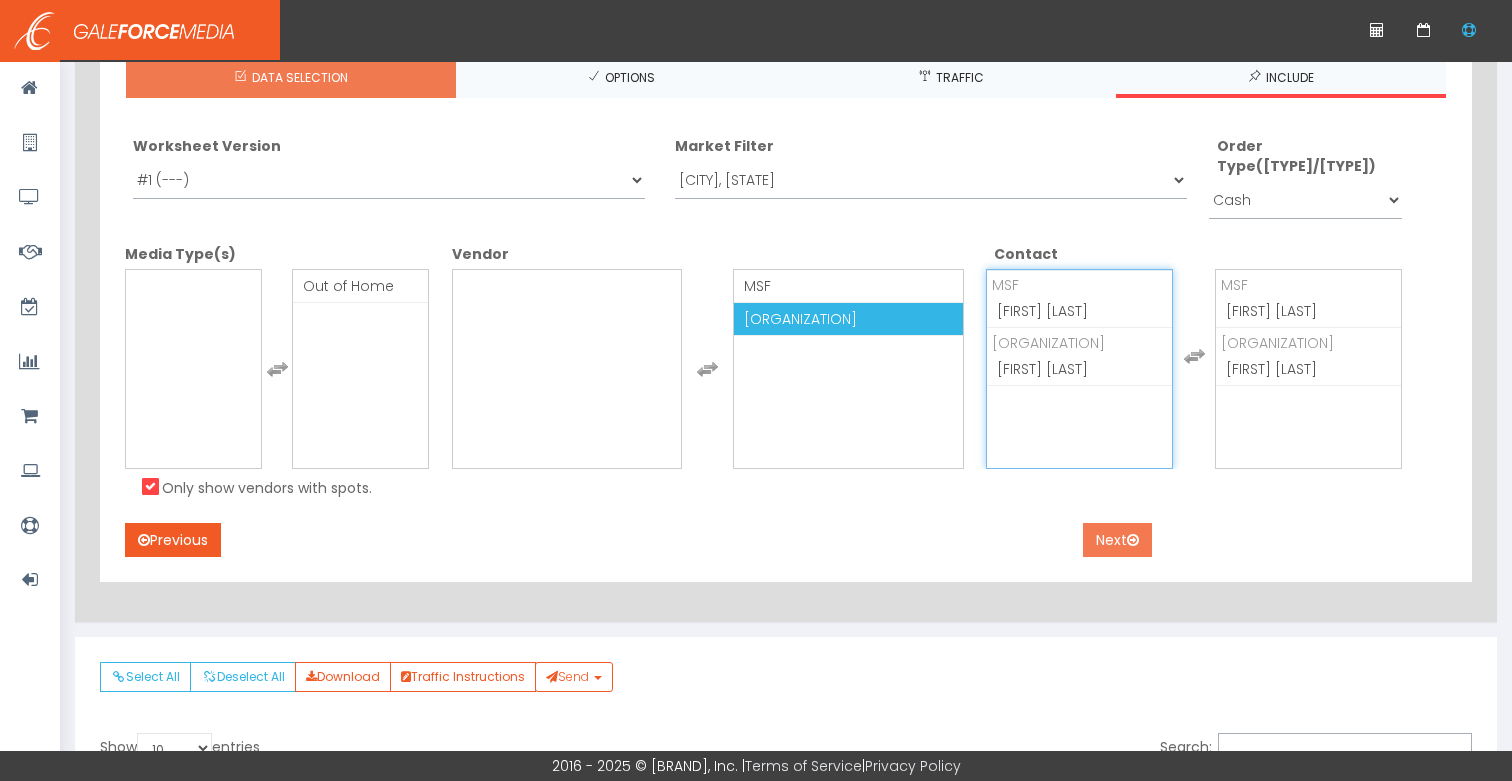 click on "Next" at bounding box center [1117, 540] 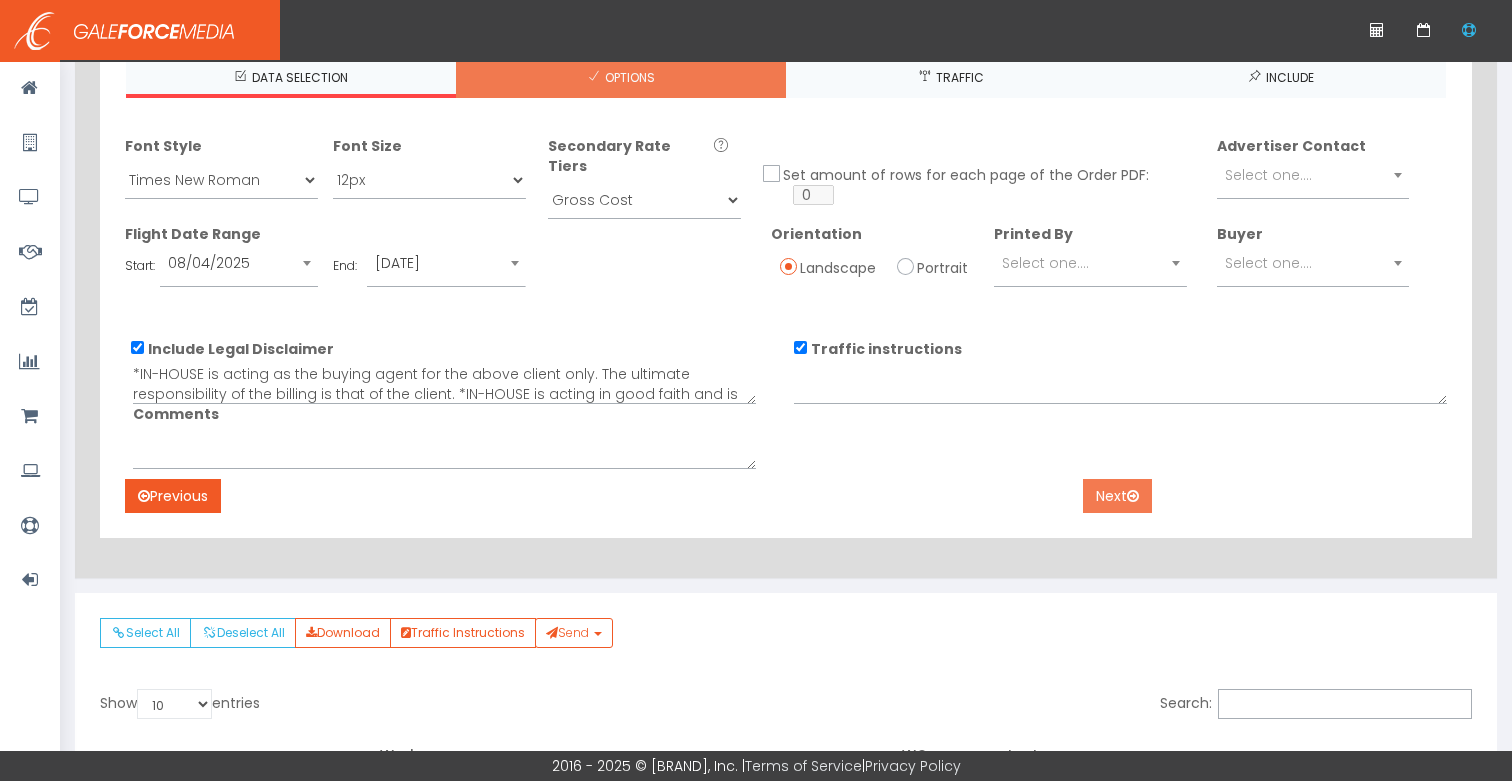 click on "Next" at bounding box center (1117, 496) 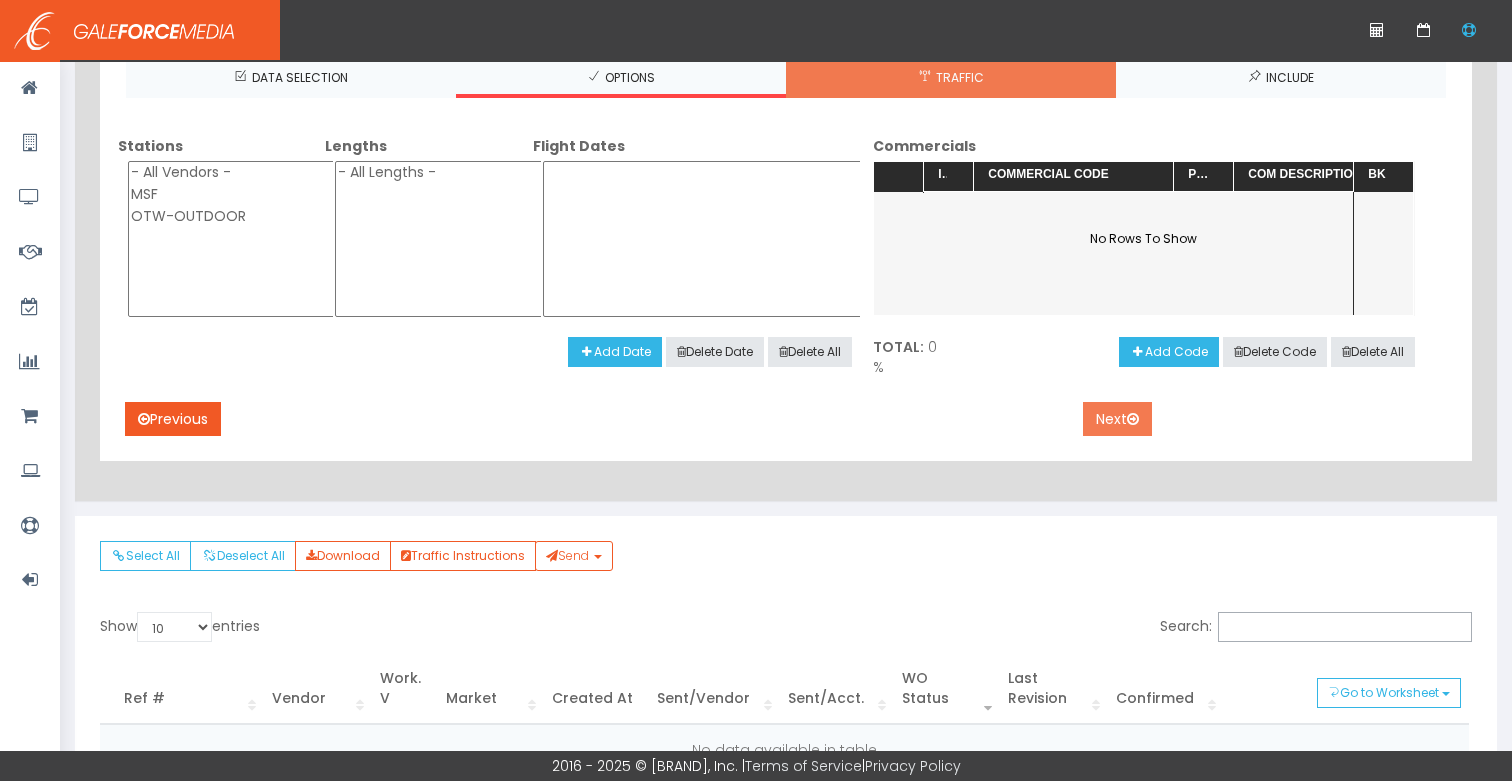 click on "Next" at bounding box center [1117, 419] 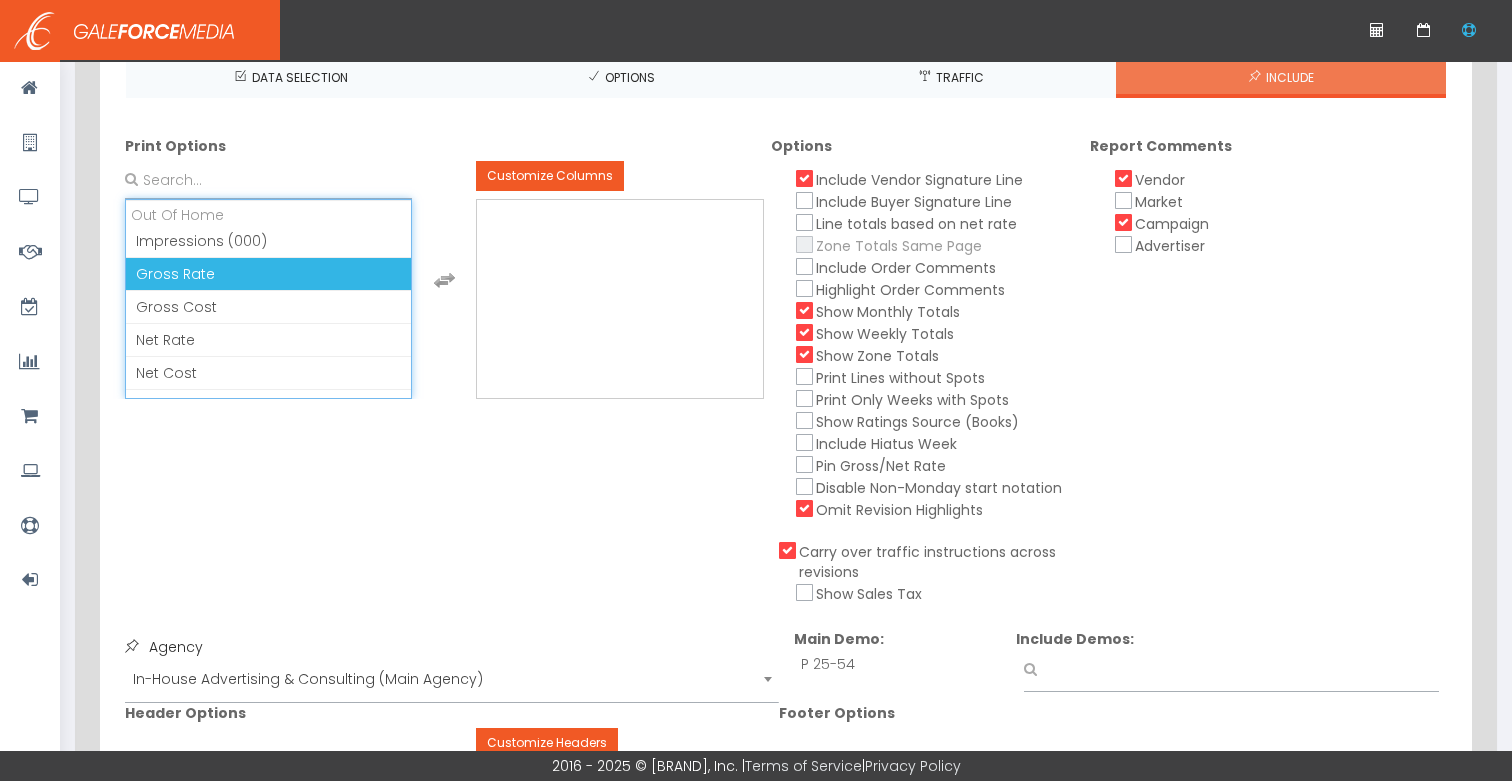 click on "Gross Rate" at bounding box center [268, 274] 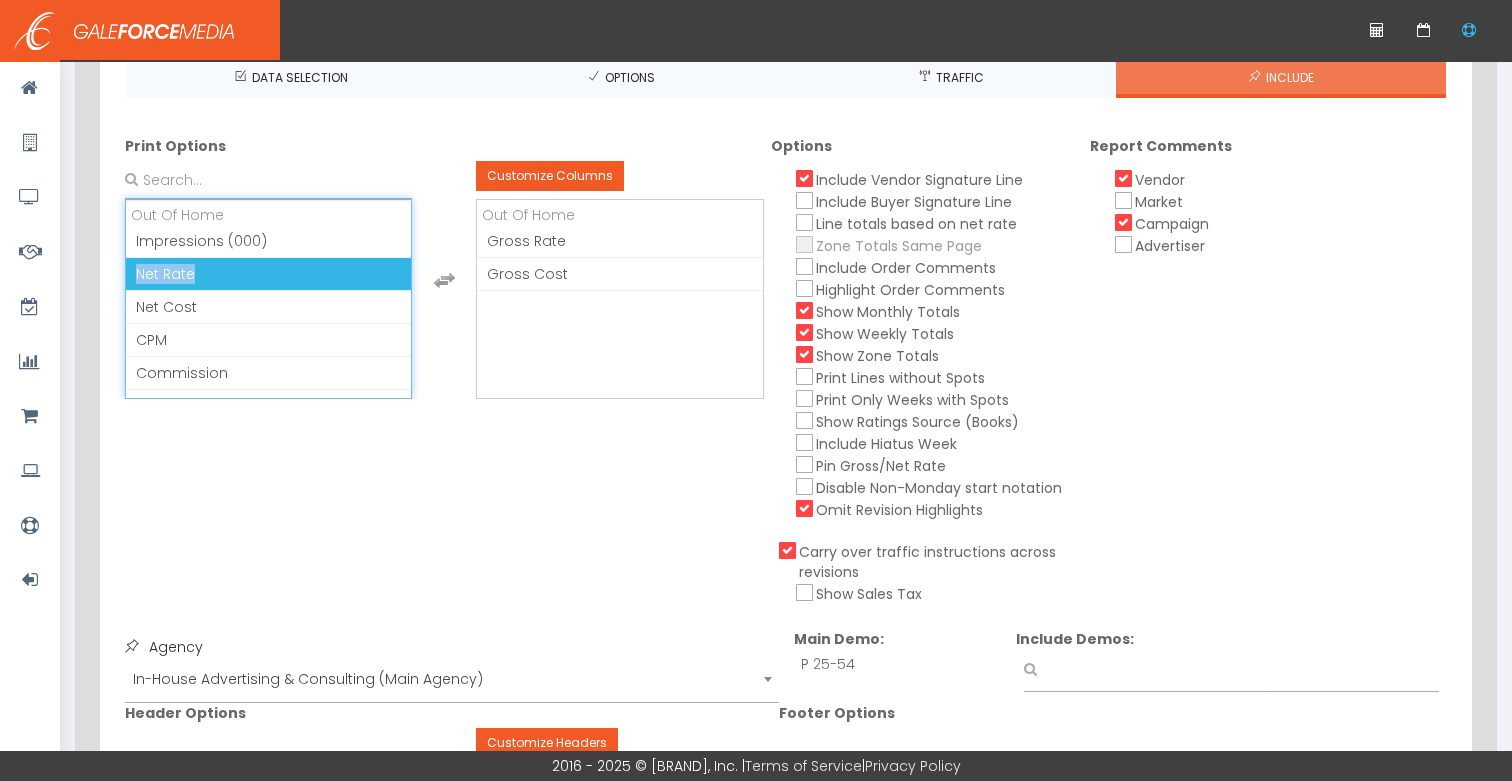 click on "Net Rate" at bounding box center [268, 274] 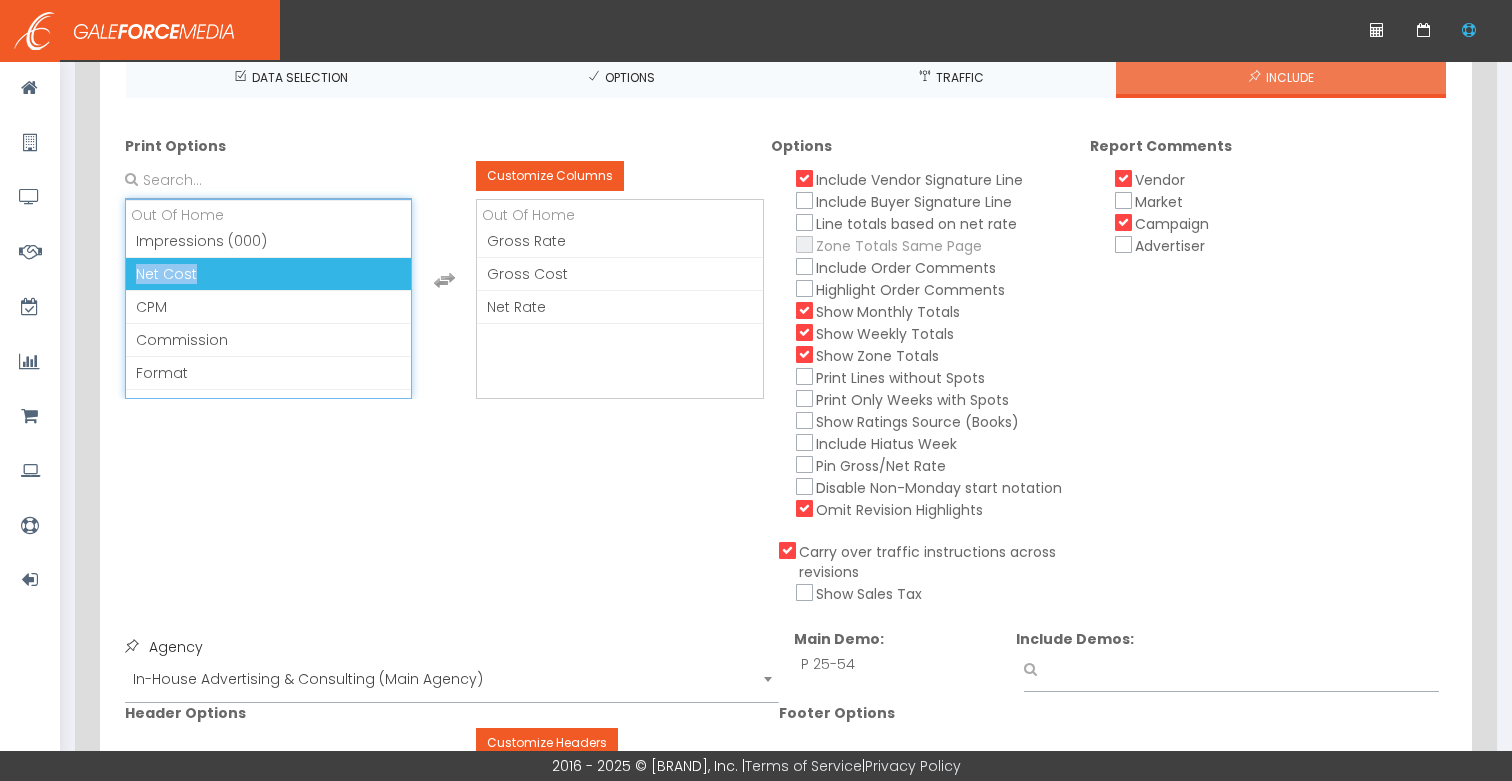 click on "Net Cost" at bounding box center [268, 274] 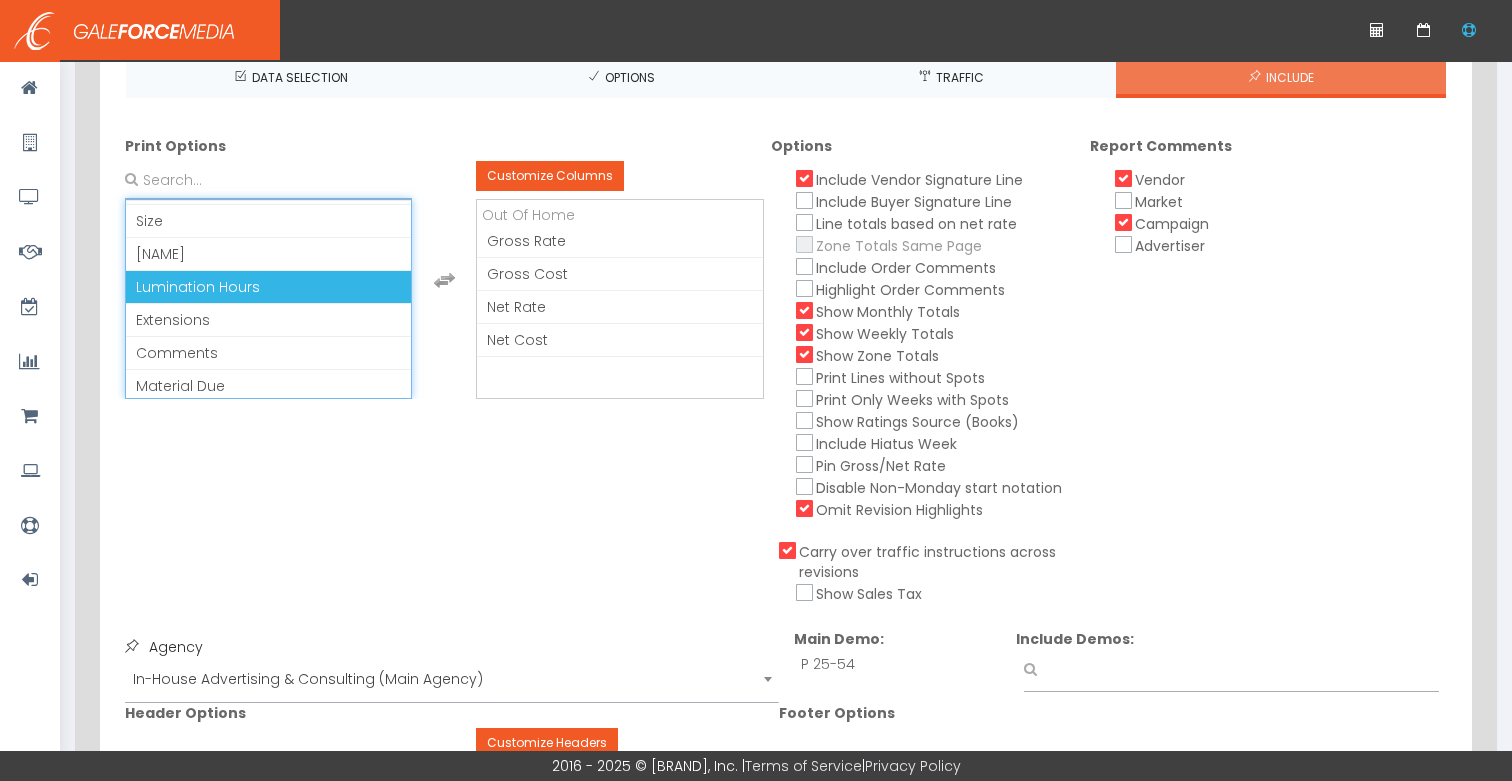 scroll, scrollTop: 355, scrollLeft: 0, axis: vertical 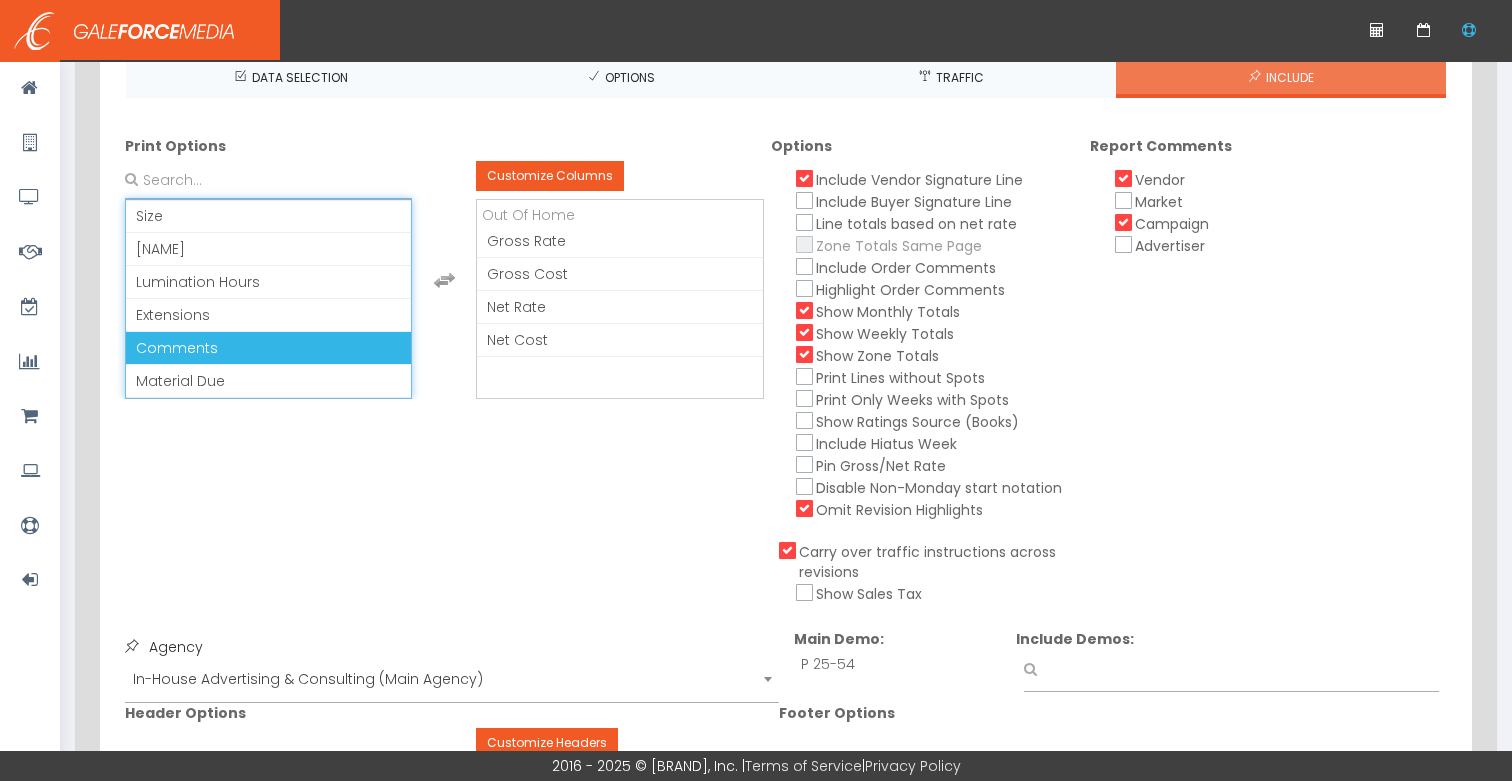 drag, startPoint x: 242, startPoint y: 342, endPoint x: 350, endPoint y: 406, distance: 125.53884 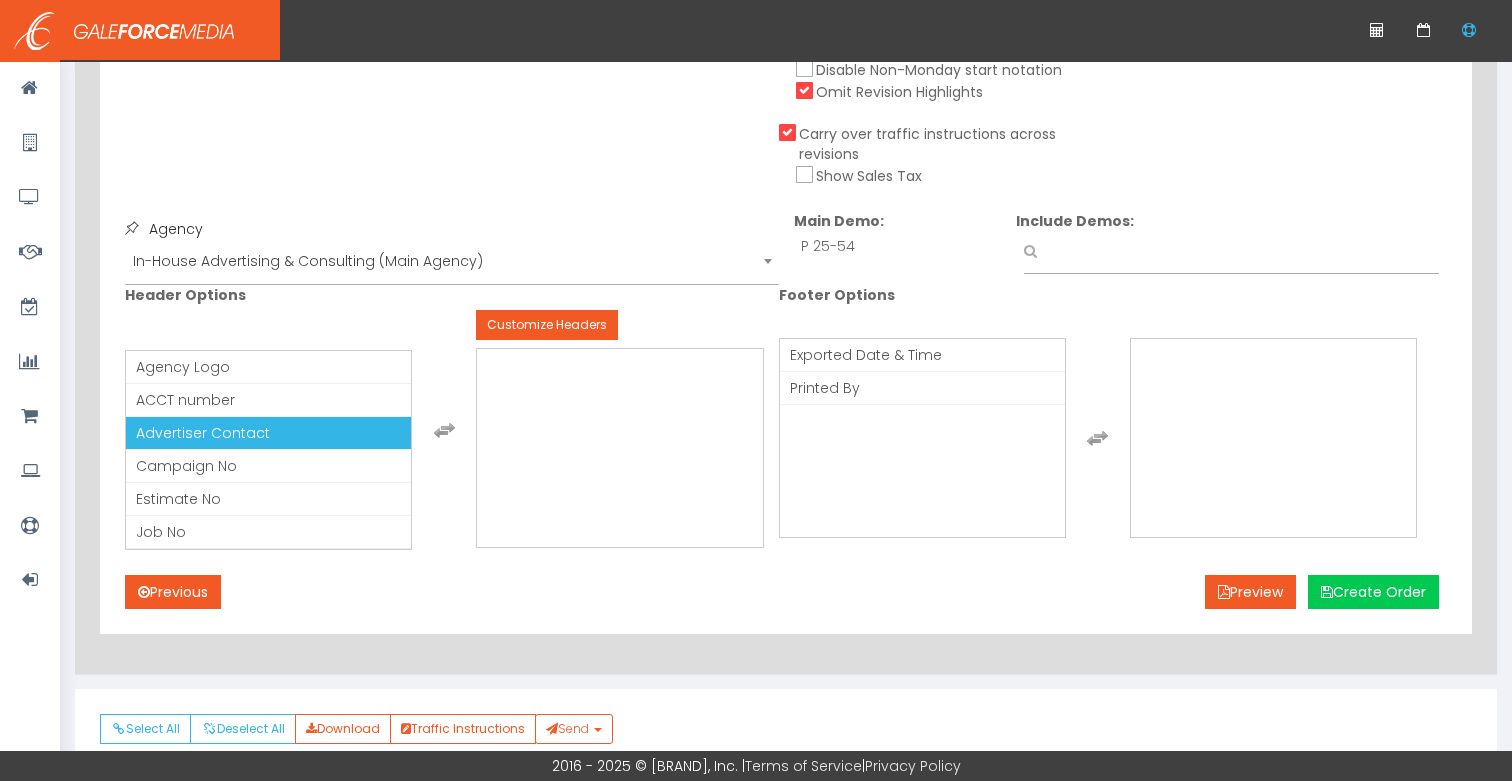 scroll, scrollTop: 759, scrollLeft: 0, axis: vertical 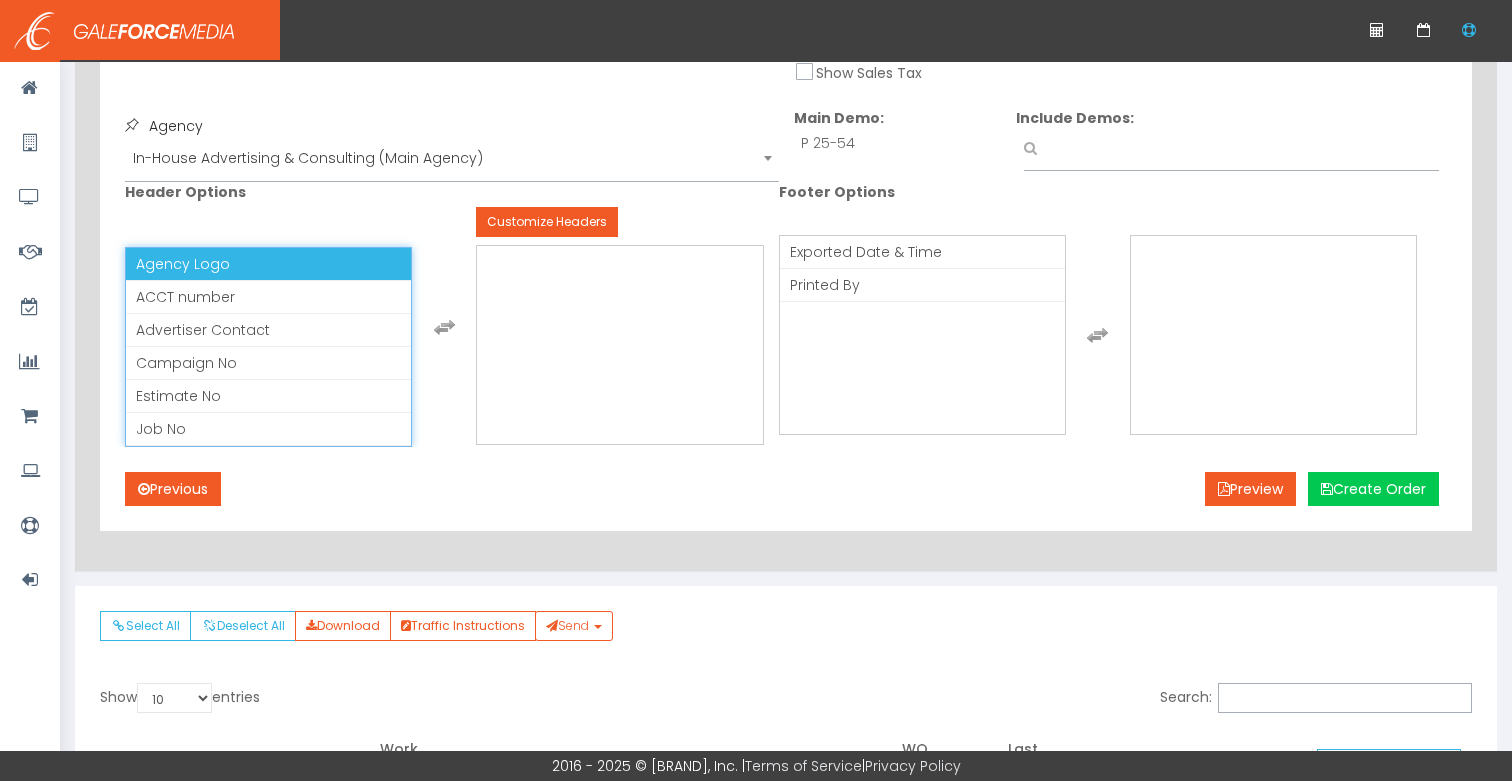 drag, startPoint x: 207, startPoint y: 264, endPoint x: 204, endPoint y: 290, distance: 26.172504 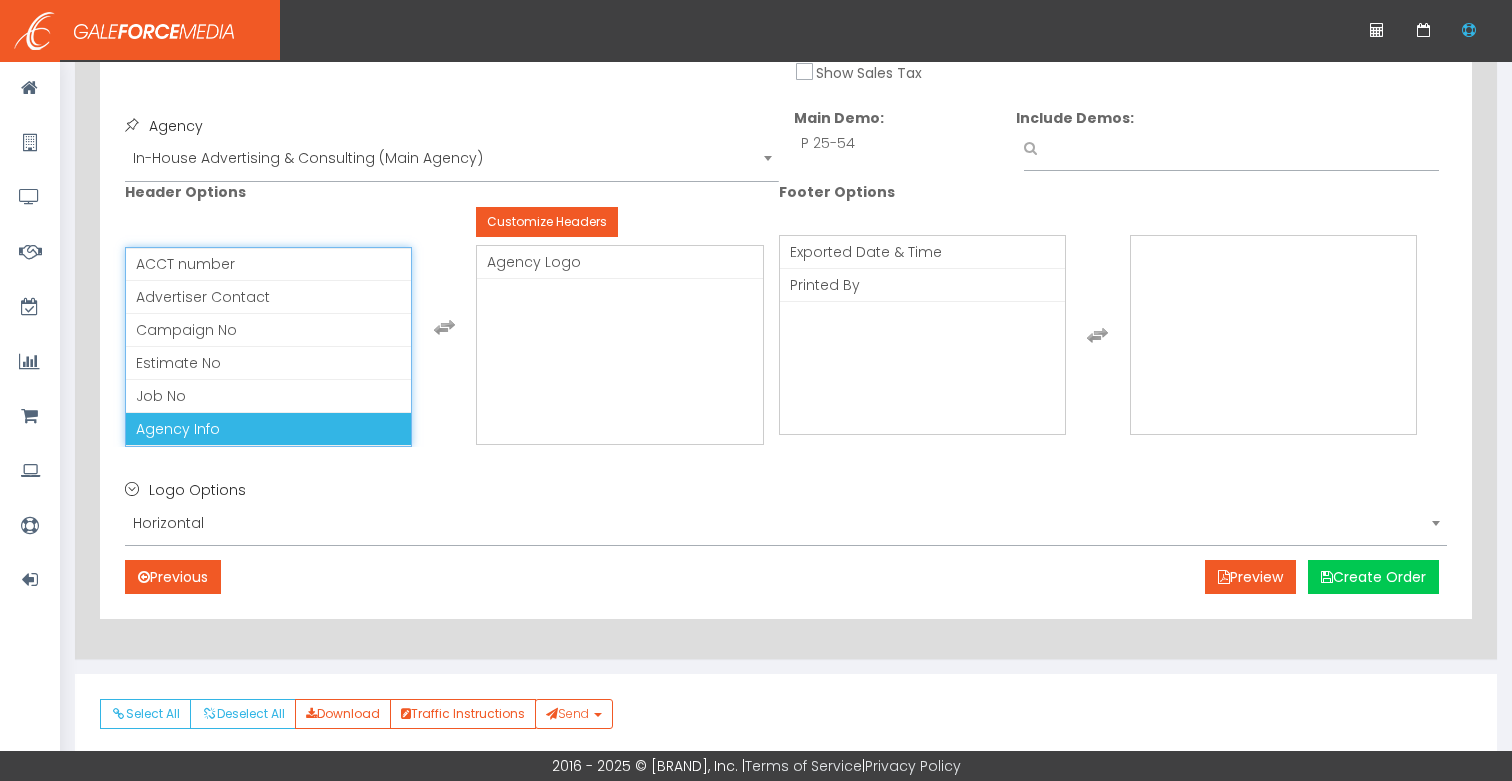 drag, startPoint x: 188, startPoint y: 420, endPoint x: 217, endPoint y: 408, distance: 31.38471 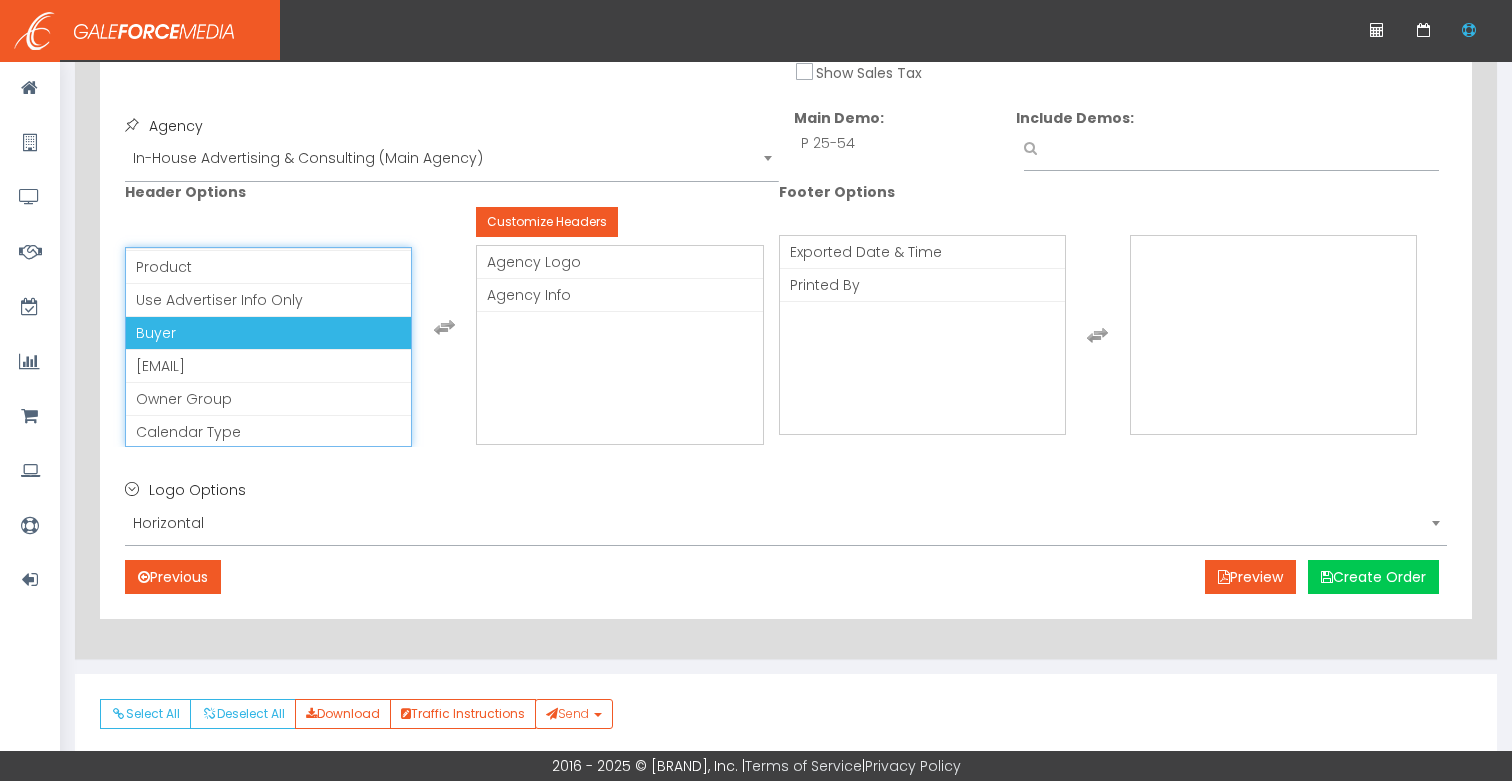 click on "Buyer" at bounding box center [156, 333] 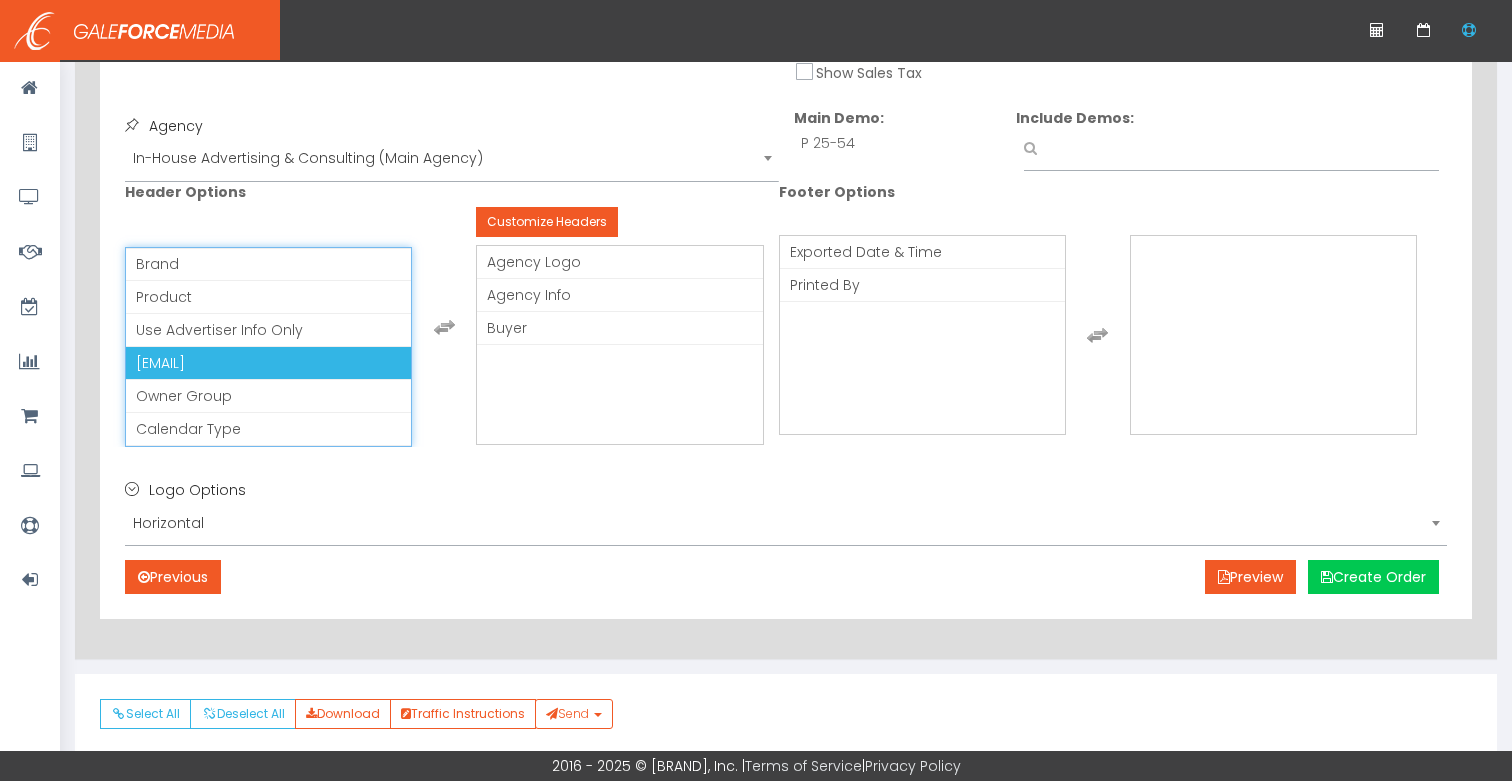 click on "[EMAIL]" at bounding box center [160, 363] 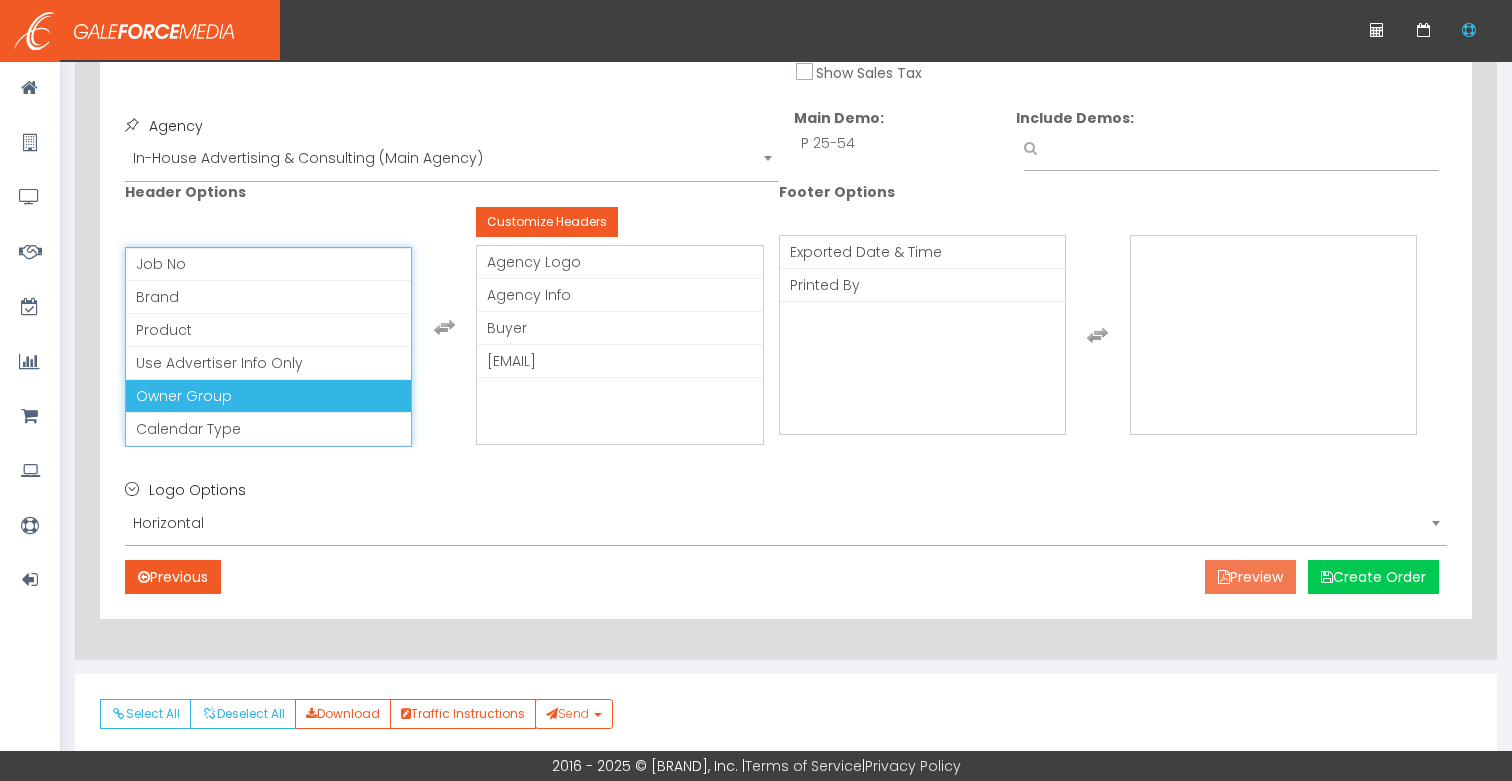 click on "Preview" at bounding box center [1250, 577] 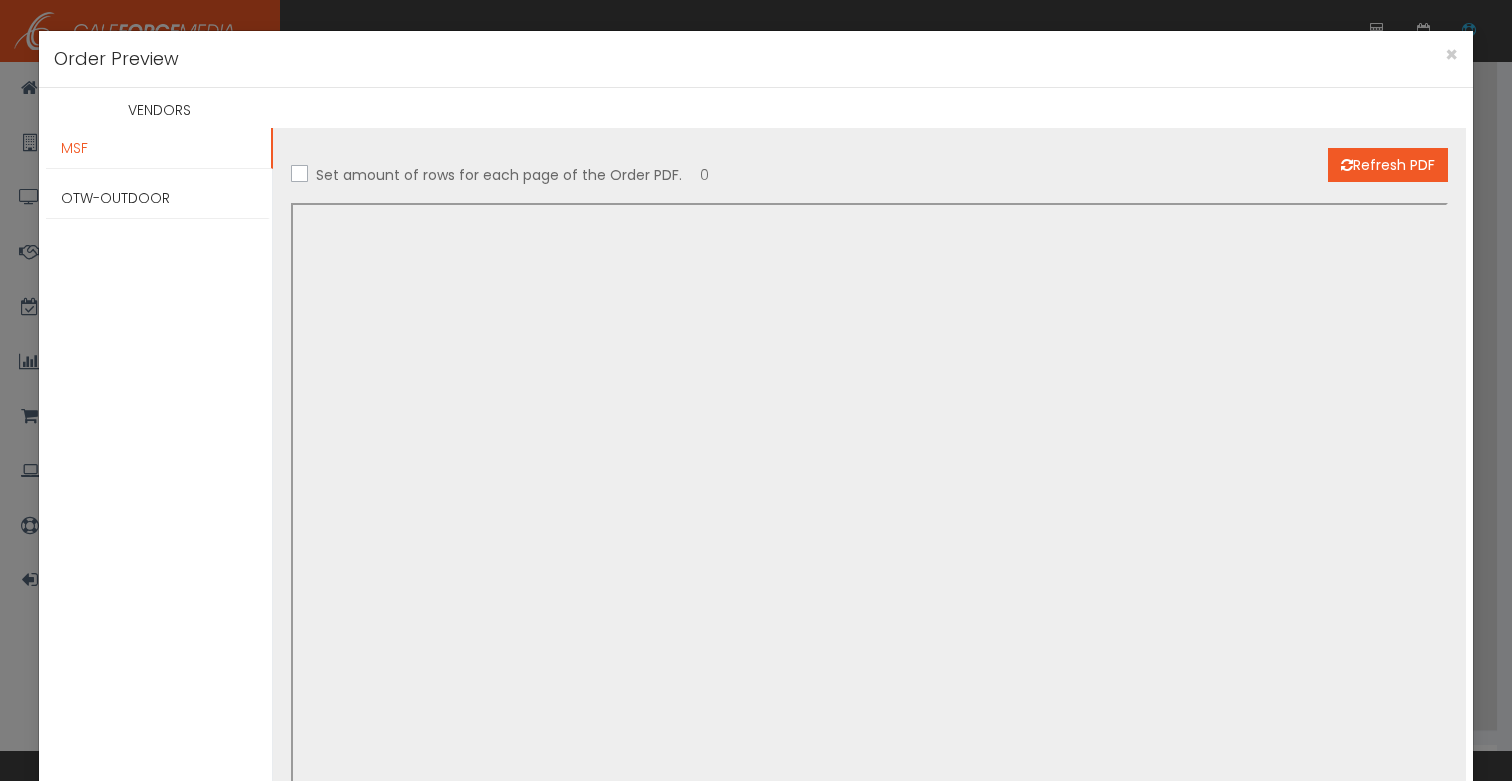 scroll, scrollTop: 661, scrollLeft: 0, axis: vertical 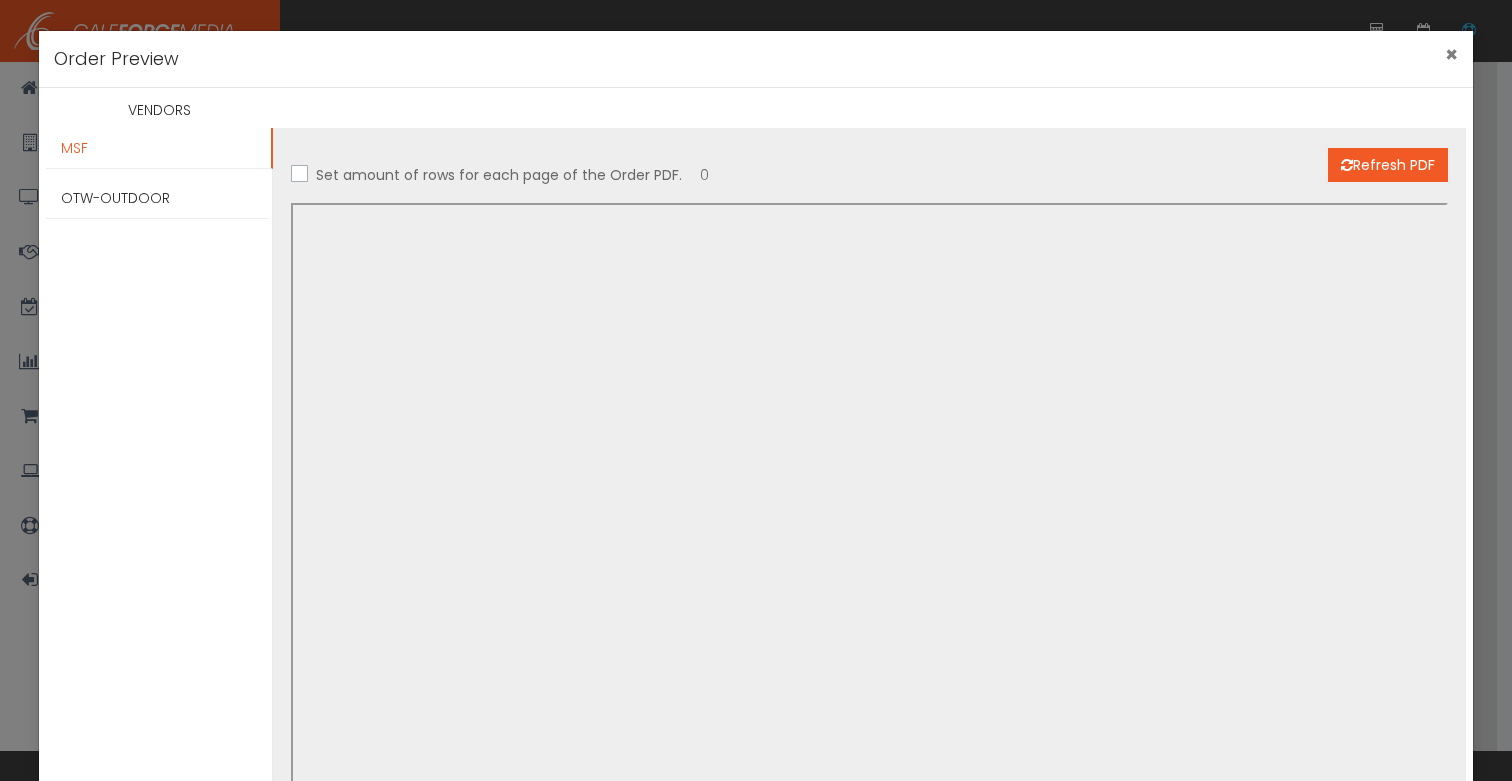 drag, startPoint x: 1450, startPoint y: 49, endPoint x: 1502, endPoint y: 45, distance: 52.153618 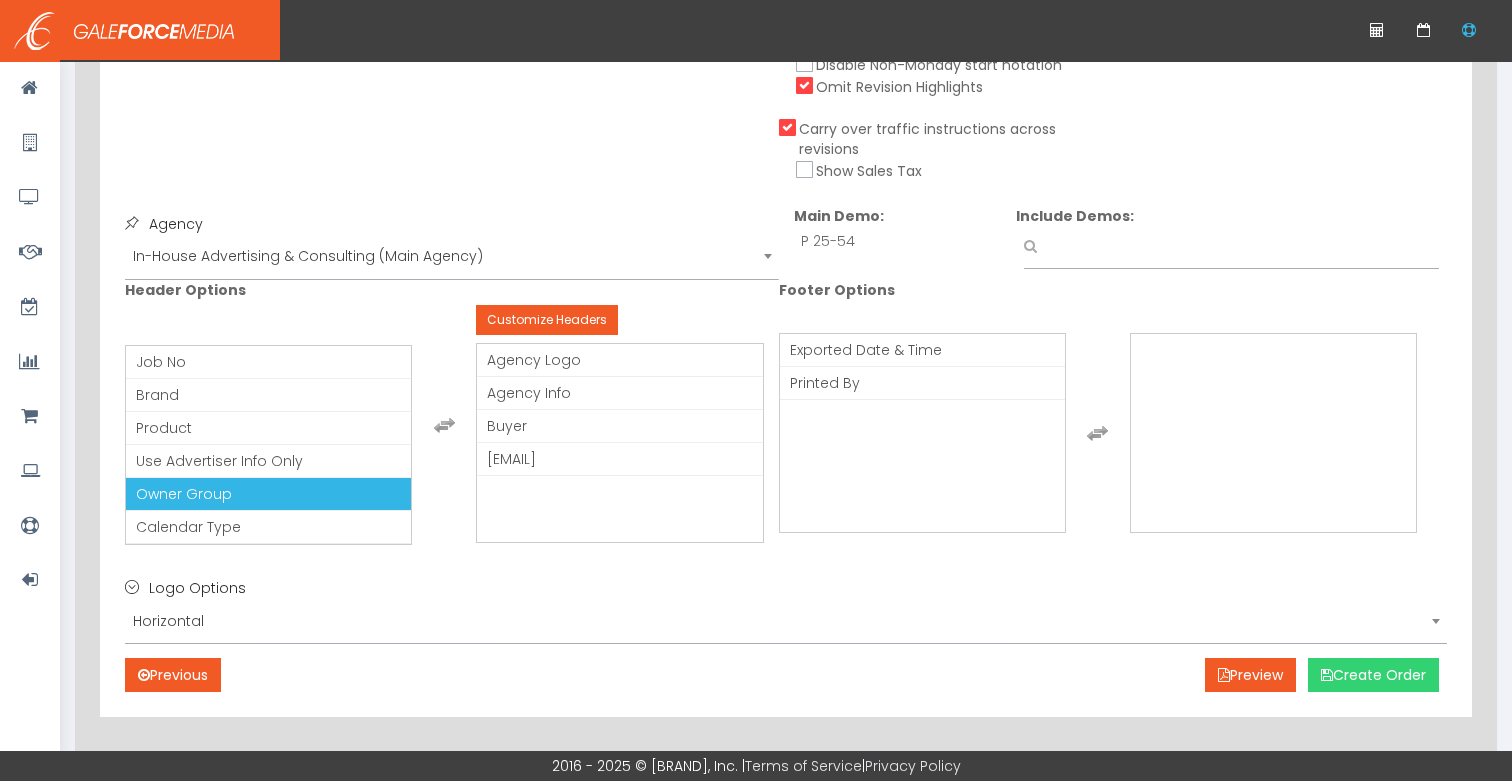 drag, startPoint x: 1347, startPoint y: 669, endPoint x: 1320, endPoint y: 670, distance: 27.018513 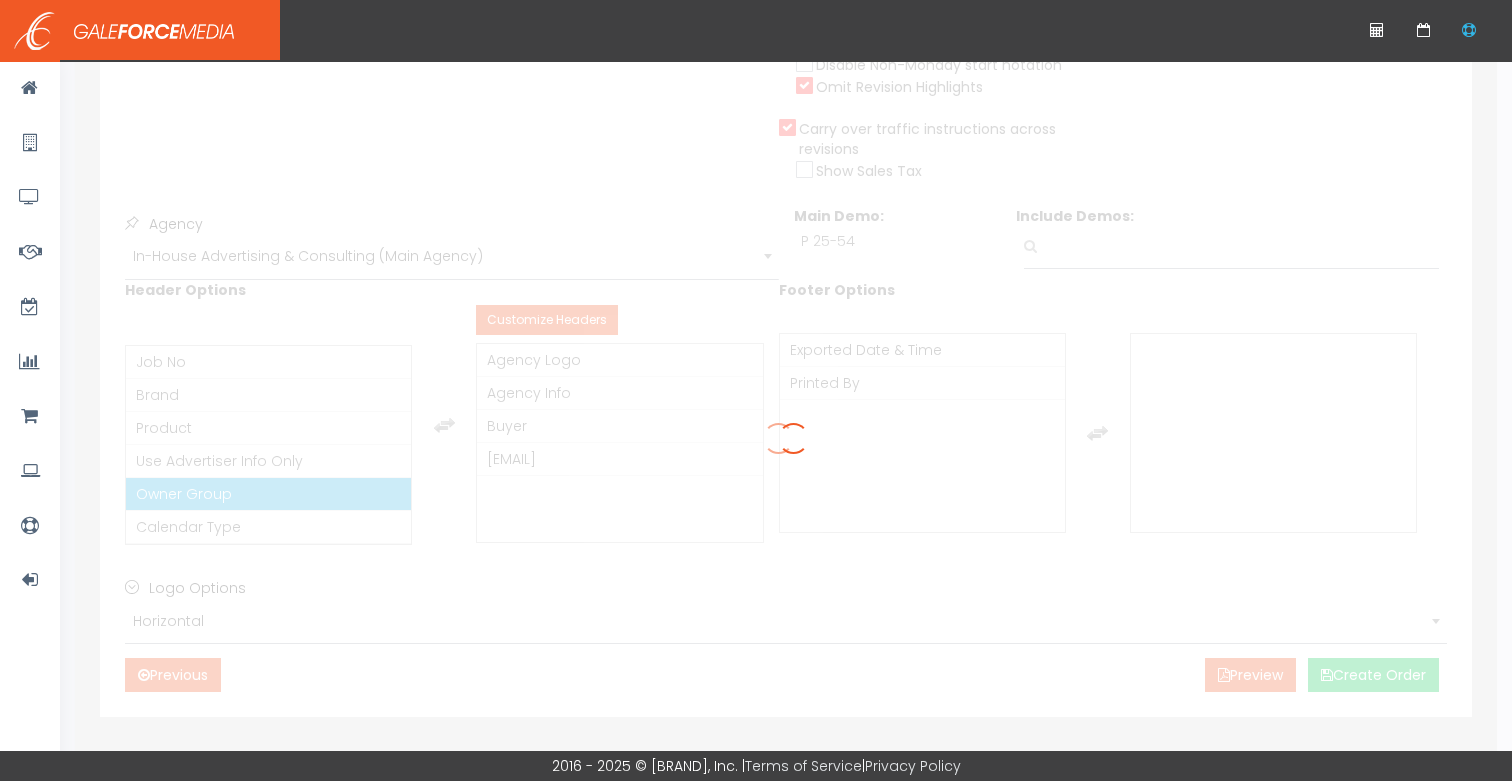 scroll, scrollTop: 0, scrollLeft: 0, axis: both 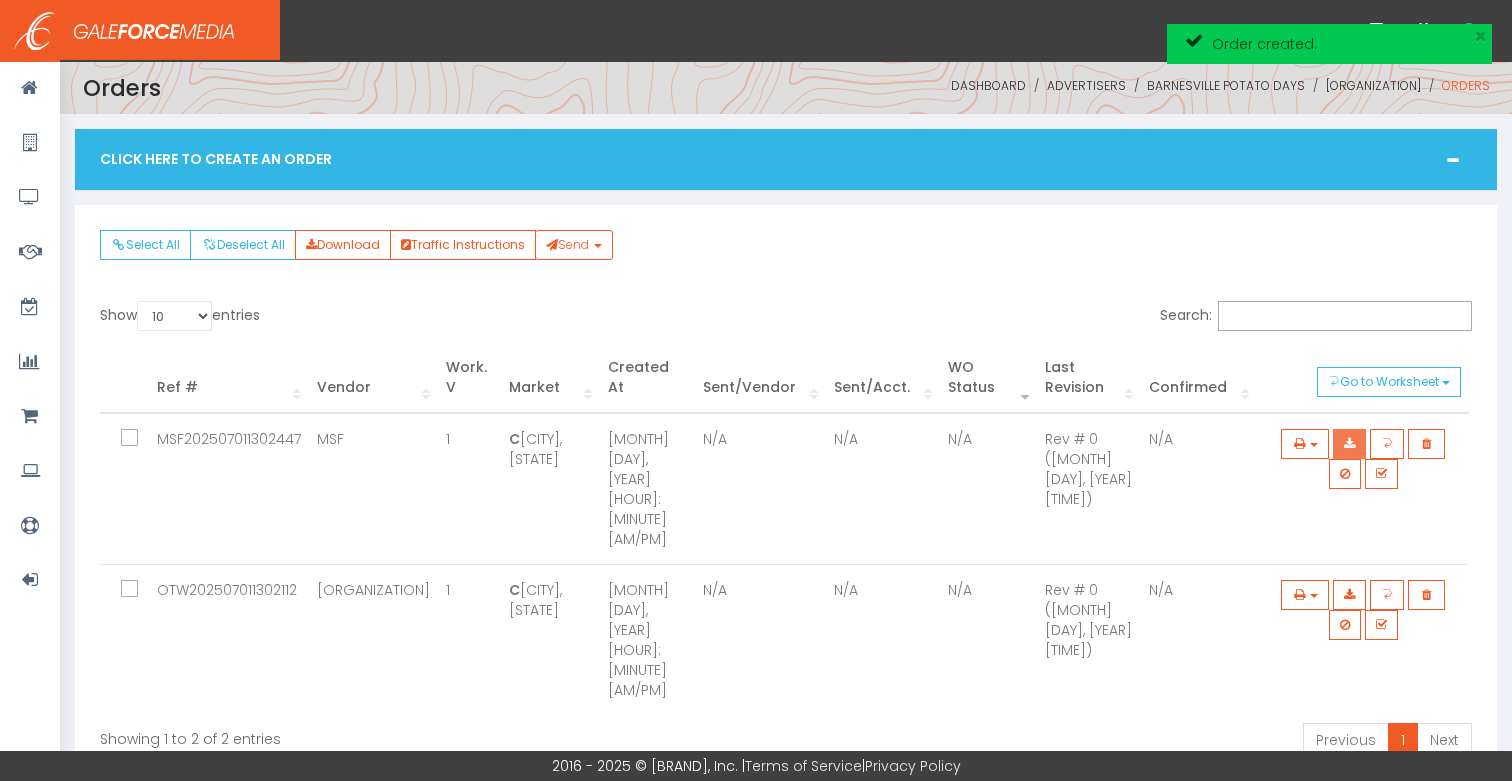 click at bounding box center (1349, 444) 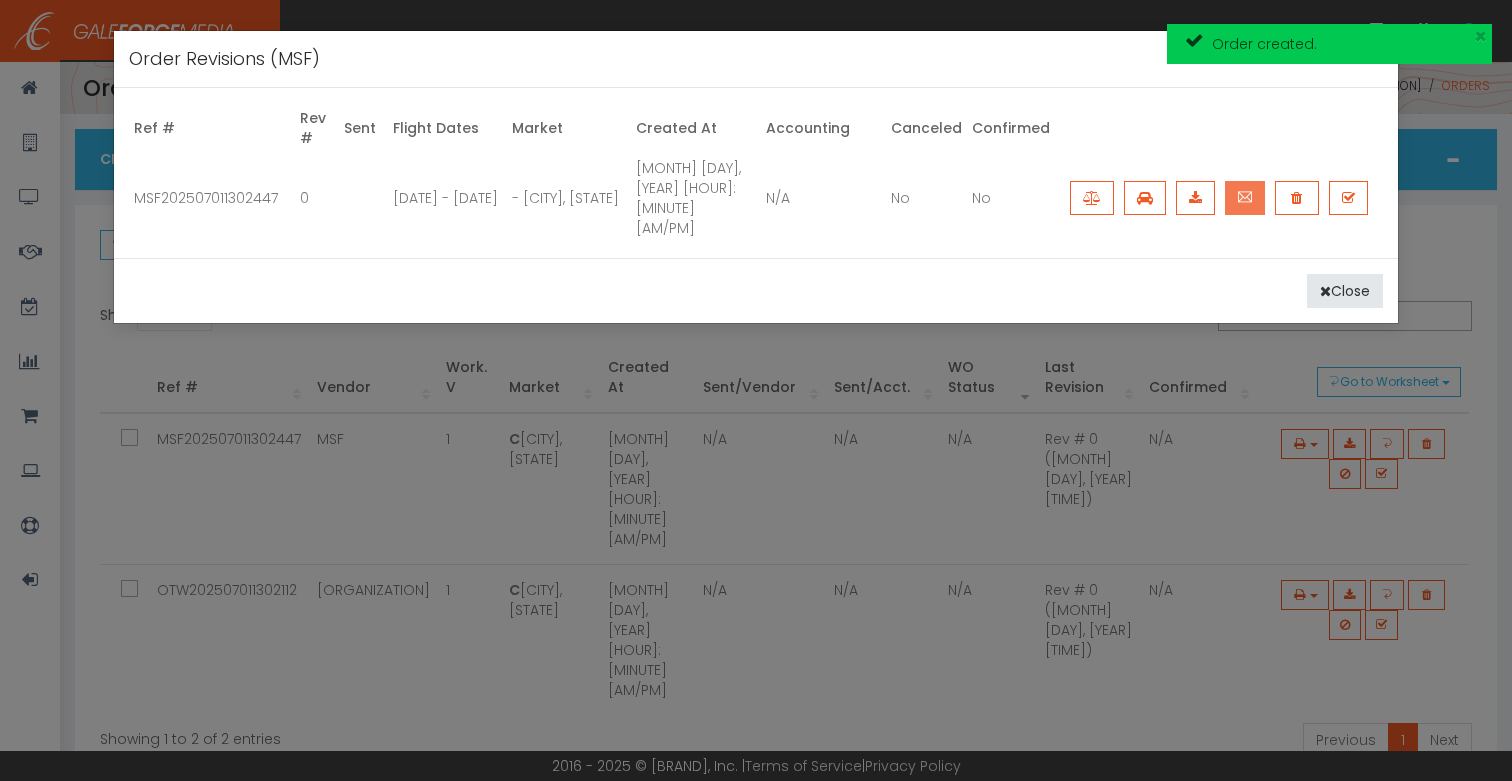 click at bounding box center (1245, 197) 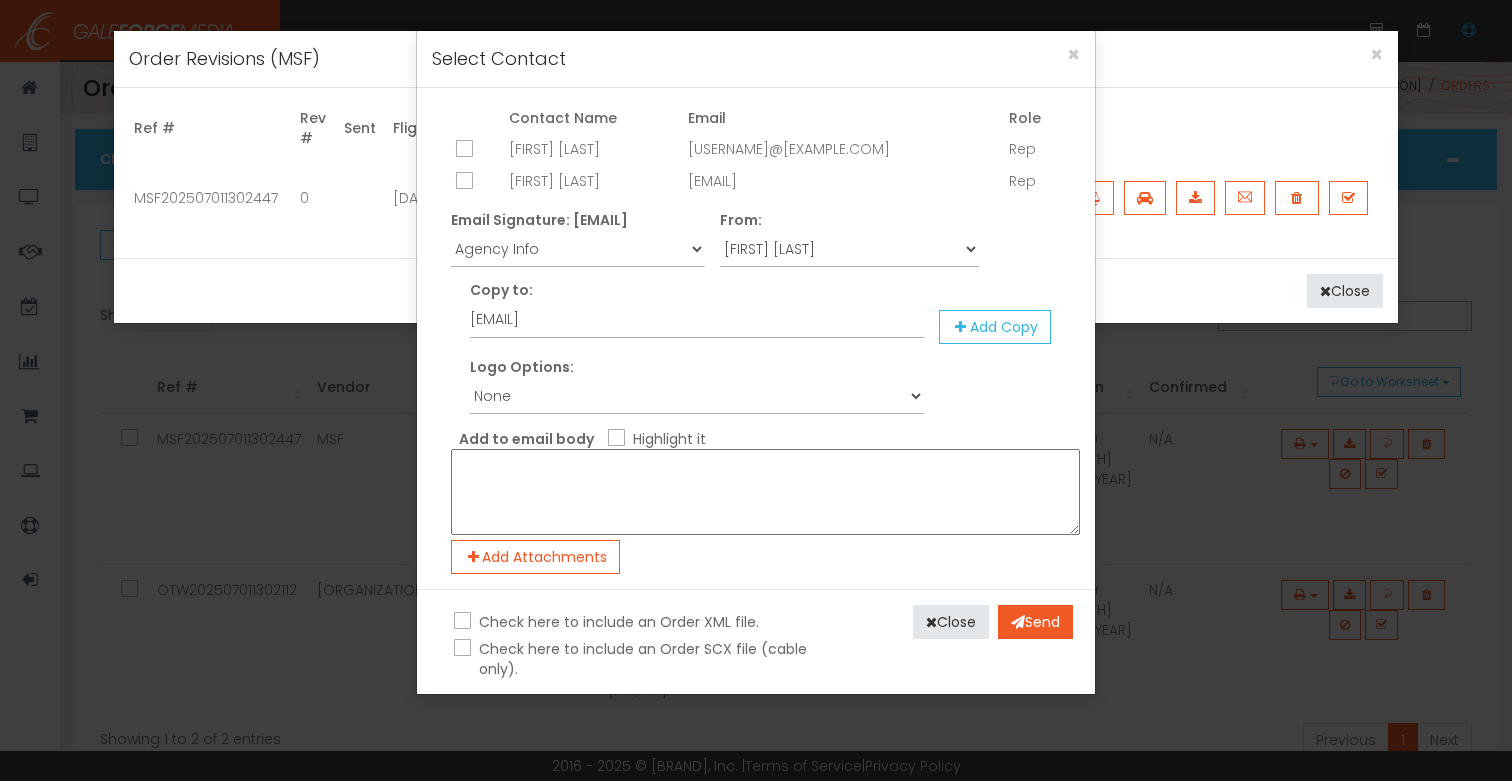 click at bounding box center [478, 182] 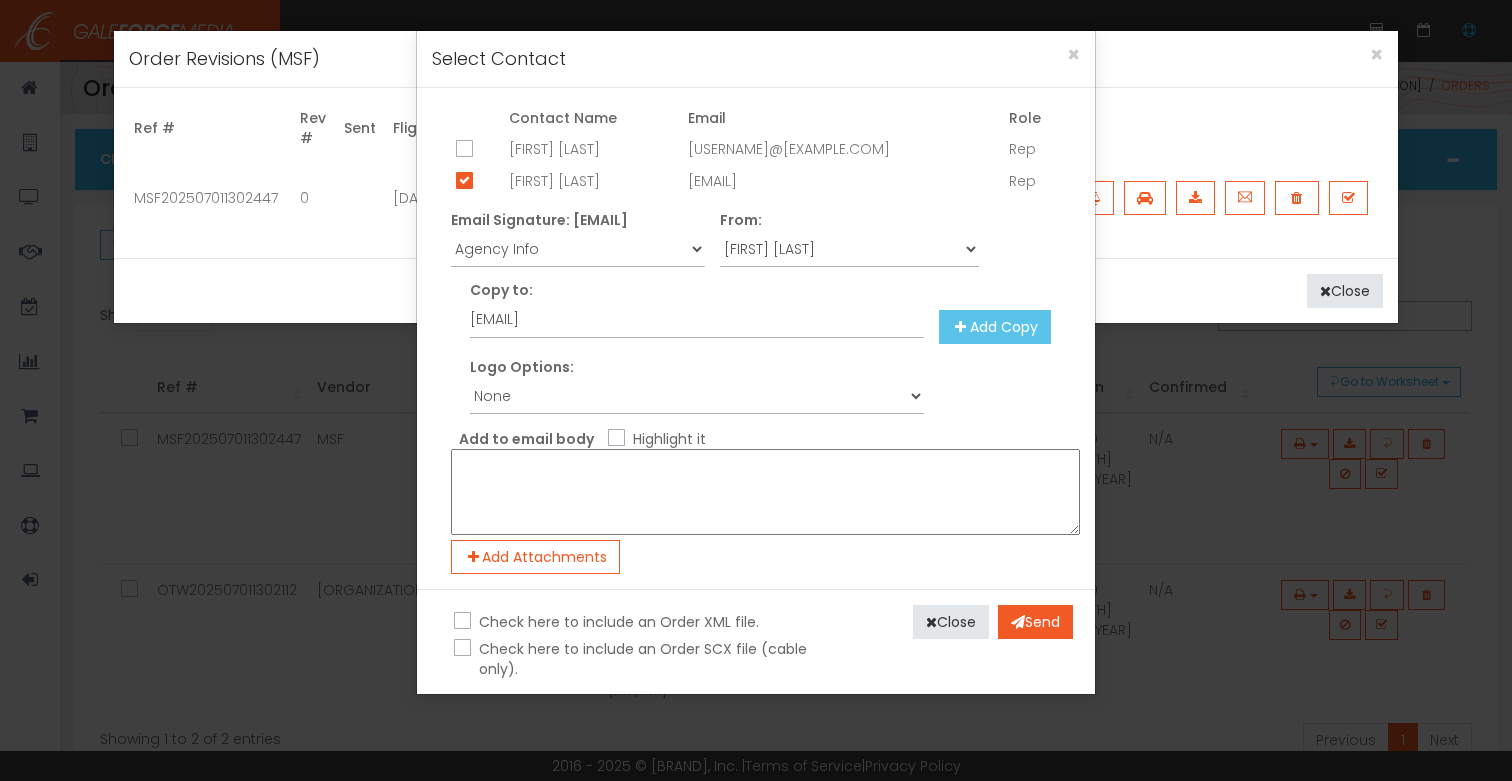 click on "Add Copy" at bounding box center (995, 327) 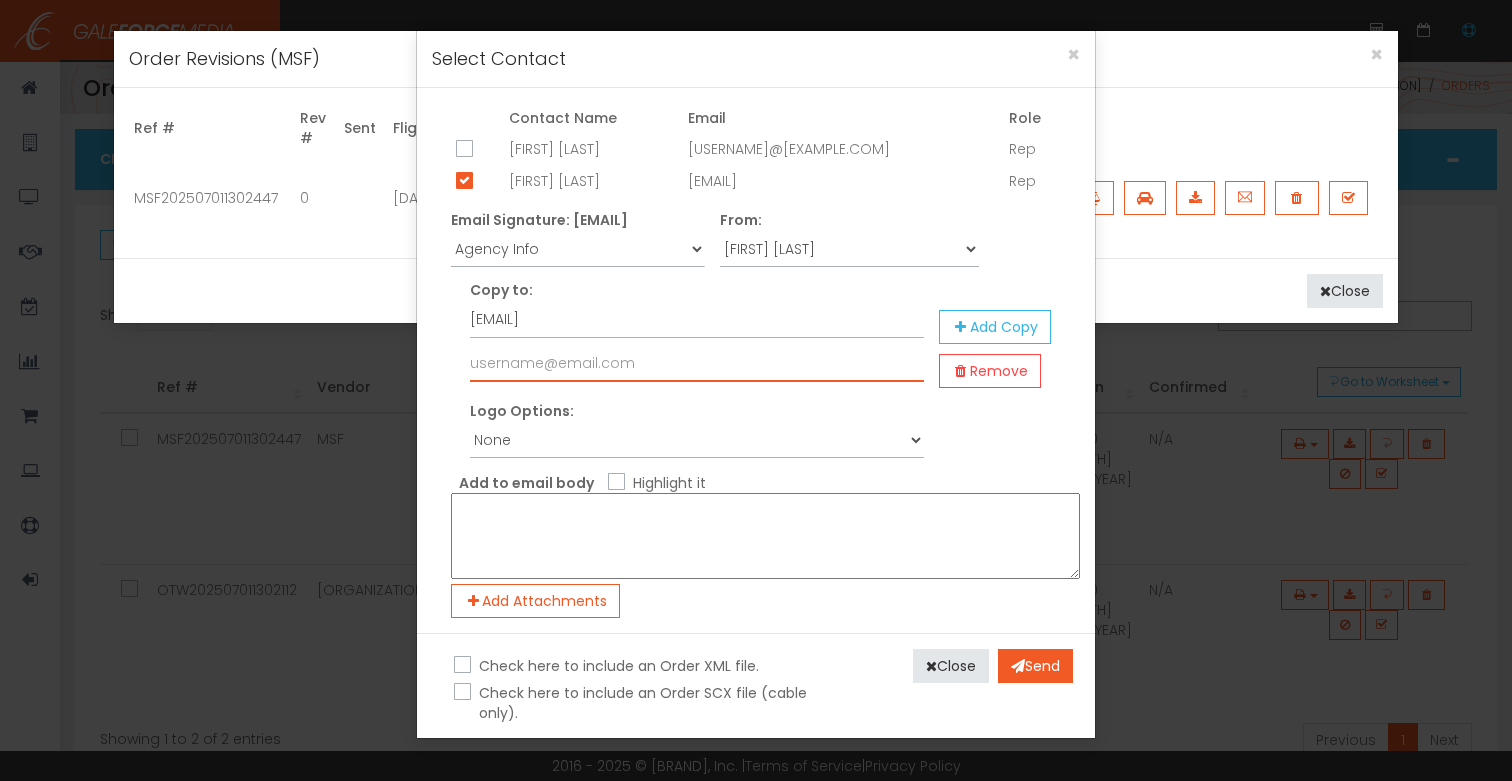 click at bounding box center [697, 363] 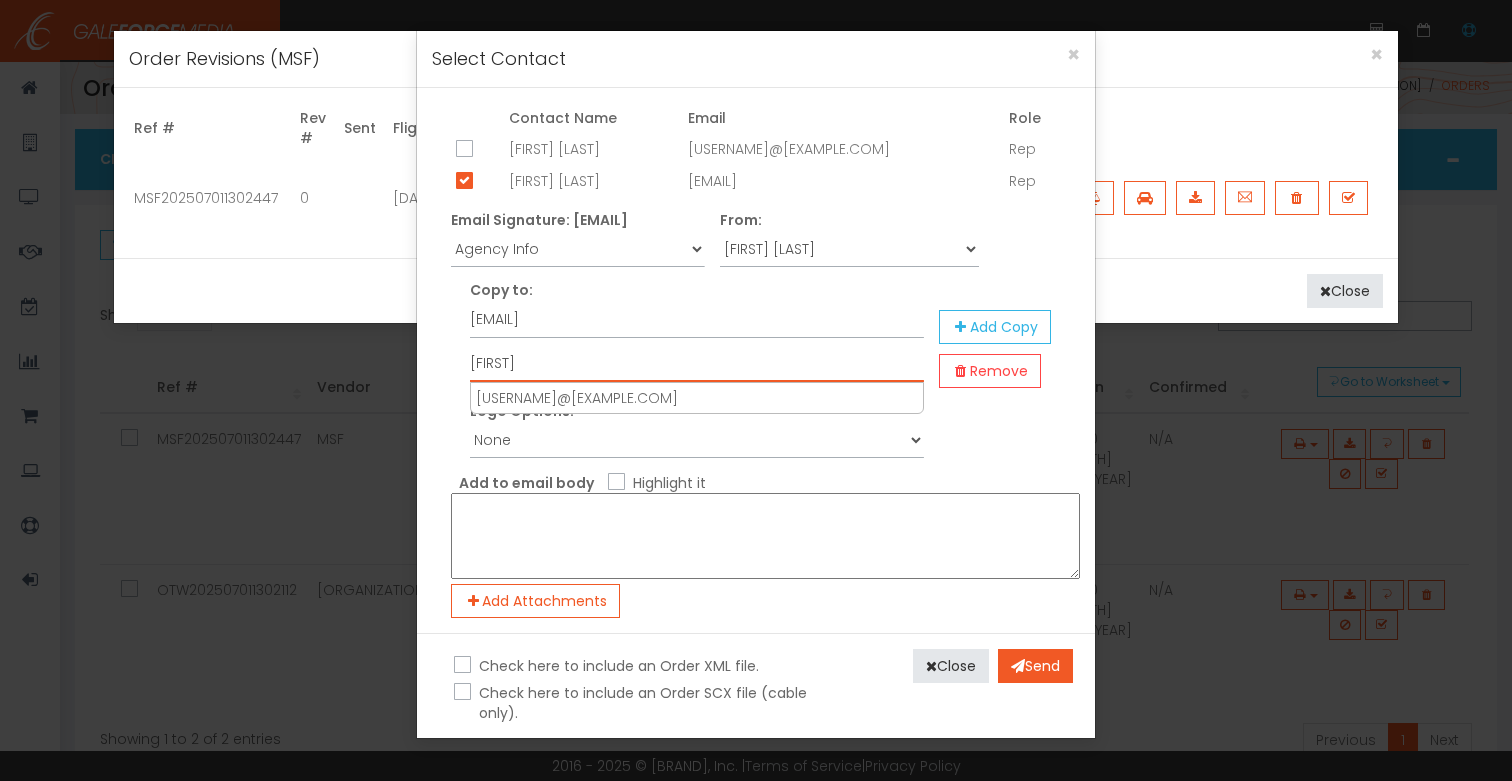drag, startPoint x: 539, startPoint y: 394, endPoint x: 733, endPoint y: 505, distance: 223.51062 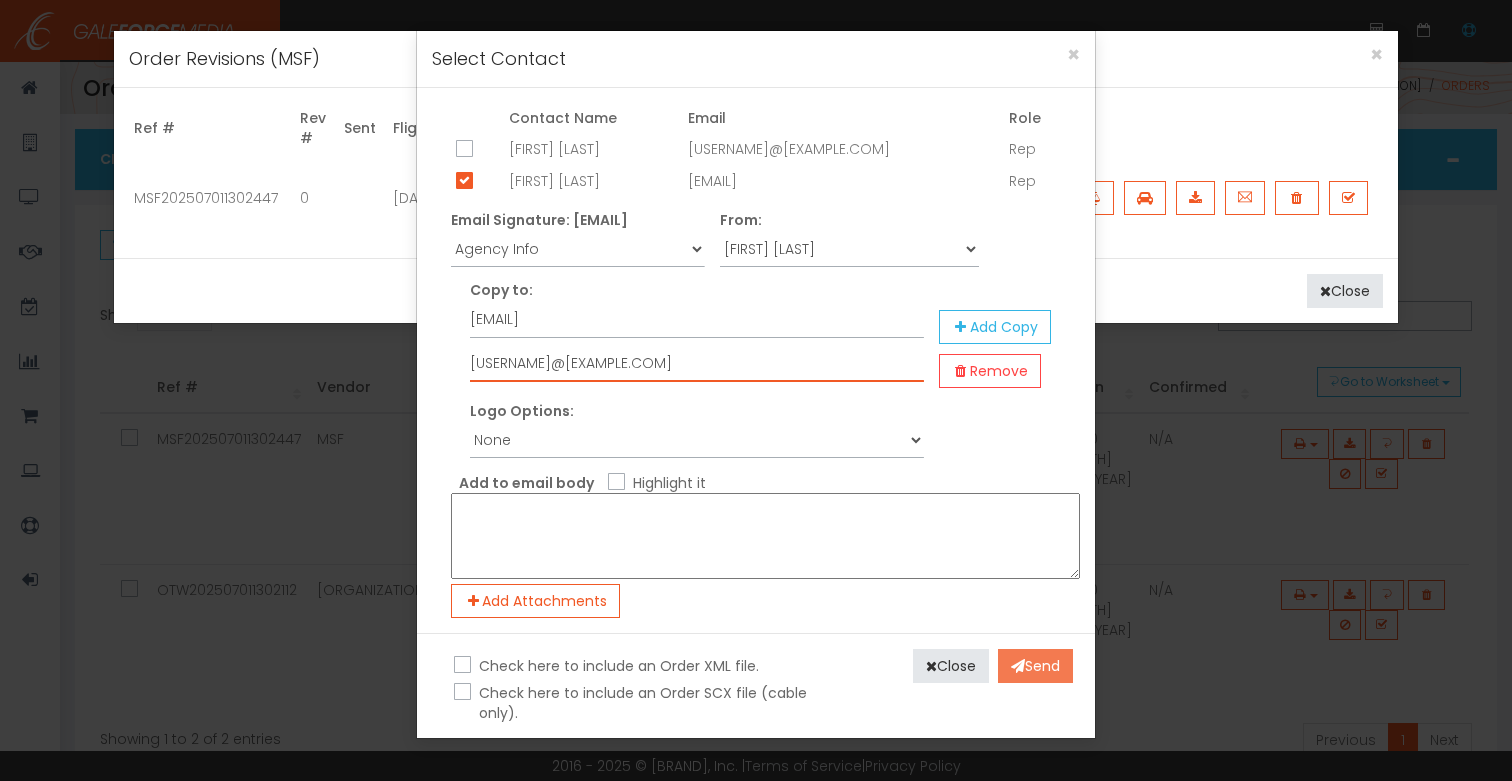 type on "[USERNAME]@[EXAMPLE.COM]" 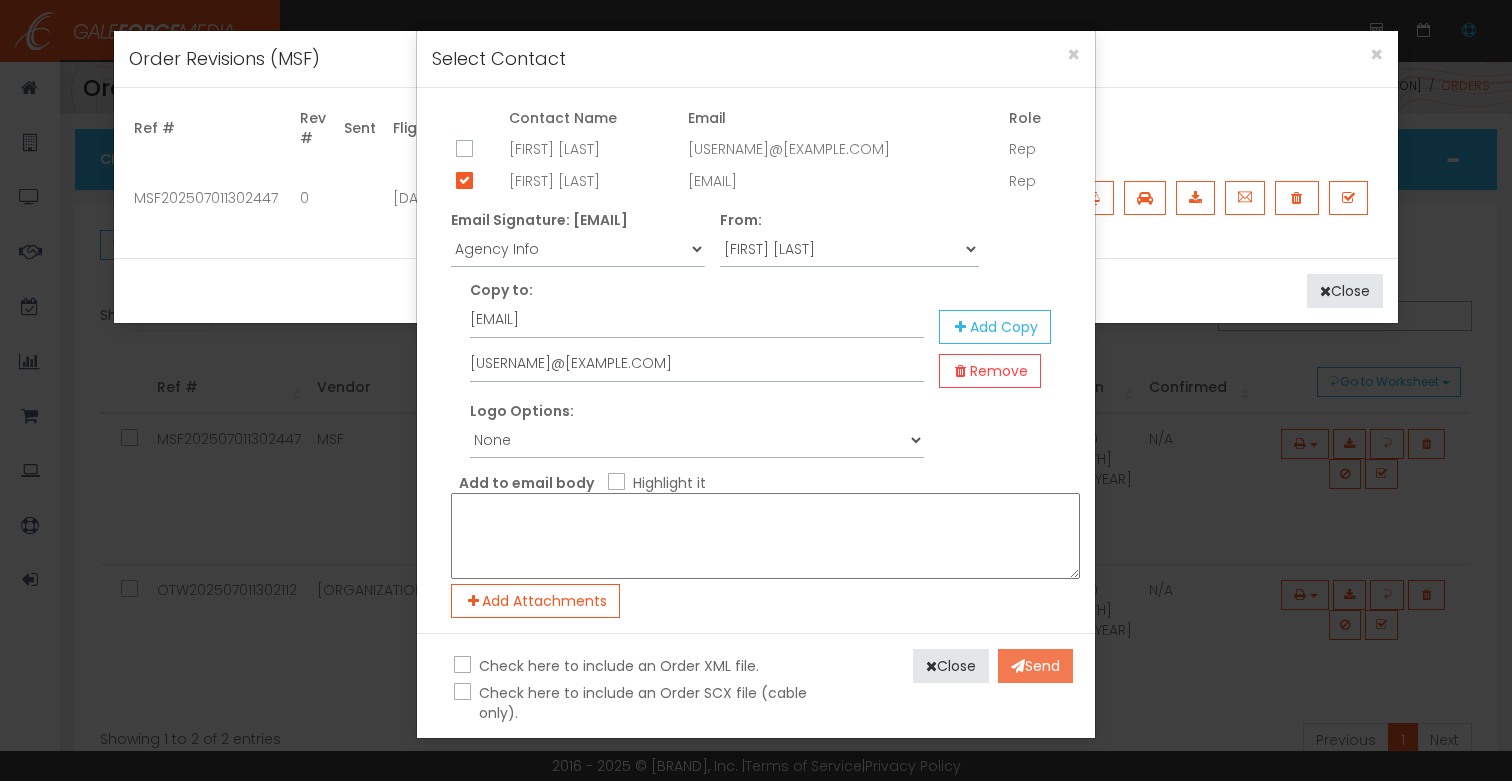 click on "Send" at bounding box center (1035, 666) 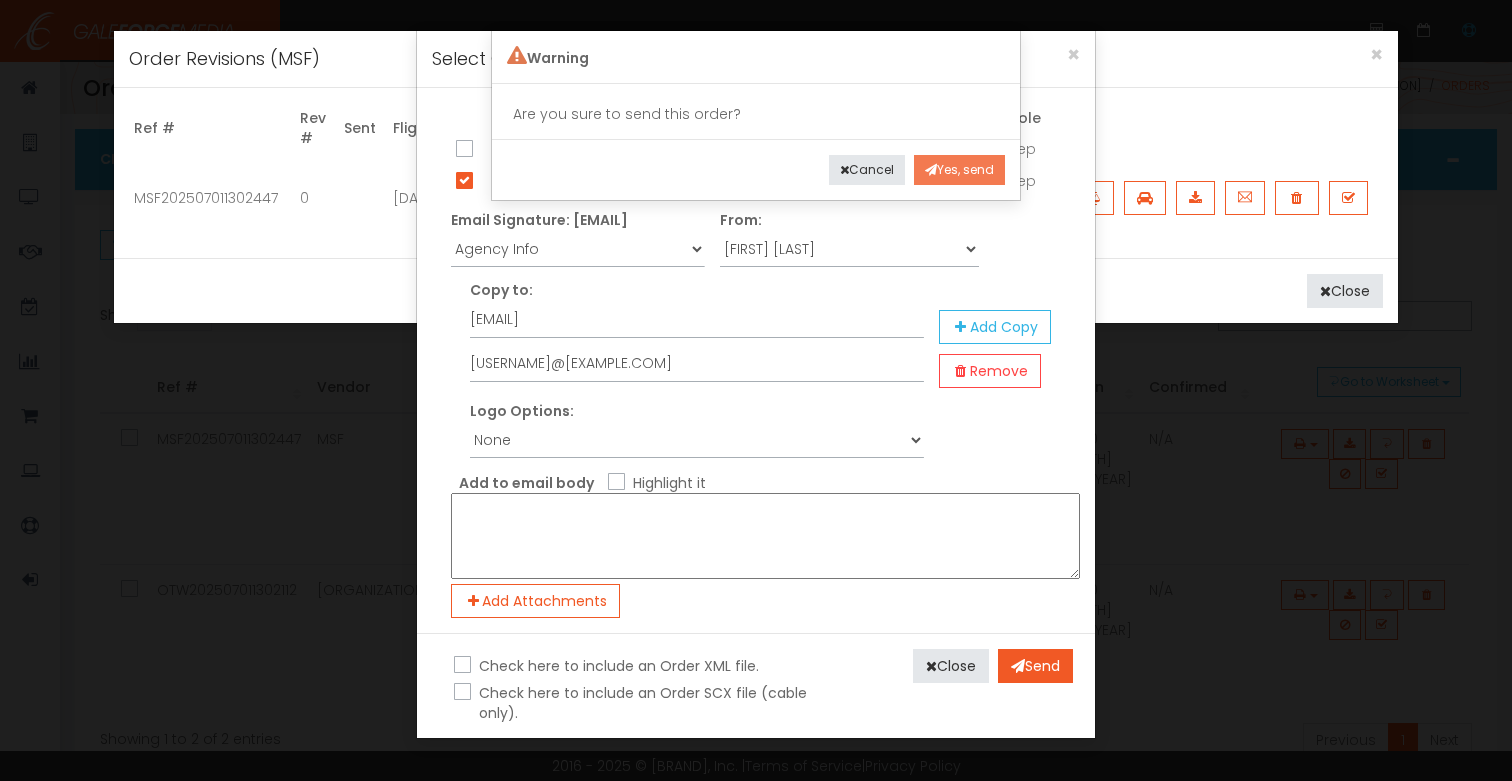 drag, startPoint x: 935, startPoint y: 167, endPoint x: 940, endPoint y: 191, distance: 24.5153 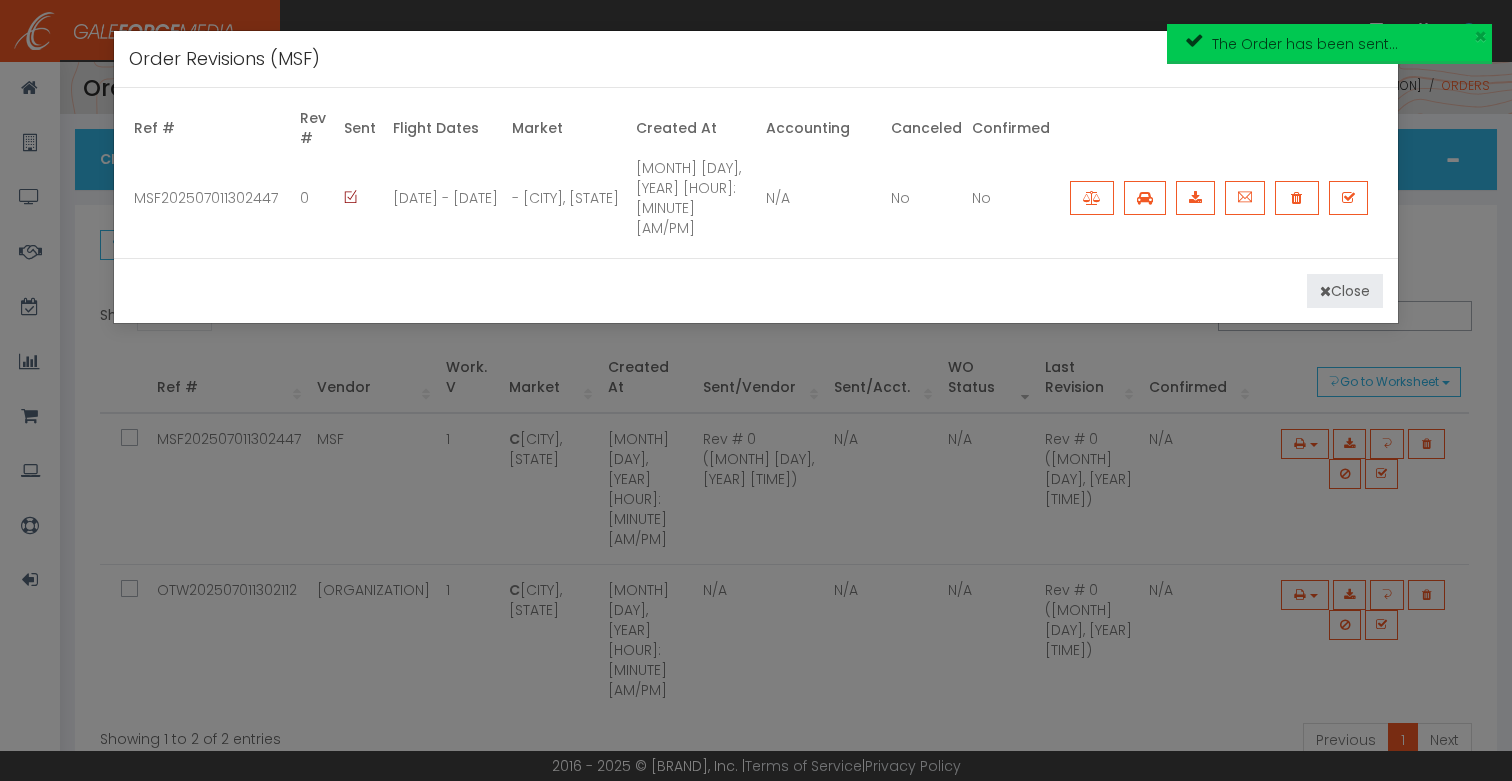 click on "Close" at bounding box center [1345, 291] 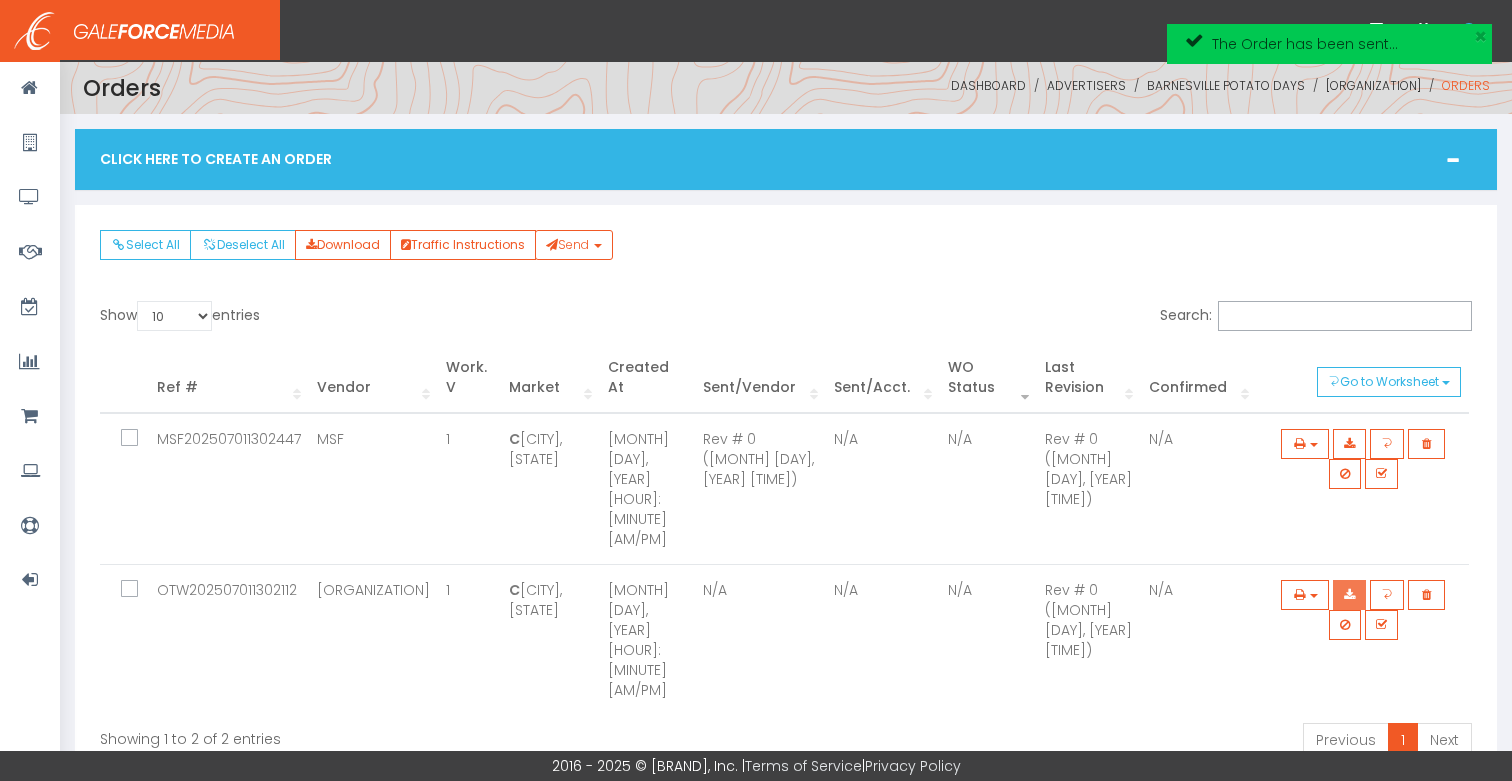 click at bounding box center [1349, 595] 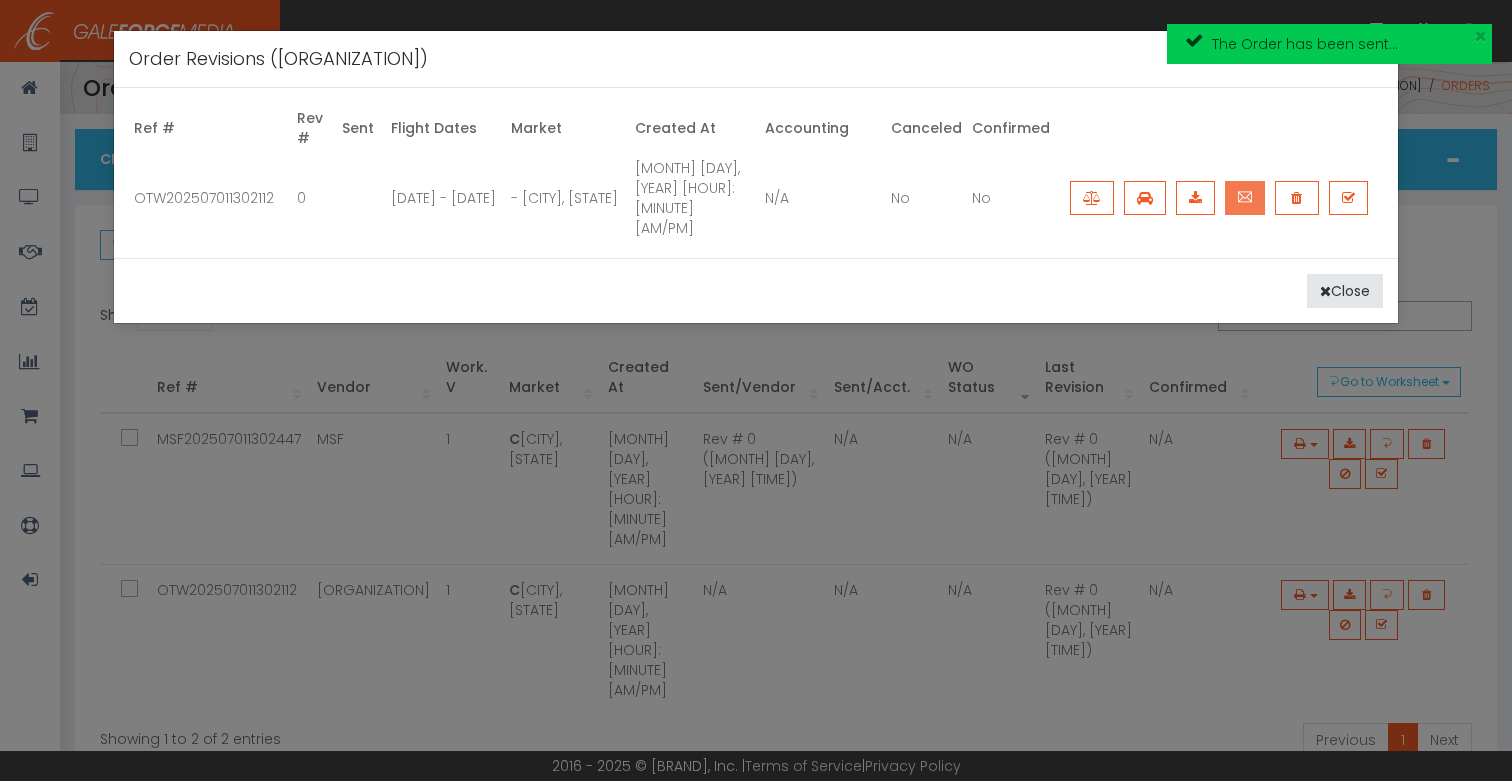 click at bounding box center [1245, 197] 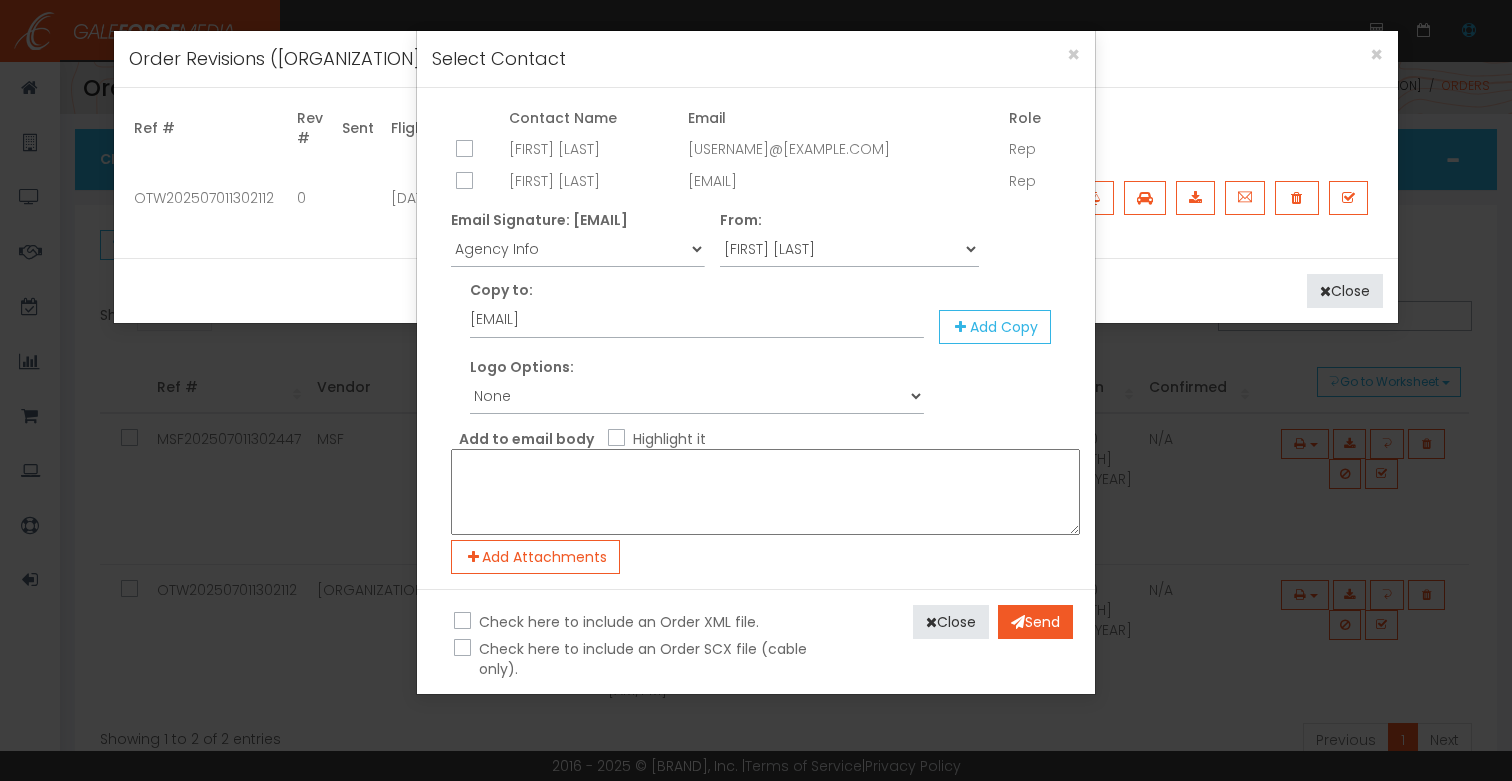 drag, startPoint x: 460, startPoint y: 178, endPoint x: 515, endPoint y: 224, distance: 71.70077 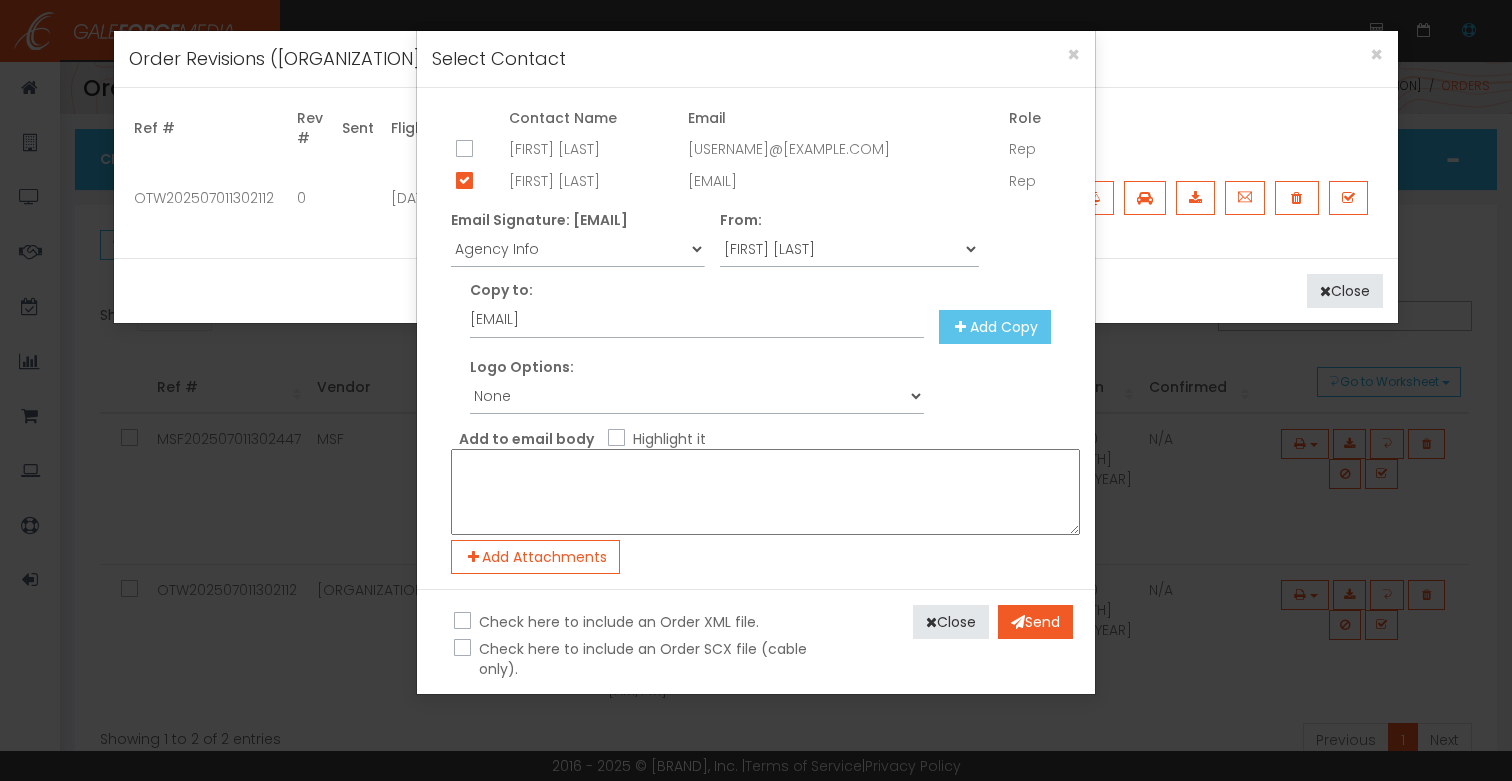 click on "Add Copy" at bounding box center (995, 327) 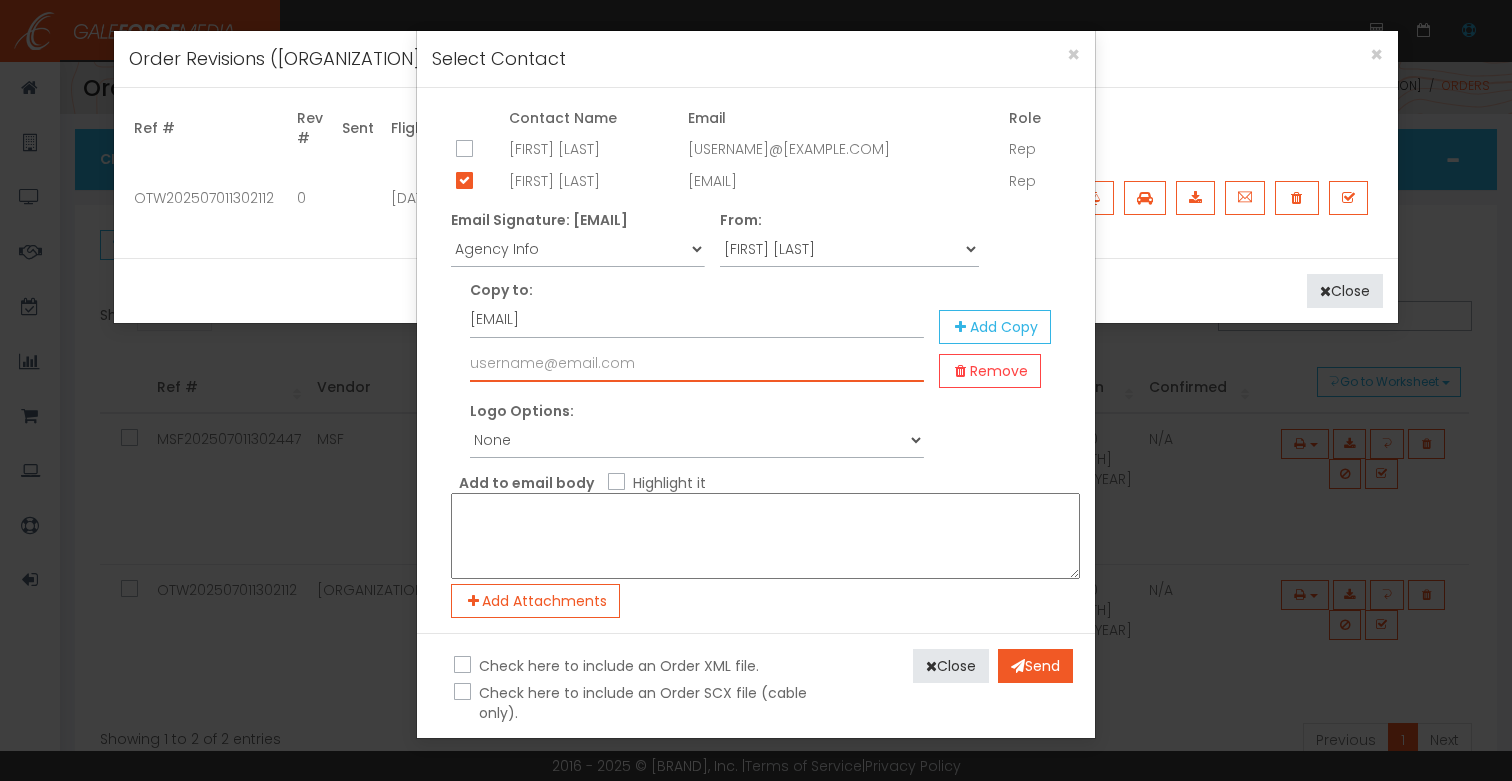 click at bounding box center [697, 363] 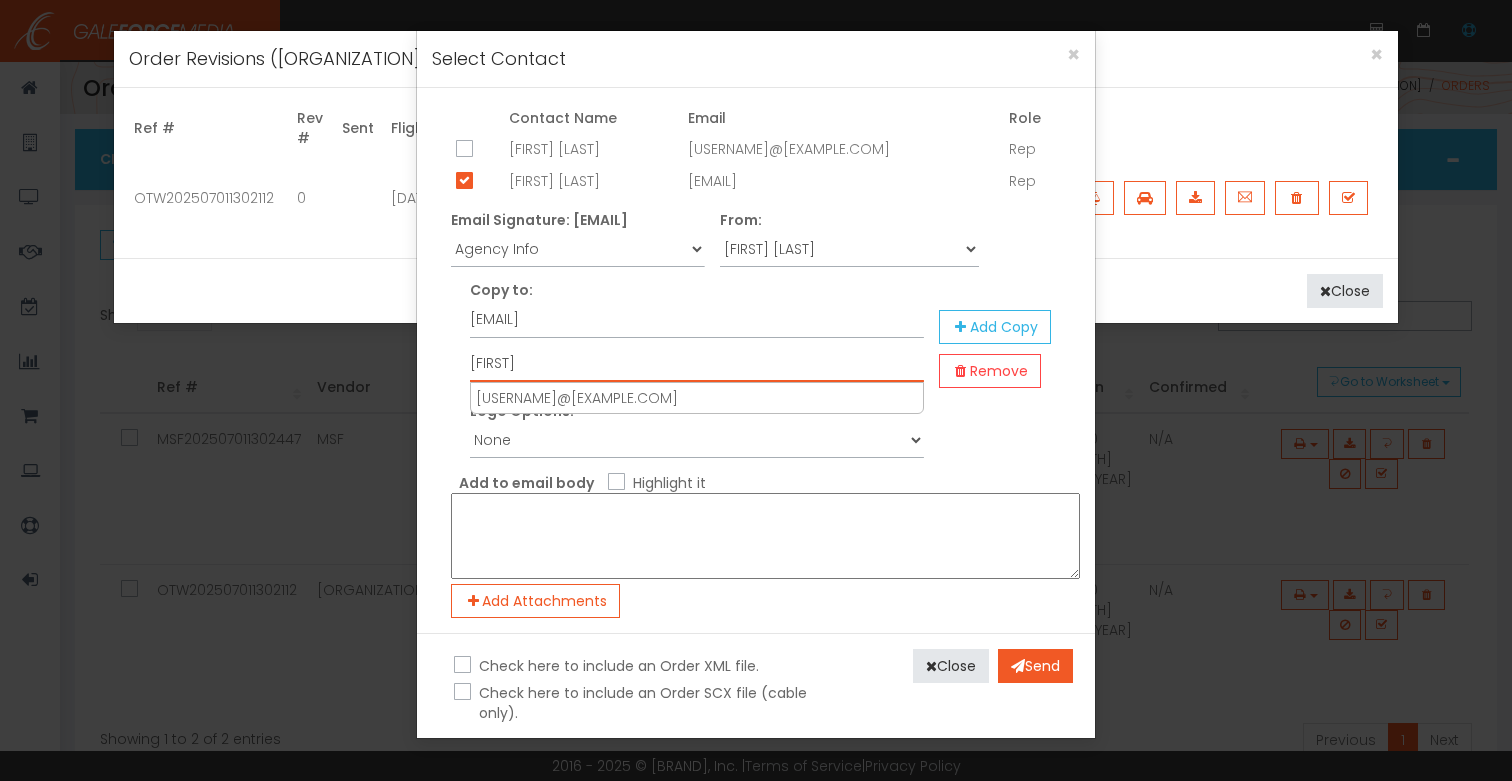 drag, startPoint x: 577, startPoint y: 396, endPoint x: 712, endPoint y: 492, distance: 165.65326 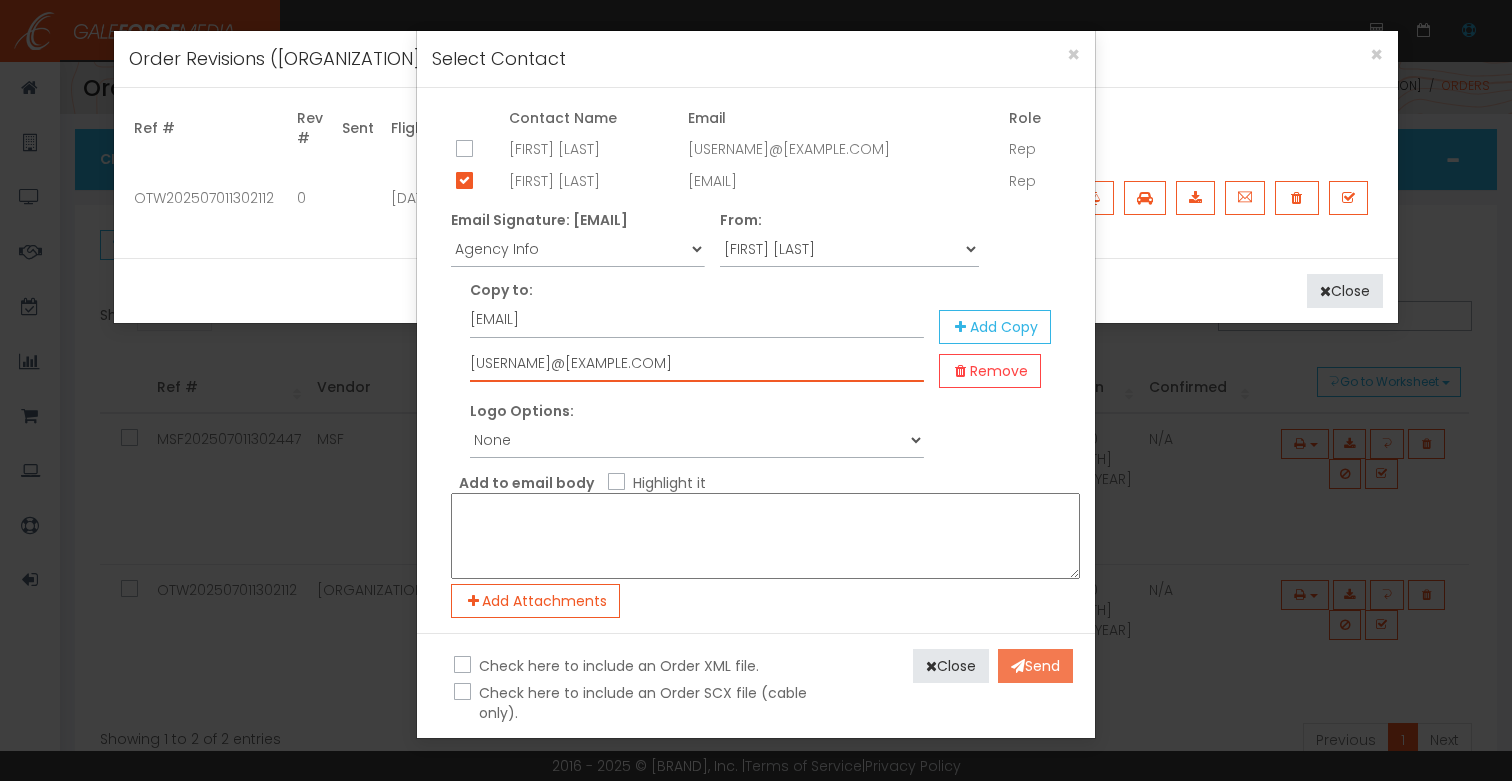 type on "[USERNAME]@[EXAMPLE.COM]" 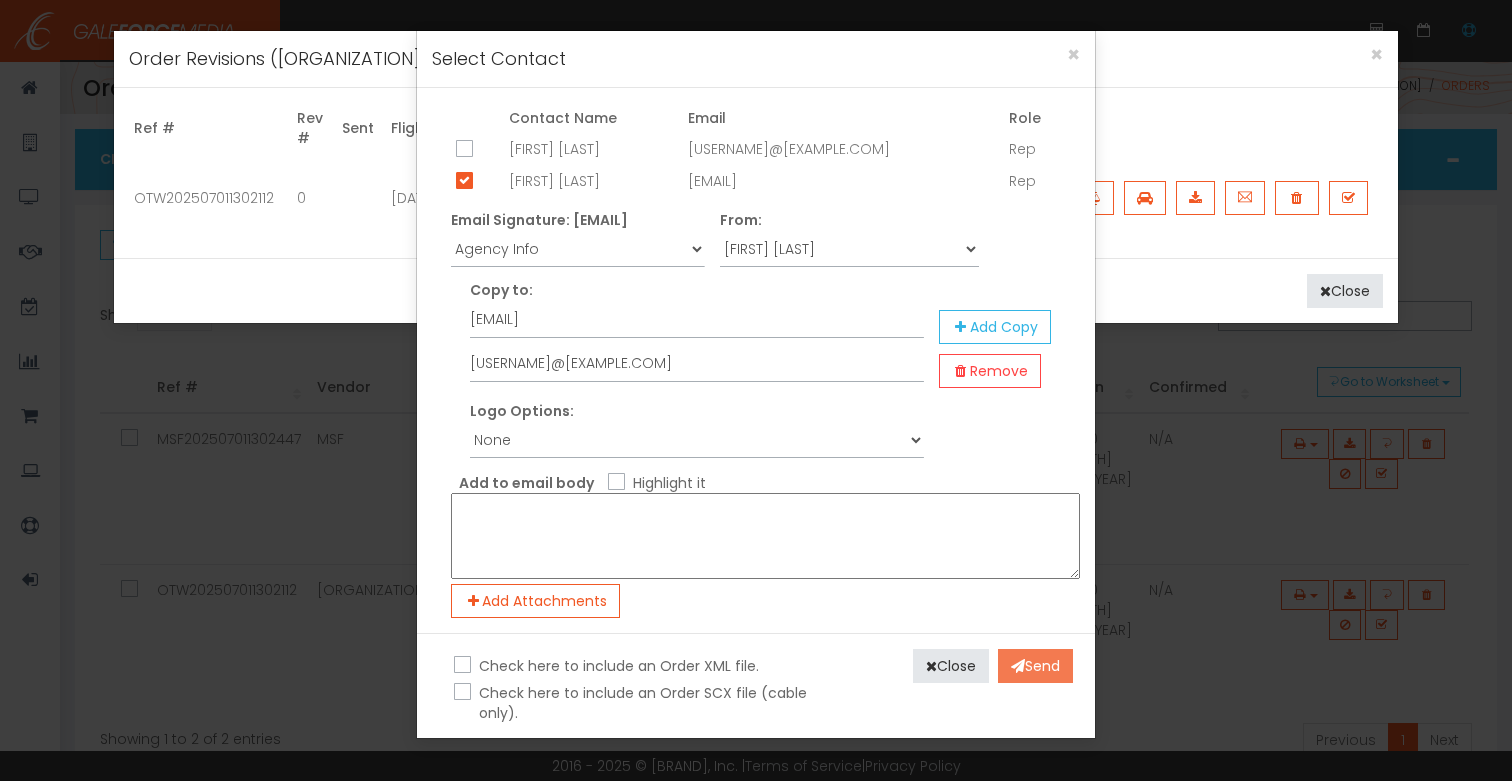 click on "Send" at bounding box center [1035, 666] 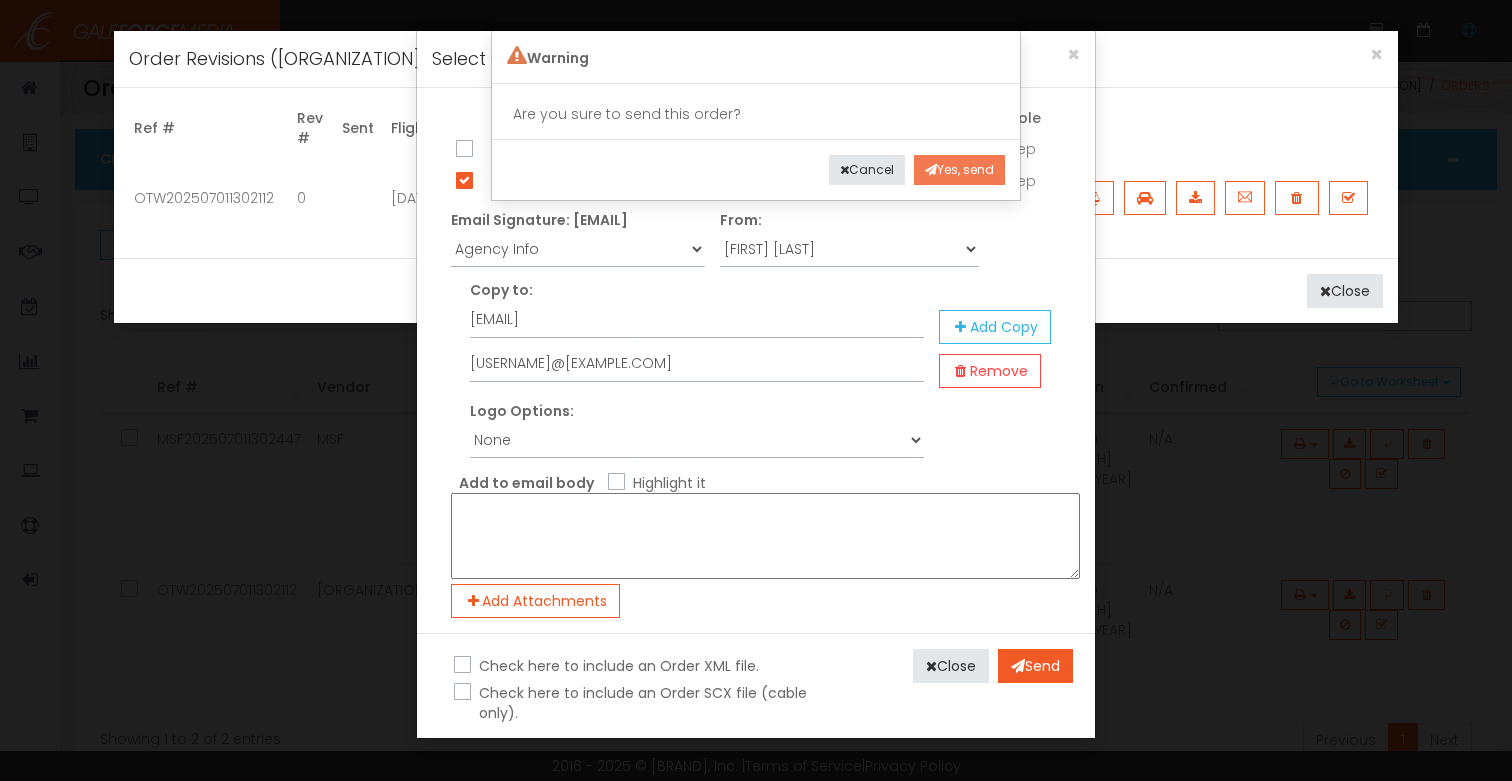 drag, startPoint x: 948, startPoint y: 159, endPoint x: 946, endPoint y: 213, distance: 54.037025 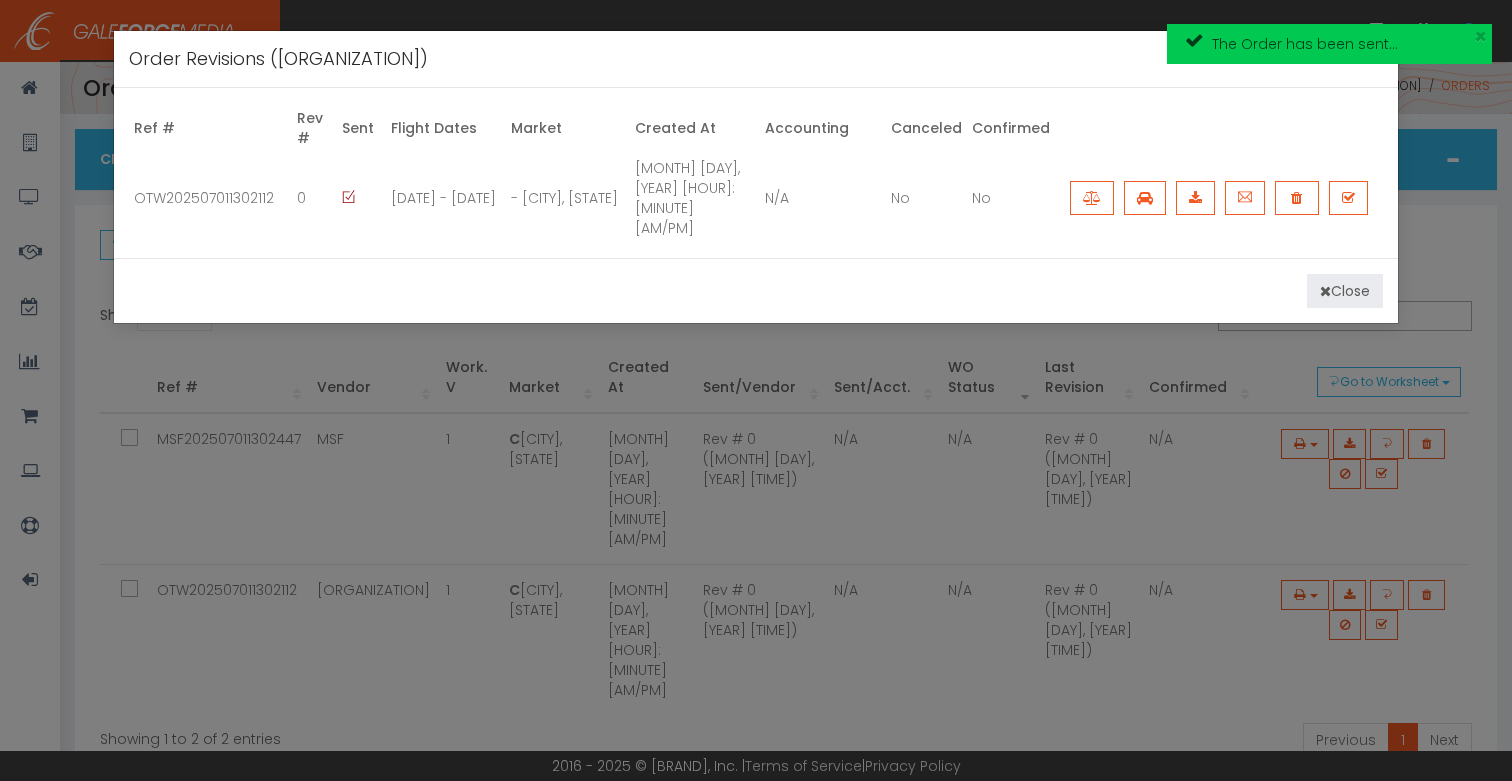 drag, startPoint x: 1332, startPoint y: 250, endPoint x: 1276, endPoint y: 252, distance: 56.0357 